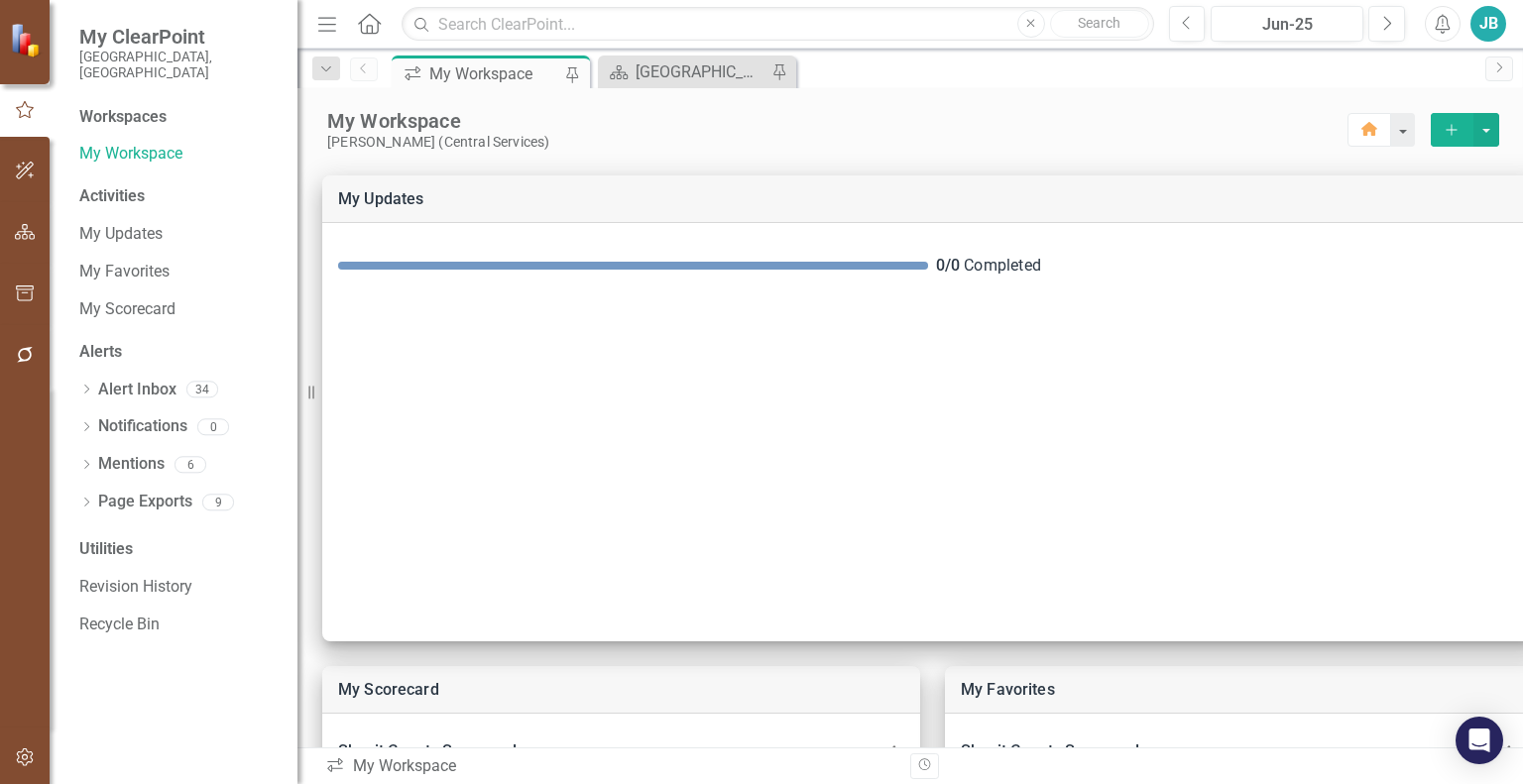 scroll, scrollTop: 0, scrollLeft: 0, axis: both 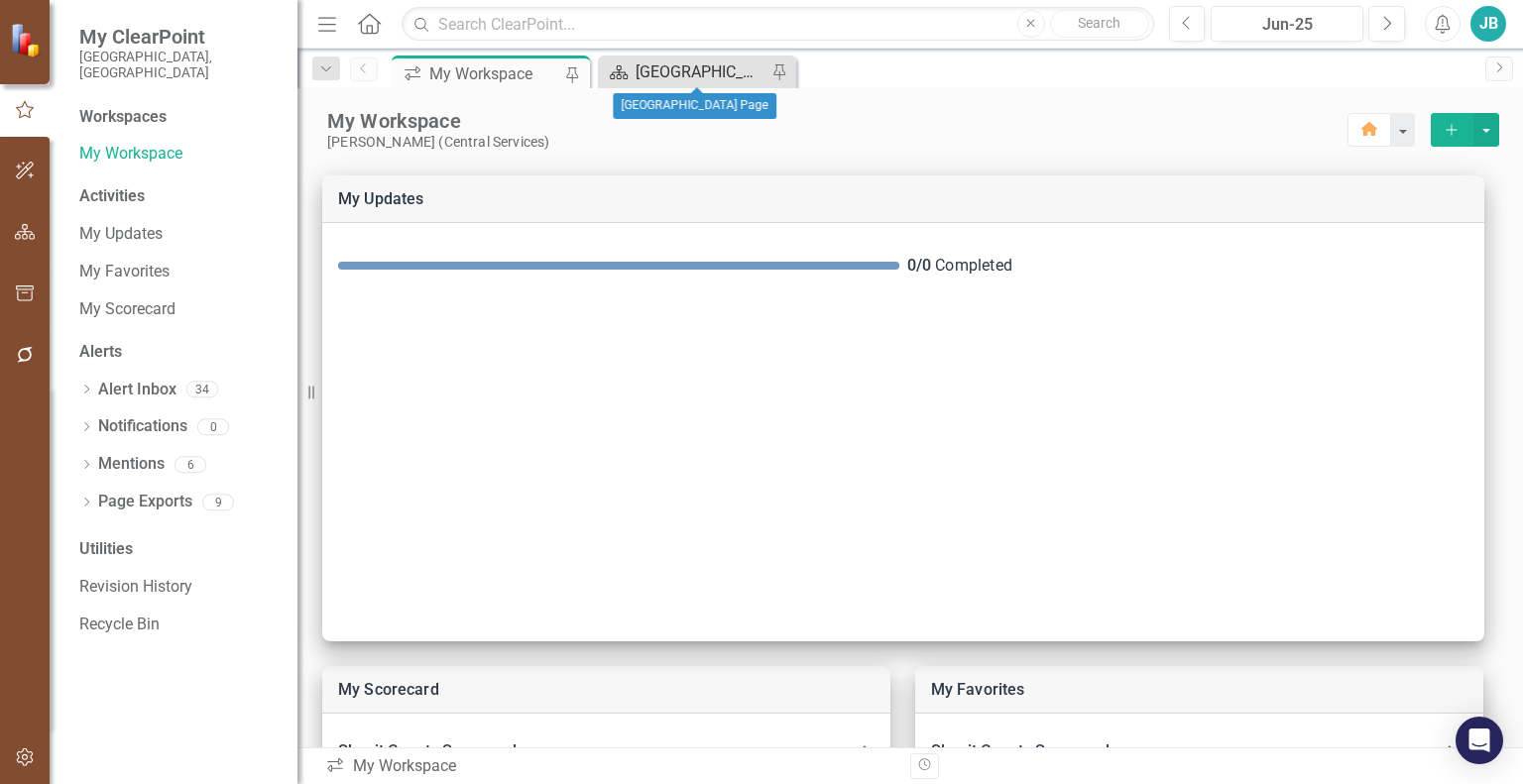 click on "[GEOGRAPHIC_DATA] Page" at bounding box center (701, 71) 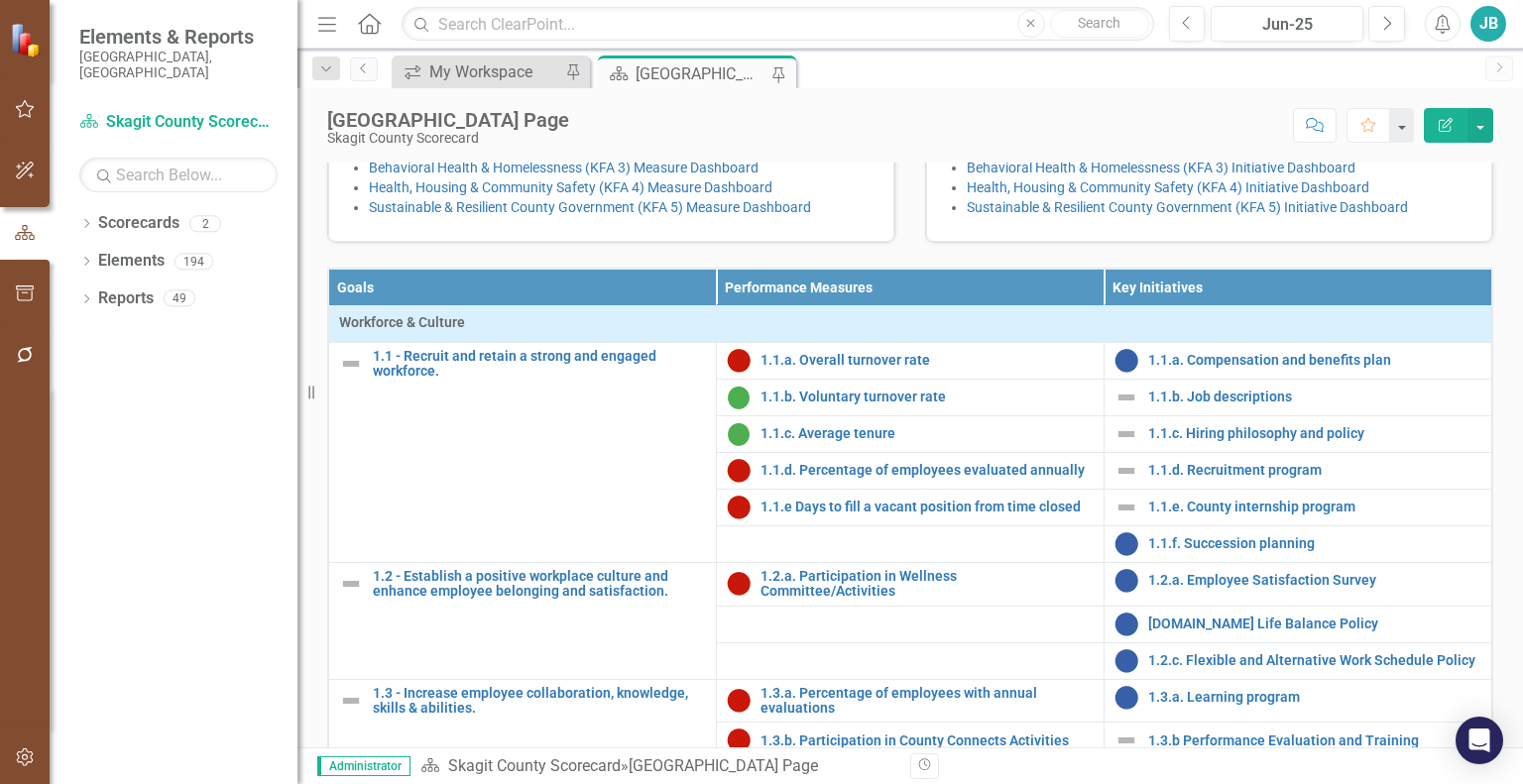 scroll, scrollTop: 490, scrollLeft: 0, axis: vertical 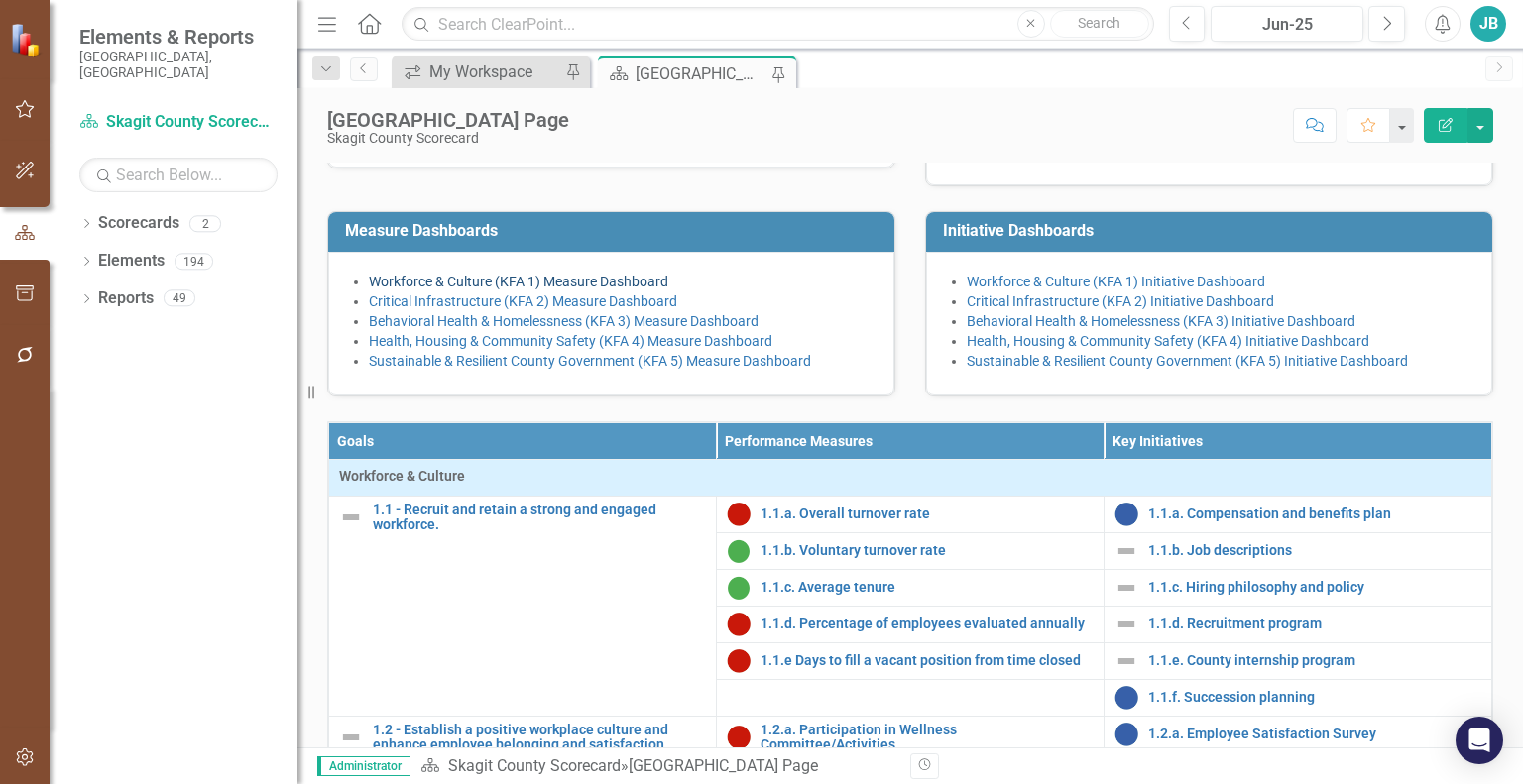 click on "Workforce & Culture (KFA 1) Measure Dashboard" at bounding box center [519, 281] 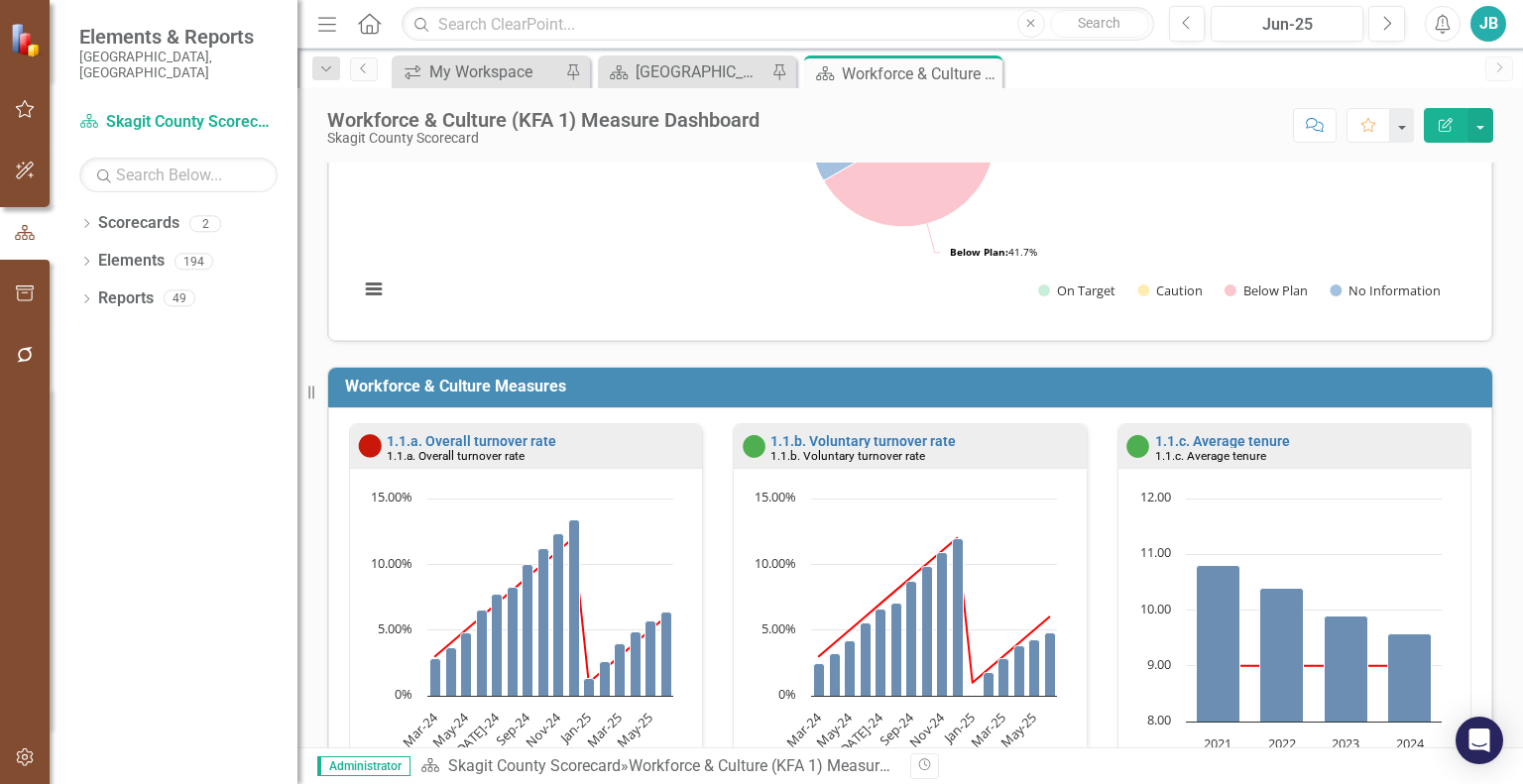 scroll, scrollTop: 214, scrollLeft: 0, axis: vertical 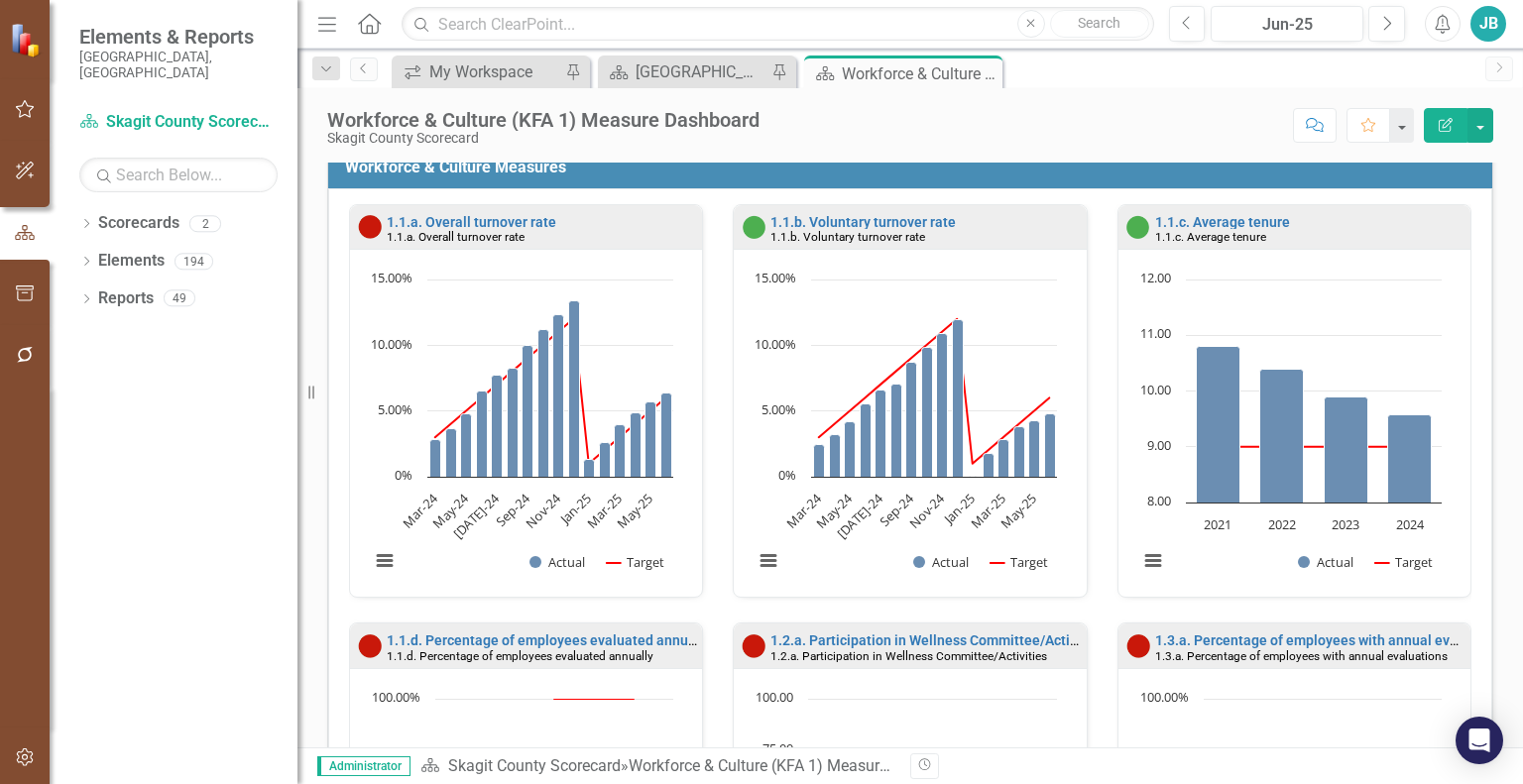 drag, startPoint x: 480, startPoint y: 293, endPoint x: 850, endPoint y: 313, distance: 370.5401 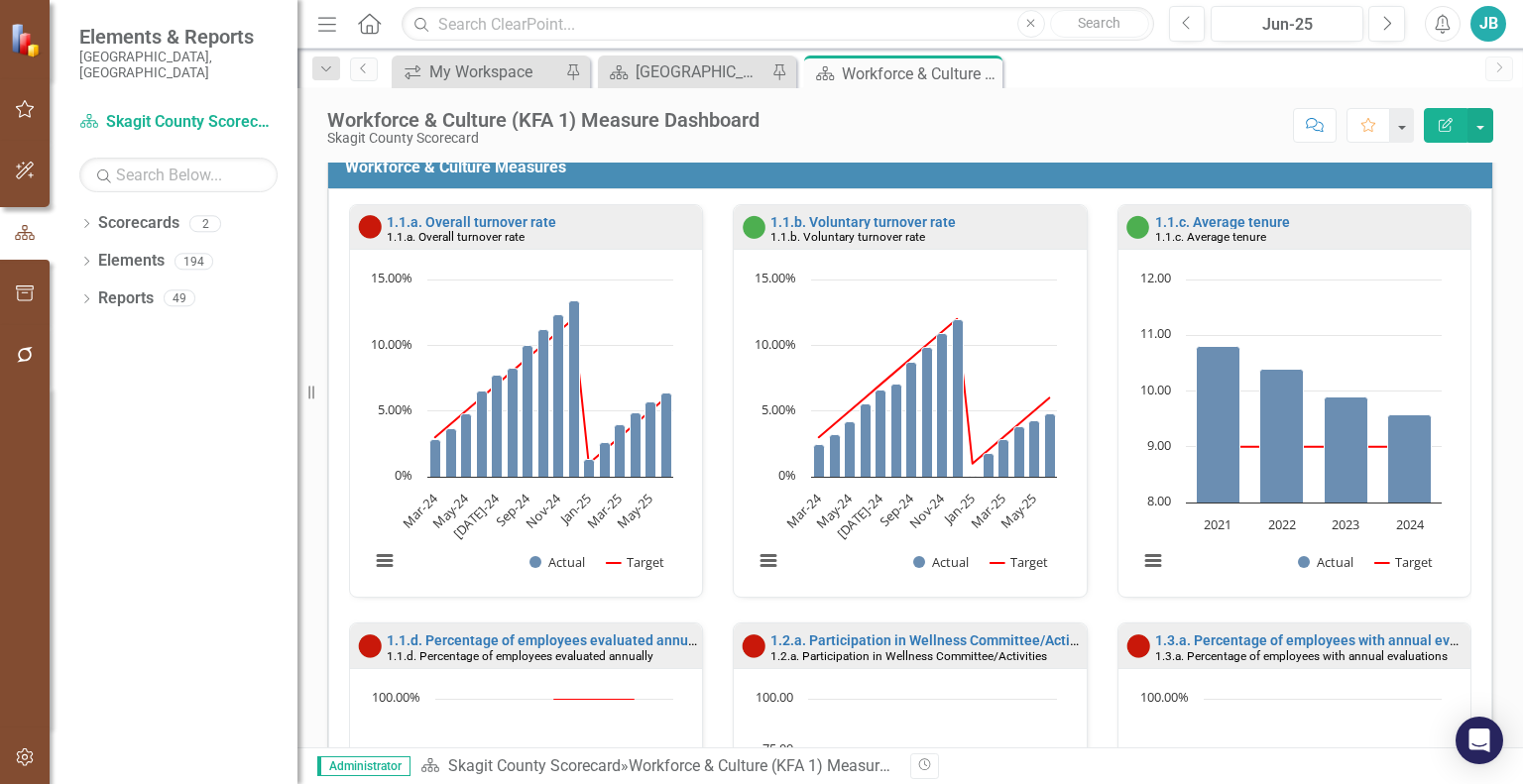 click on "1.1.a. Overall turnover rate 1.1.a. Overall turnover rate Loading... Chart Combination chart with 2 data series. 1.1.a. Overall turnover rate (Chart Type: Column with Target Line)
Plot Bands
Mar-24
Actual: 2.84%	Target: 3.00%
Apr-24
Actual: 3.66%	Target: 4.00%
May-24
Actual: 4.82%	Target: 5.00%
Jun-24
Actual: 6.52%	Target: 6.00%
Jul-24
Actual: 7.69%	Target: 7.00%
Aug-24
Actual: 8.24%	Target: 8.00%
Sep-24
Actual: 10.00%	Target: 9.00%
Oct-24
Actual: 11.23%	Target: 10.00%
Nov-24
Actual: 12.31%	Target: 11.00%
Dec-24
Actual: 13.36%	Target: 12.00%
Jan-25
Actual: 1.30%	Target: 1.00%
Feb-25
Actual: 2.62%	Target: 2.00%
Mar-25
Actual: 3.93%	Target: 3.00%
Apr-25
Actual: 4.87%	Target: 4.00%
May-25
Actual: 5.71%	Target: 5.00%
Jun-25
Actual: 6.34%	Target: 6.00% The chart has 1 X axis displaying categories.  The chart has 1 Y axis displaying values. Data ranges from 1 to 13.36. Created with Highcharts 11.4.8 Chart context menu Actual Target Mar-24 May-24 Jul-24 Sep-24 Nov-24 Jan-25 Mar-25 May-25 0% 5.00% 10.00% 15.00% 0%" at bounding box center [910, 832] 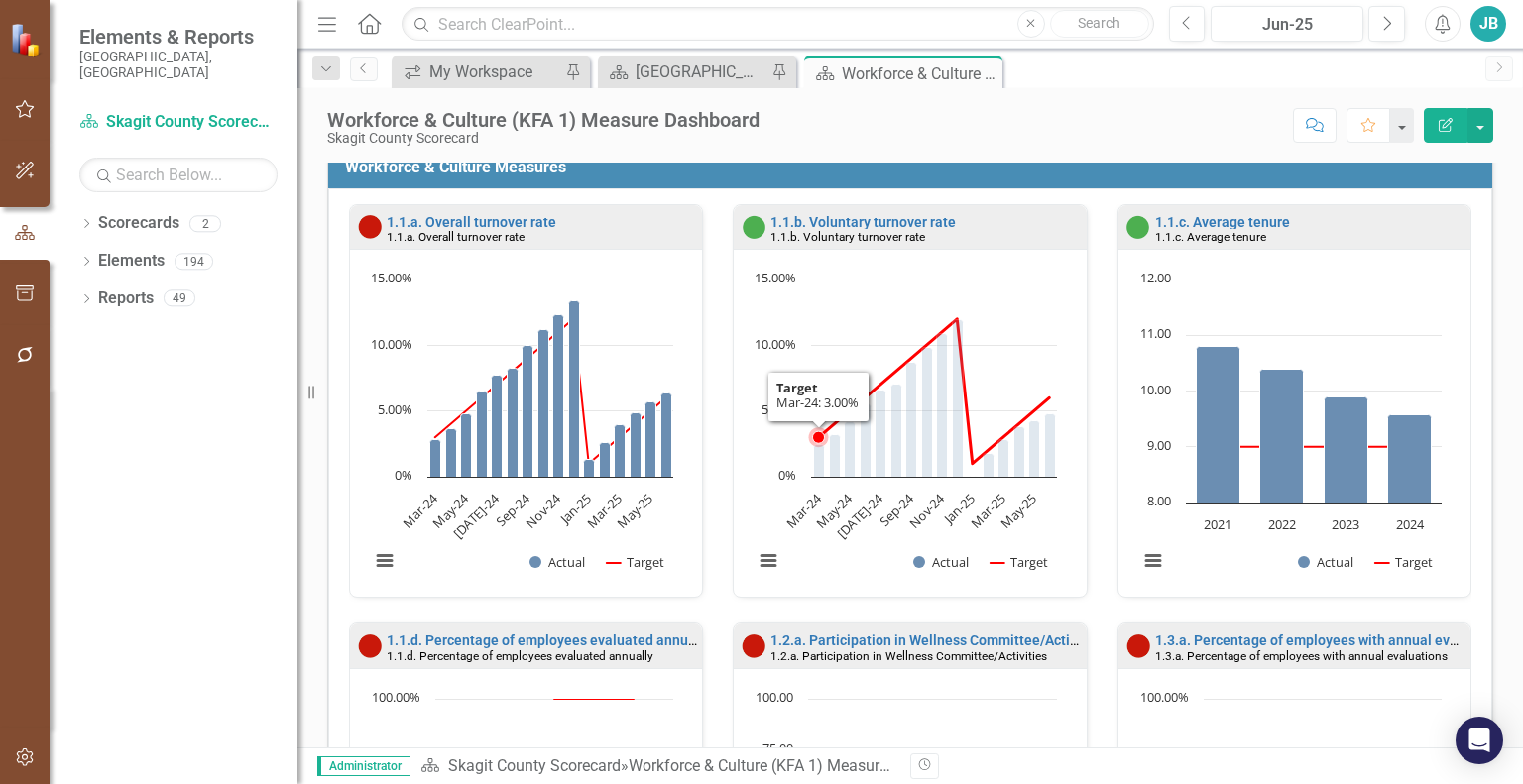 scroll, scrollTop: 0, scrollLeft: 0, axis: both 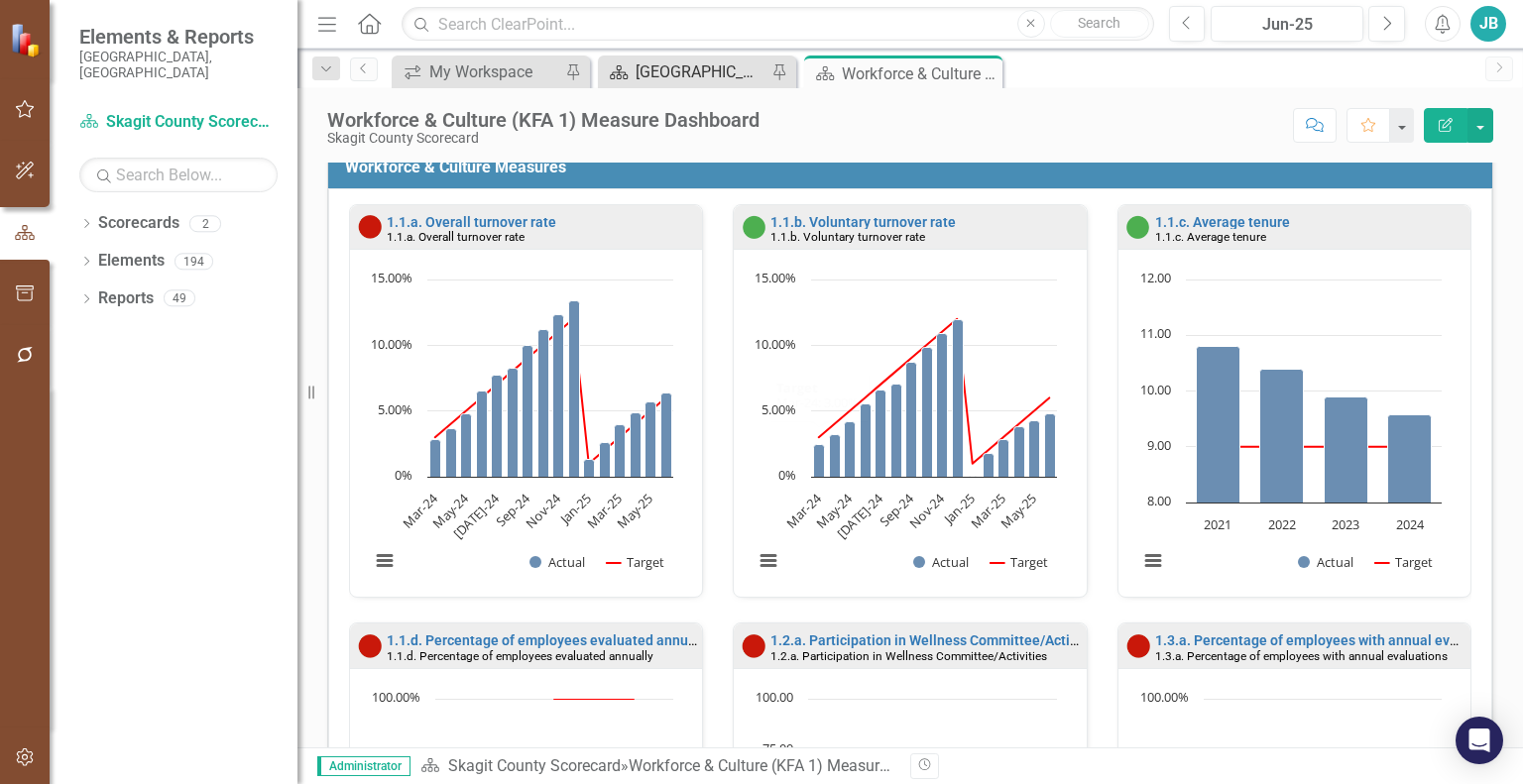 click on "[GEOGRAPHIC_DATA] Page" at bounding box center [701, 71] 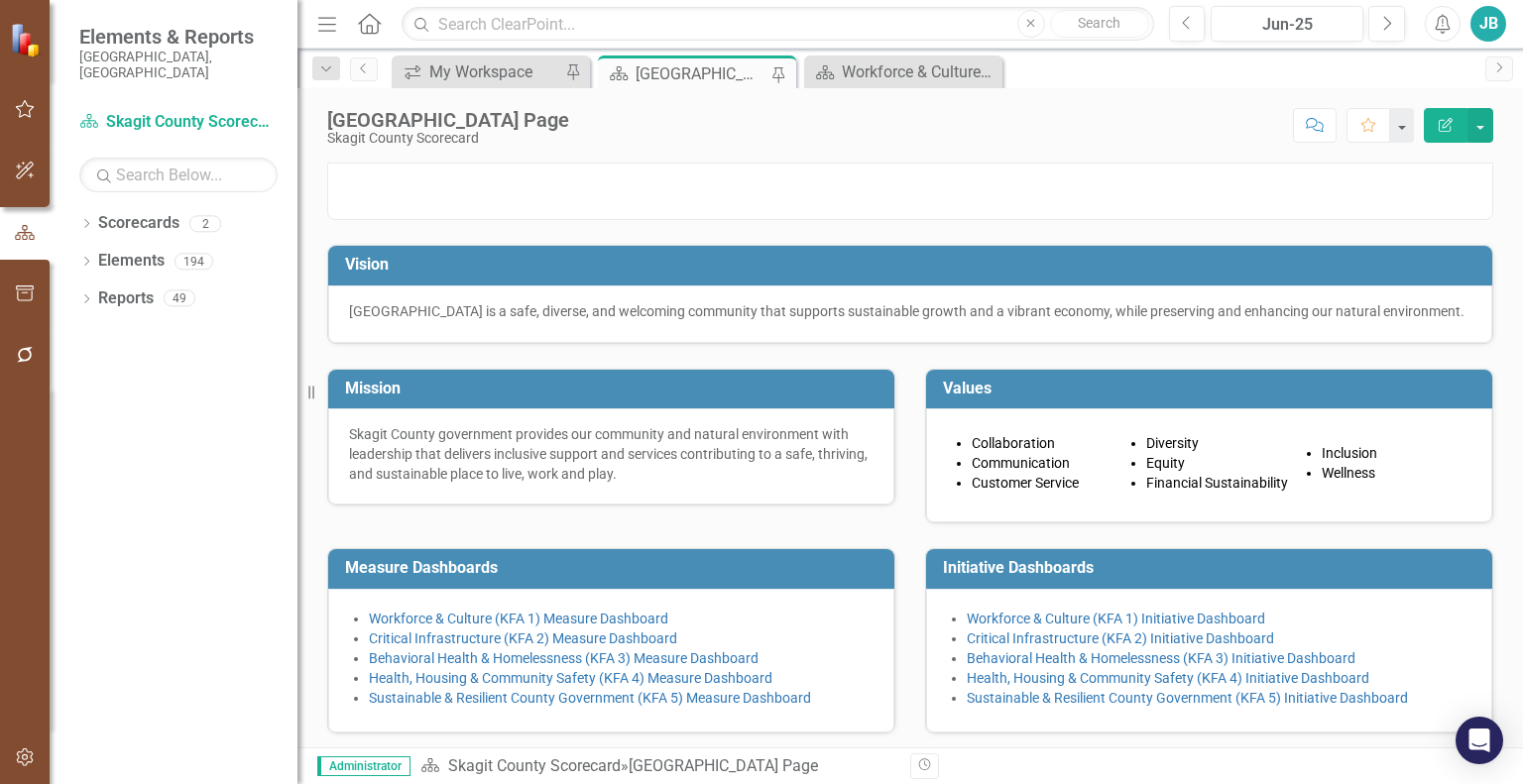 scroll, scrollTop: 456, scrollLeft: 0, axis: vertical 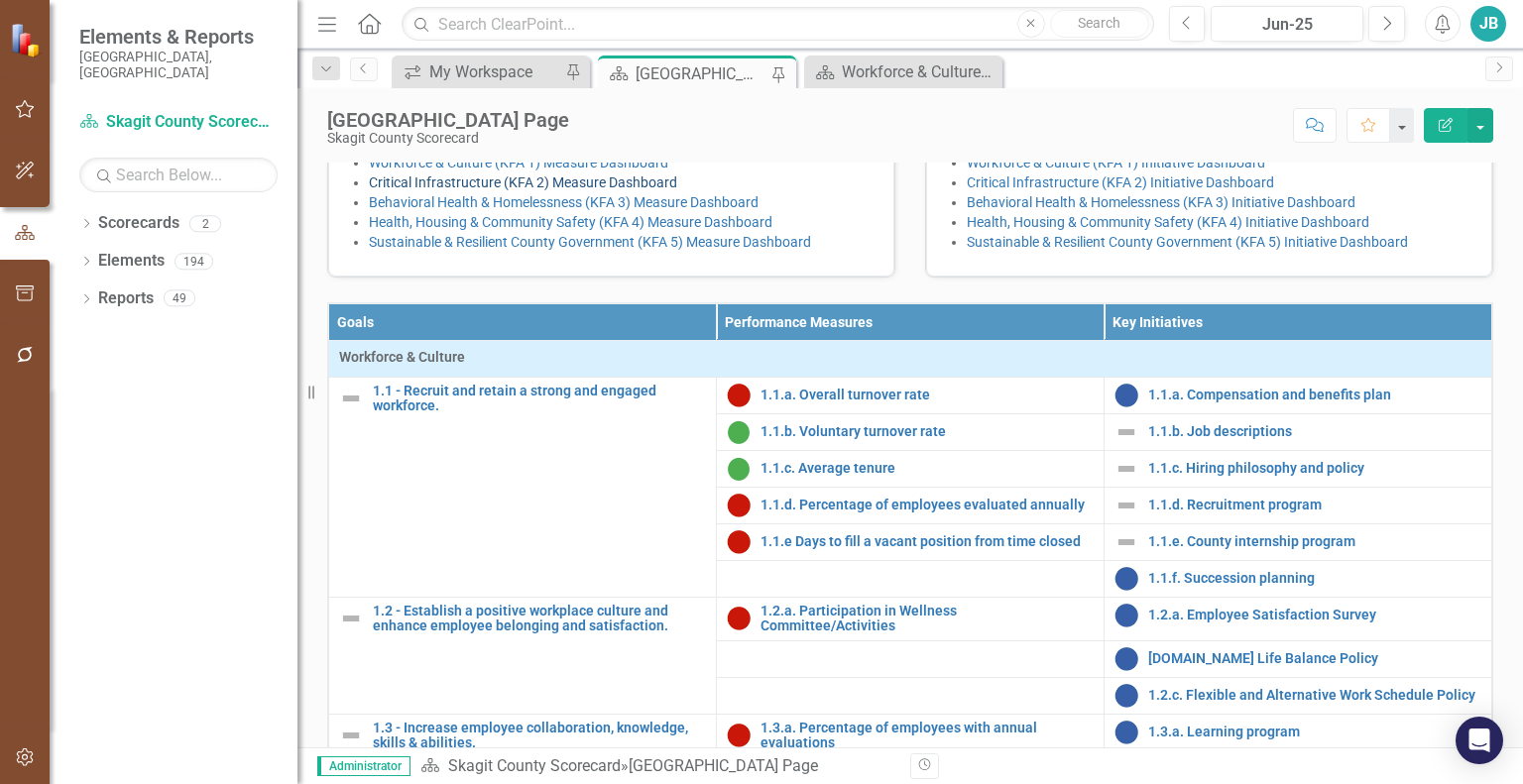 click on "Critical Infrastructure (KFA 2) Measure Dashboard" at bounding box center [523, 182] 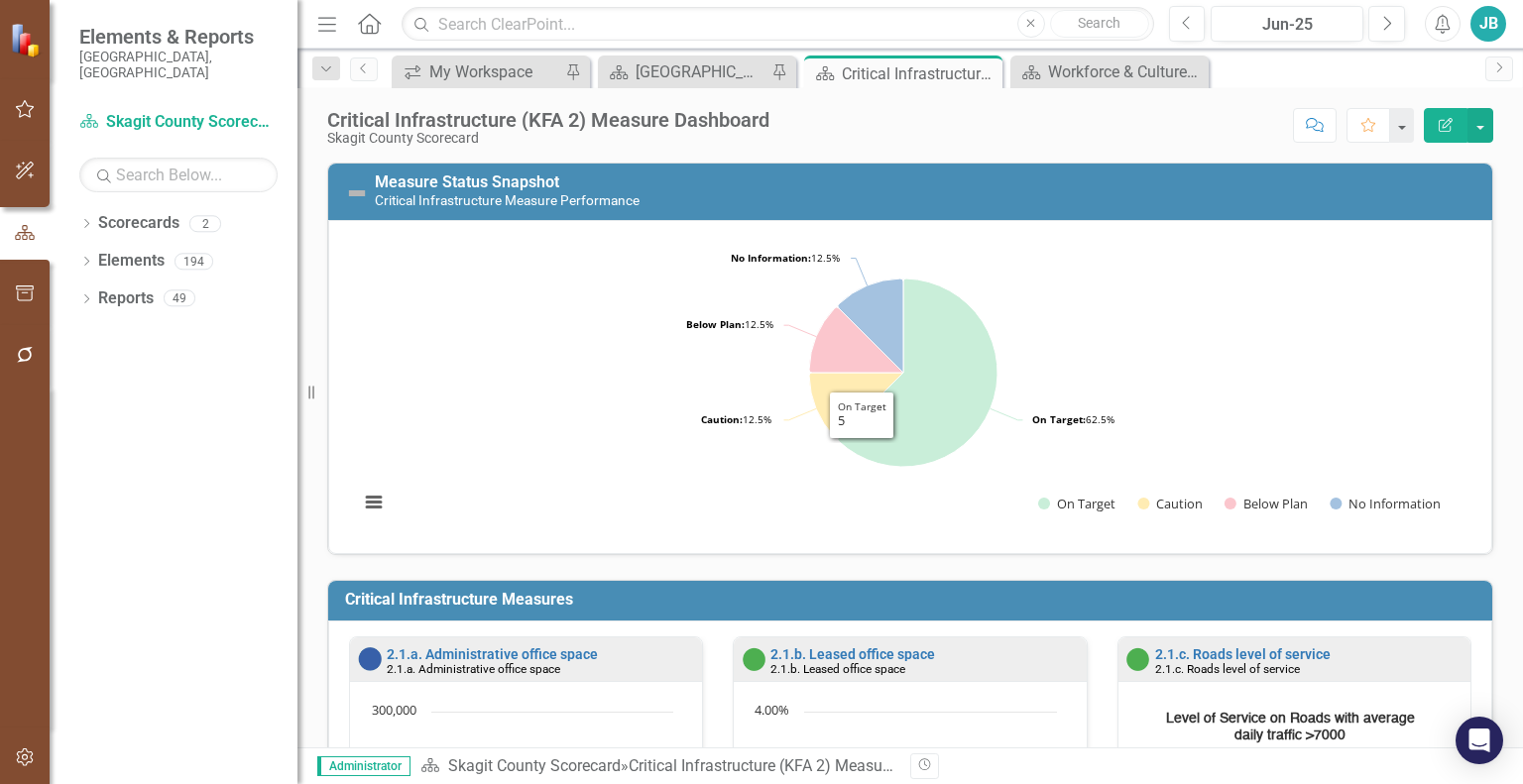 scroll, scrollTop: 1, scrollLeft: 0, axis: vertical 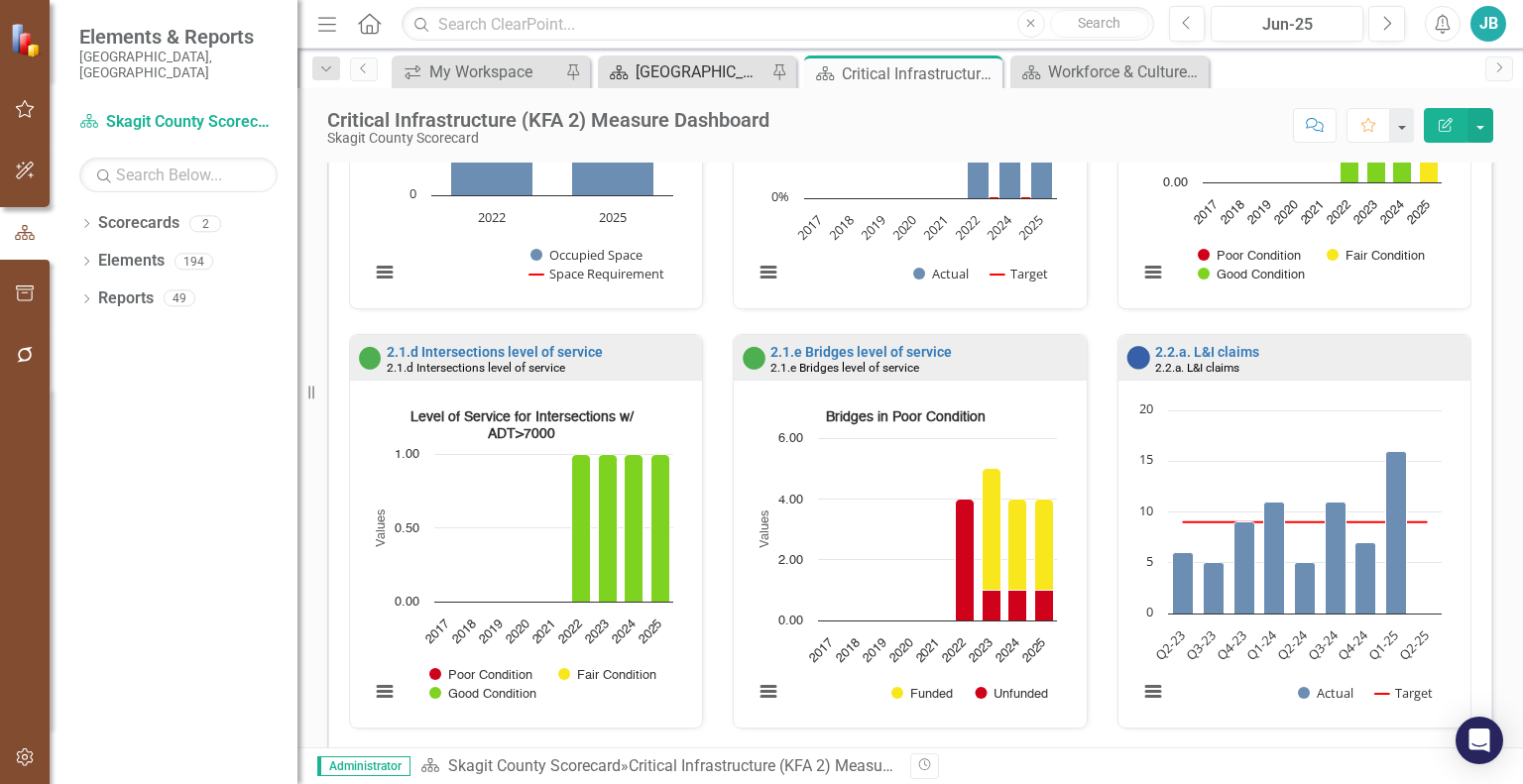 click on "[GEOGRAPHIC_DATA] Page" at bounding box center (701, 71) 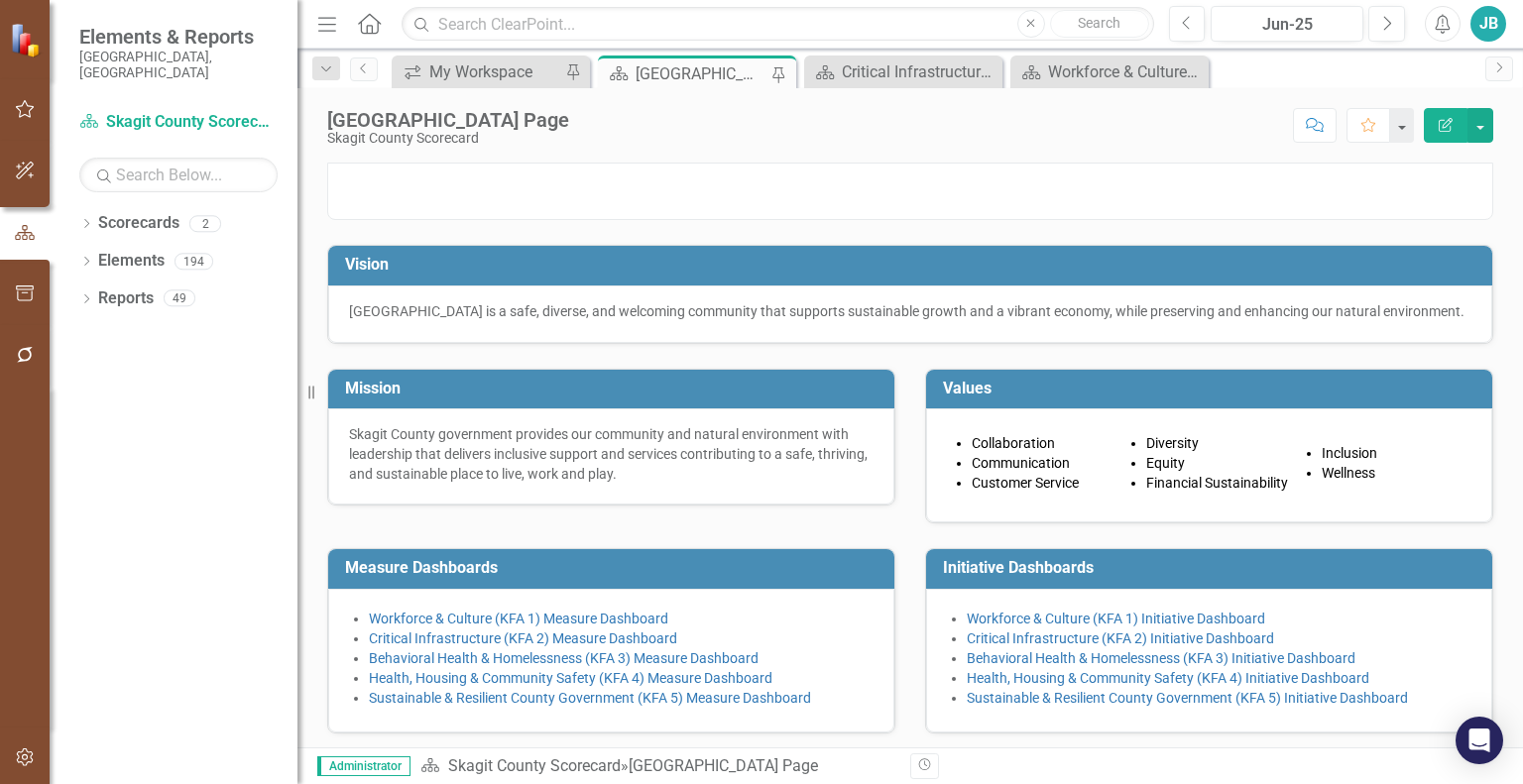 scroll, scrollTop: 304, scrollLeft: 0, axis: vertical 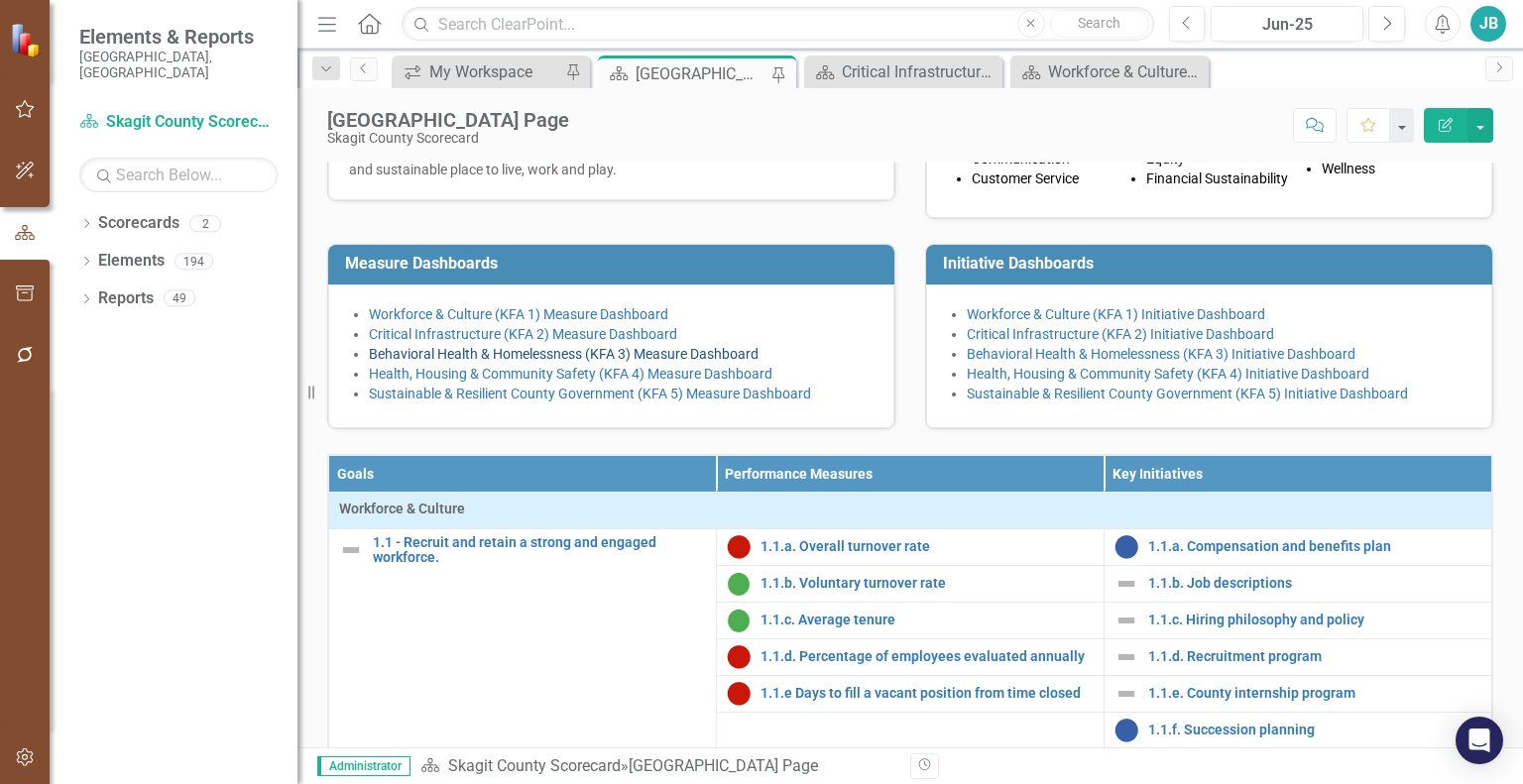click on "Behavioral Health & Homelessness (KFA 3) Measure Dashboard" at bounding box center (563, 354) 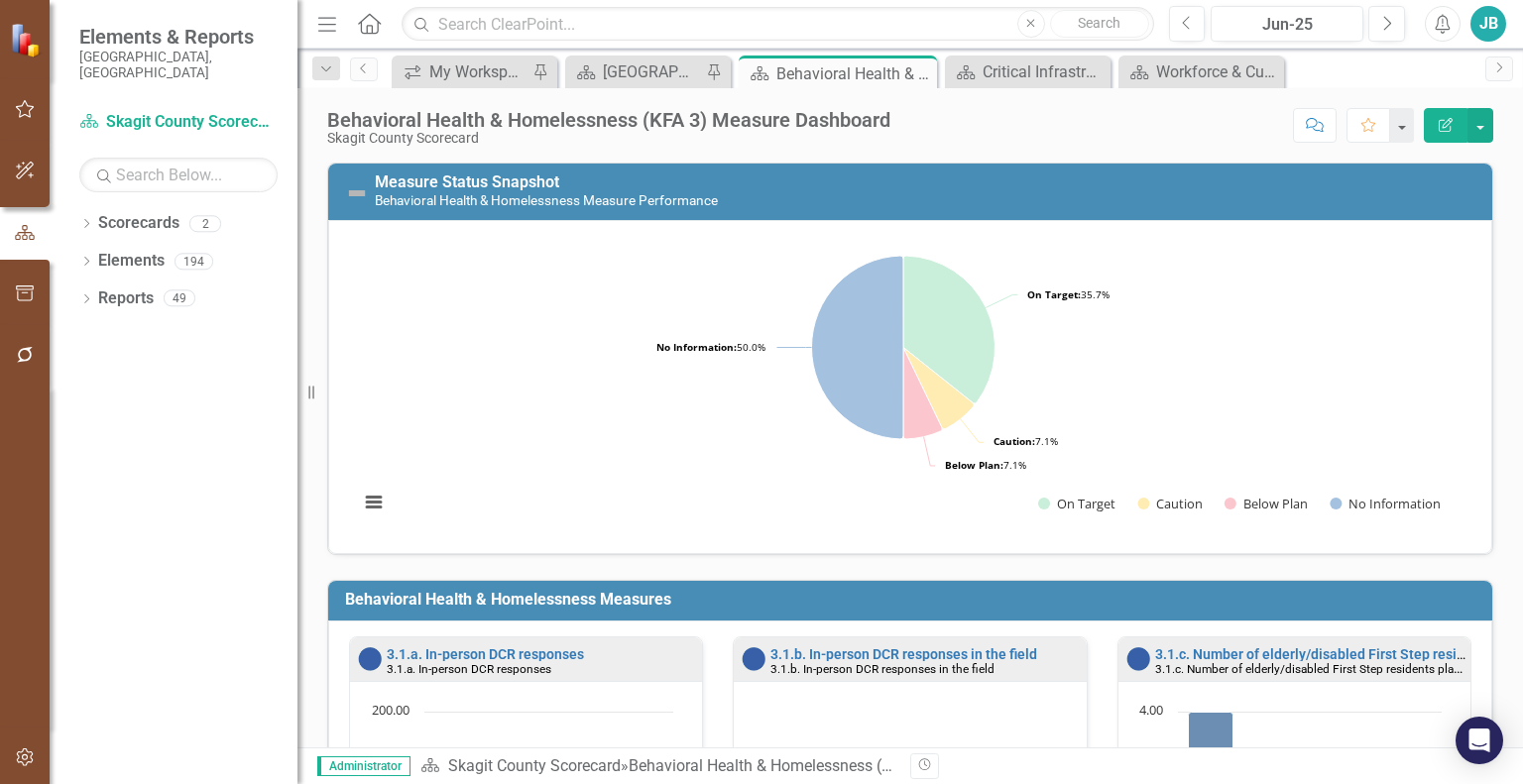 scroll, scrollTop: 287, scrollLeft: 0, axis: vertical 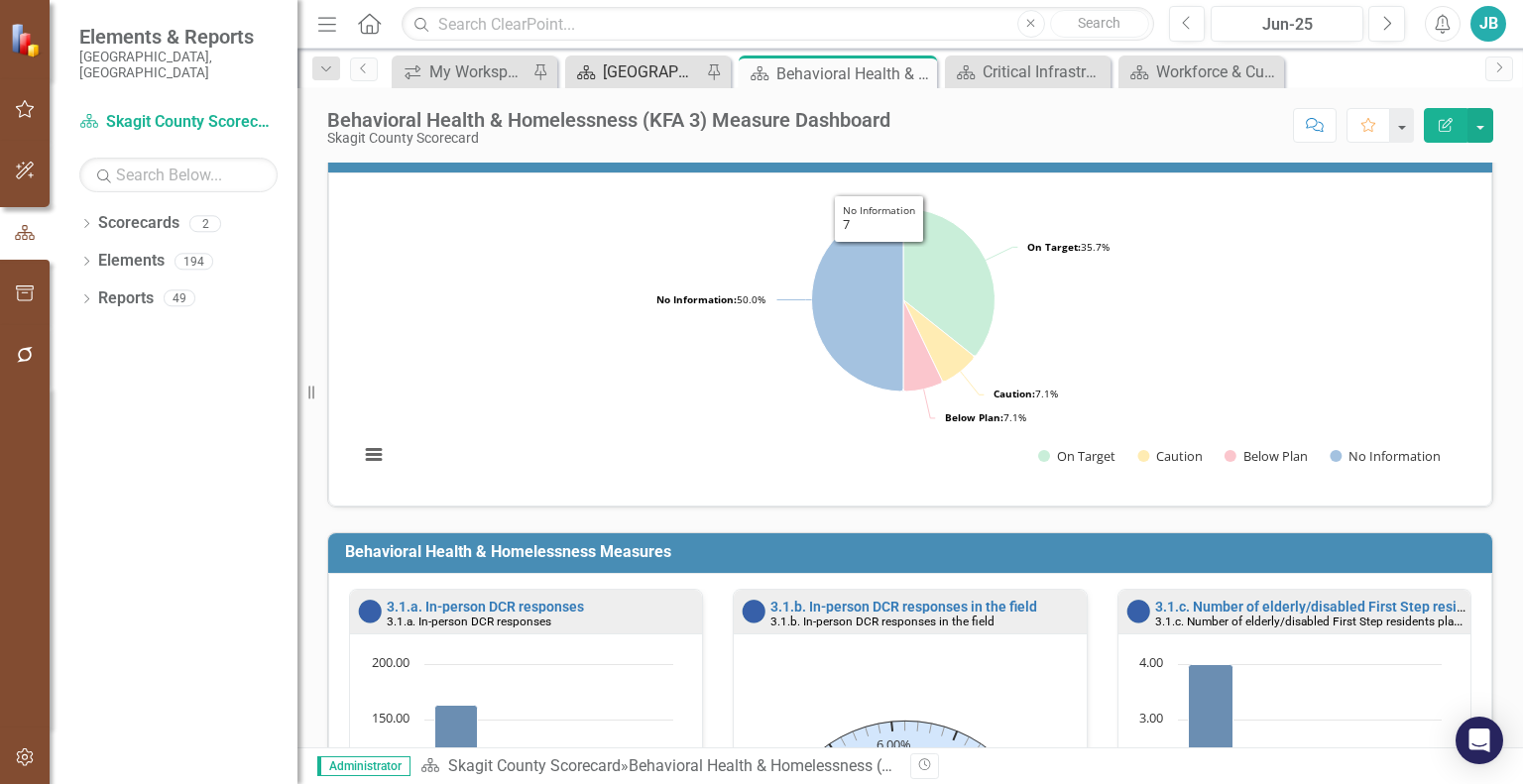 click on "[GEOGRAPHIC_DATA] Page" at bounding box center (651, 71) 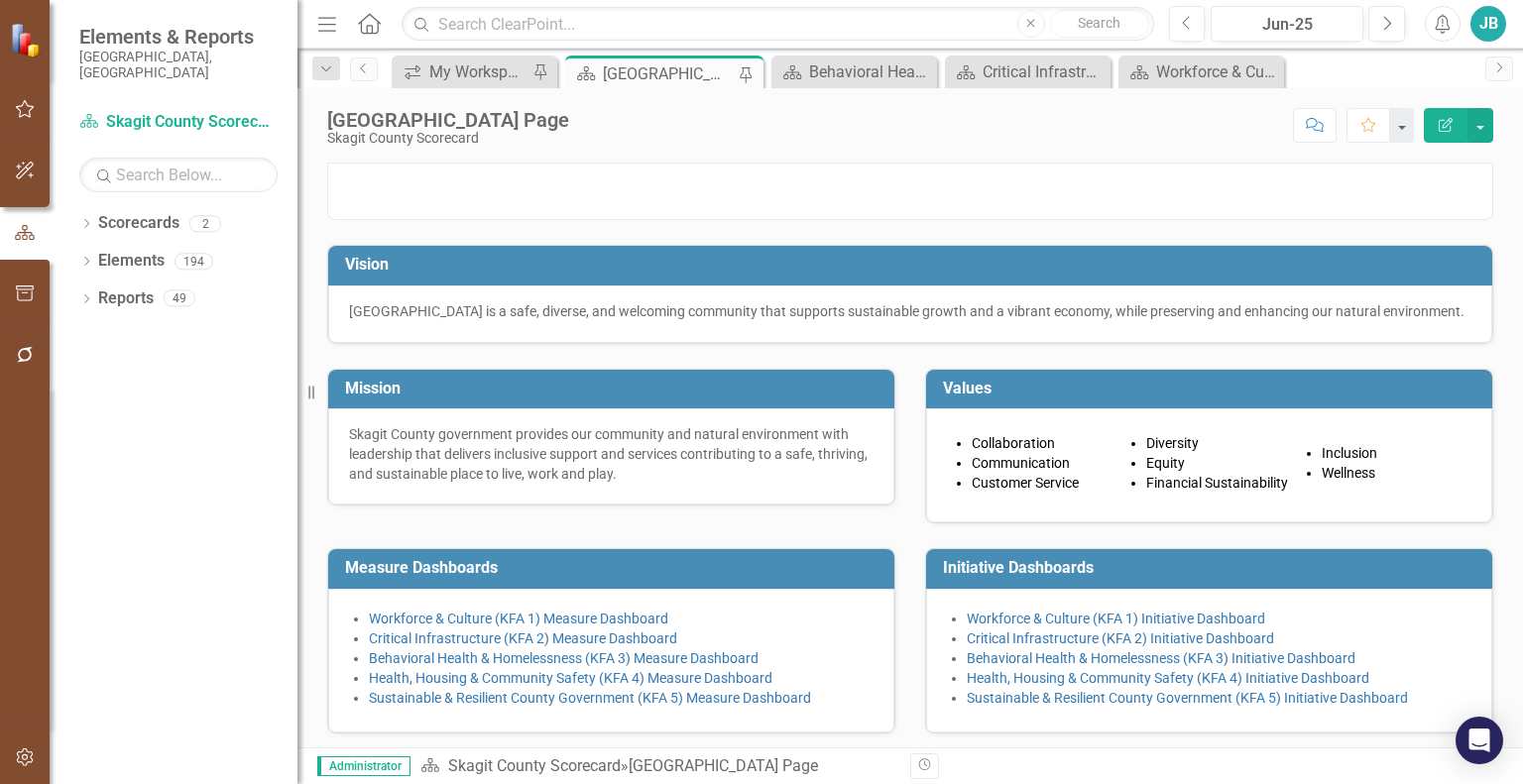 scroll, scrollTop: 363, scrollLeft: 0, axis: vertical 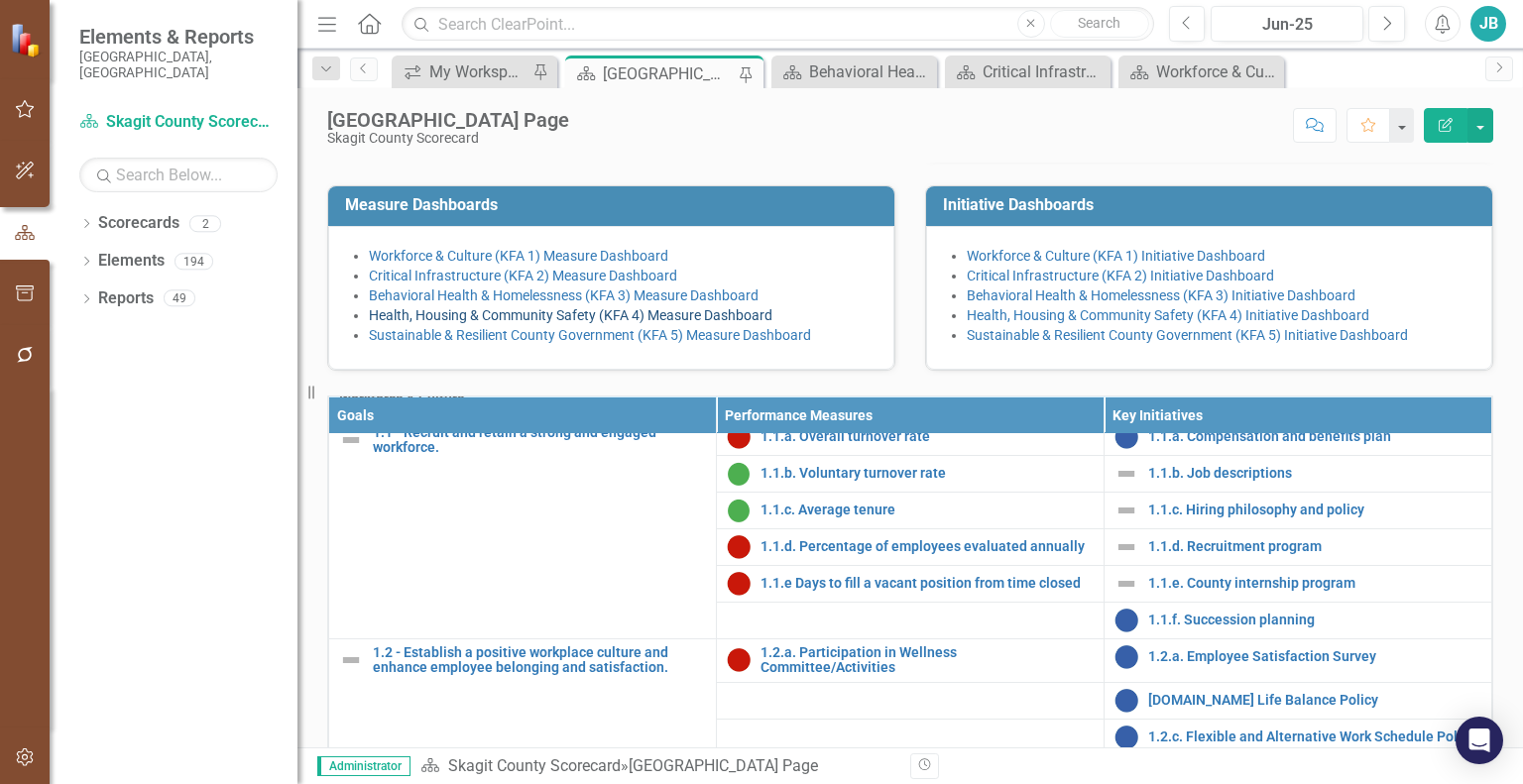 click on "Health, Housing & Community Safety (KFA 4) Measure Dashboard" at bounding box center (570, 315) 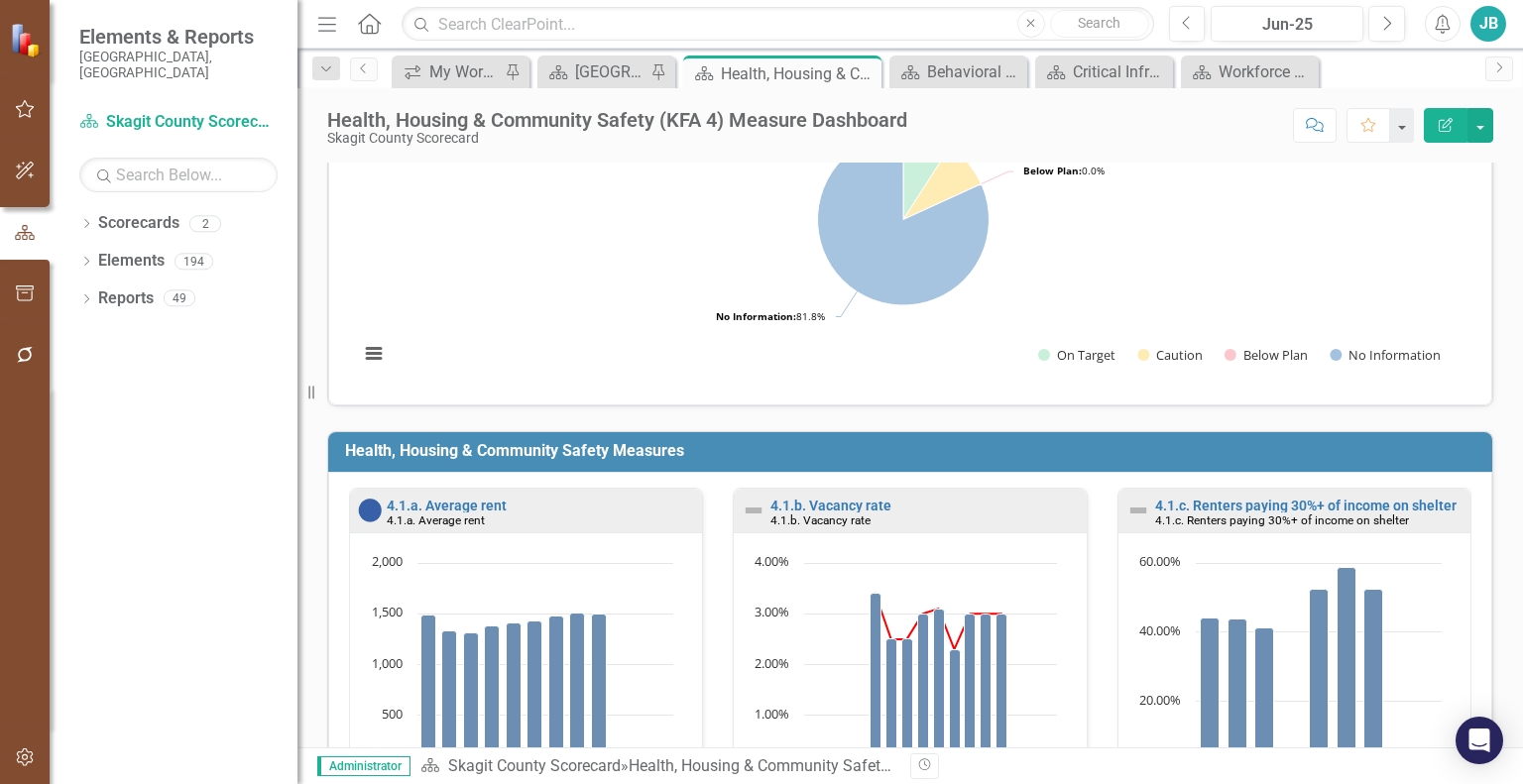 scroll, scrollTop: 146, scrollLeft: 0, axis: vertical 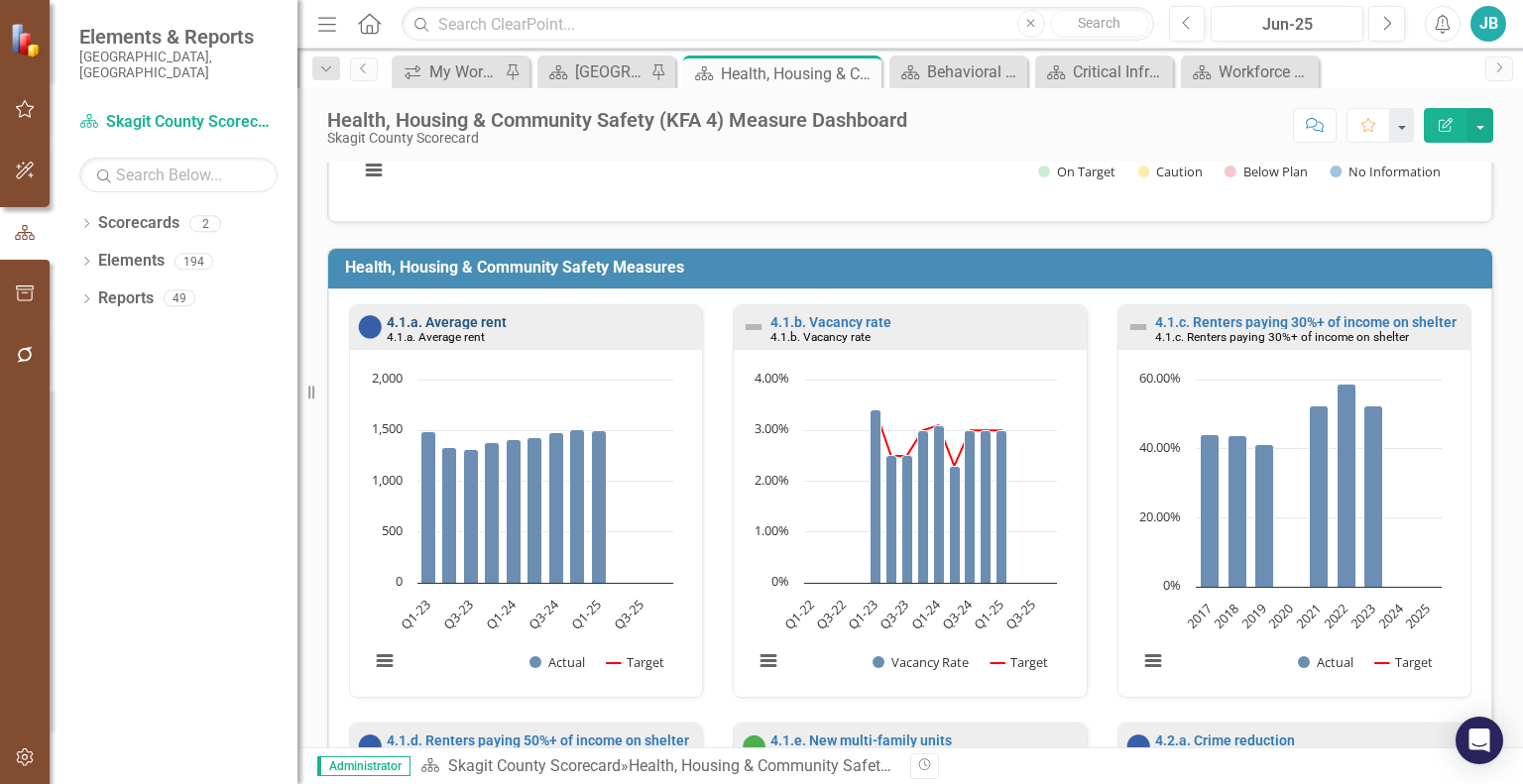 click on "4.1.a. Average rent" at bounding box center (446, 322) 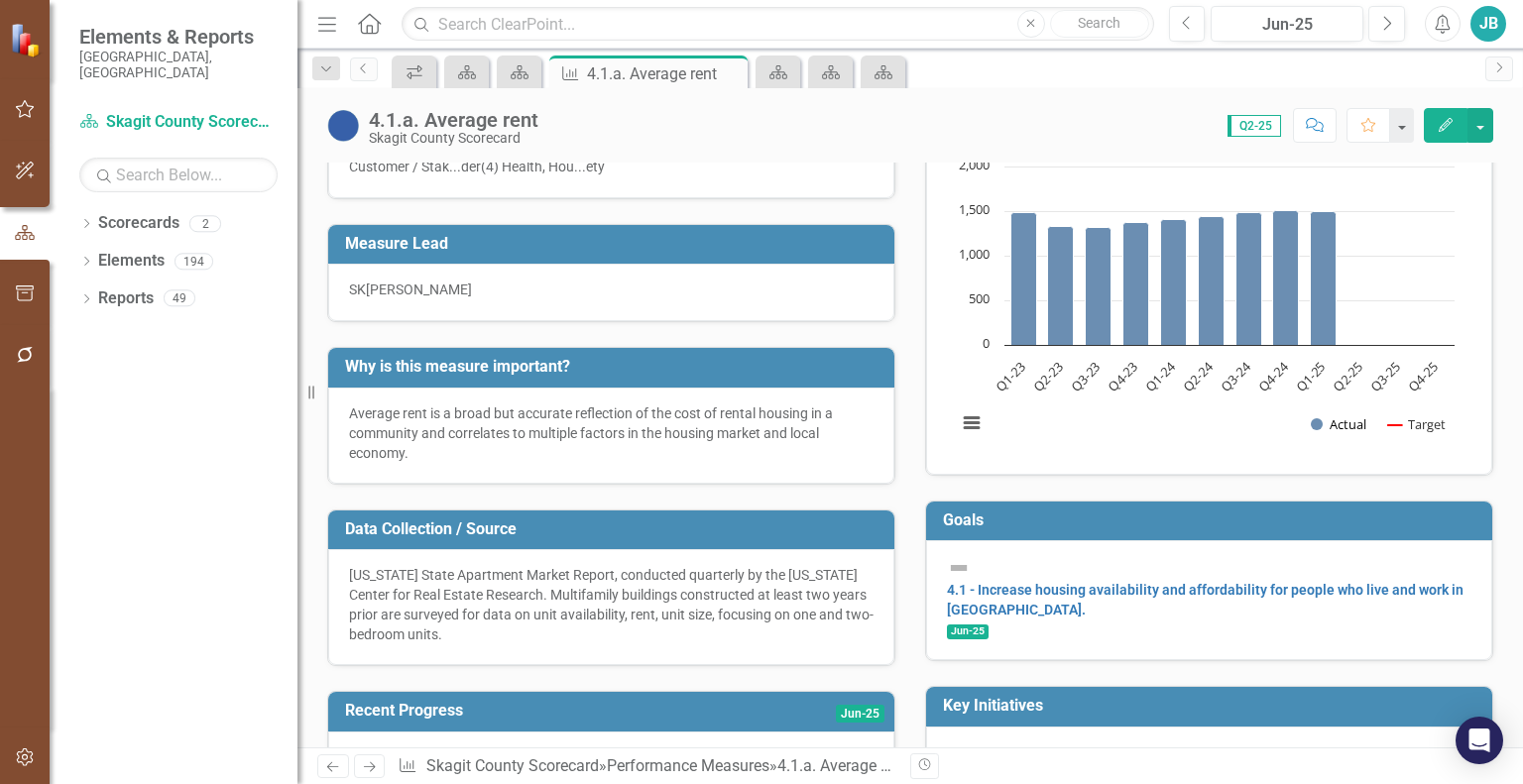 scroll, scrollTop: 0, scrollLeft: 0, axis: both 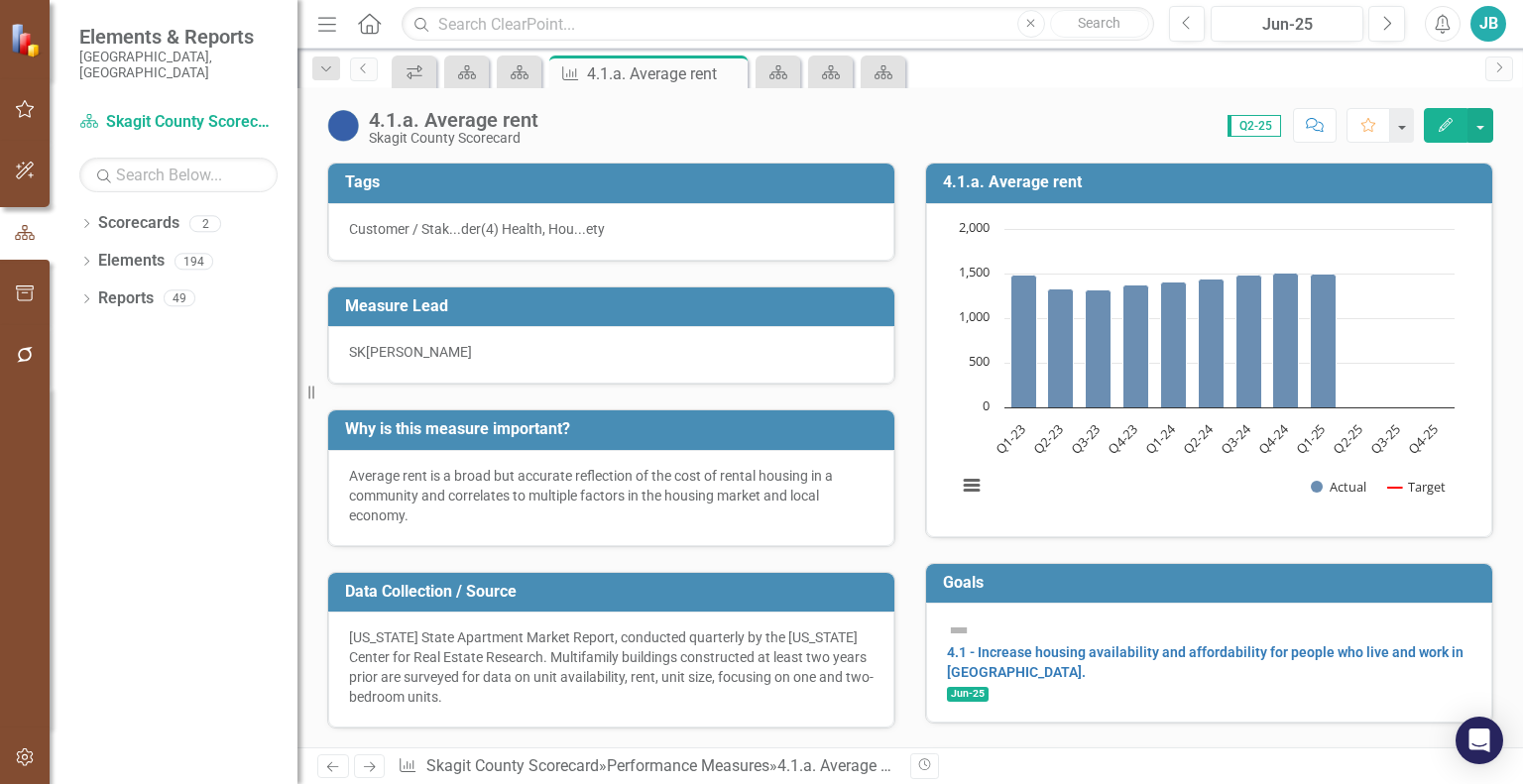 click on "Edit" at bounding box center (1446, 125) 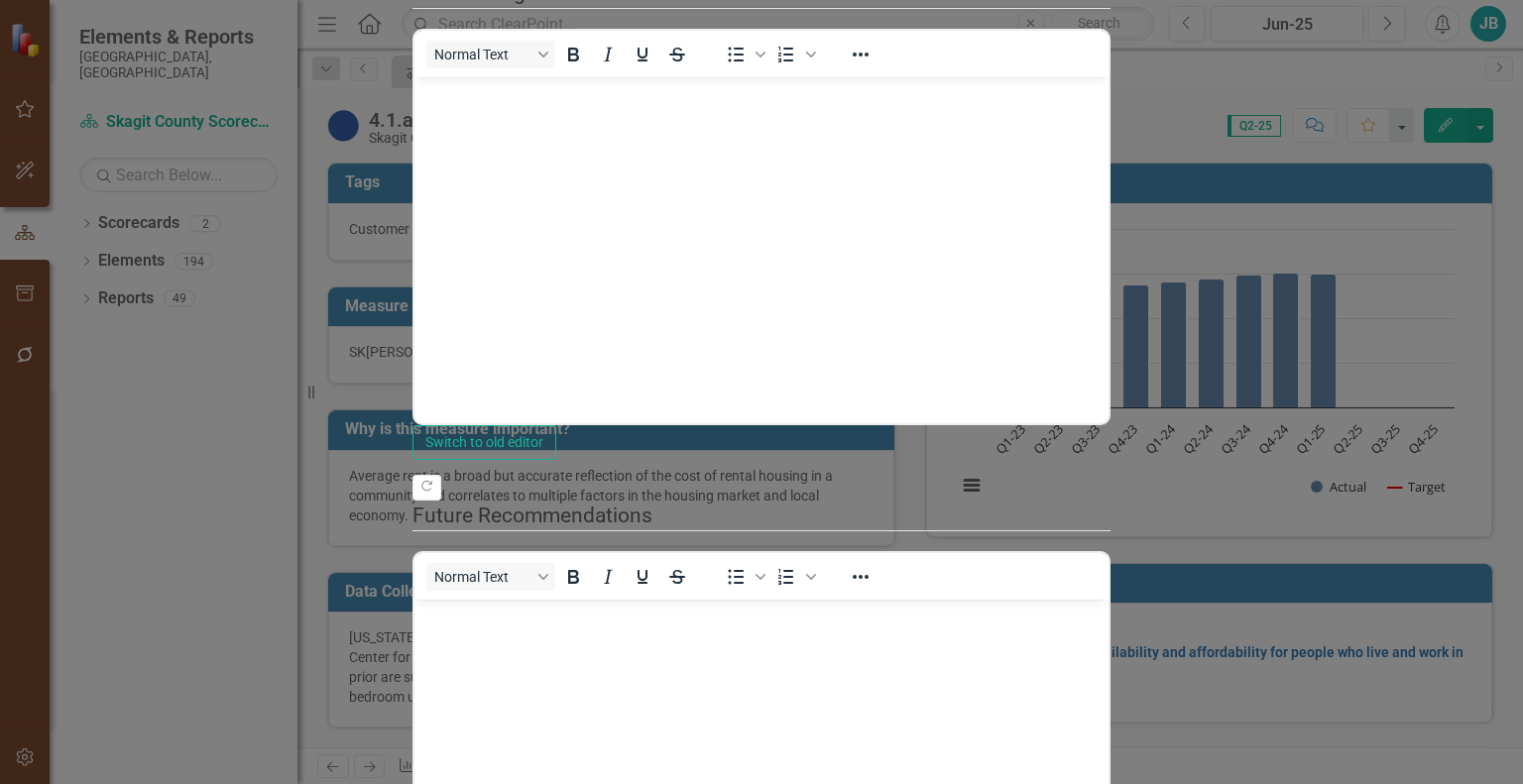 scroll, scrollTop: 0, scrollLeft: 0, axis: both 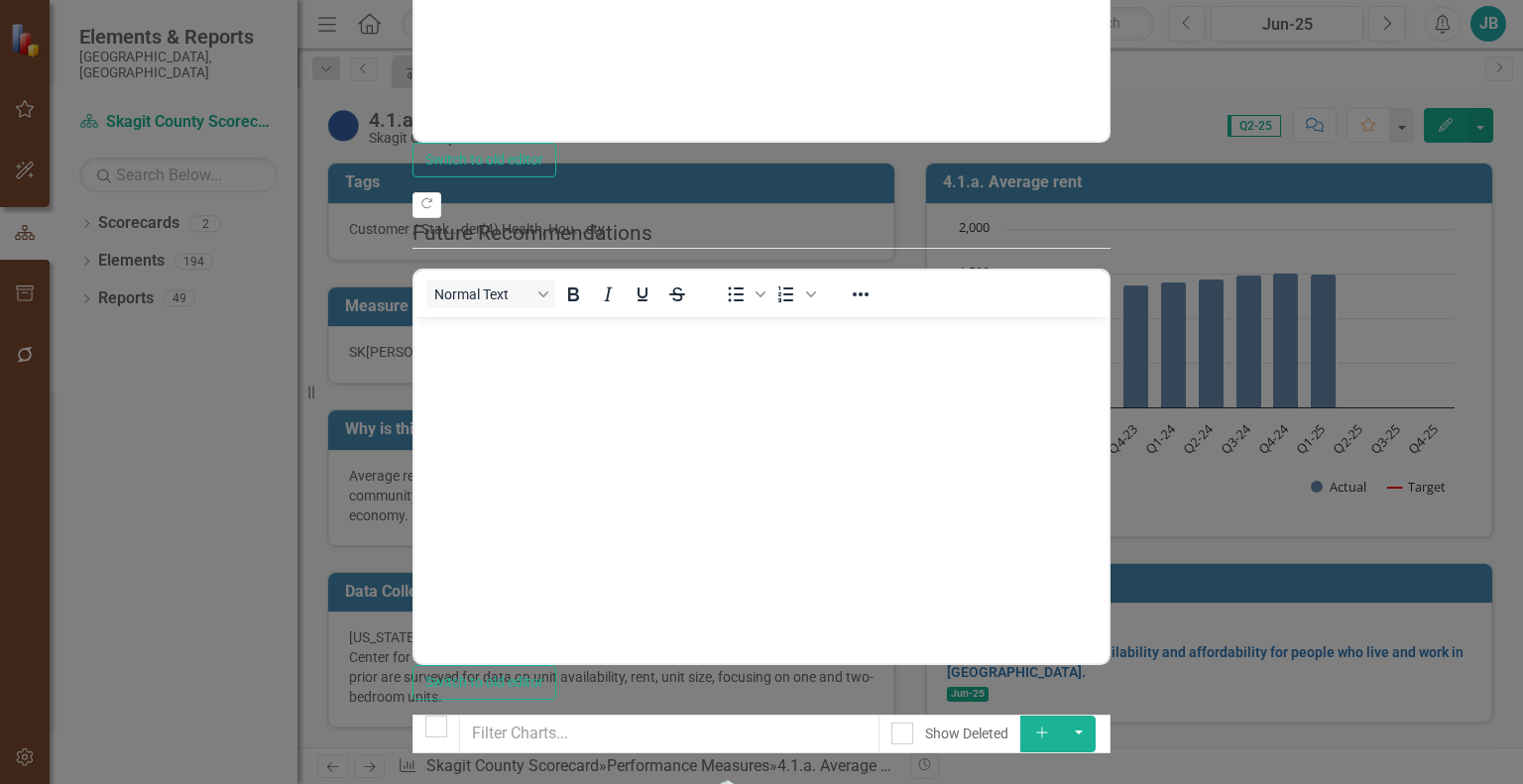 click on "4.1.a. Average rent" at bounding box center [482, 1241] 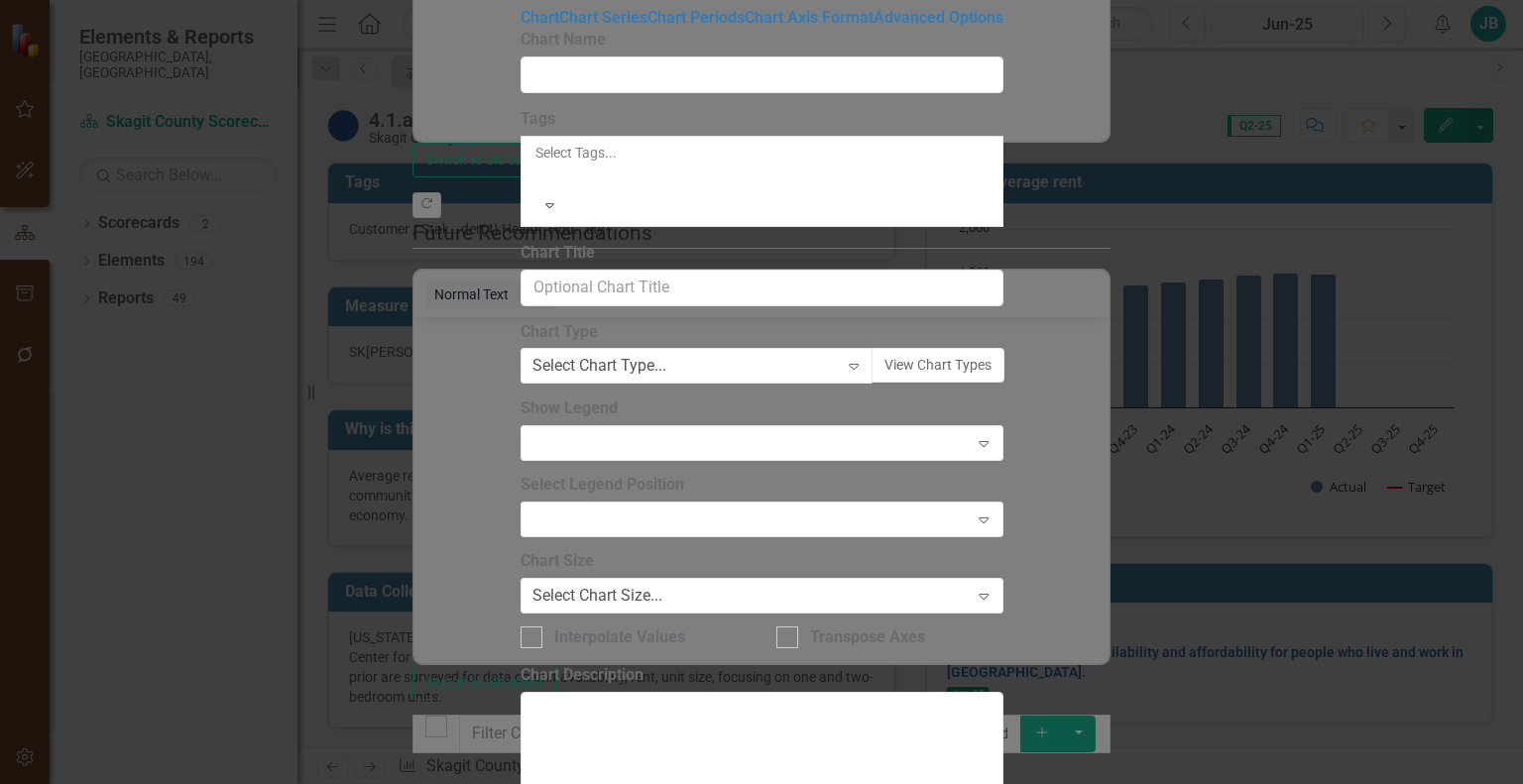 type on "4.1.a. Average rent" 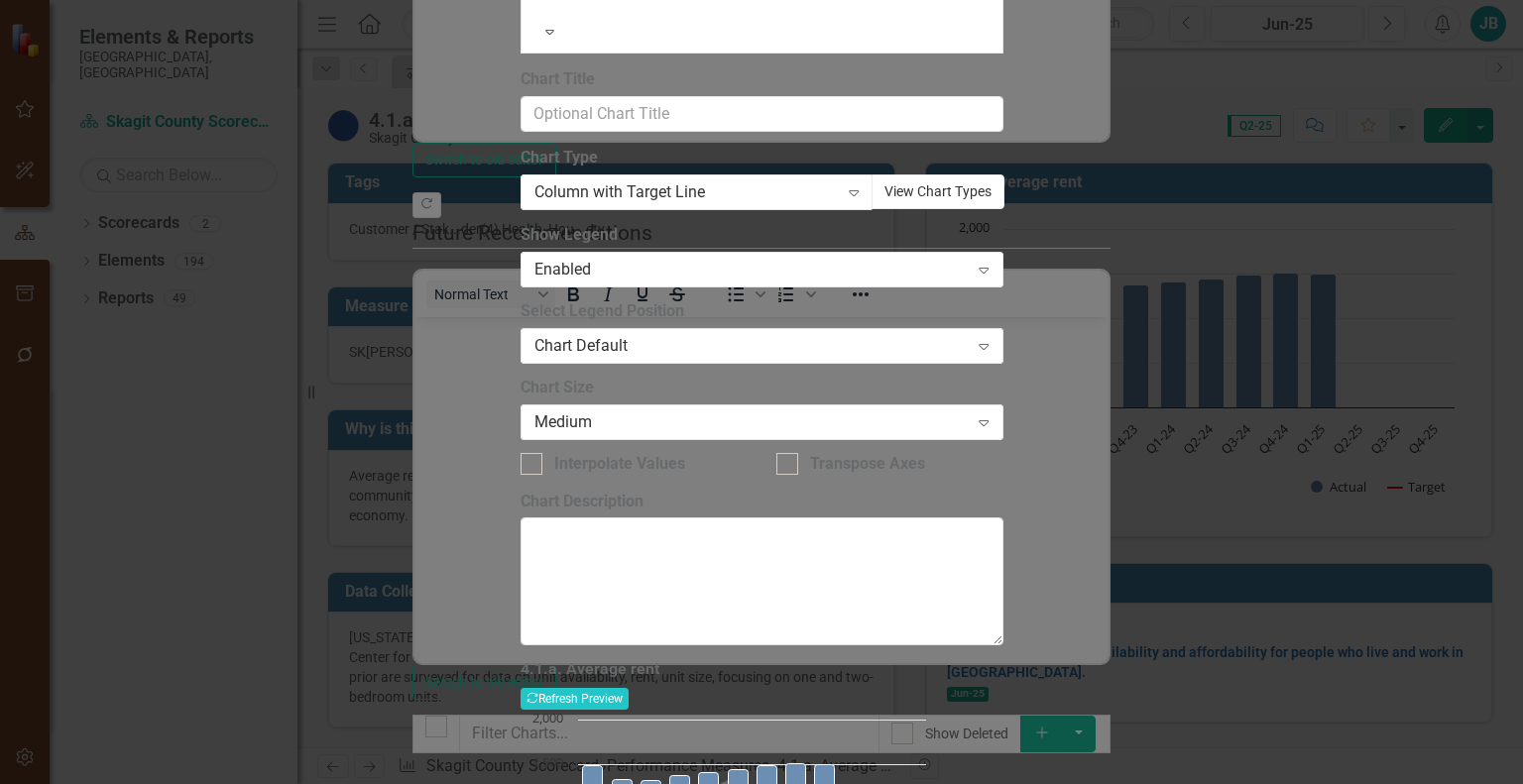 click on "View Chart Types" at bounding box center [938, 191] 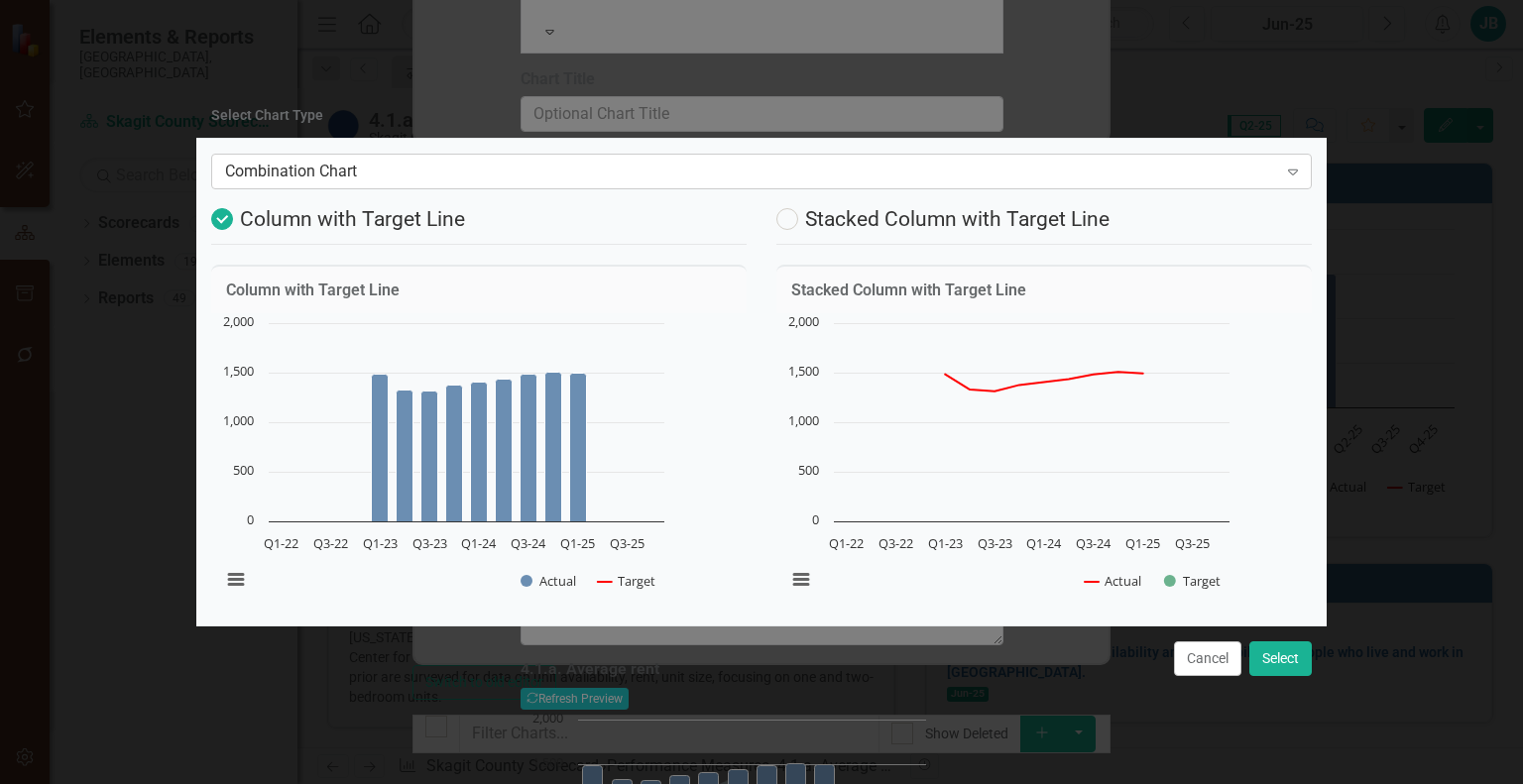 click on "Combination Chart" at bounding box center (751, 171) 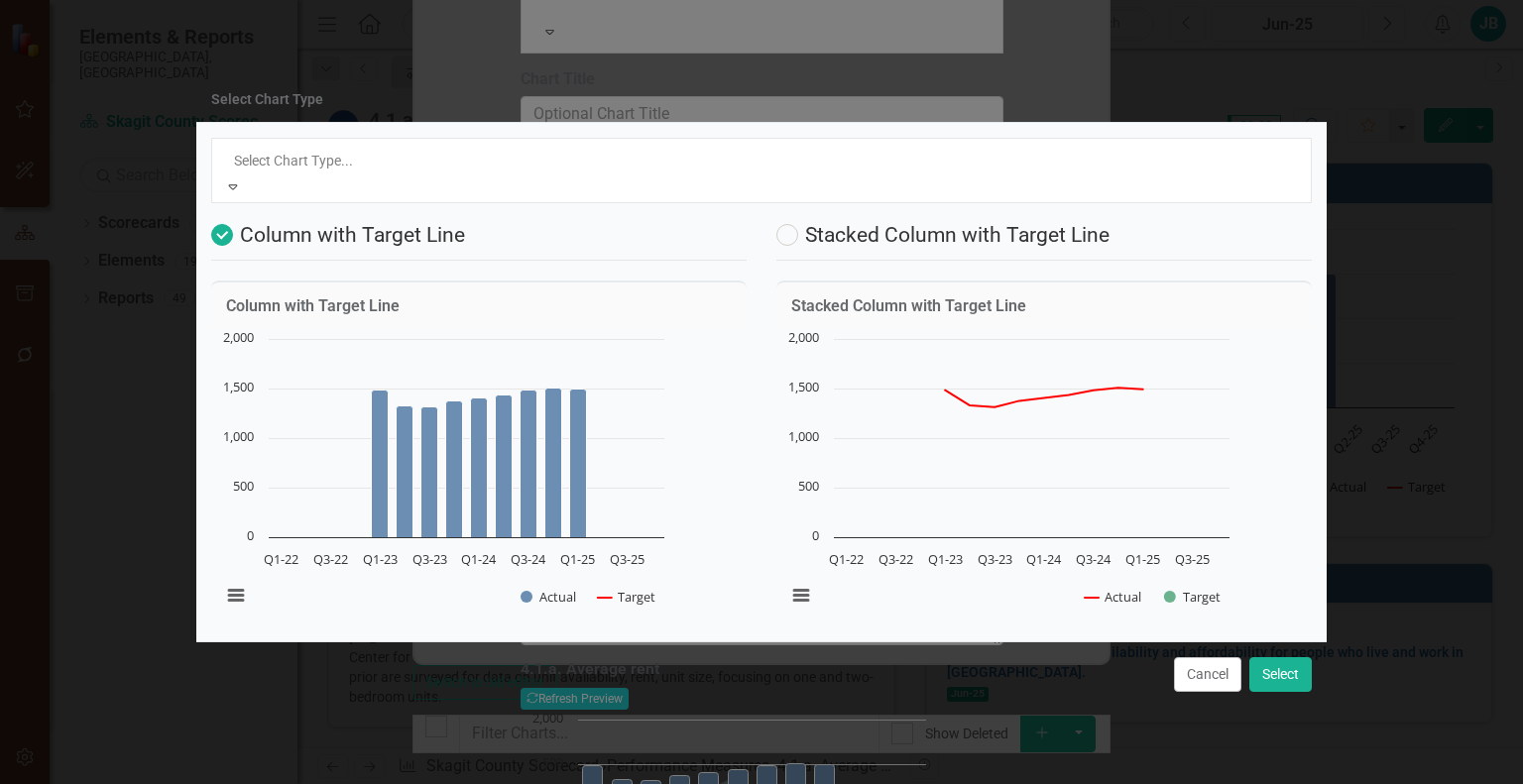 scroll, scrollTop: 2, scrollLeft: 0, axis: vertical 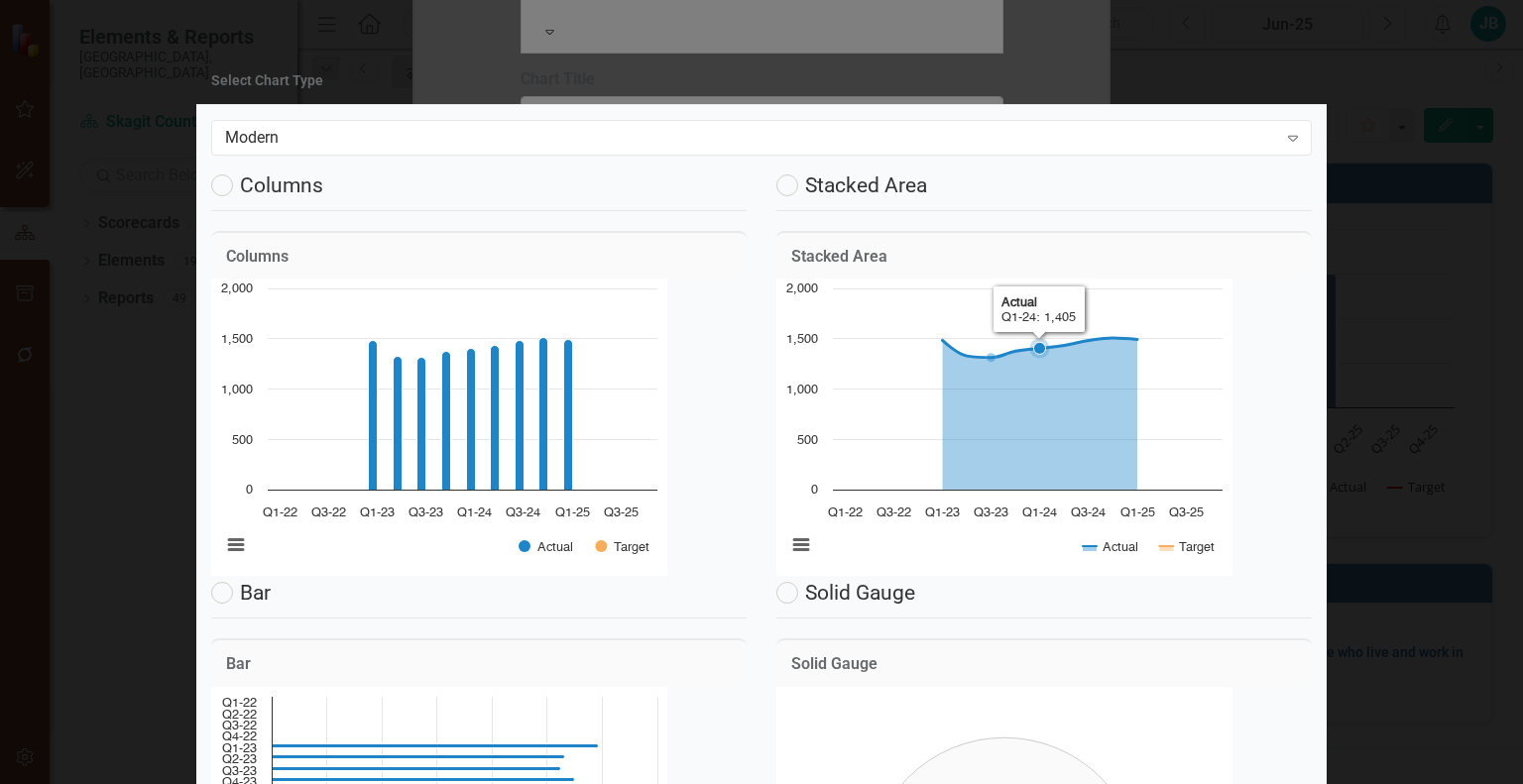 drag, startPoint x: 988, startPoint y: 352, endPoint x: 1106, endPoint y: 482, distance: 175.56765 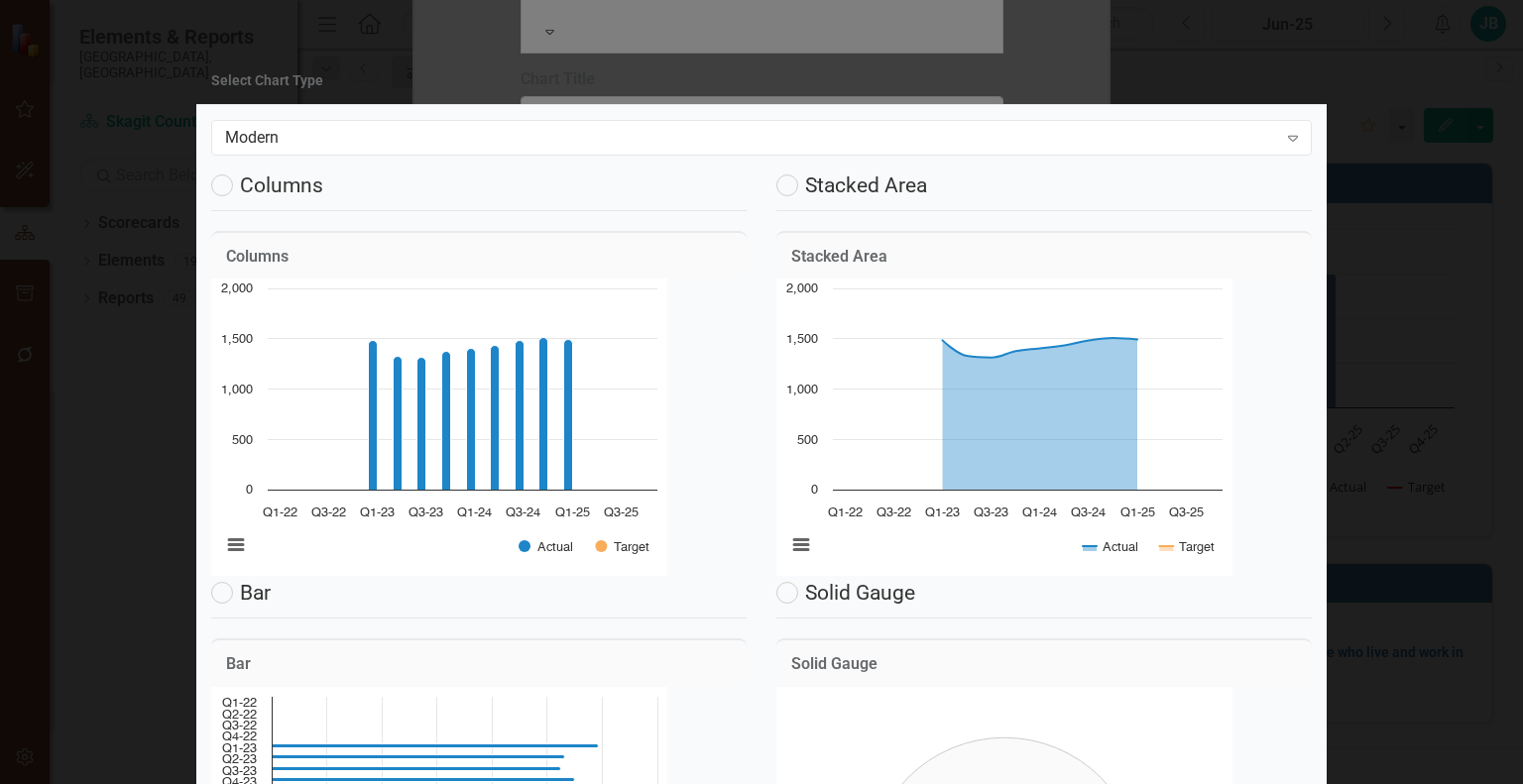 scroll, scrollTop: 0, scrollLeft: 0, axis: both 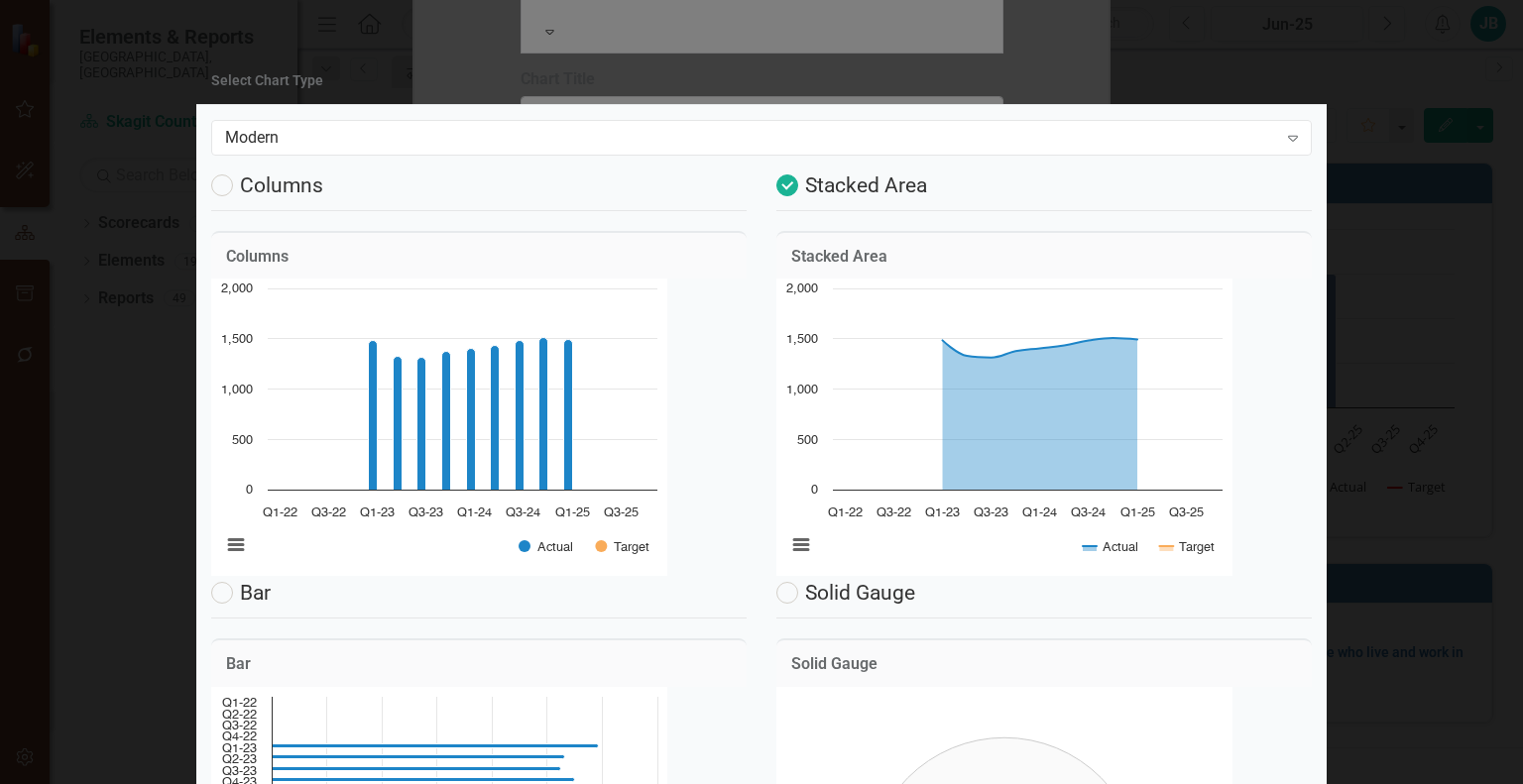 radio on "true" 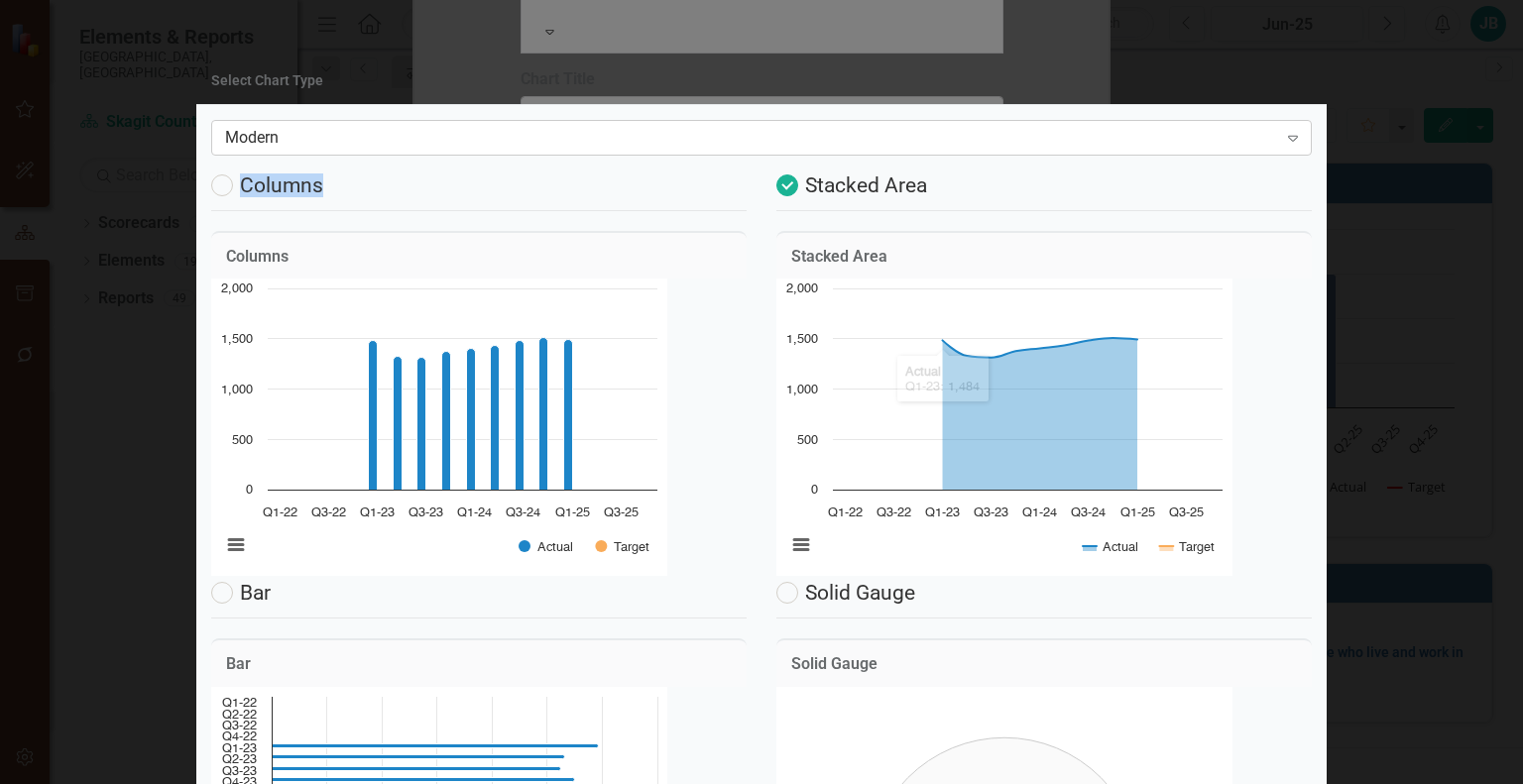 drag, startPoint x: 591, startPoint y: 261, endPoint x: 503, endPoint y: 140, distance: 149.61618 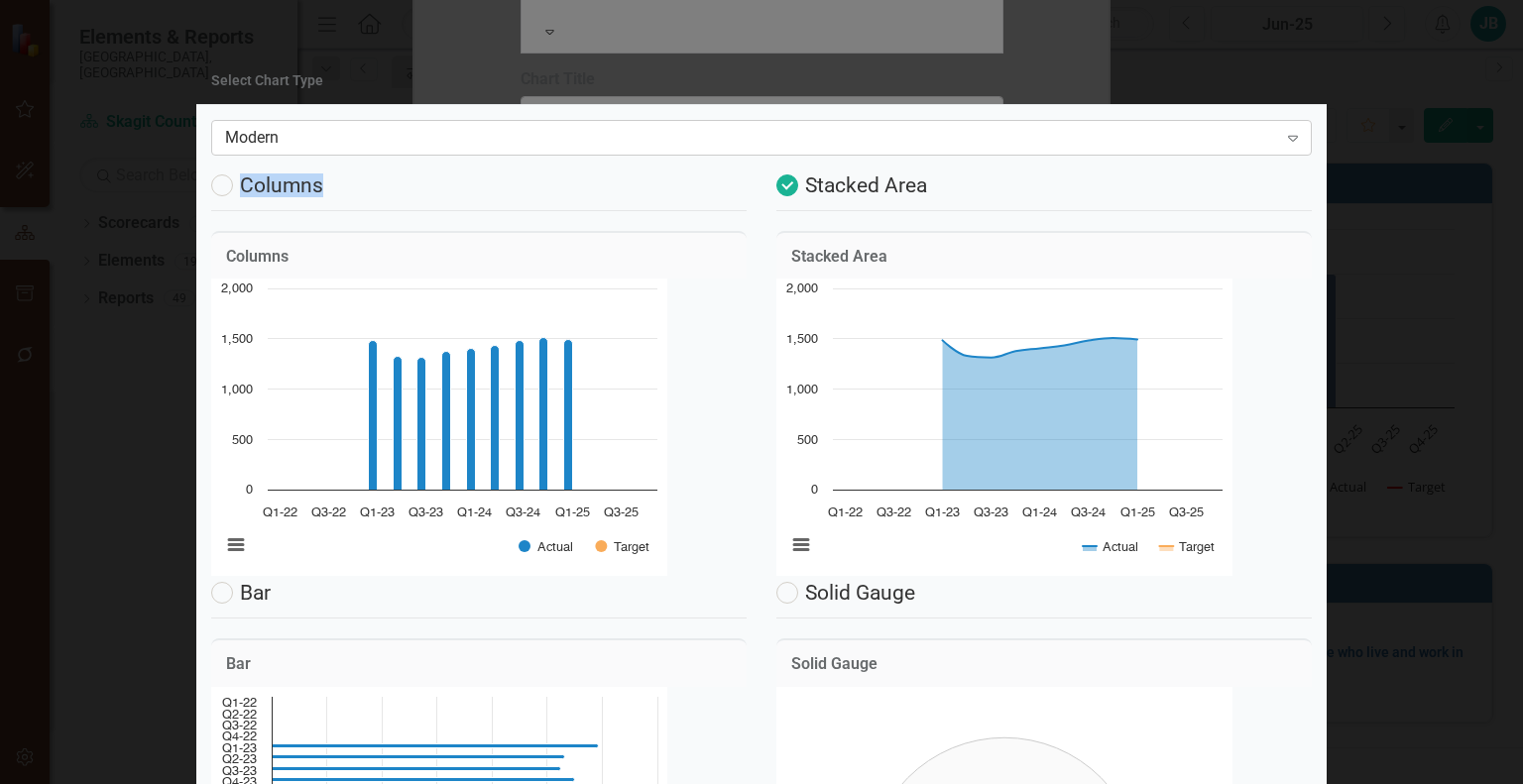 click on "Modern" at bounding box center (751, 137) 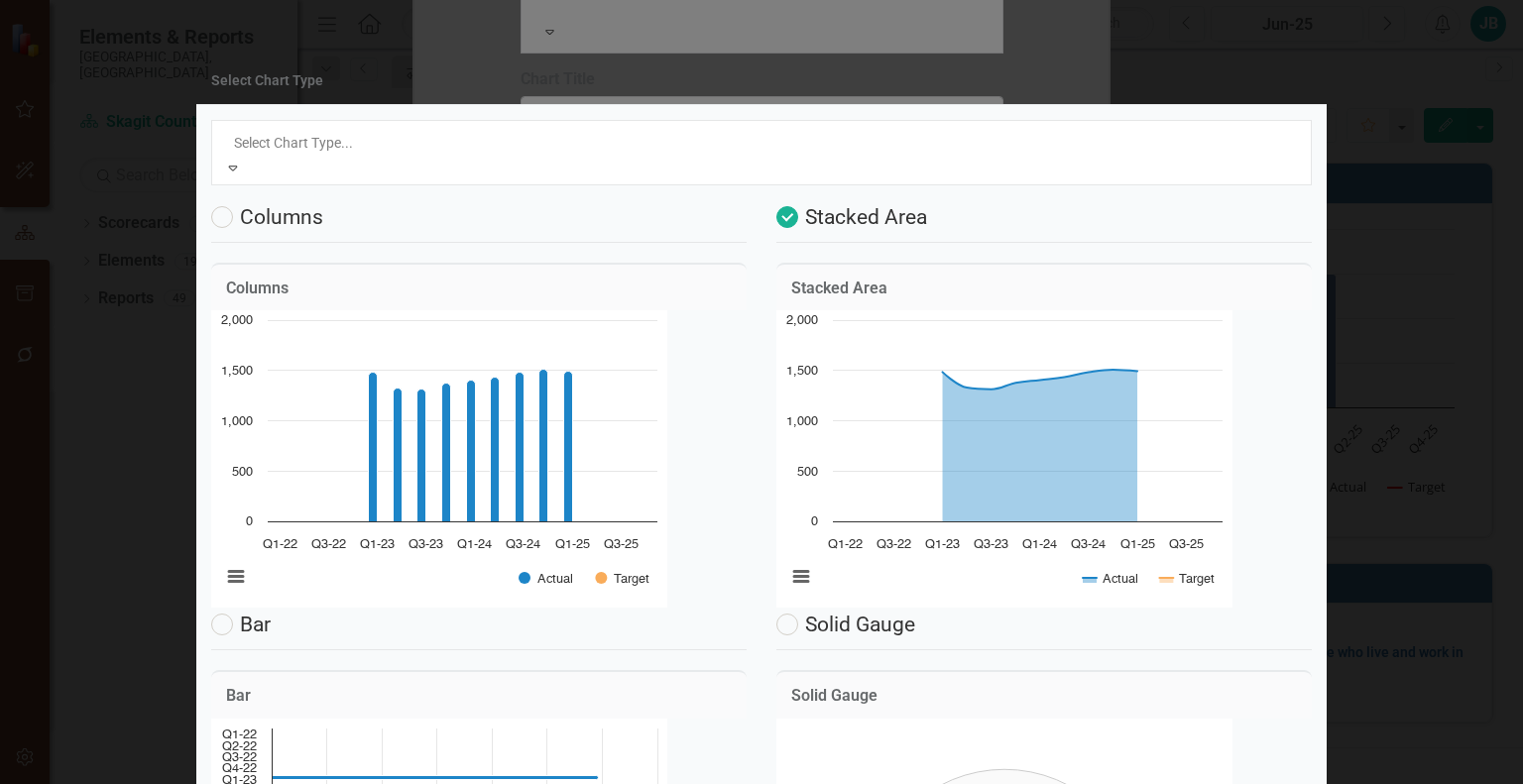 scroll, scrollTop: 0, scrollLeft: 0, axis: both 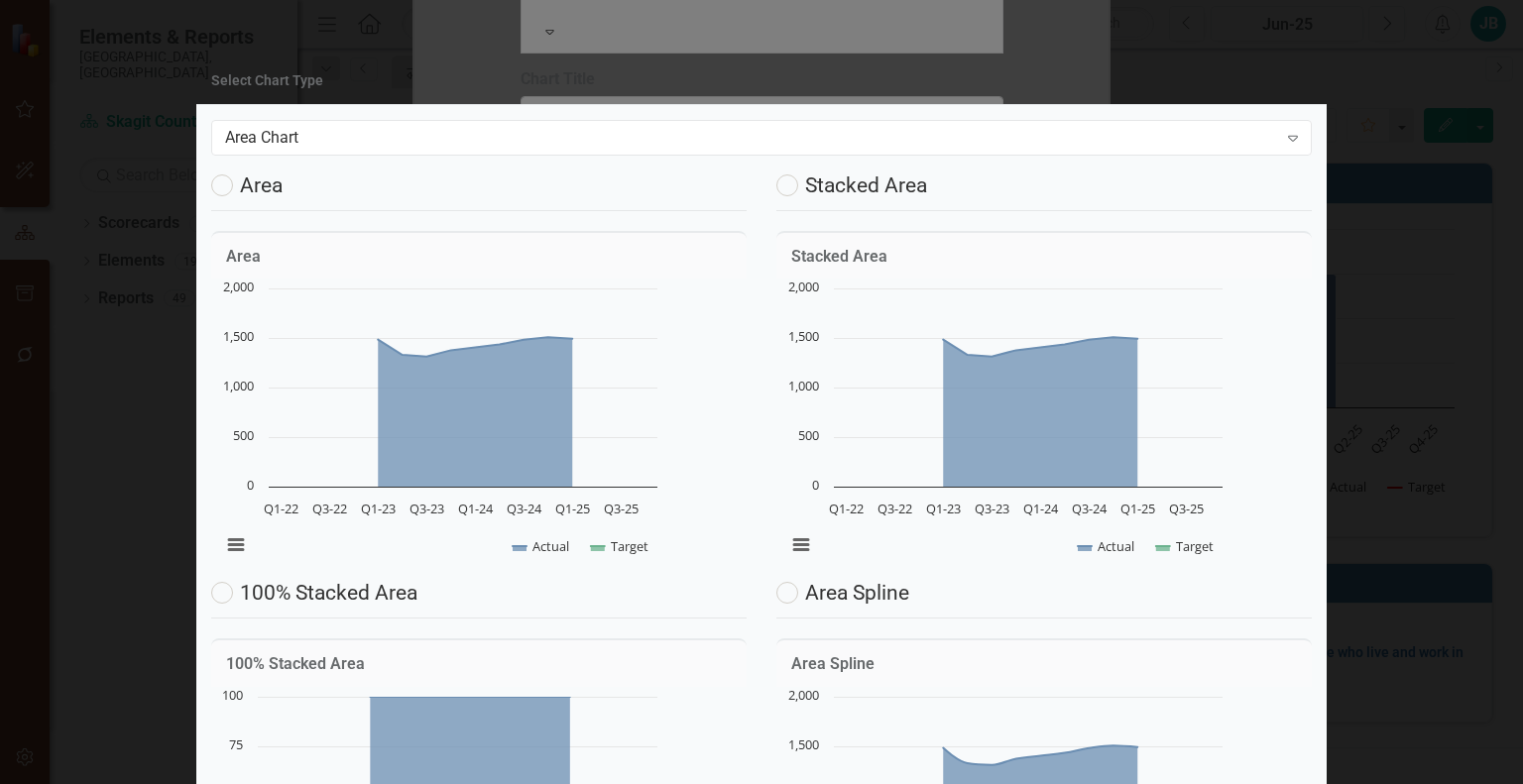 click on "Stacked Area" at bounding box center [852, 185] 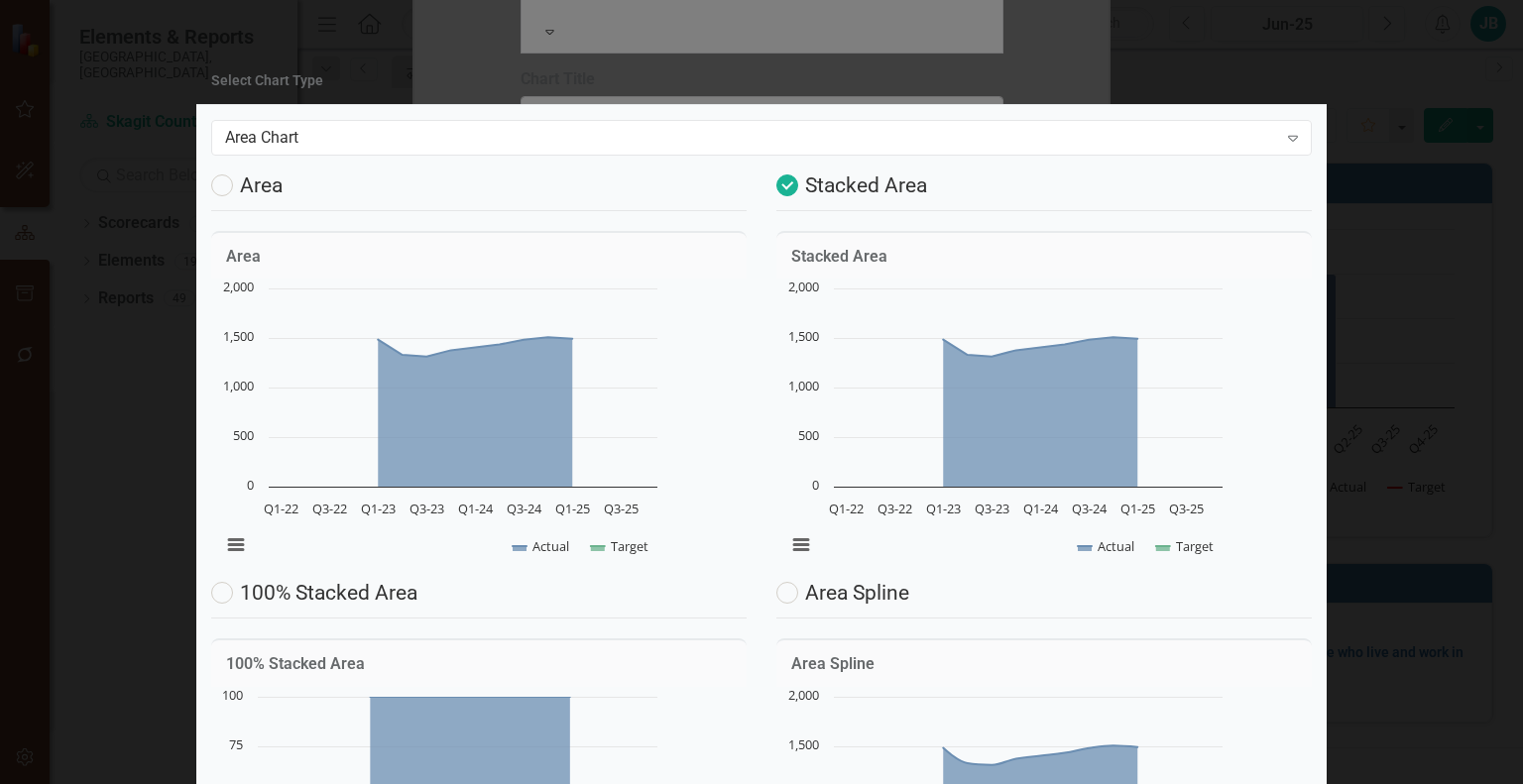 radio on "true" 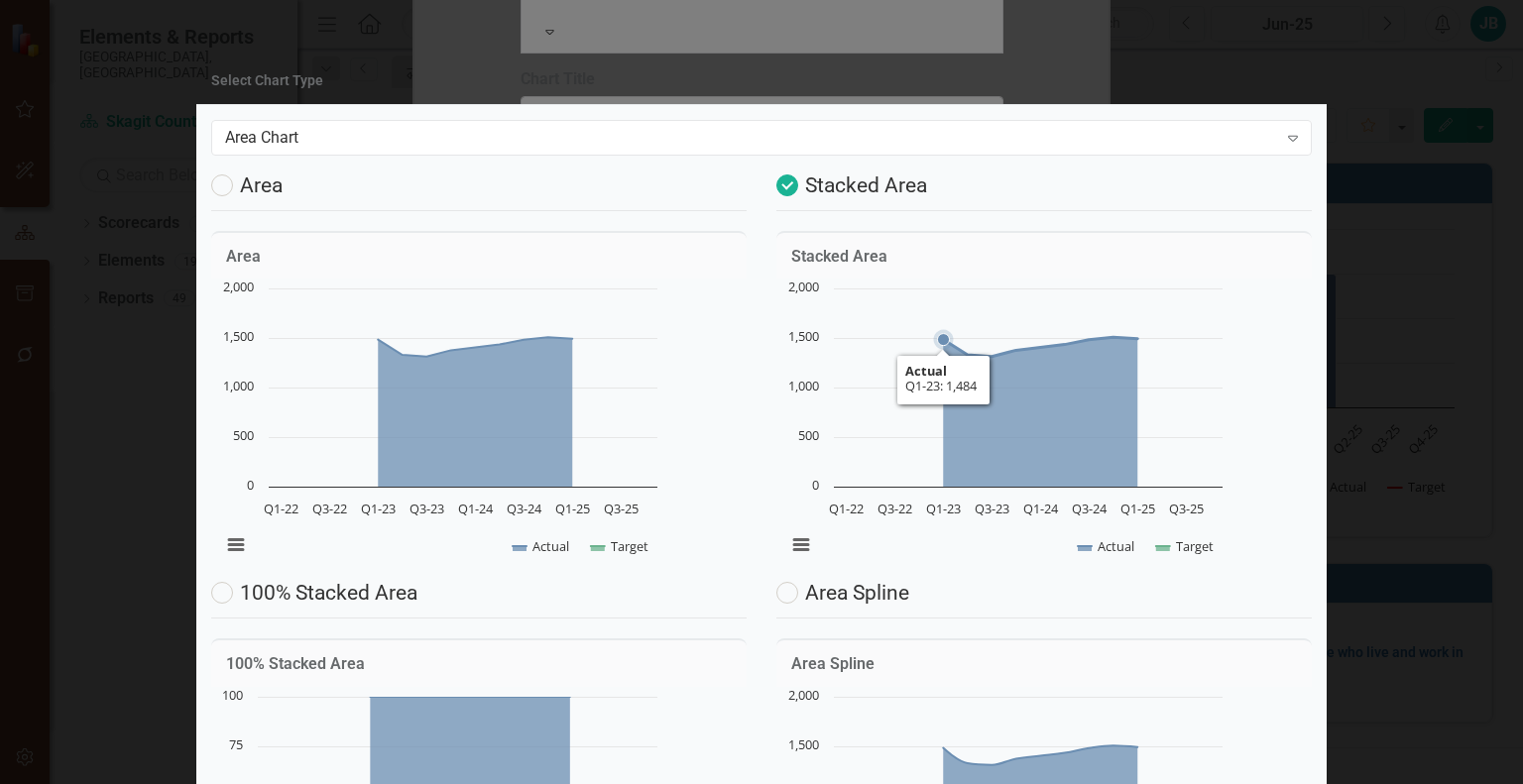 scroll, scrollTop: 56, scrollLeft: 0, axis: vertical 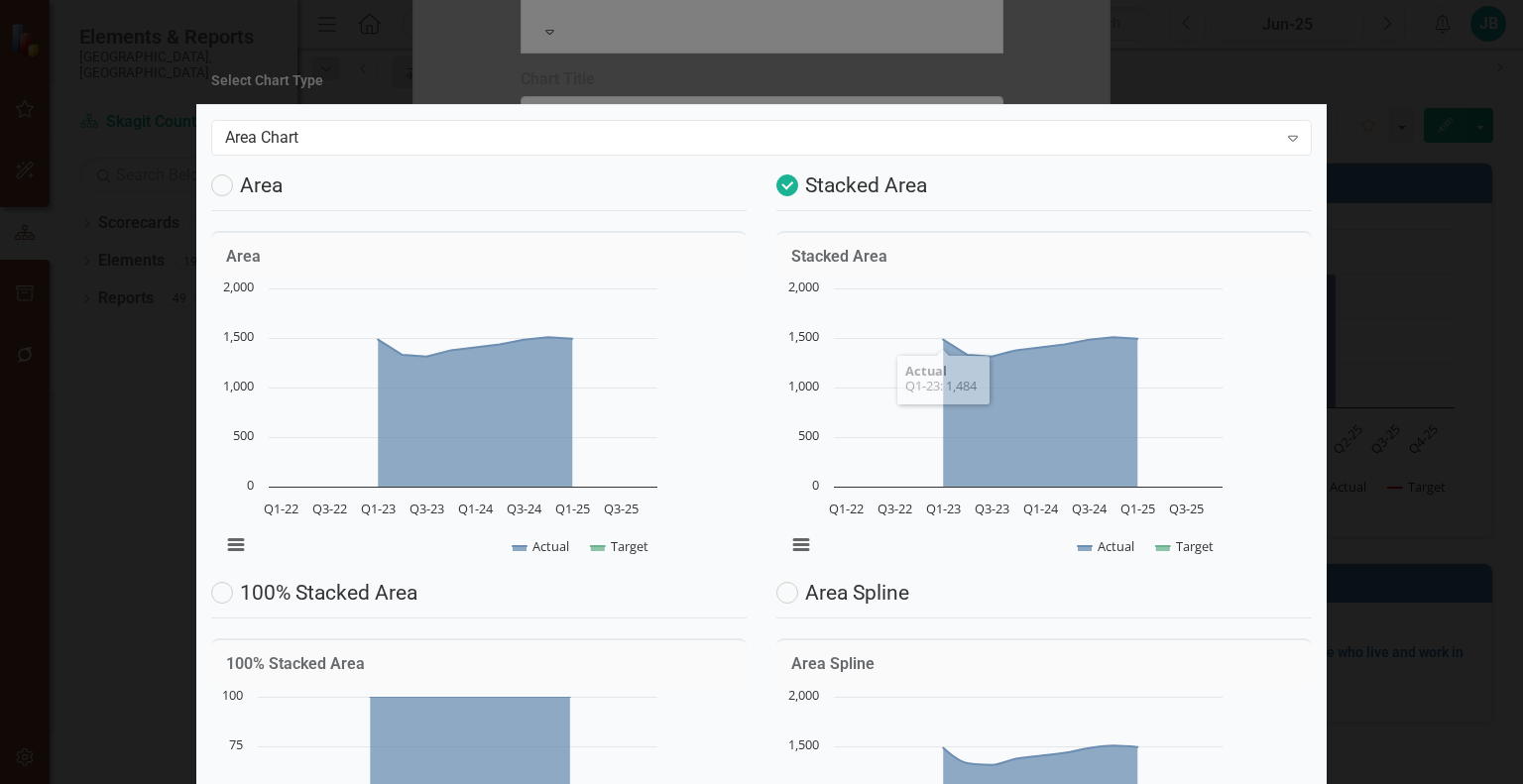 click on "Select" at bounding box center [1280, 1440] 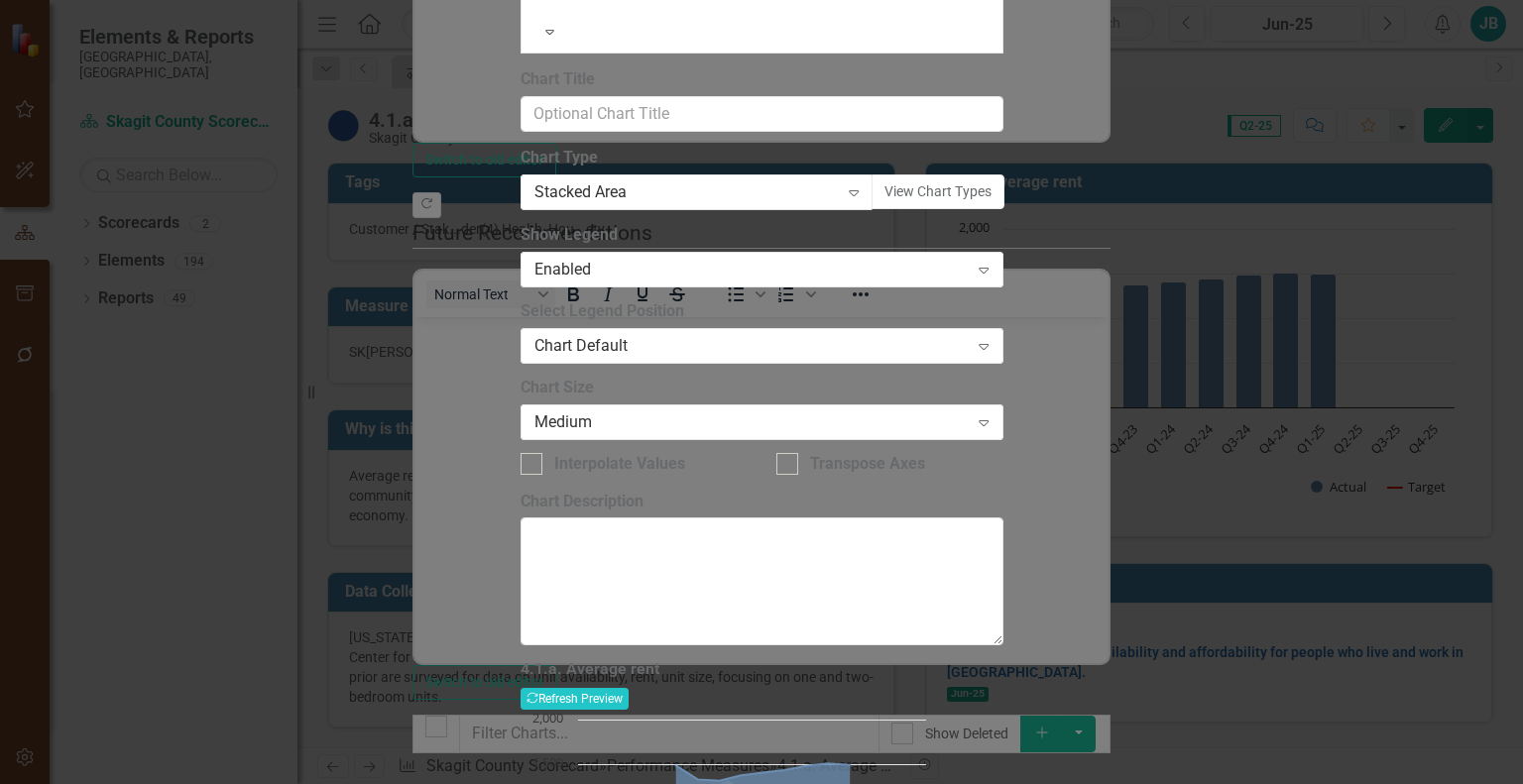 click on "Chart Periods" at bounding box center (696, -158) 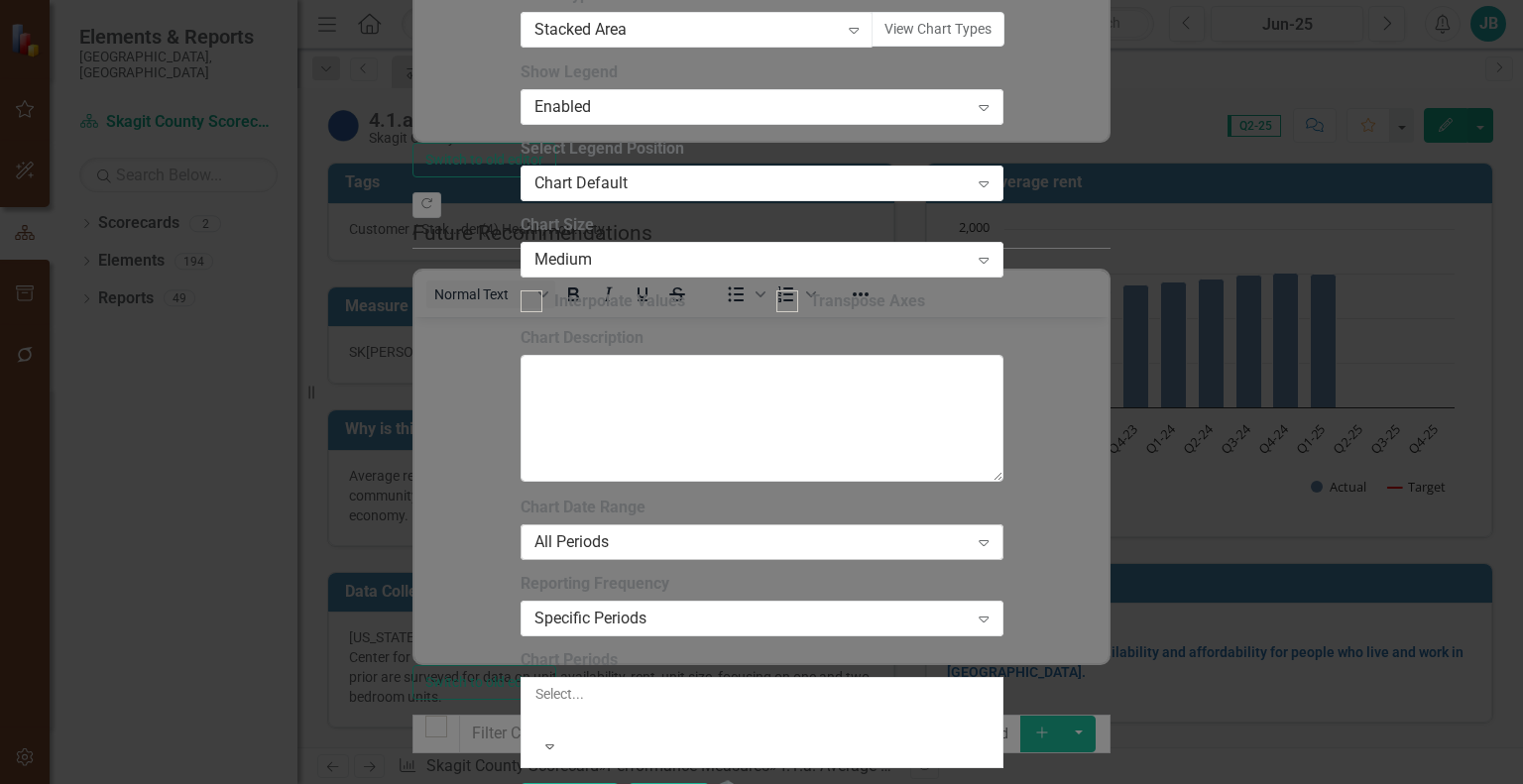 click on "All Periods" at bounding box center [752, 542] 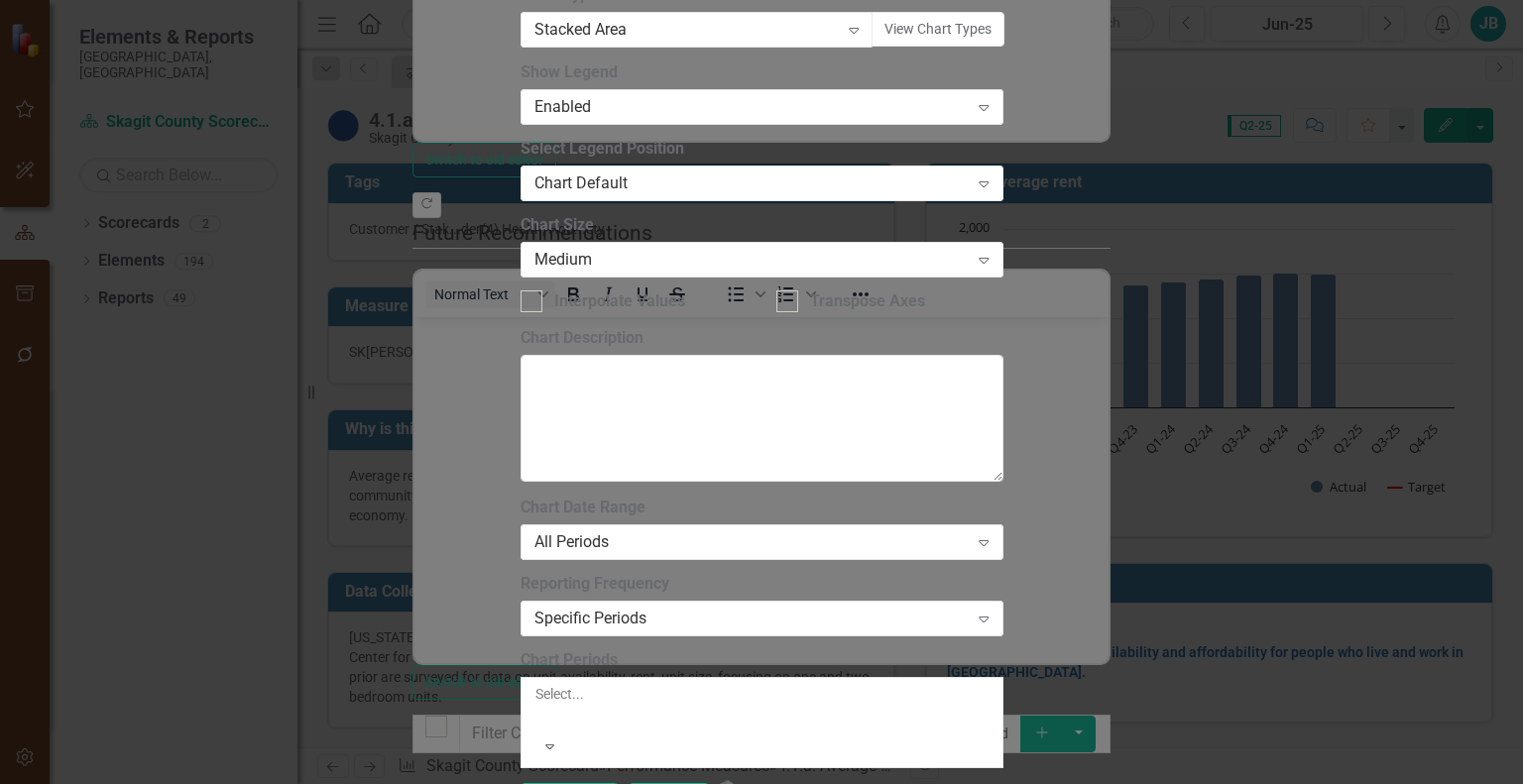 click on "Chart Chart Series Chart Periods Chart Axis Format Advanced Options" at bounding box center [762, -319] 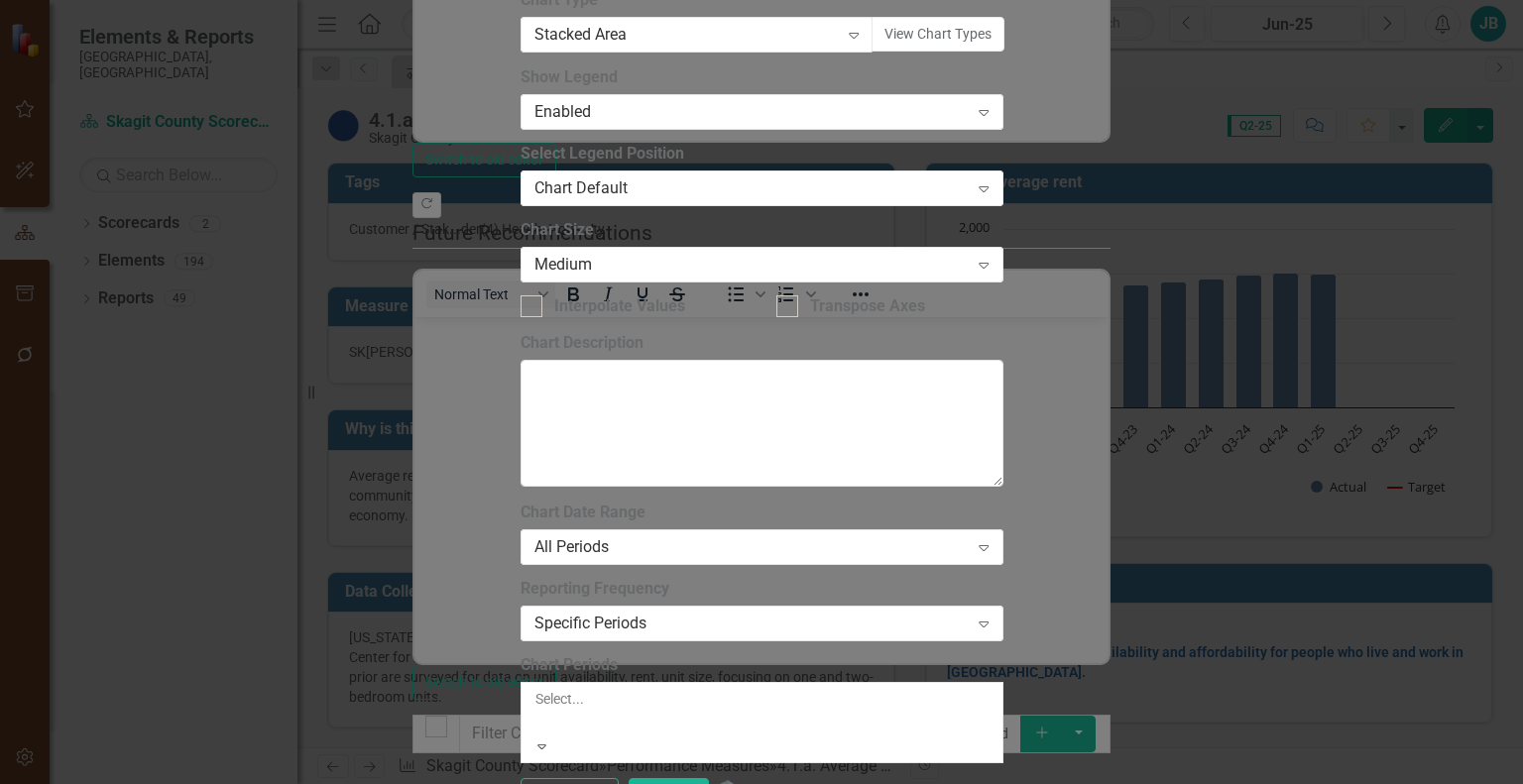 click at bounding box center (536, 723) 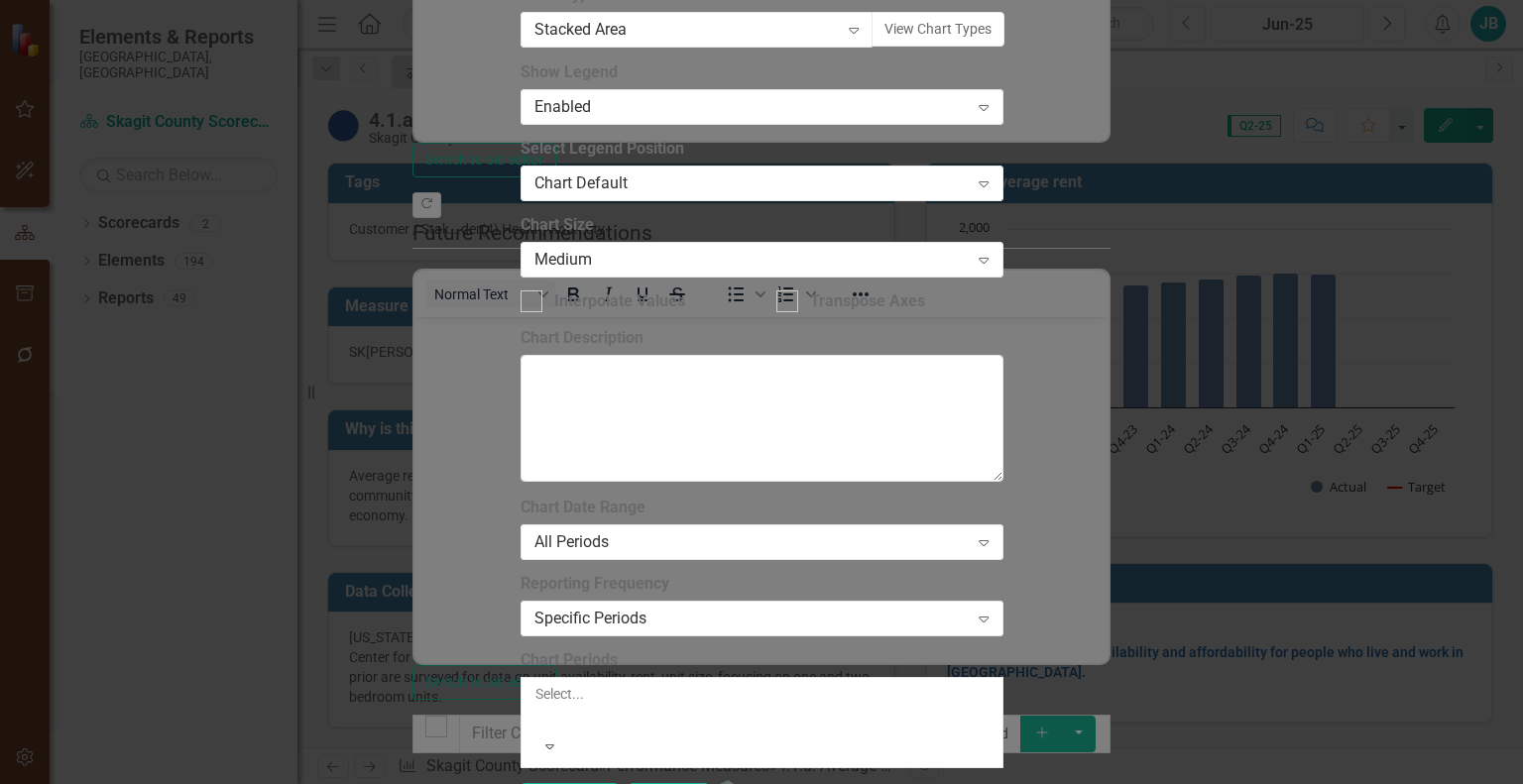 click on "4.1.a. Average rent Recalculate Refresh Preview Chart Chart with 2 data series. The chart has 1 X axis displaying categories.  The chart has 1 Y axis displaying values. Data ranges from 1313 to 1508. Chart context menu Actual Target Q1-22 Q3-22 Q1-23 Q3-23 Q1-24 Q3-24 Q1-25 Q3-25 0 500 1,000 1,500 2,000 Actual ​ Q1-23: 1,484 ​ End of interactive chart." at bounding box center [762, 996] 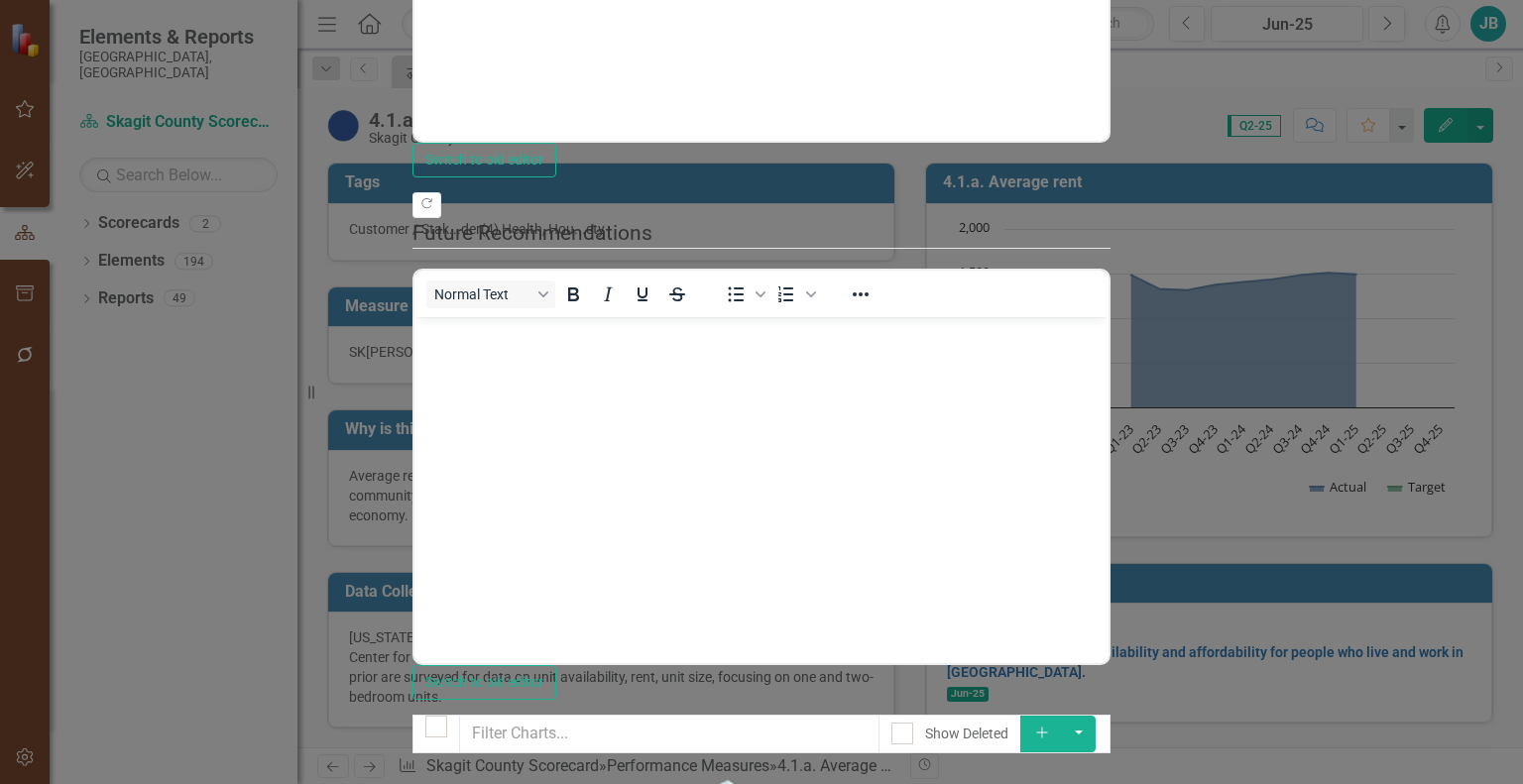 click on "Save" at bounding box center (508, 1296) 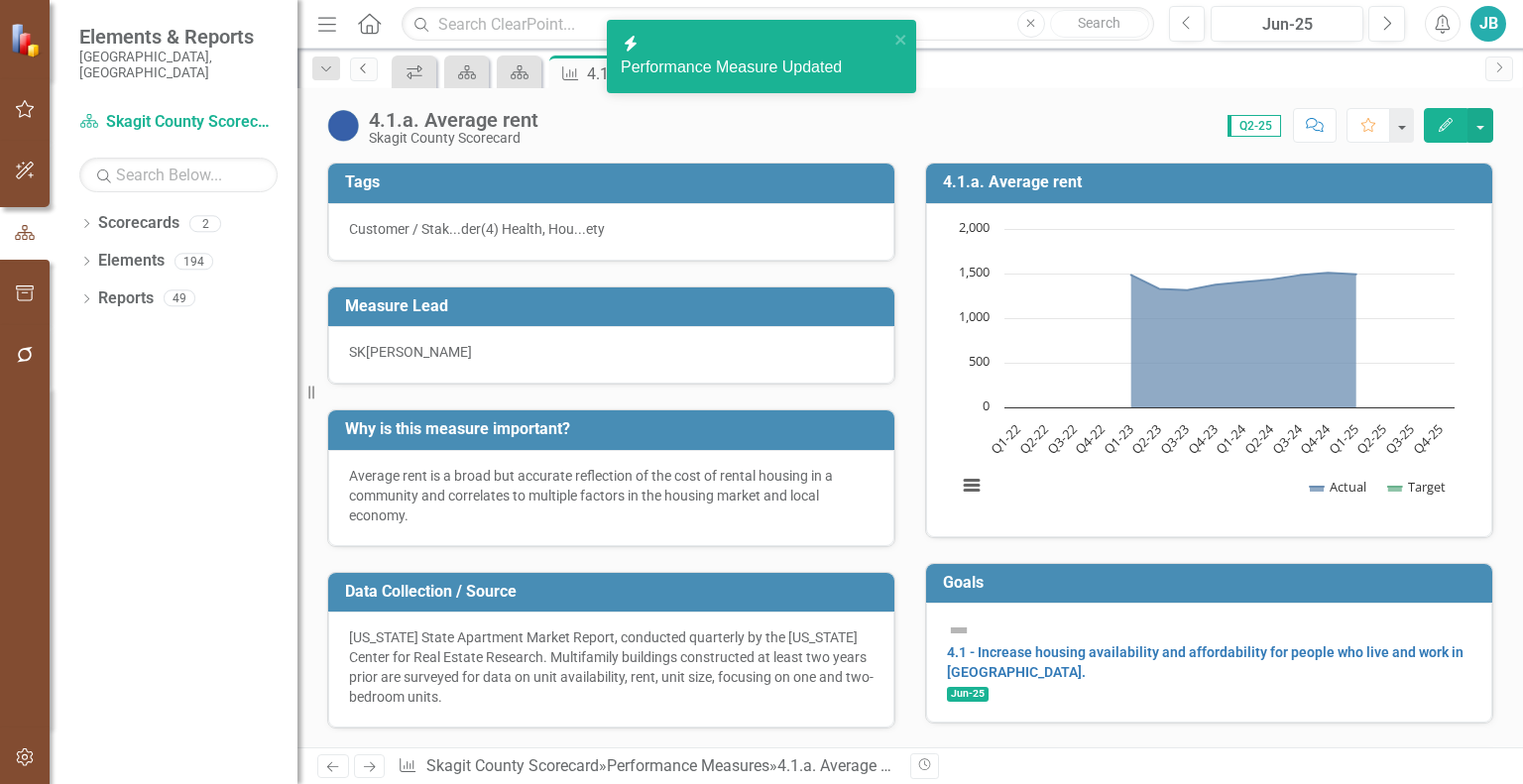 click on "Previous" 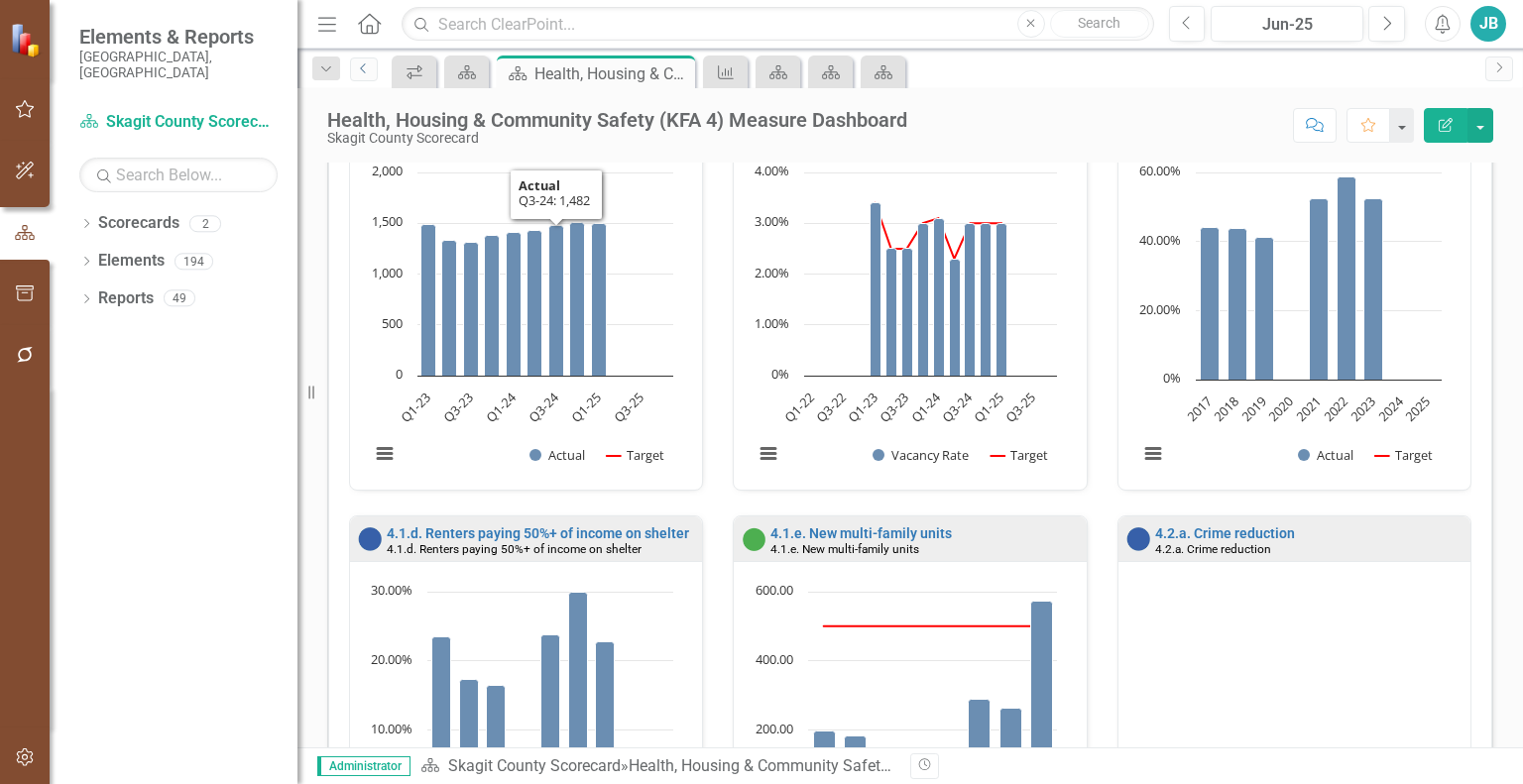 scroll, scrollTop: 545, scrollLeft: 0, axis: vertical 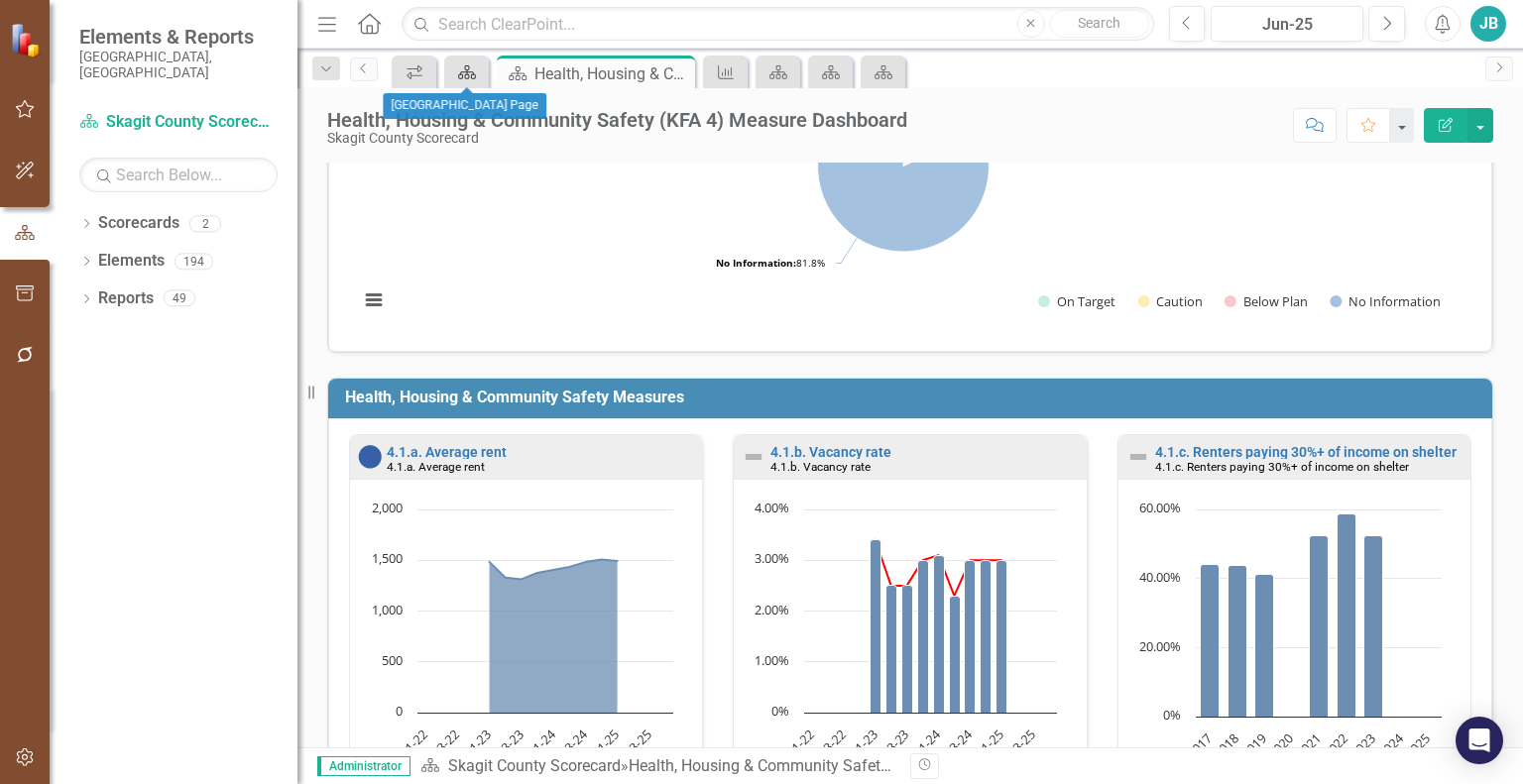 click on "Scorecard" 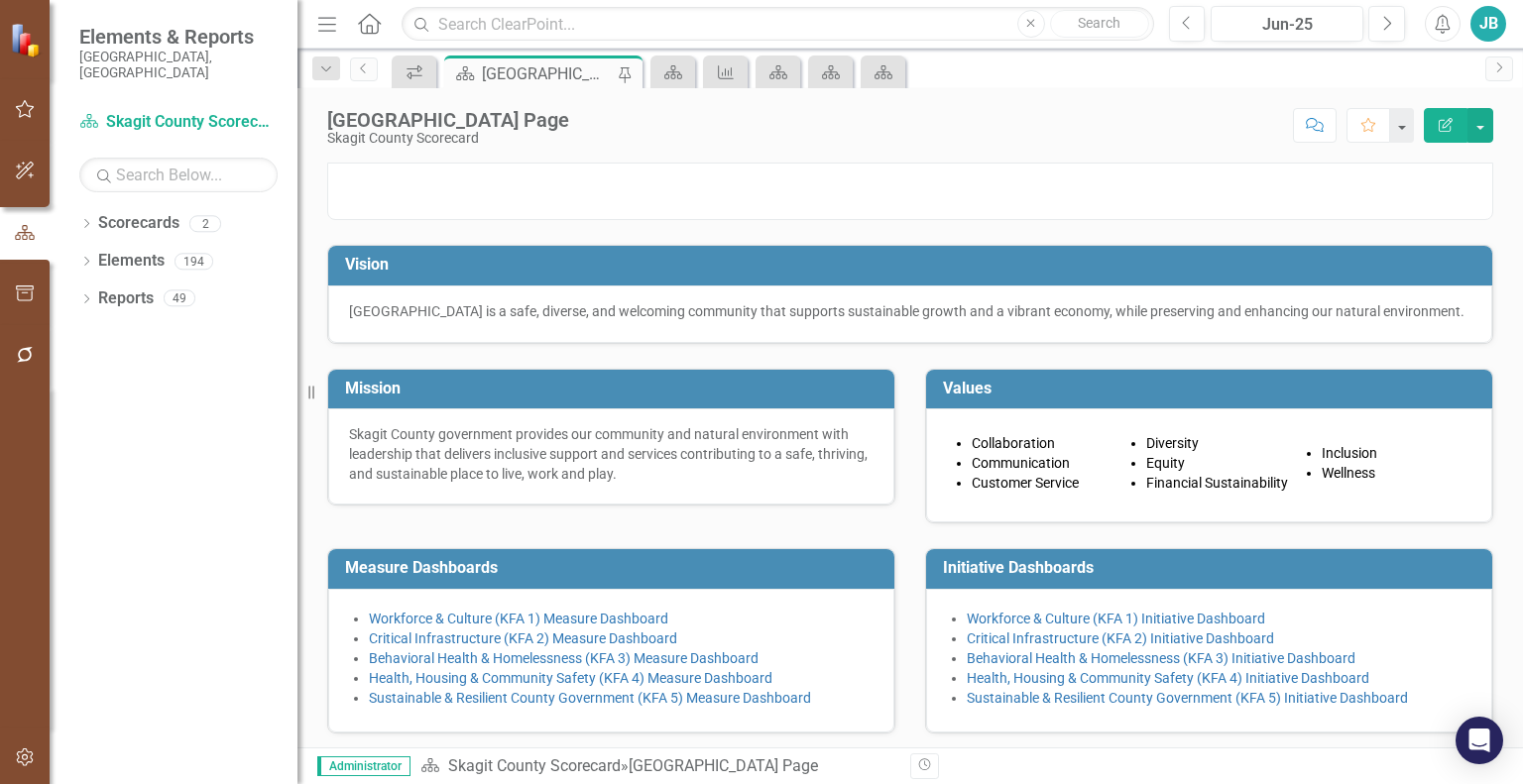 scroll, scrollTop: 252, scrollLeft: 0, axis: vertical 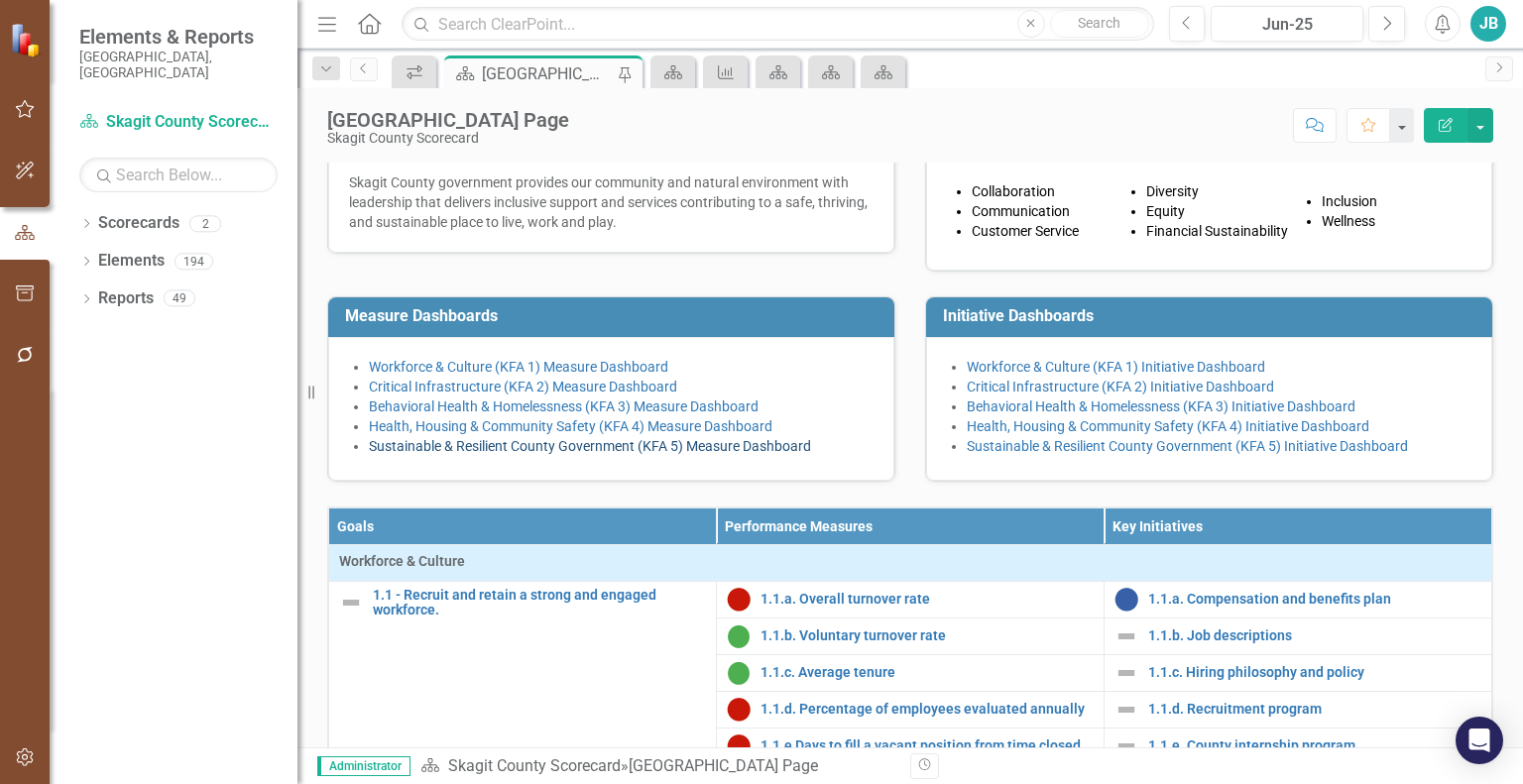 click on "Sustainable & Resilient County Government (KFA 5) Measure Dashboard" at bounding box center (590, 446) 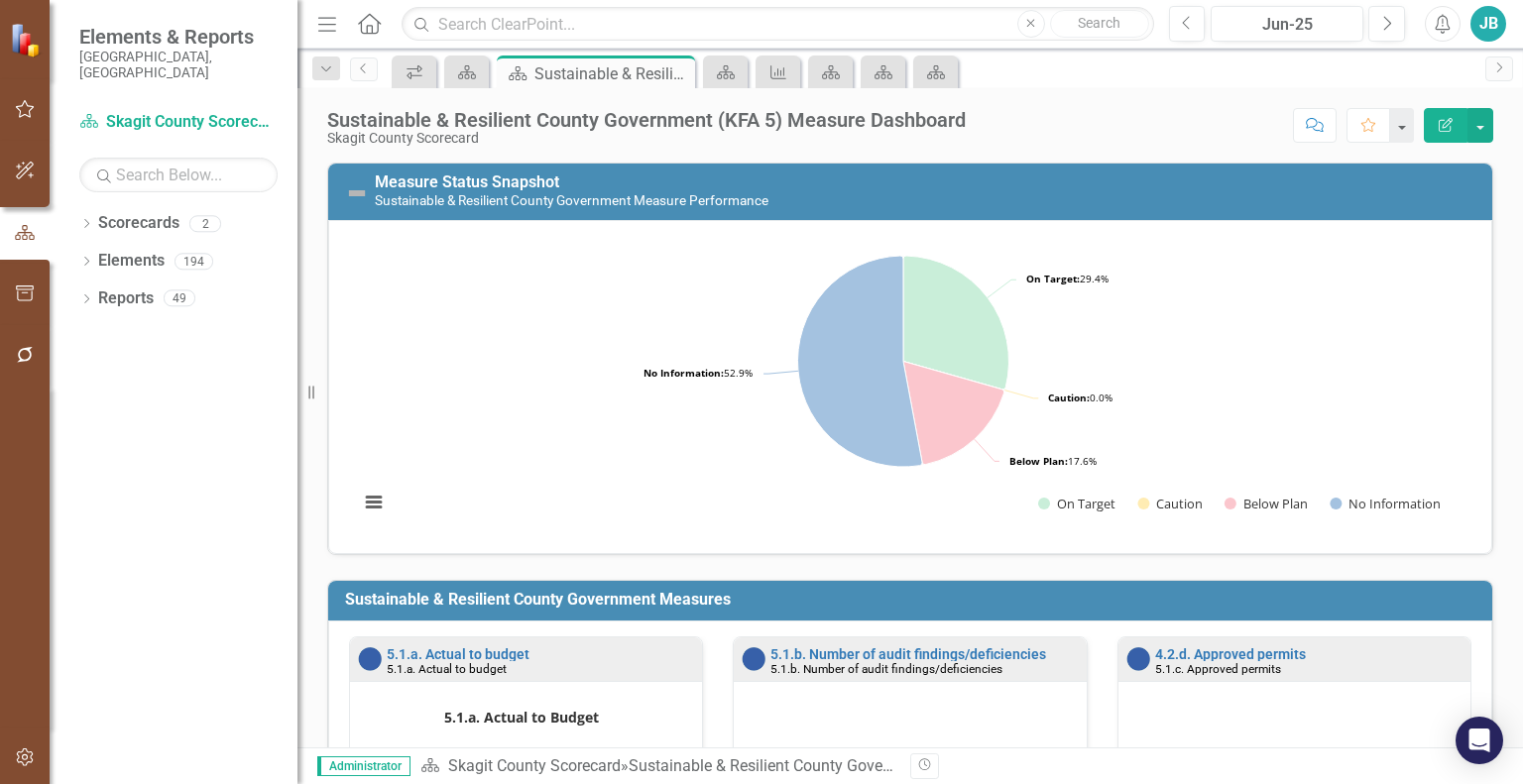 scroll, scrollTop: 280, scrollLeft: 0, axis: vertical 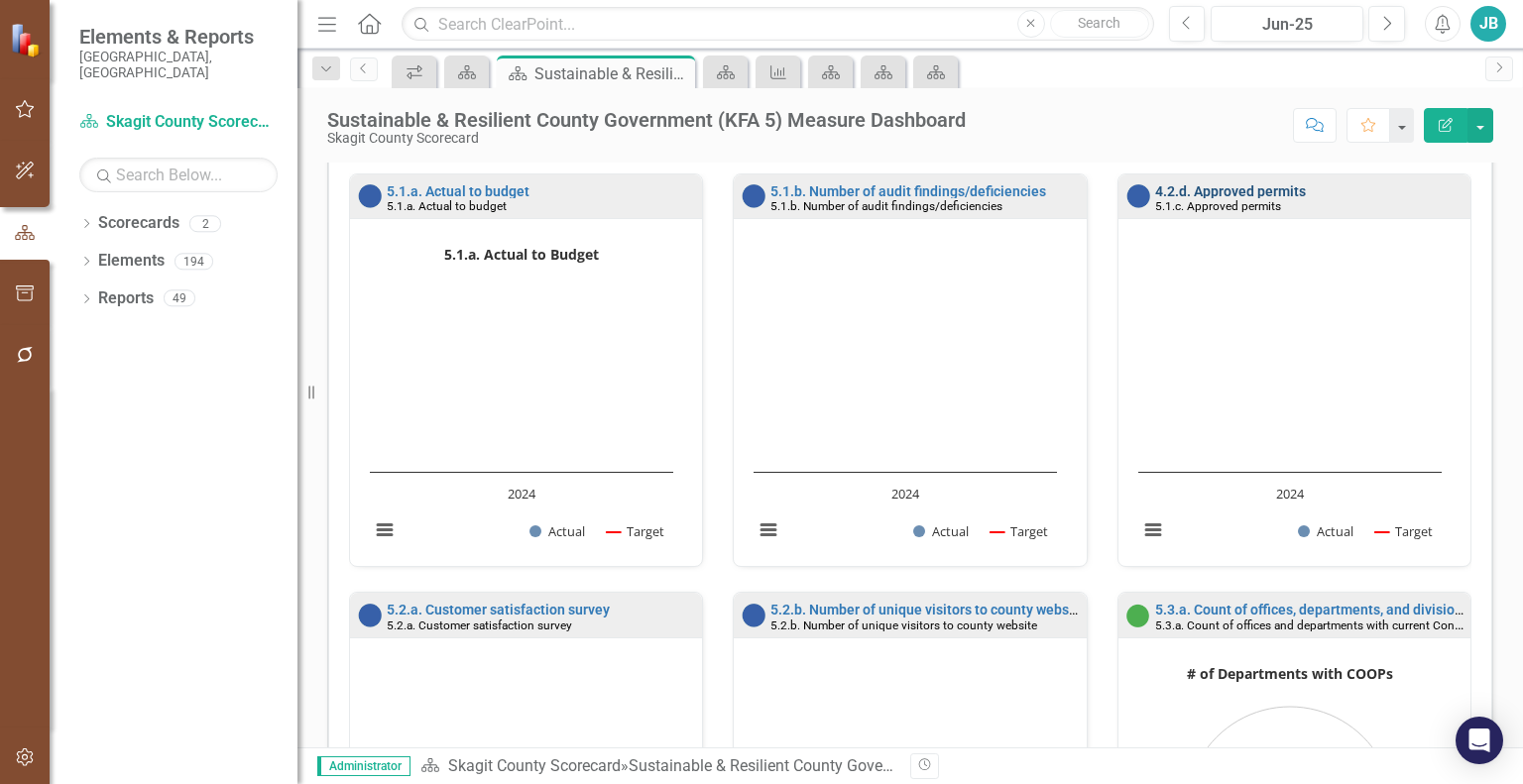 click on "4.2.d. Approved permits" at bounding box center [1230, 191] 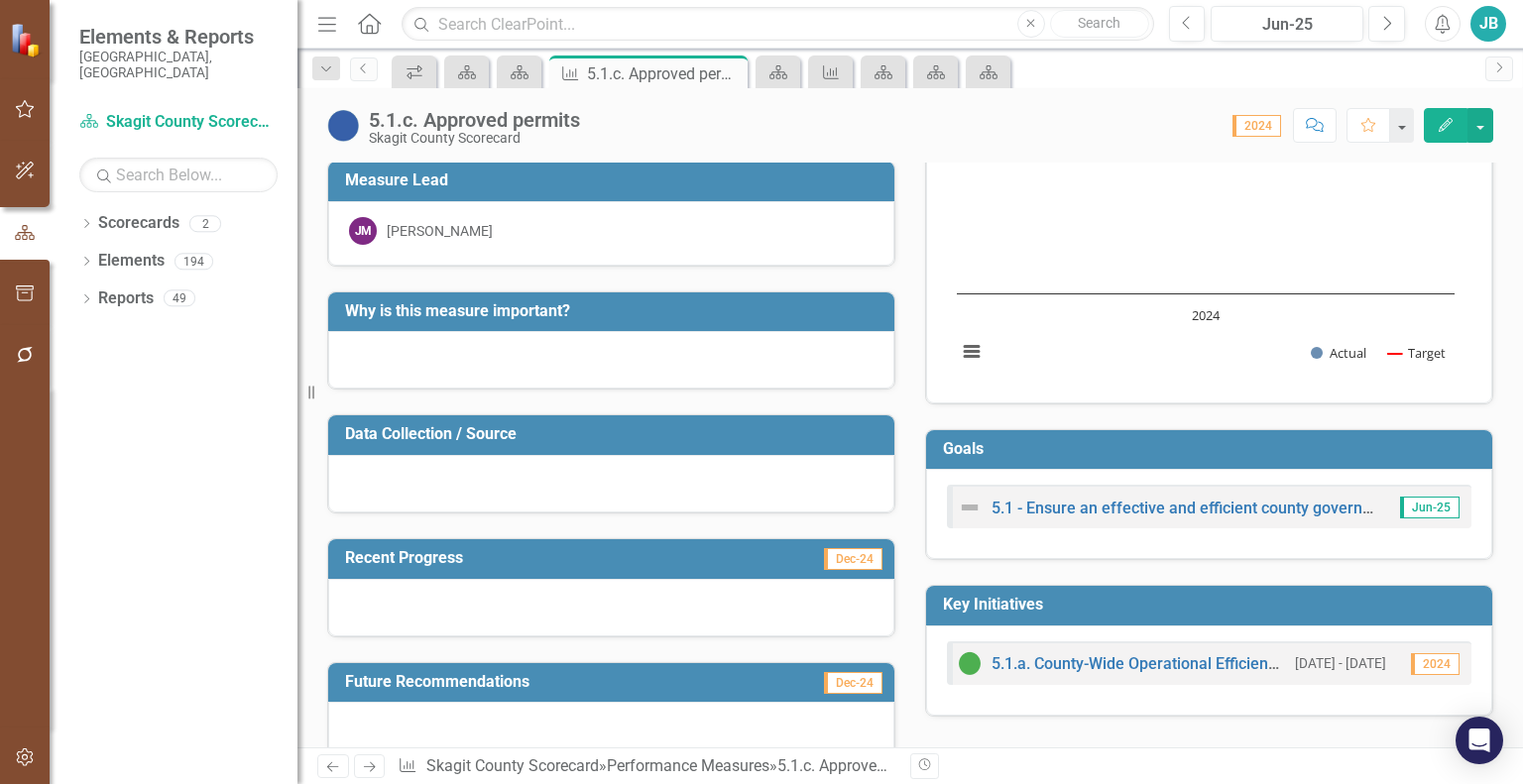 scroll, scrollTop: 0, scrollLeft: 0, axis: both 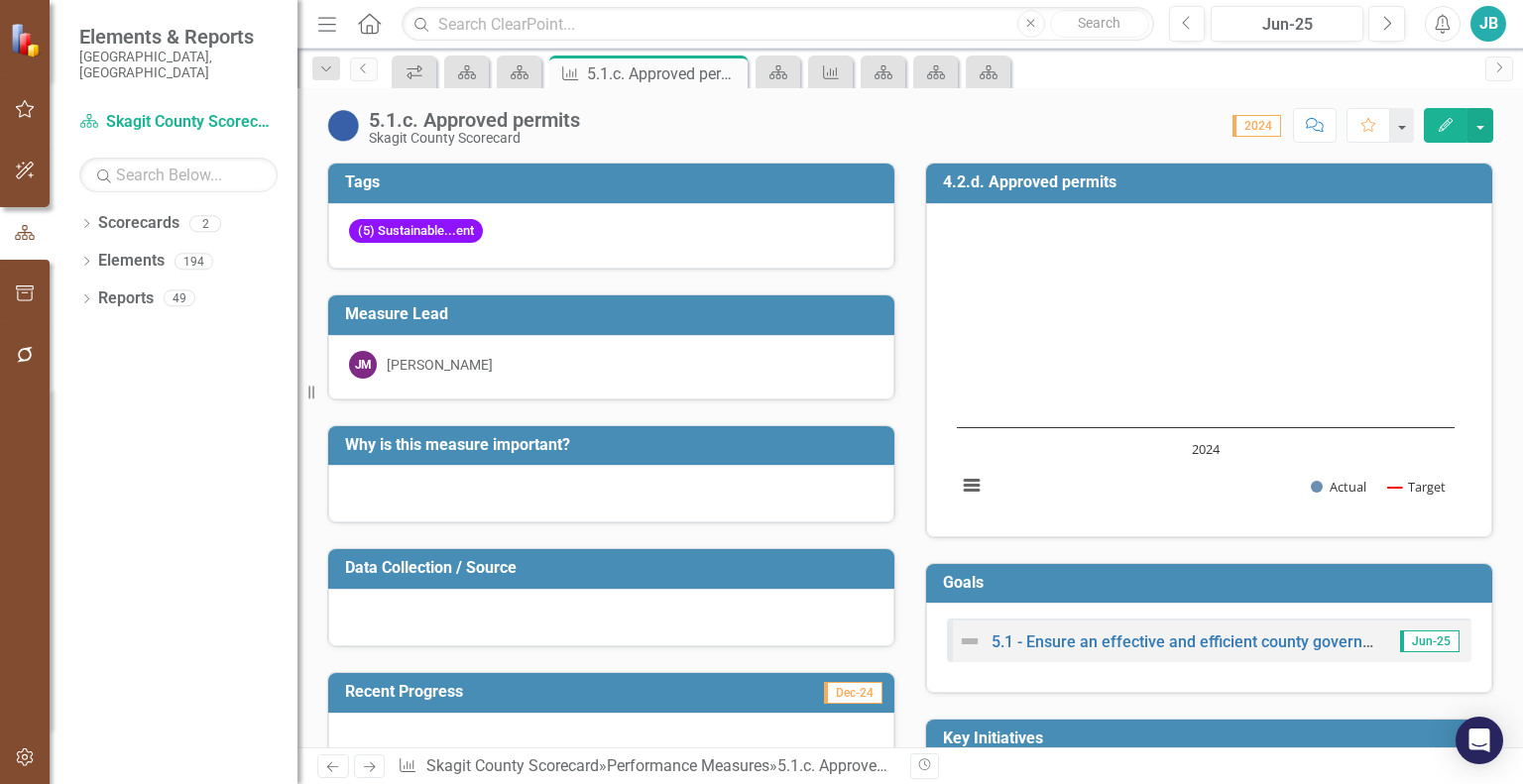 click on "Edit" 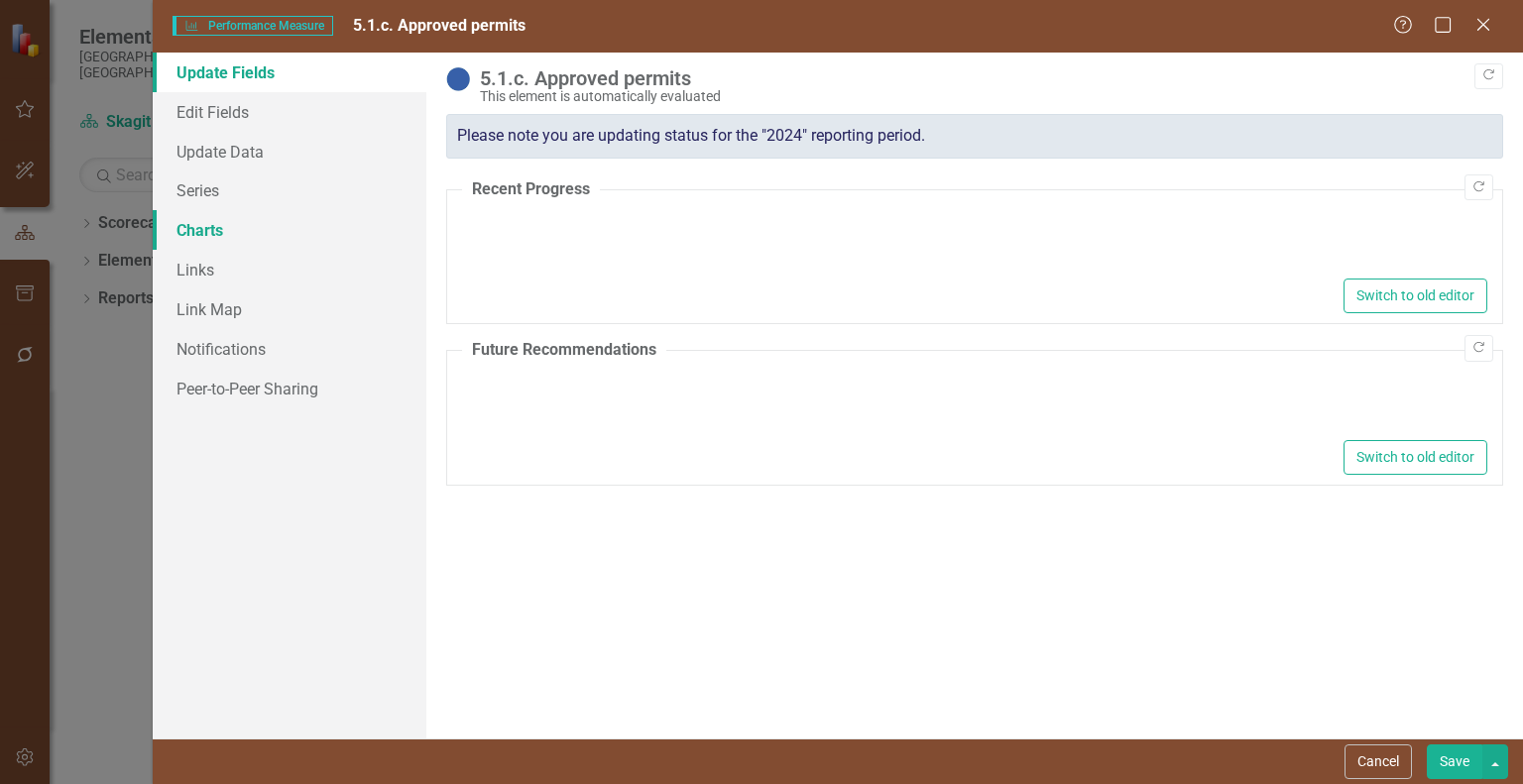 click on "Charts" at bounding box center (290, 230) 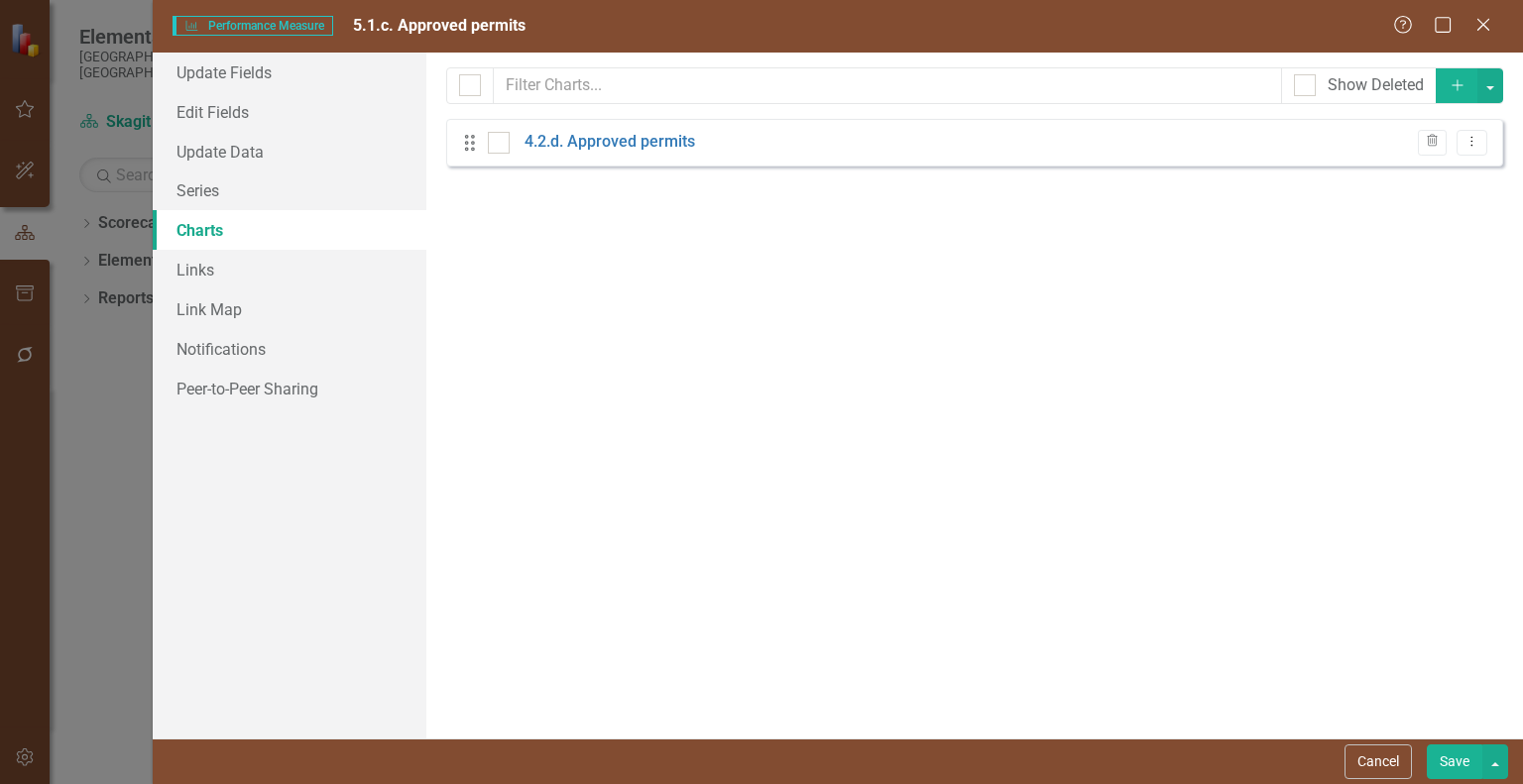 checkbox on "false" 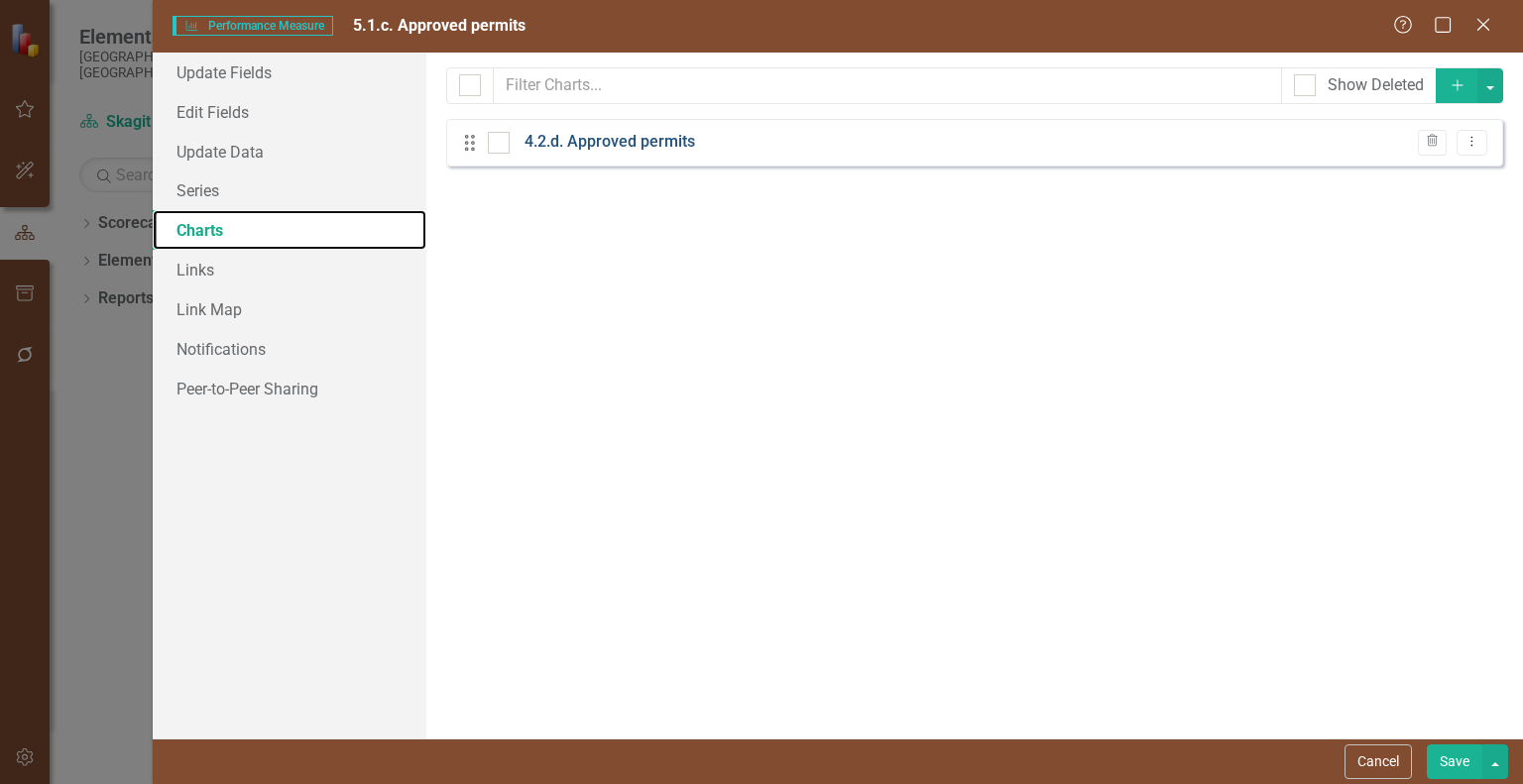 scroll, scrollTop: 0, scrollLeft: 0, axis: both 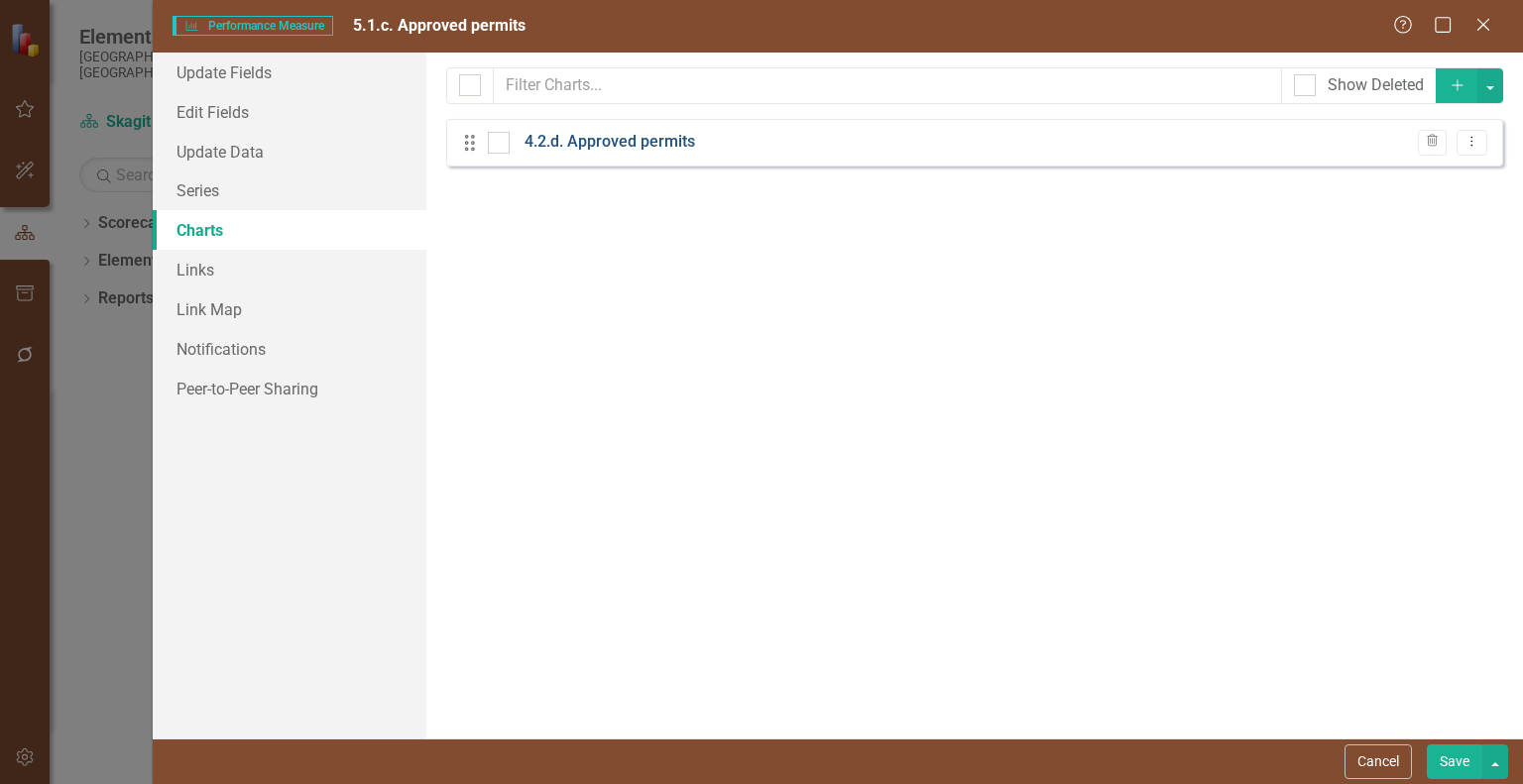click on "4.2.d. Approved permits" at bounding box center [610, 142] 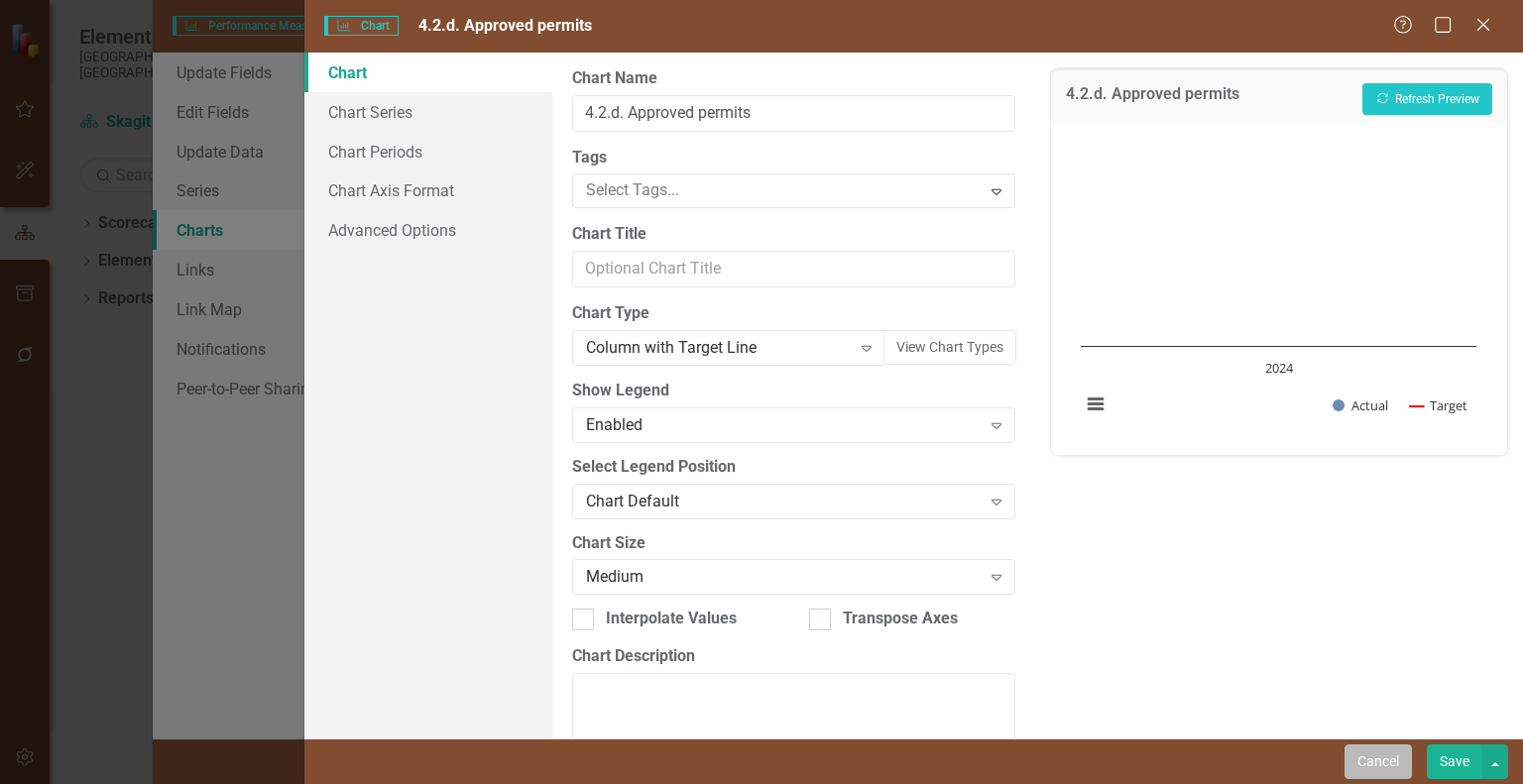 click on "Cancel" at bounding box center (1378, 761) 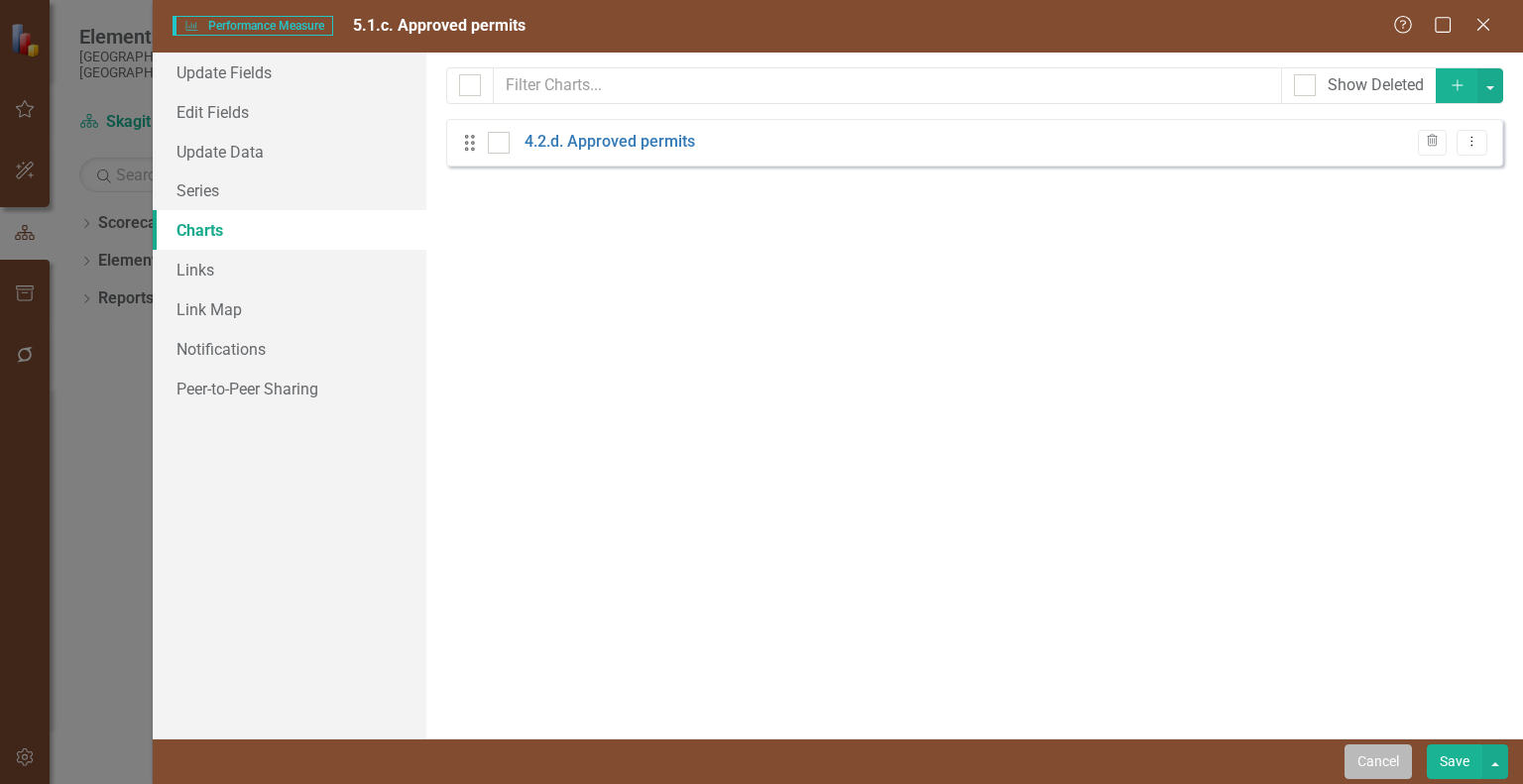 click on "Cancel" at bounding box center (1378, 761) 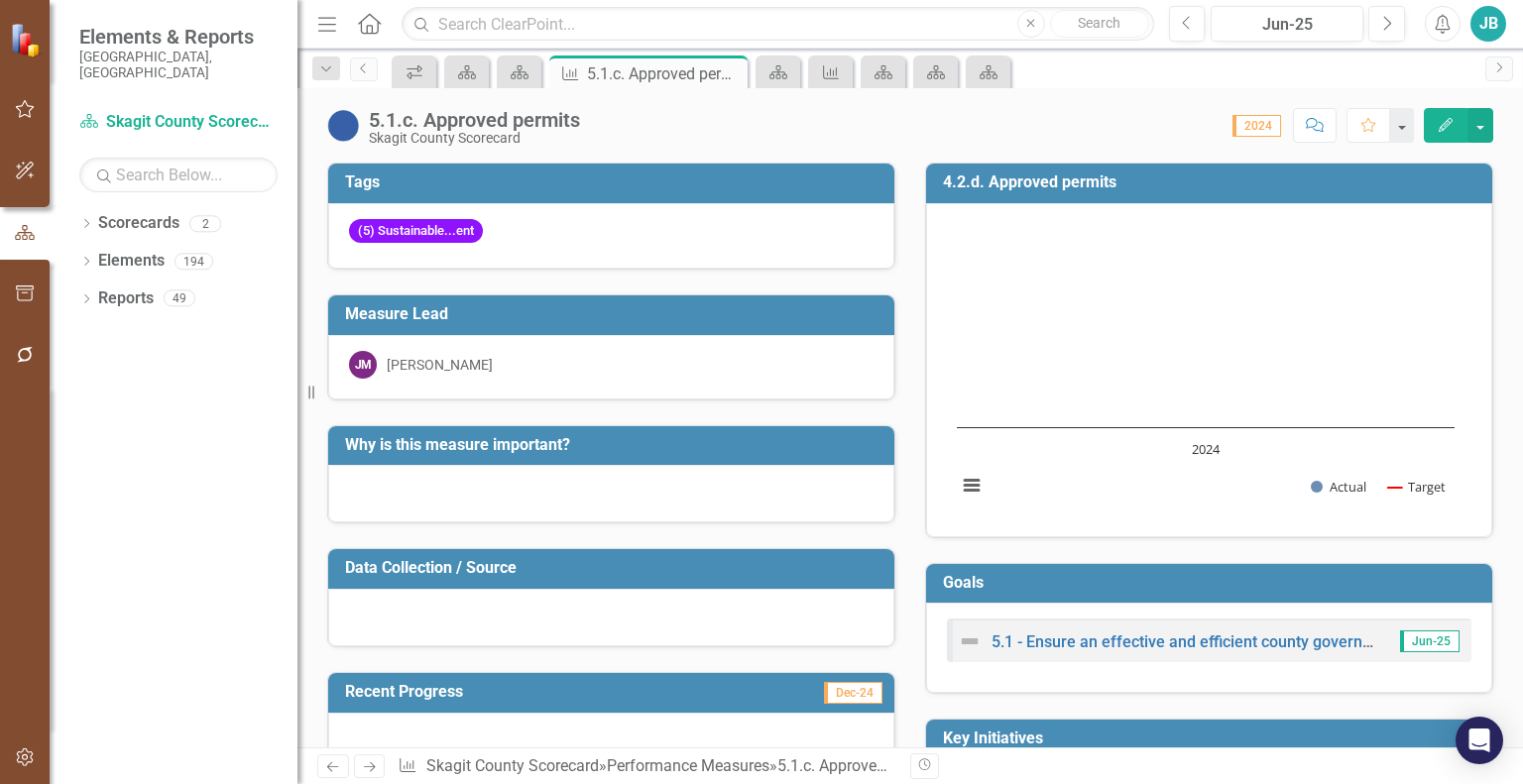 scroll, scrollTop: 625, scrollLeft: 0, axis: vertical 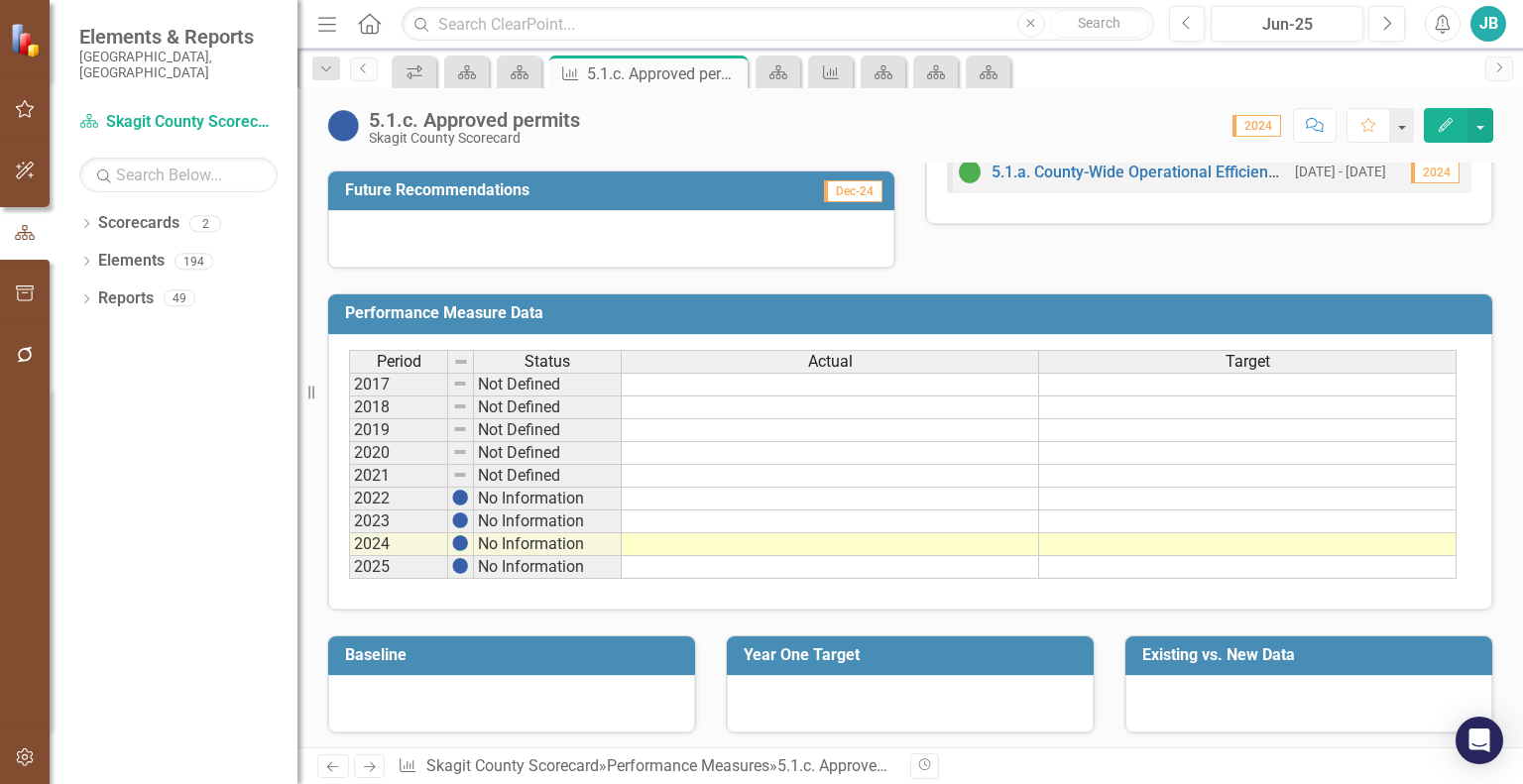 click on "Period Status Actual Target 2017 Not Defined 2018 Not Defined 2019 Not Defined 2020 Not Defined 2021 Not Defined 2022 No Information 2023 No Information 2024 No Information 2025 No Information" at bounding box center [349, 464] 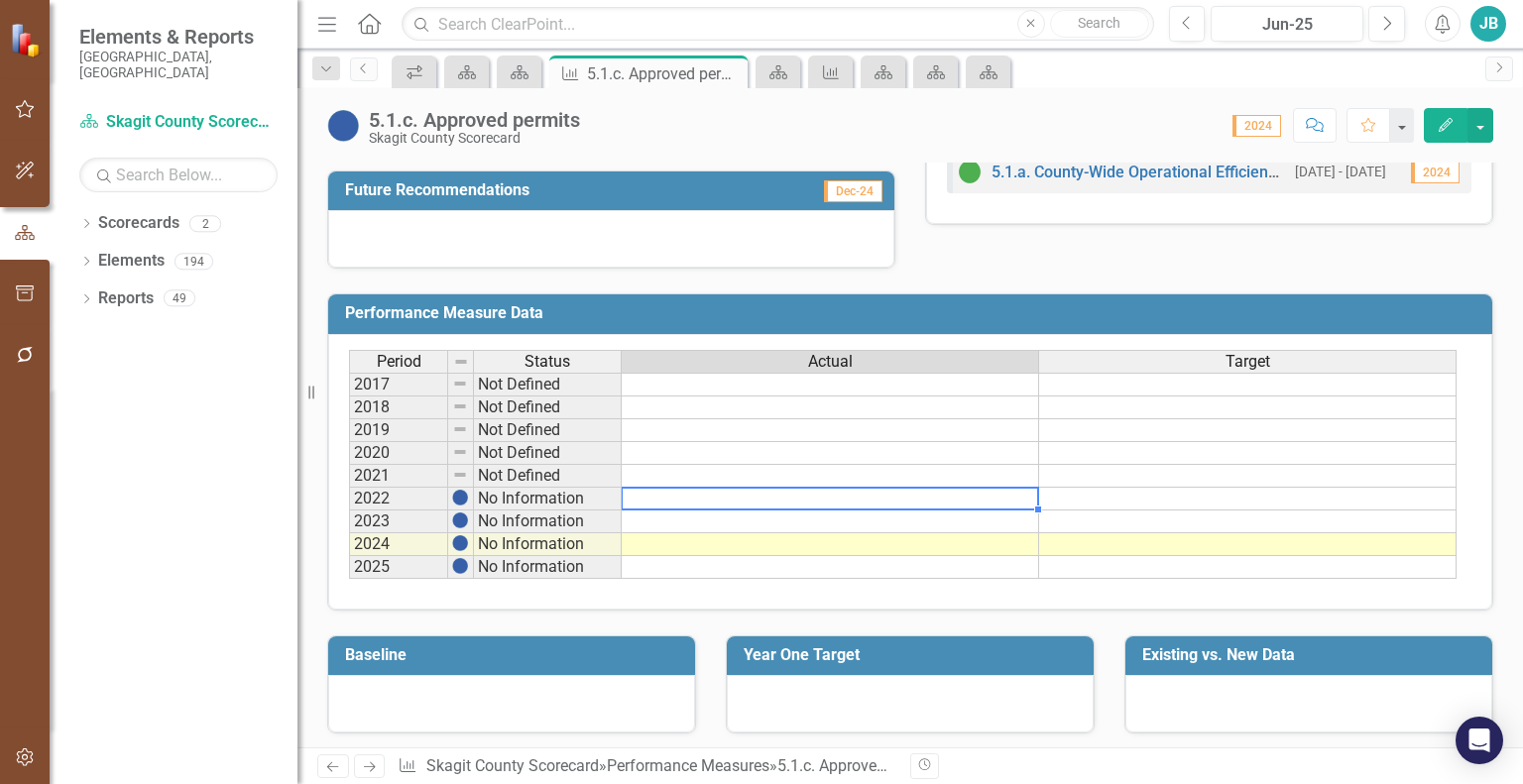 click at bounding box center (830, 499) 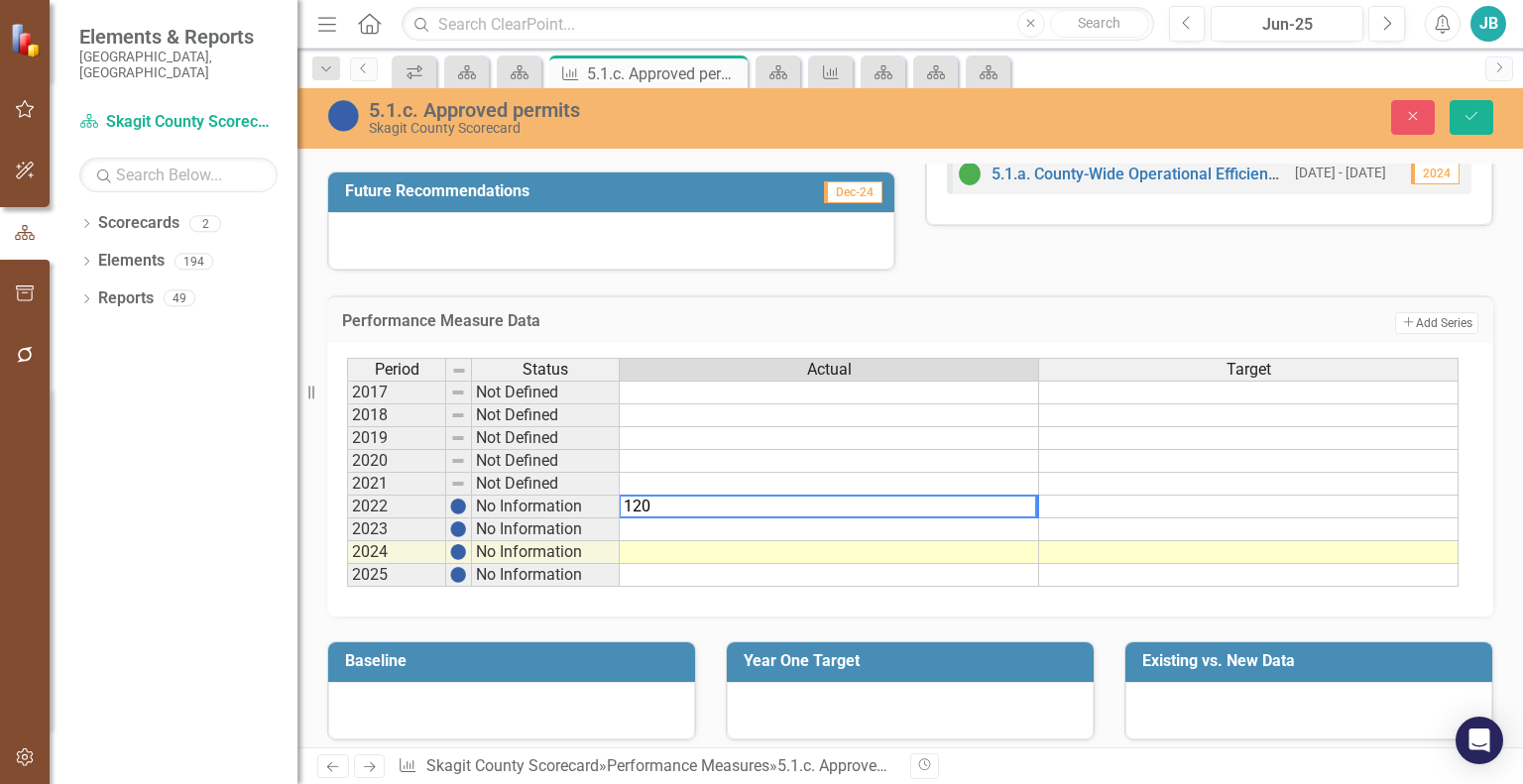 type on "1200" 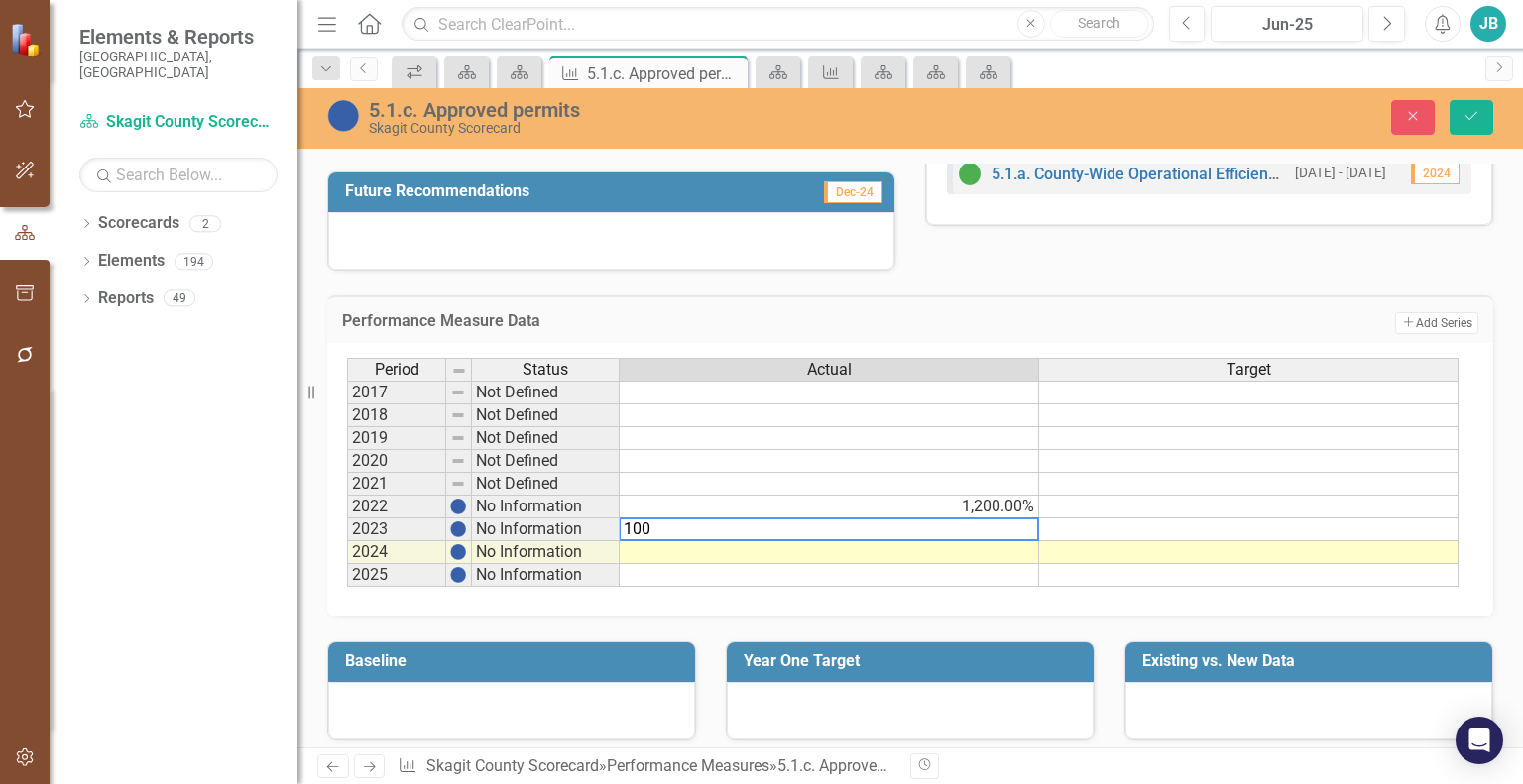 type on "1000" 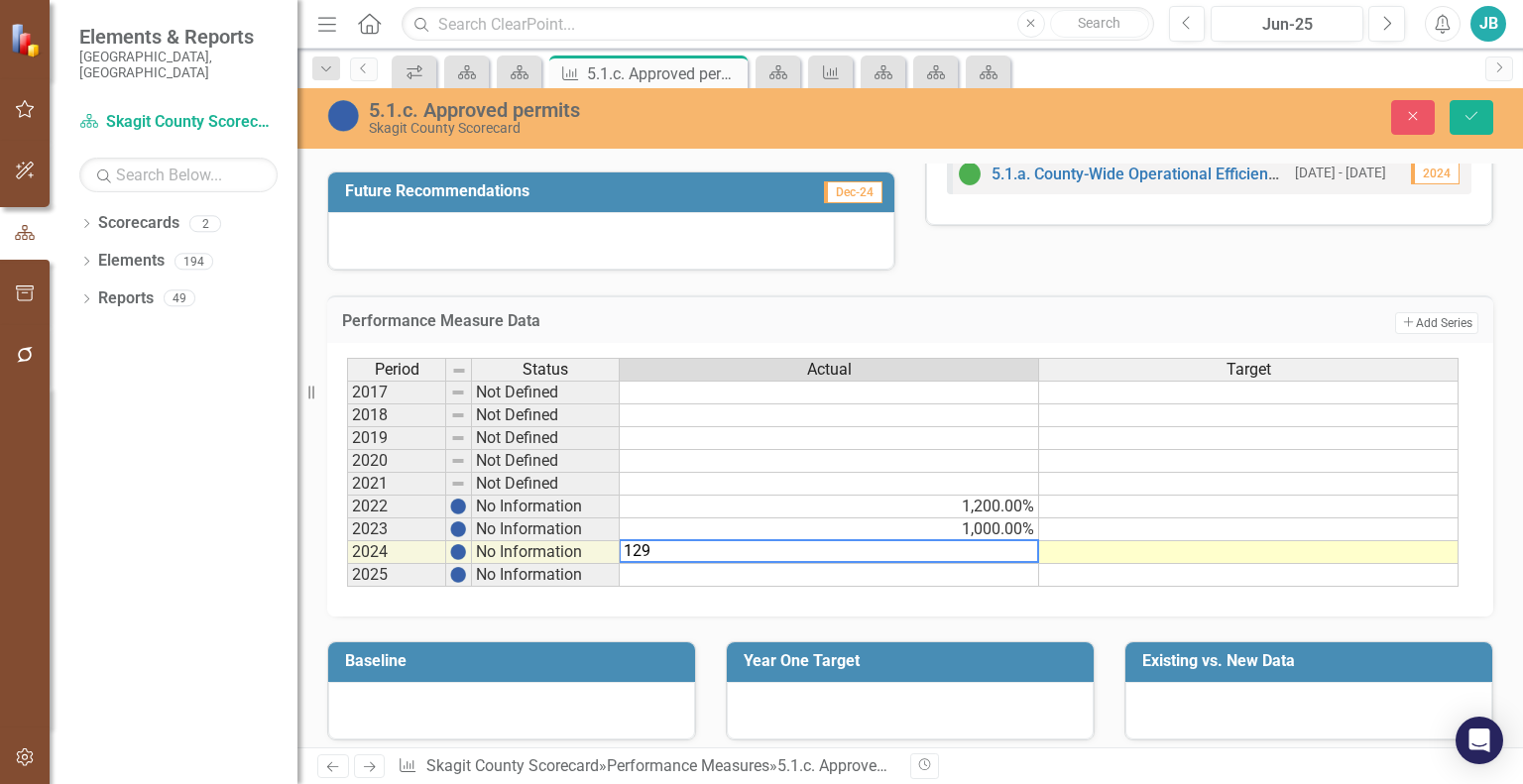 type on "1290" 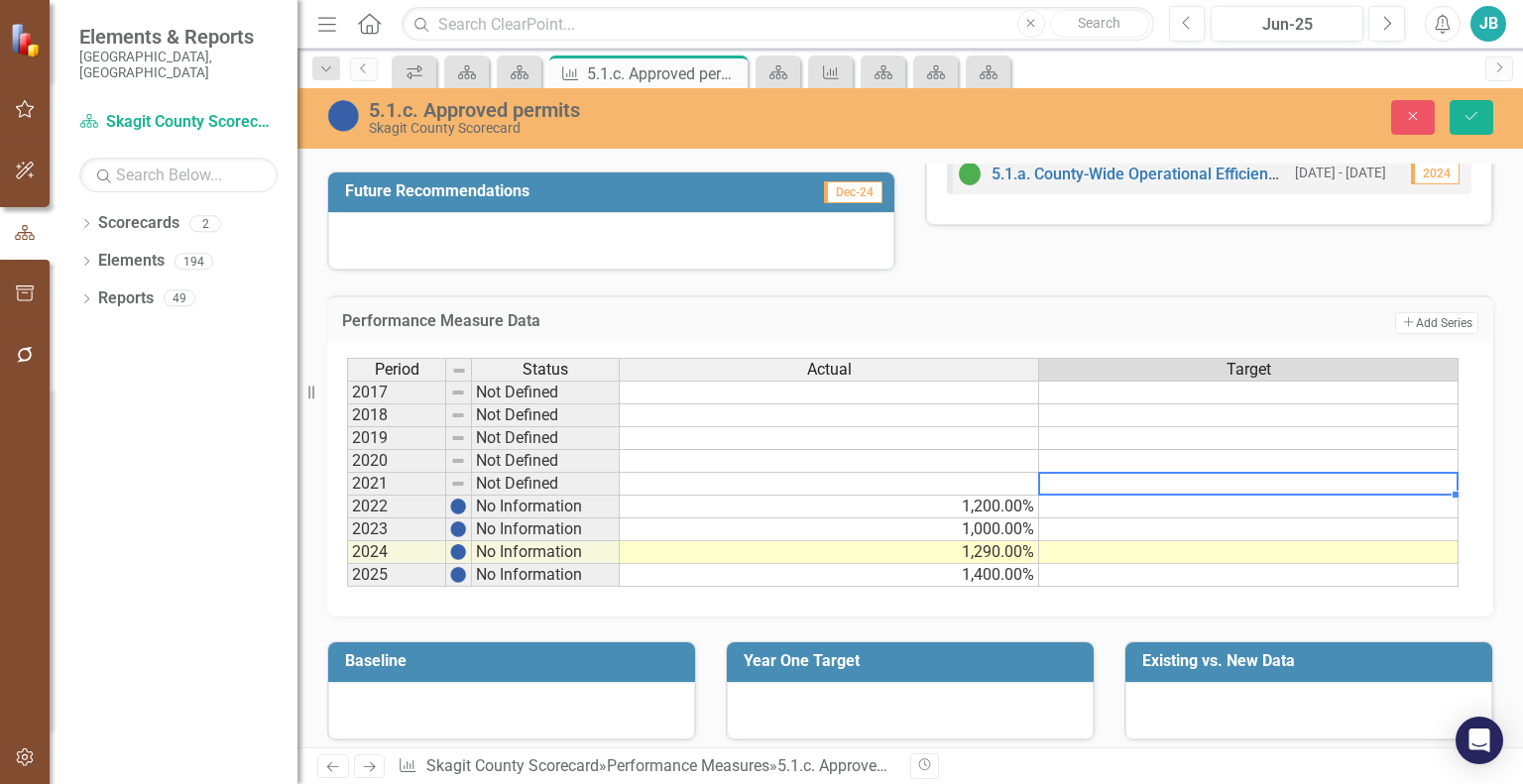 click at bounding box center [1248, 484] 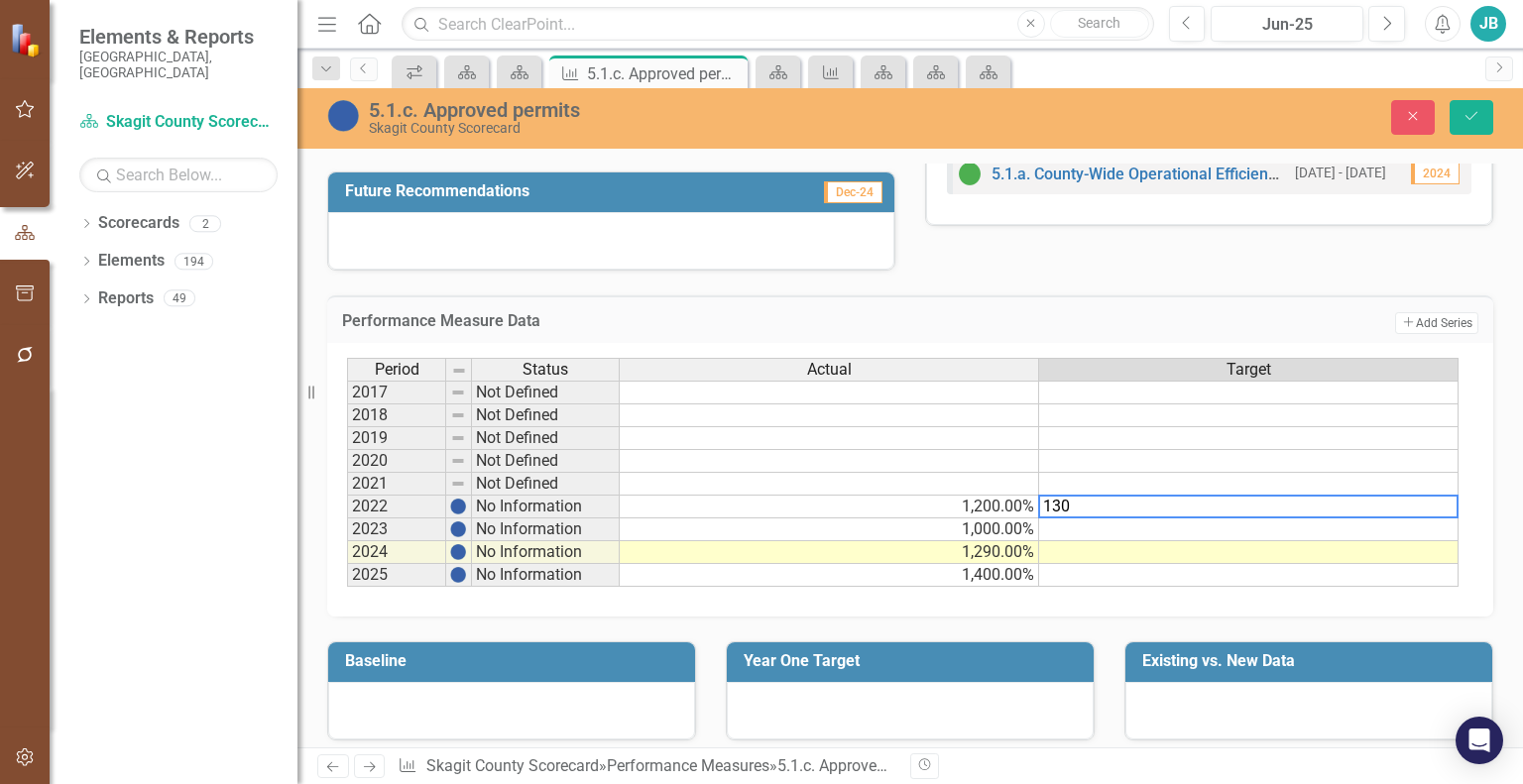 type on "1300" 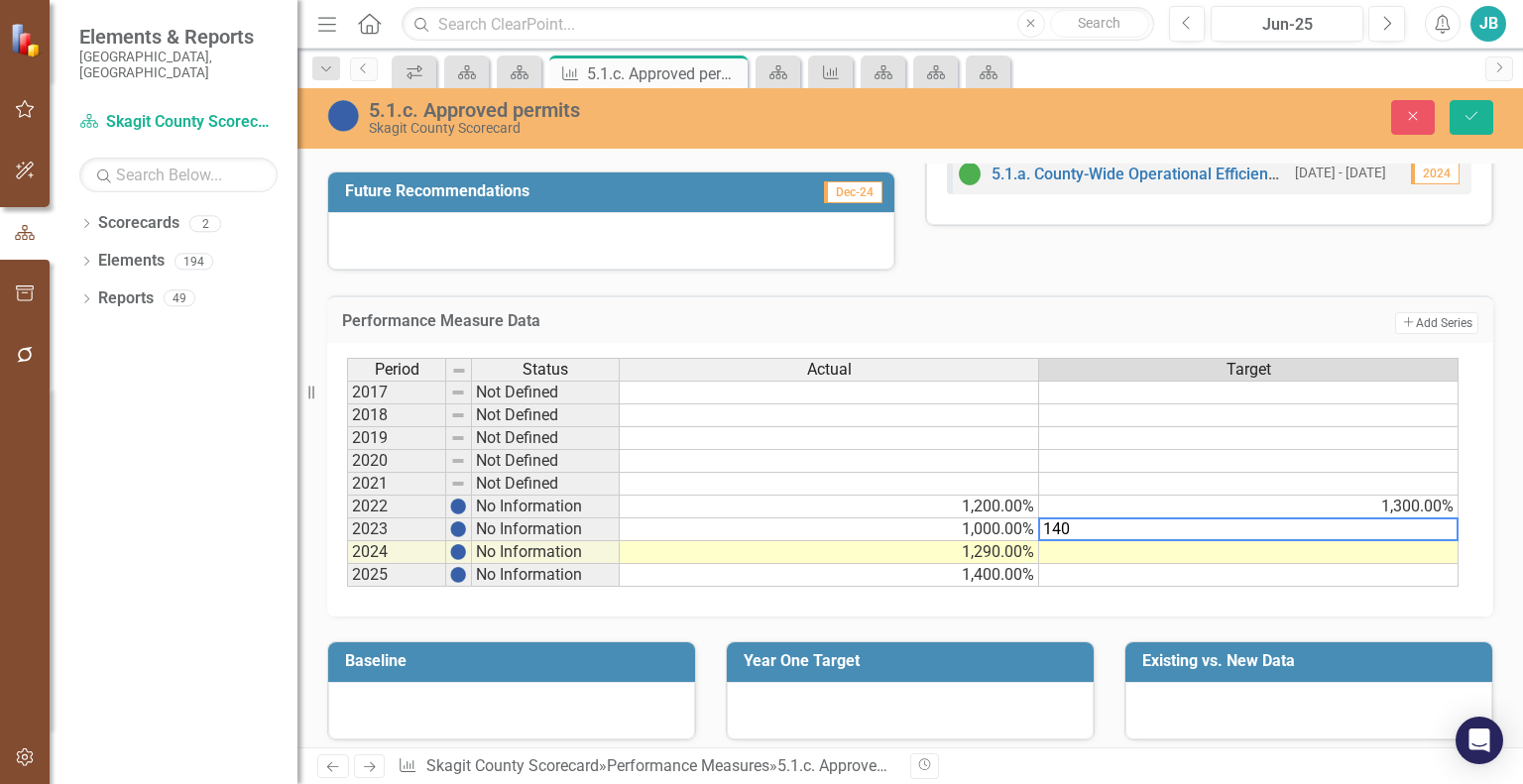 type on "1400" 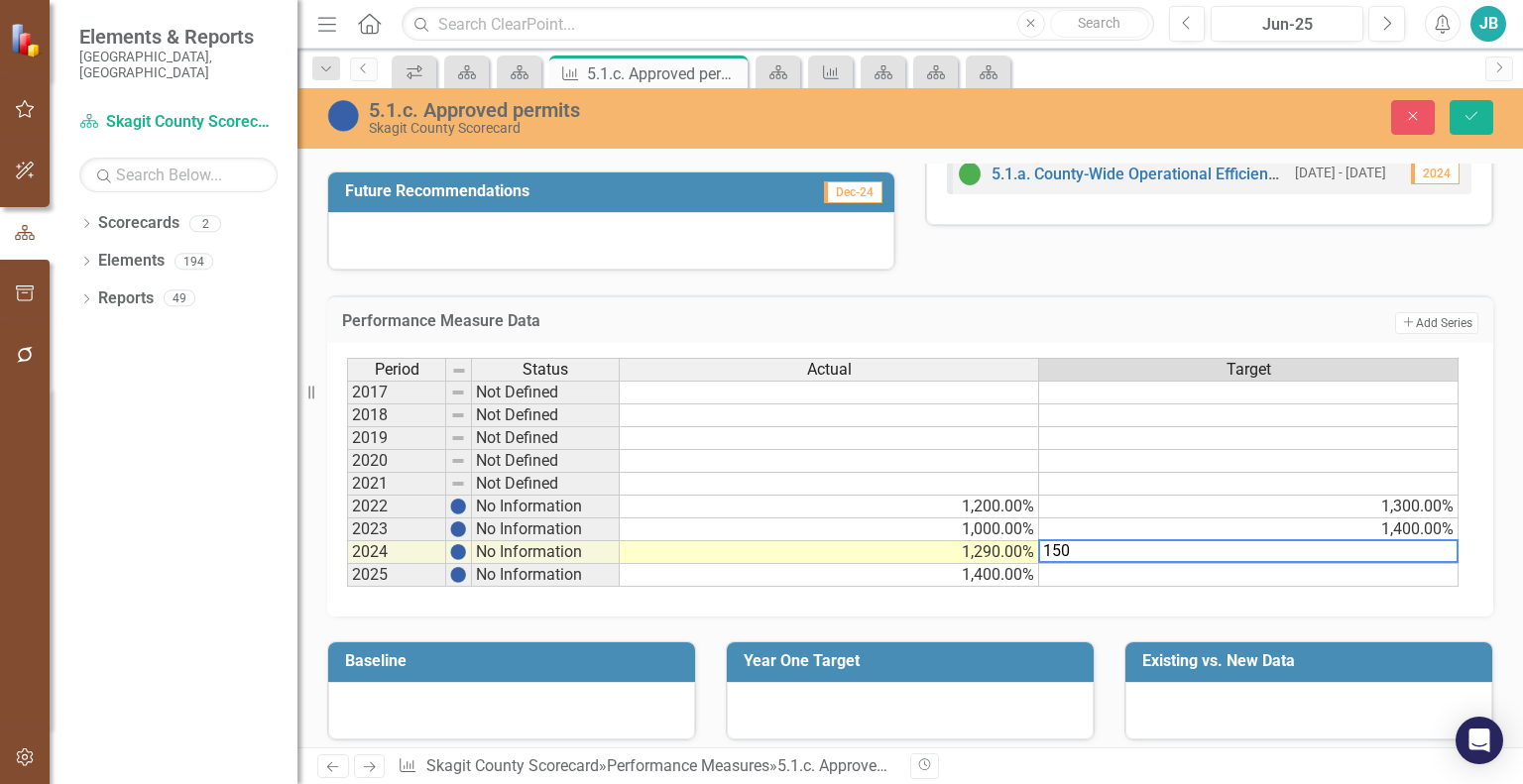 type on "1500" 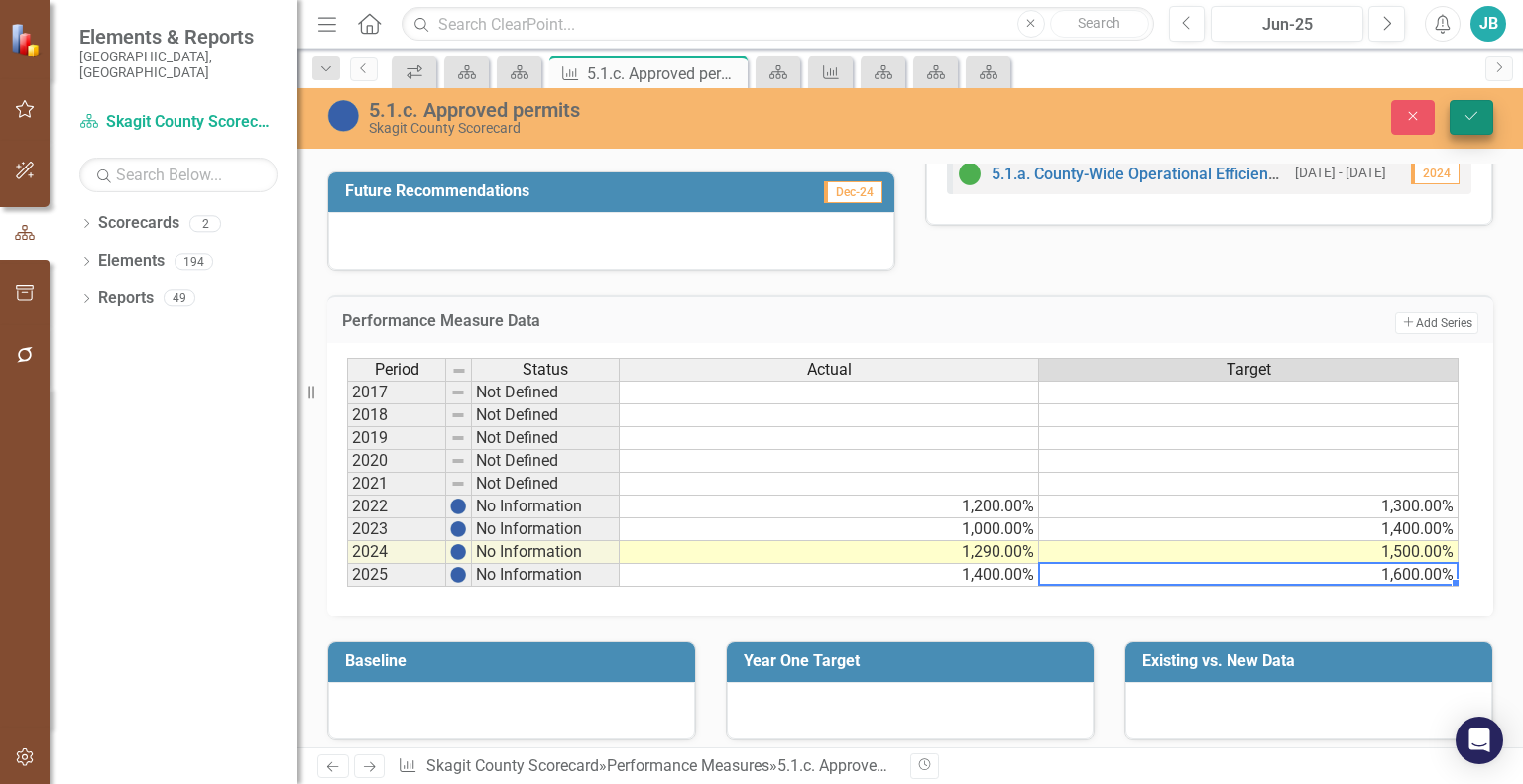 type on "1600" 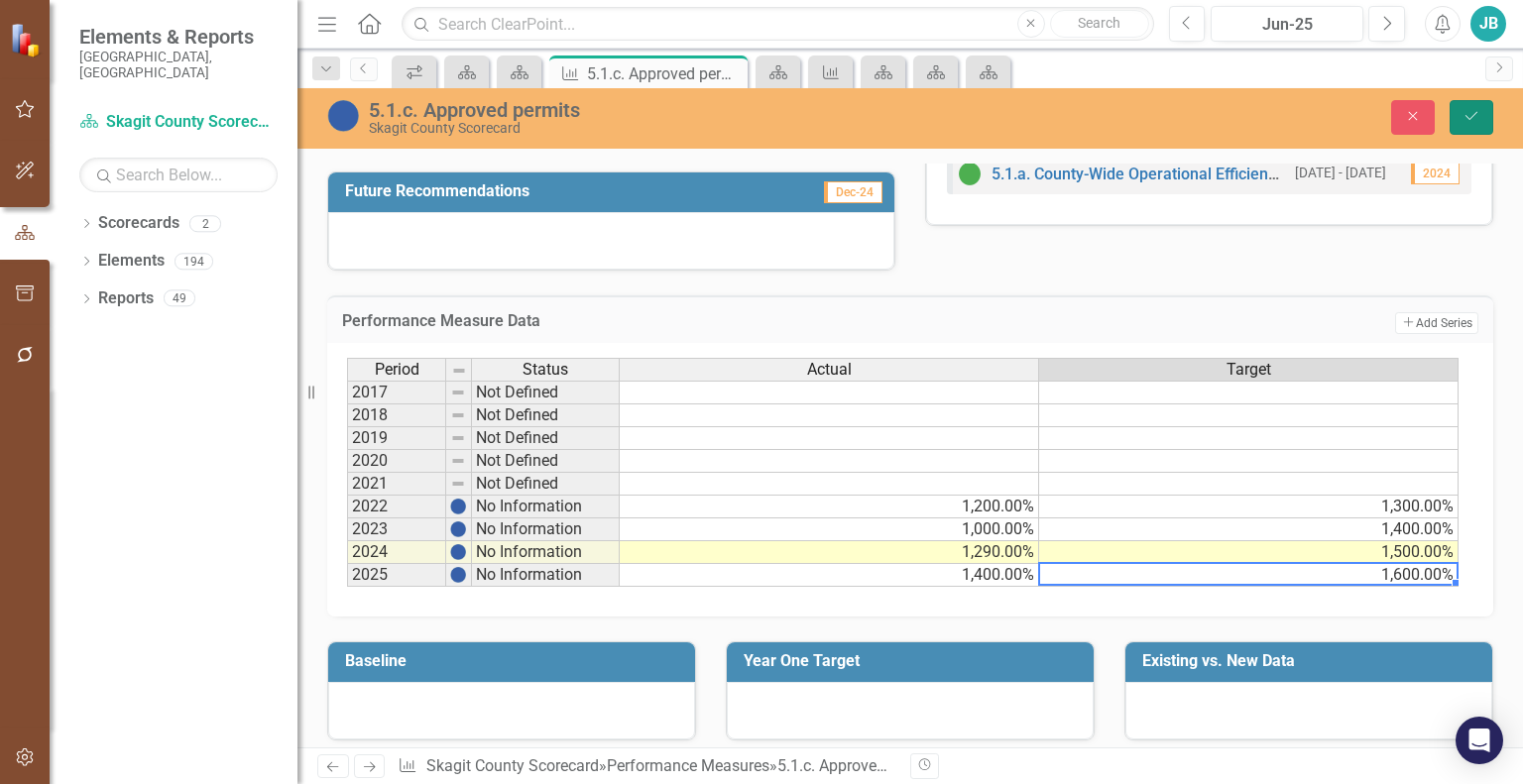 click on "Save" 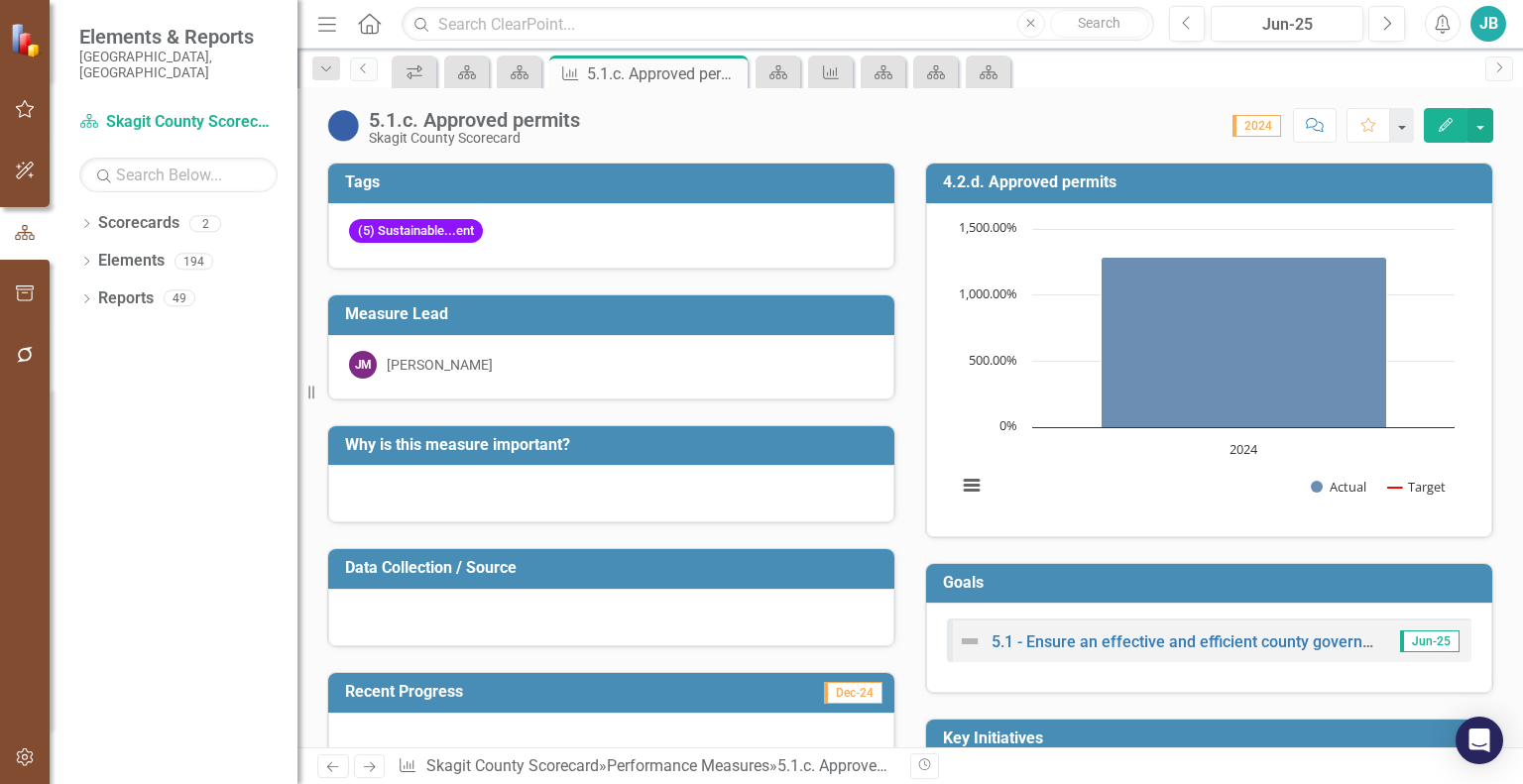 click on "Edit" 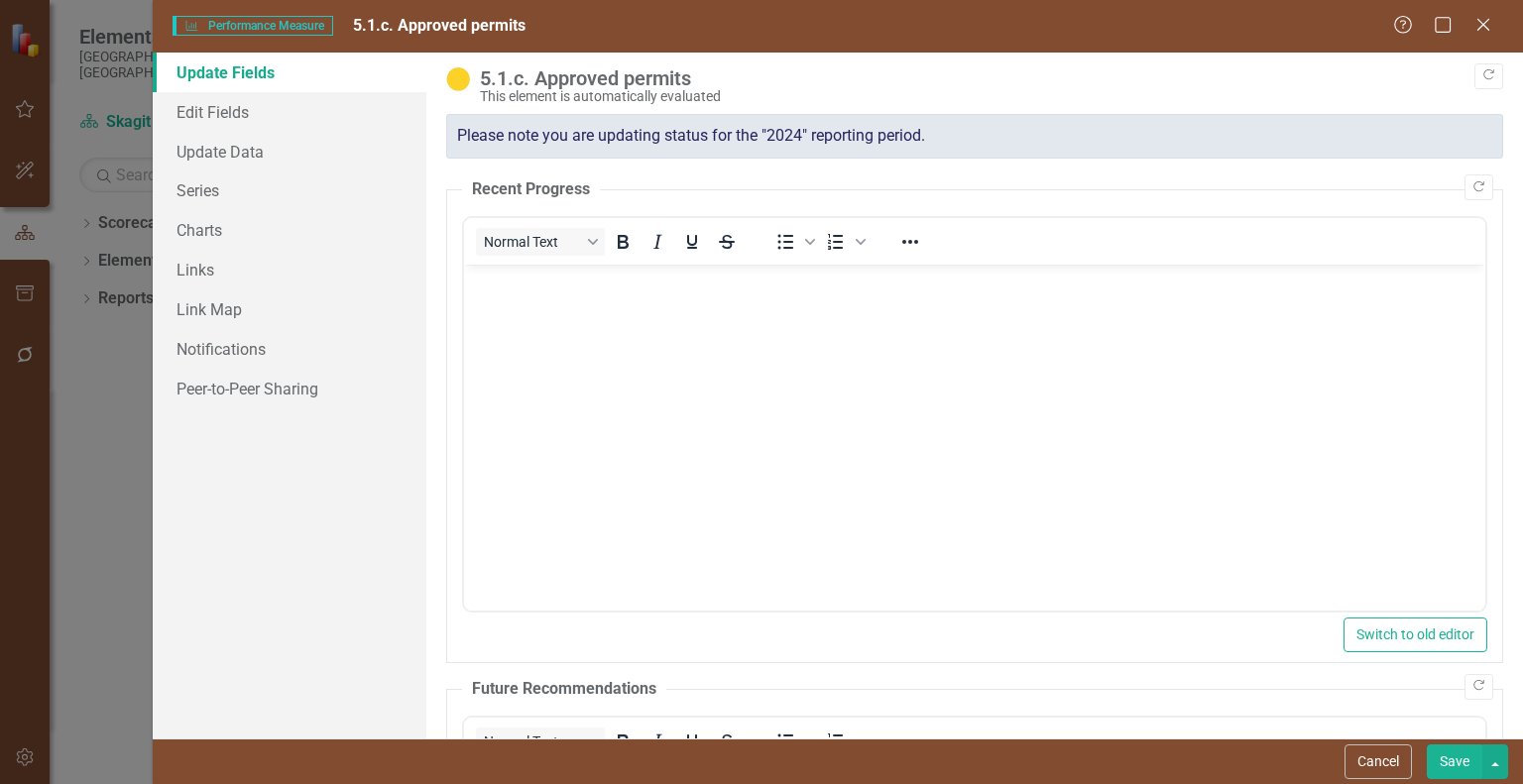 scroll, scrollTop: 0, scrollLeft: 0, axis: both 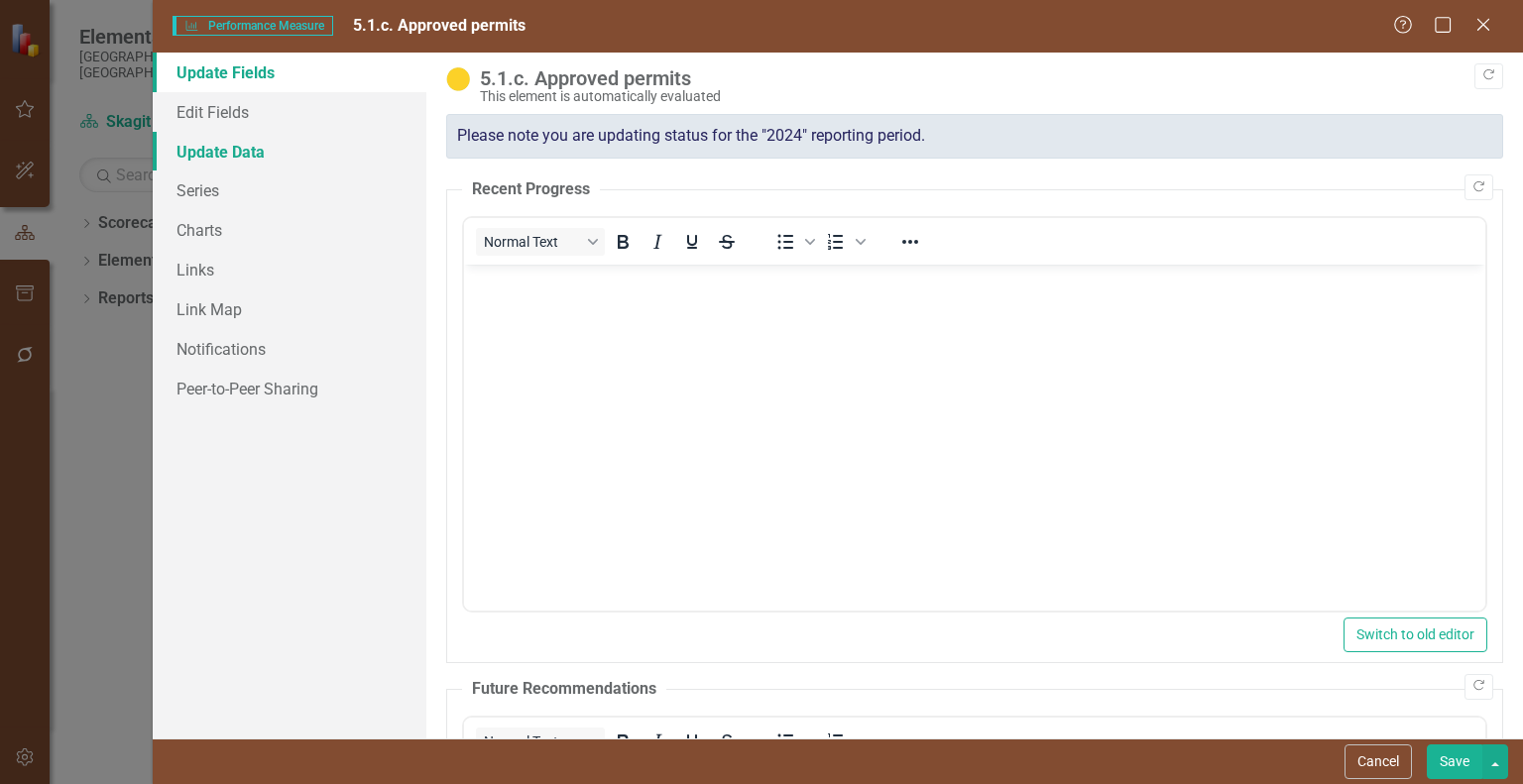click on "Update  Data" at bounding box center [290, 152] 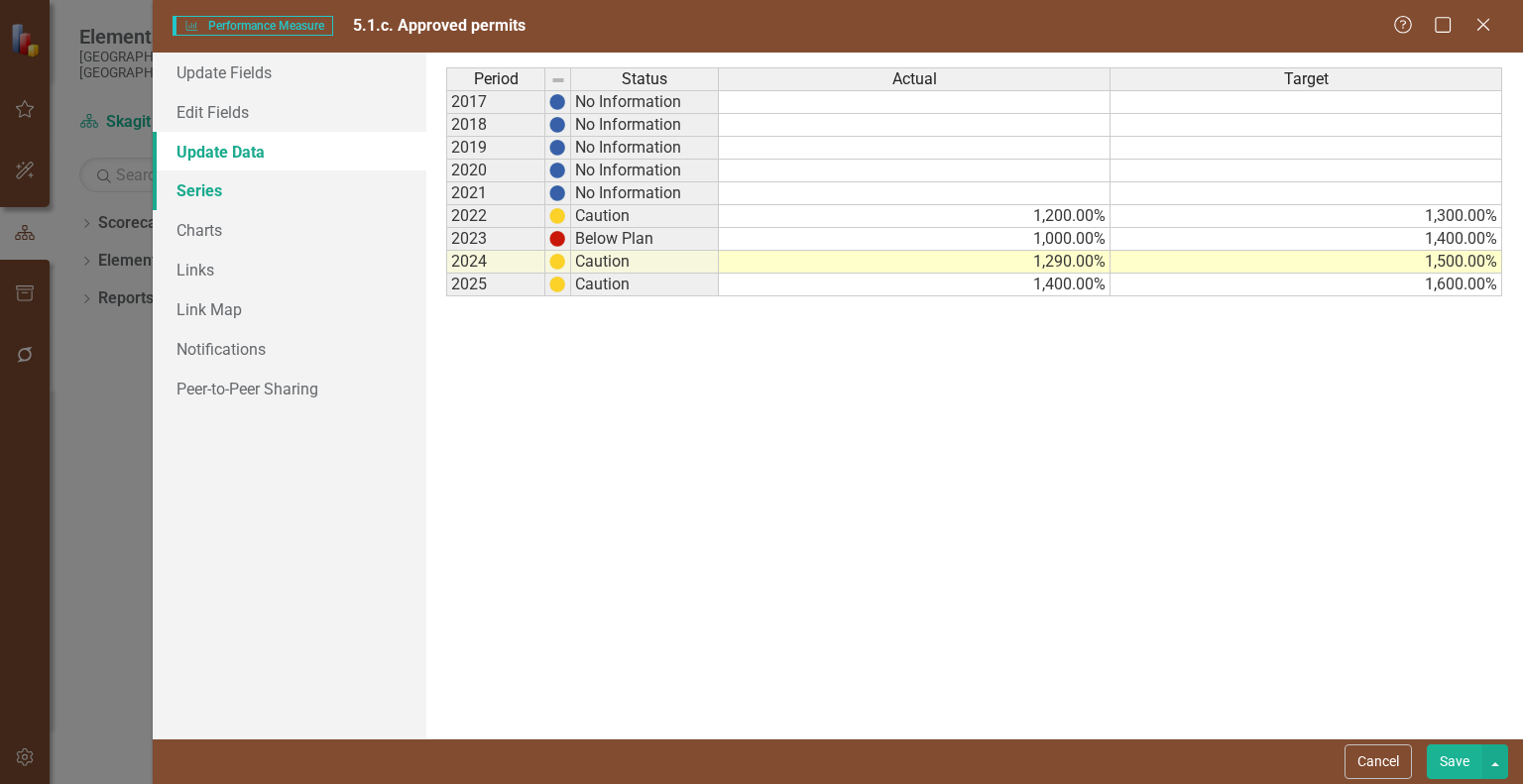 click on "Series" at bounding box center [290, 190] 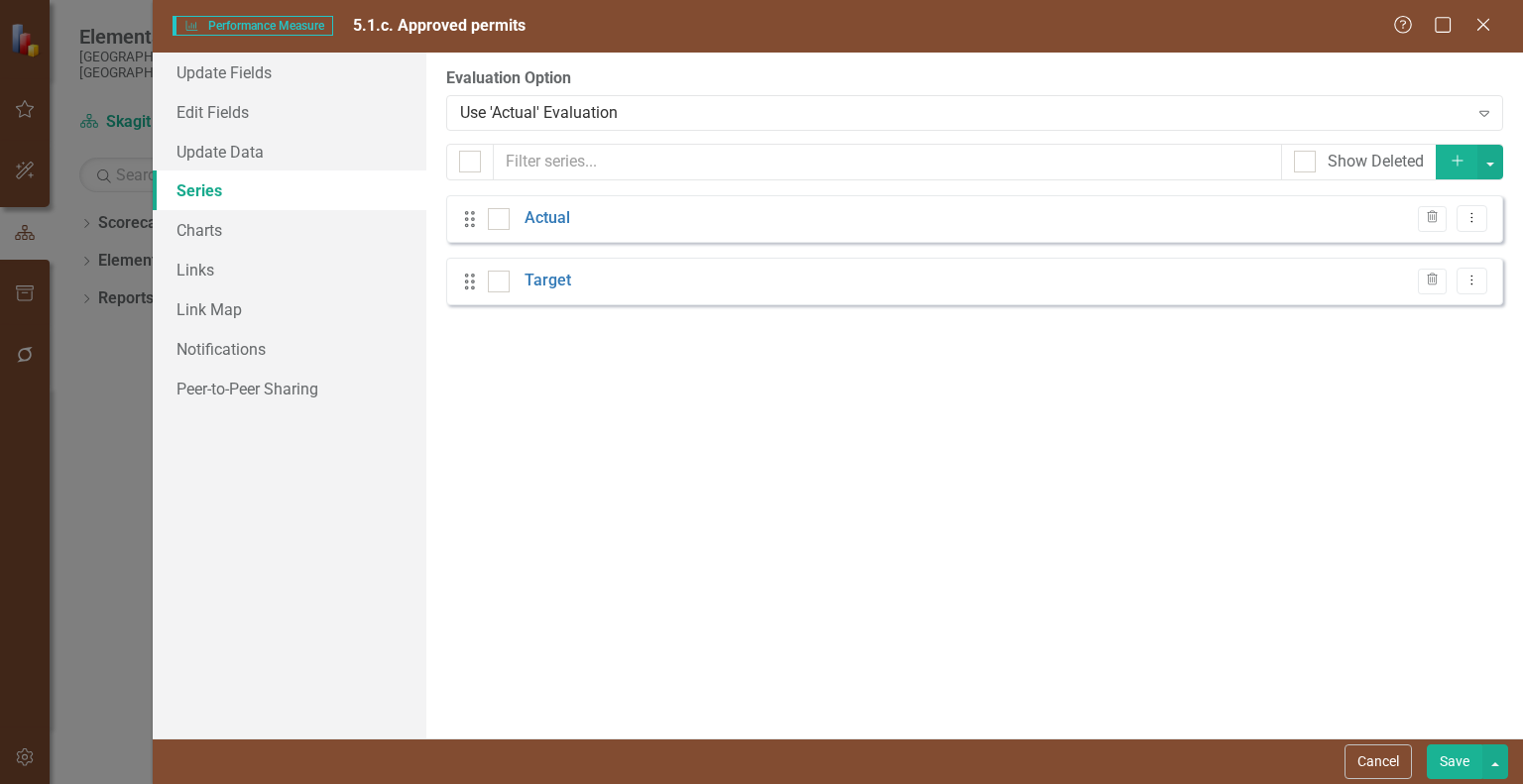 checkbox on "false" 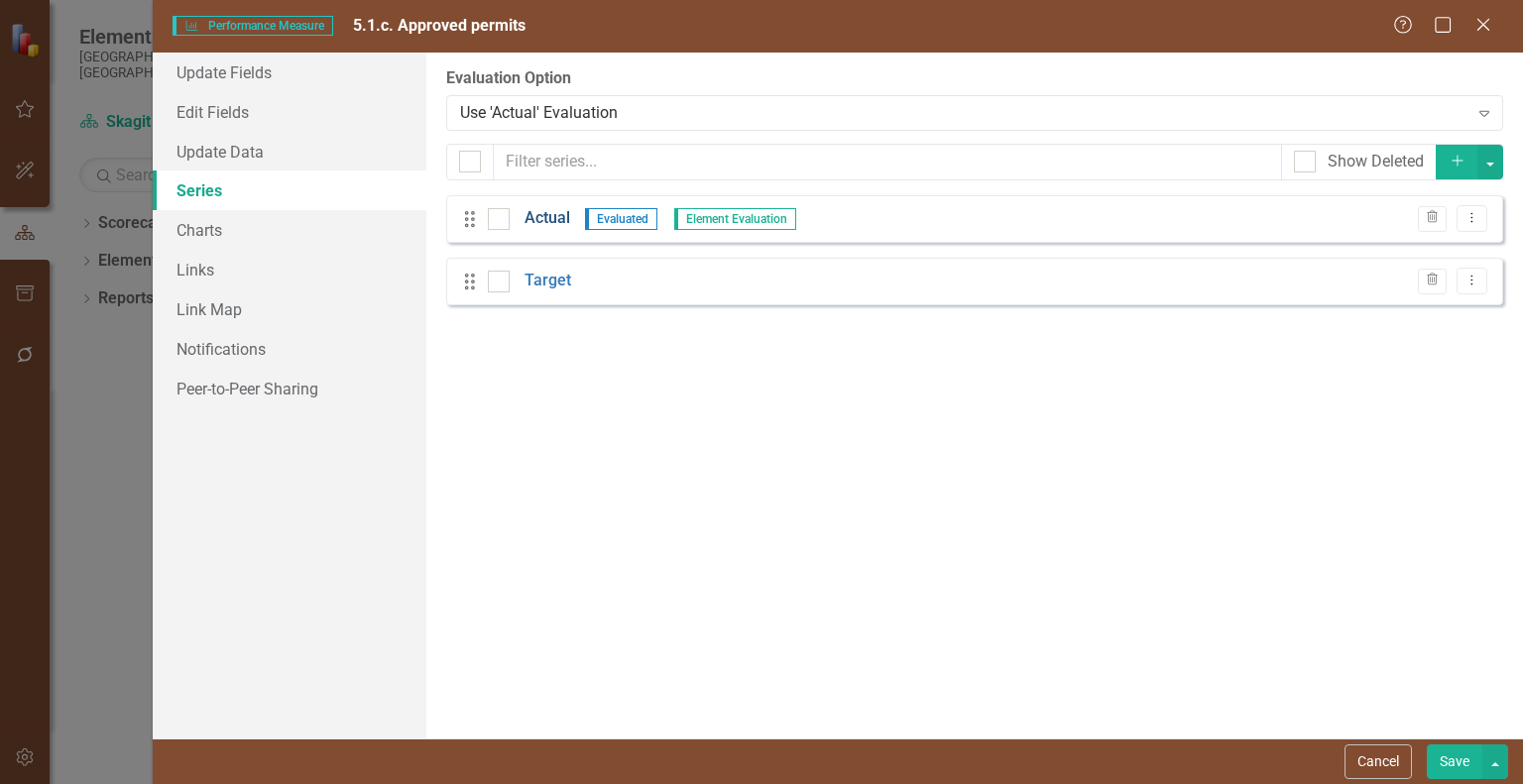 click on "Actual" at bounding box center (547, 218) 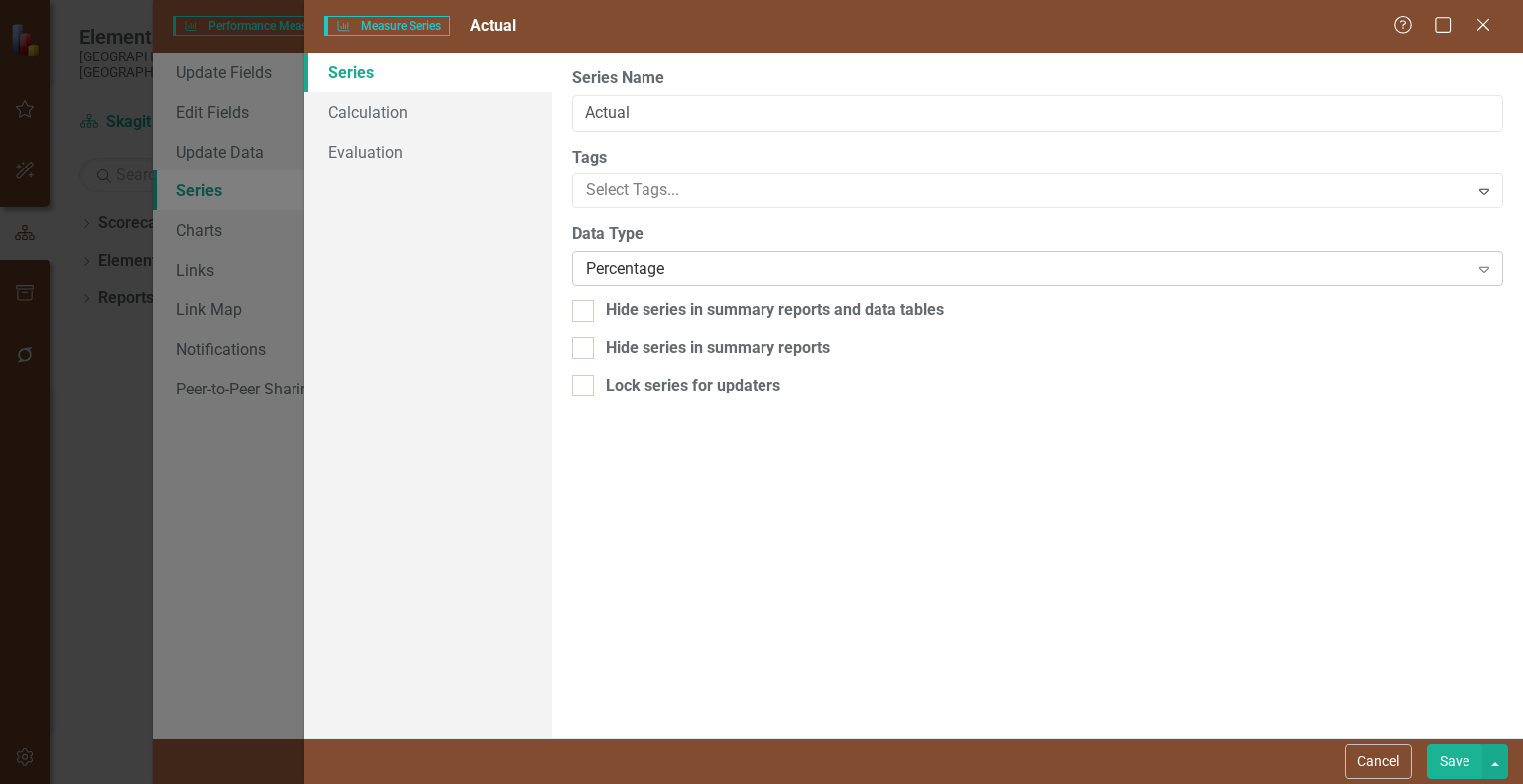 click on "Percentage" at bounding box center (1026, 269) 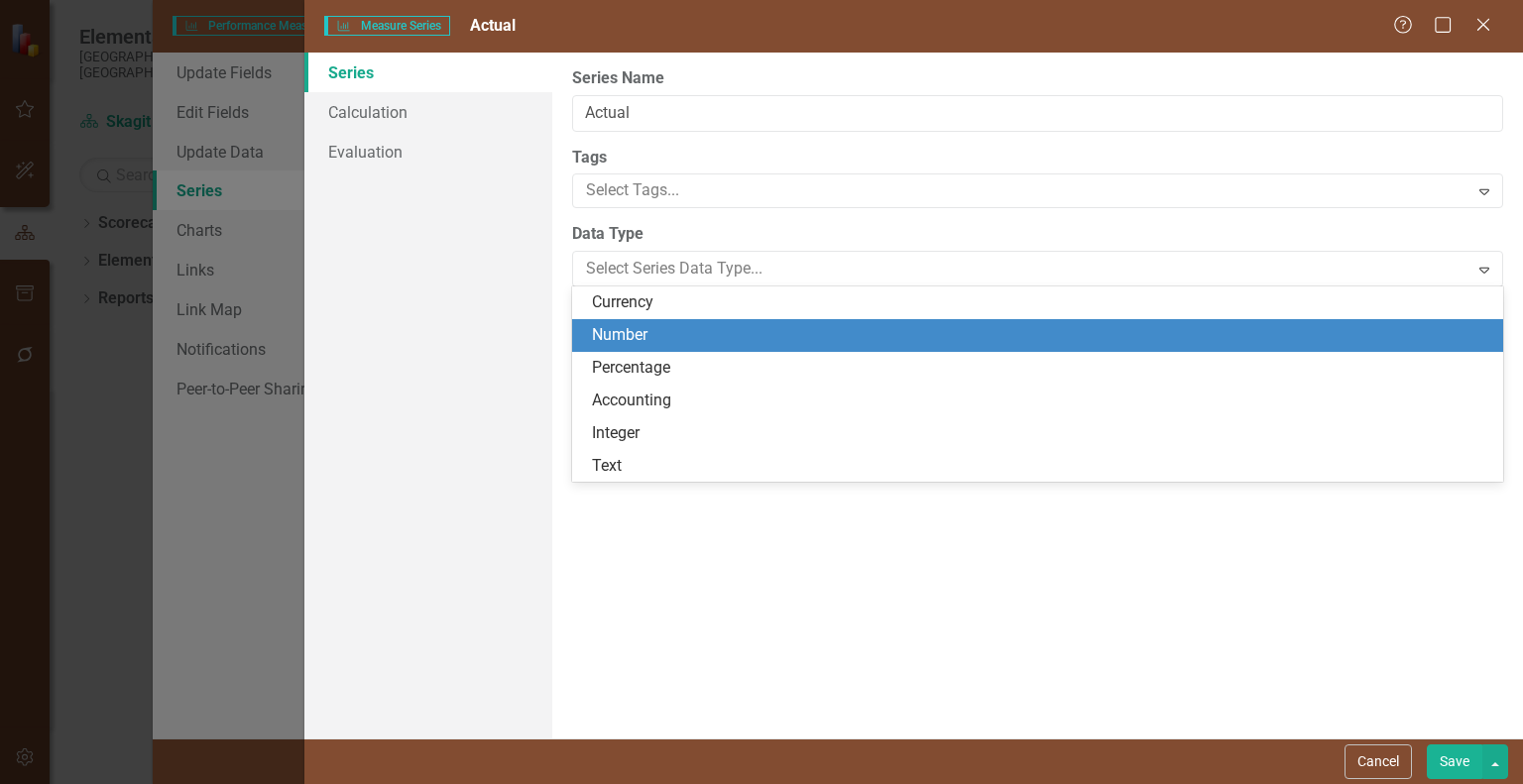 click on "Number" at bounding box center [1041, 335] 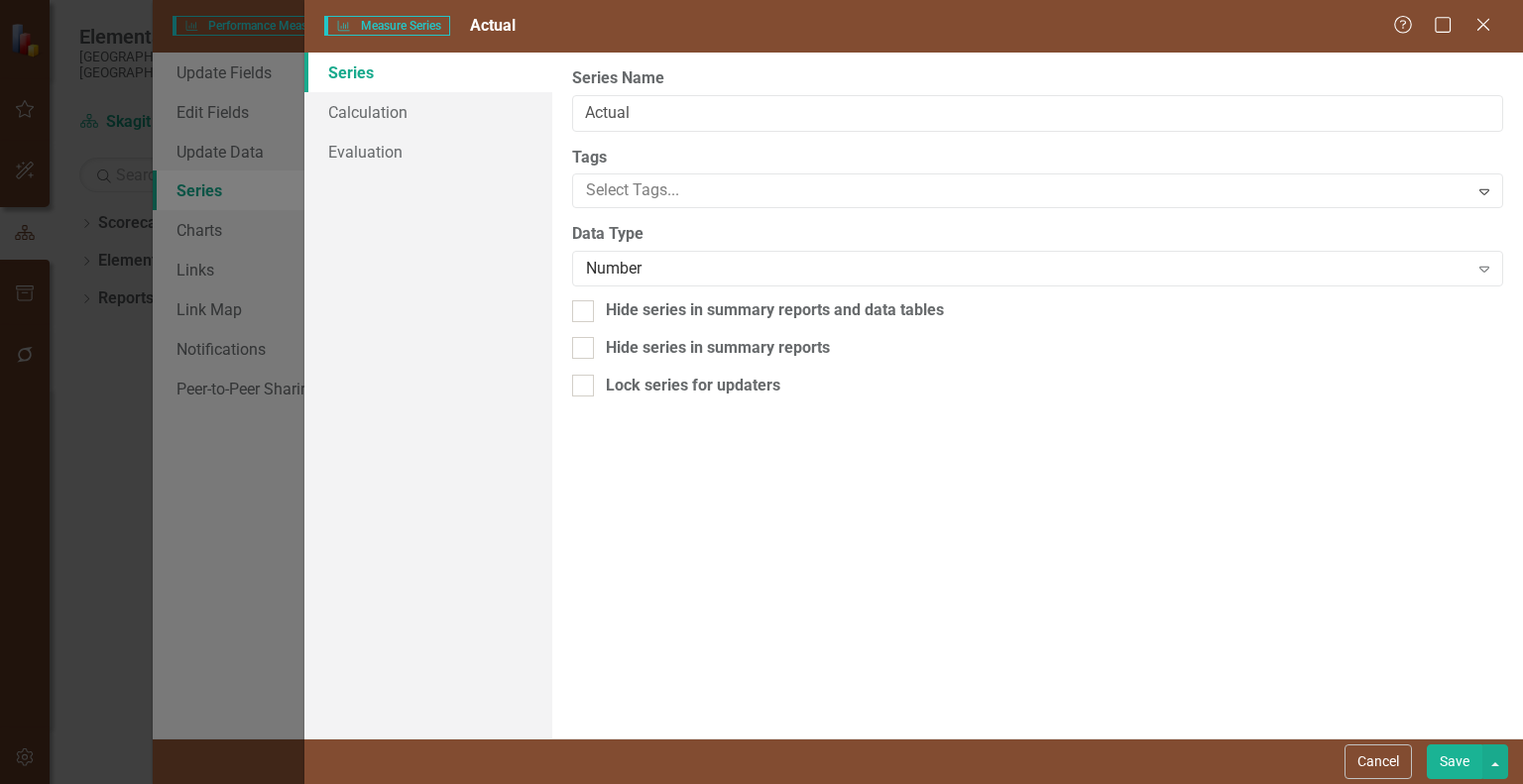 click on "Save" at bounding box center [1455, 761] 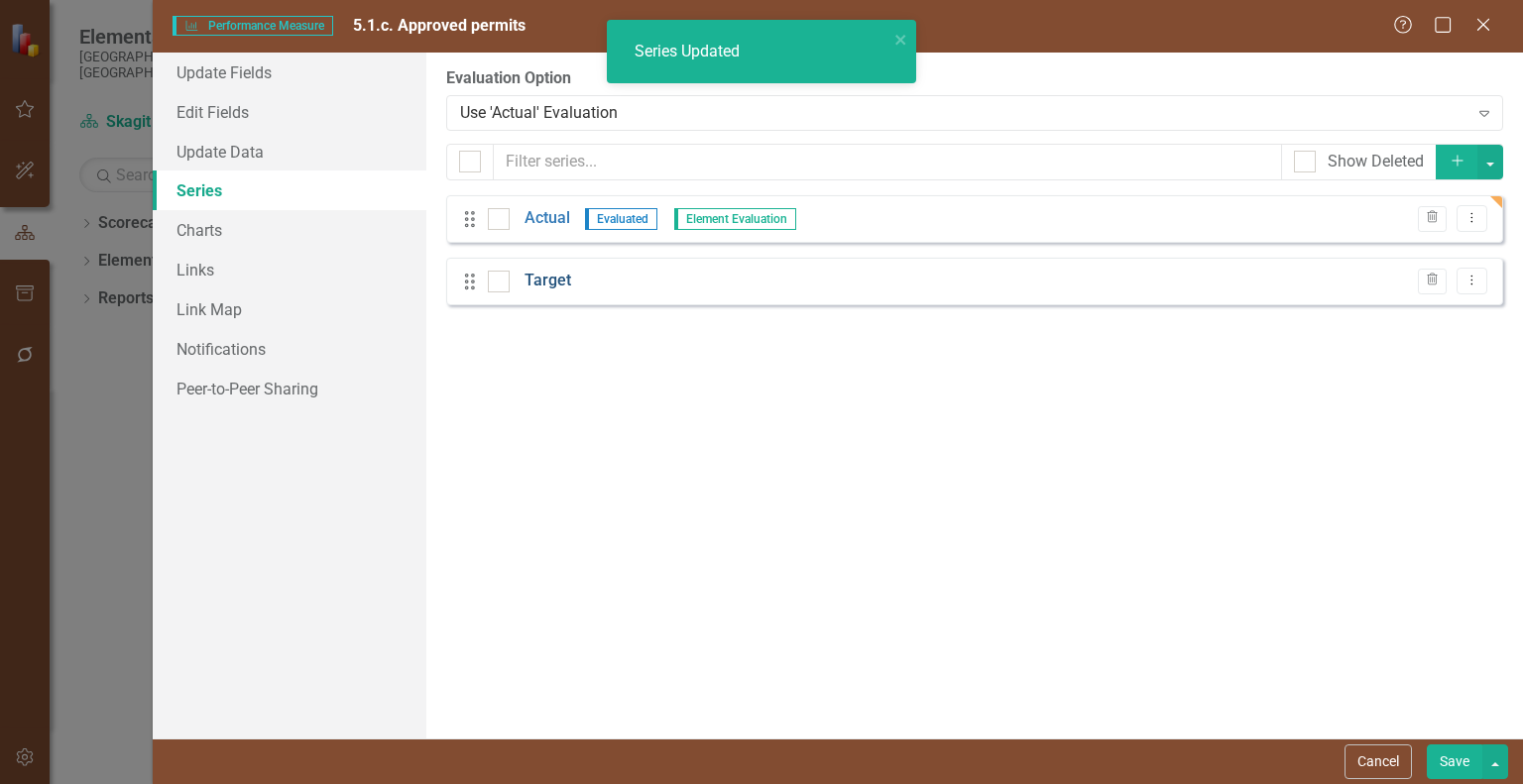 click on "Target" at bounding box center (547, 280) 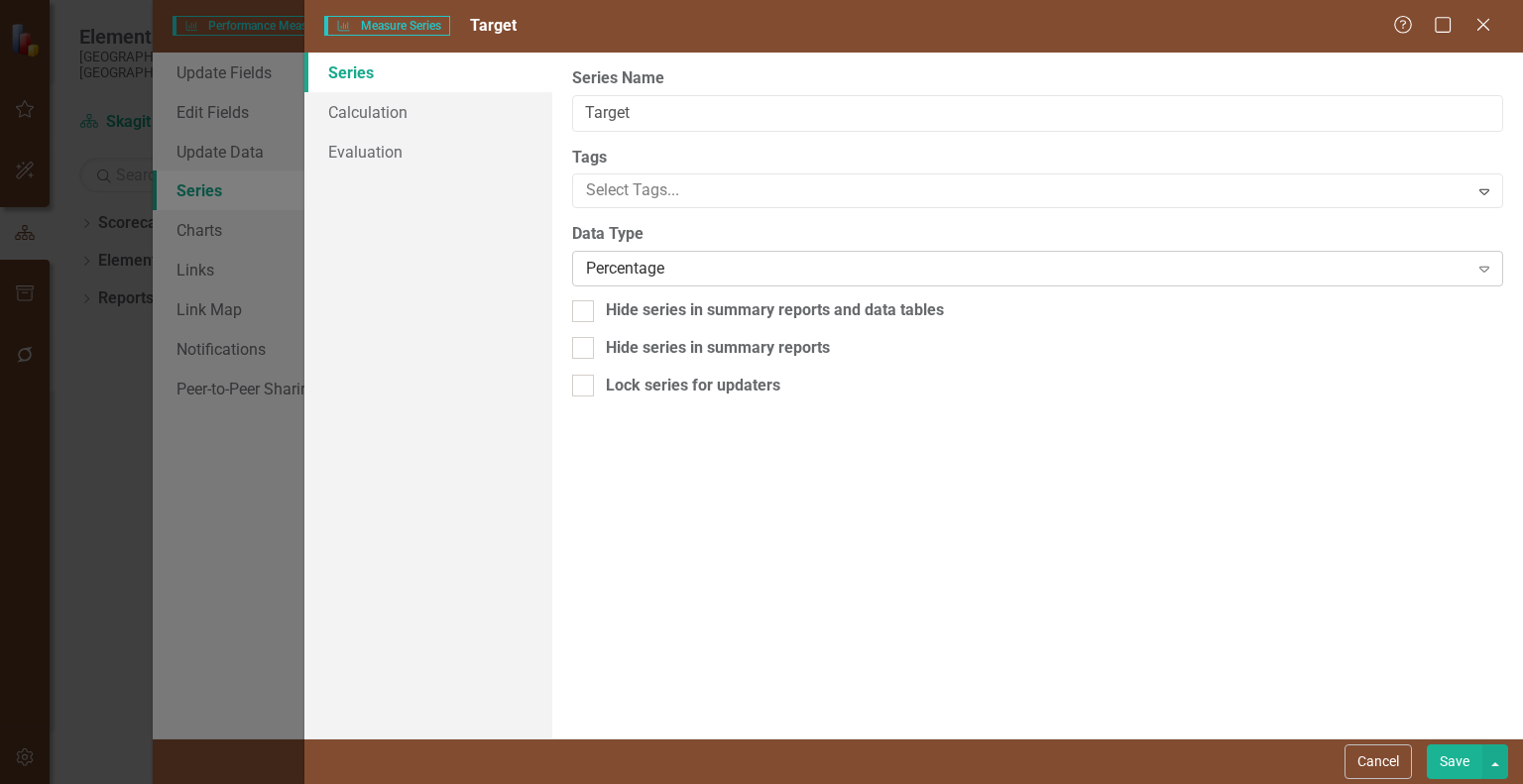 click on "Percentage" at bounding box center (1026, 269) 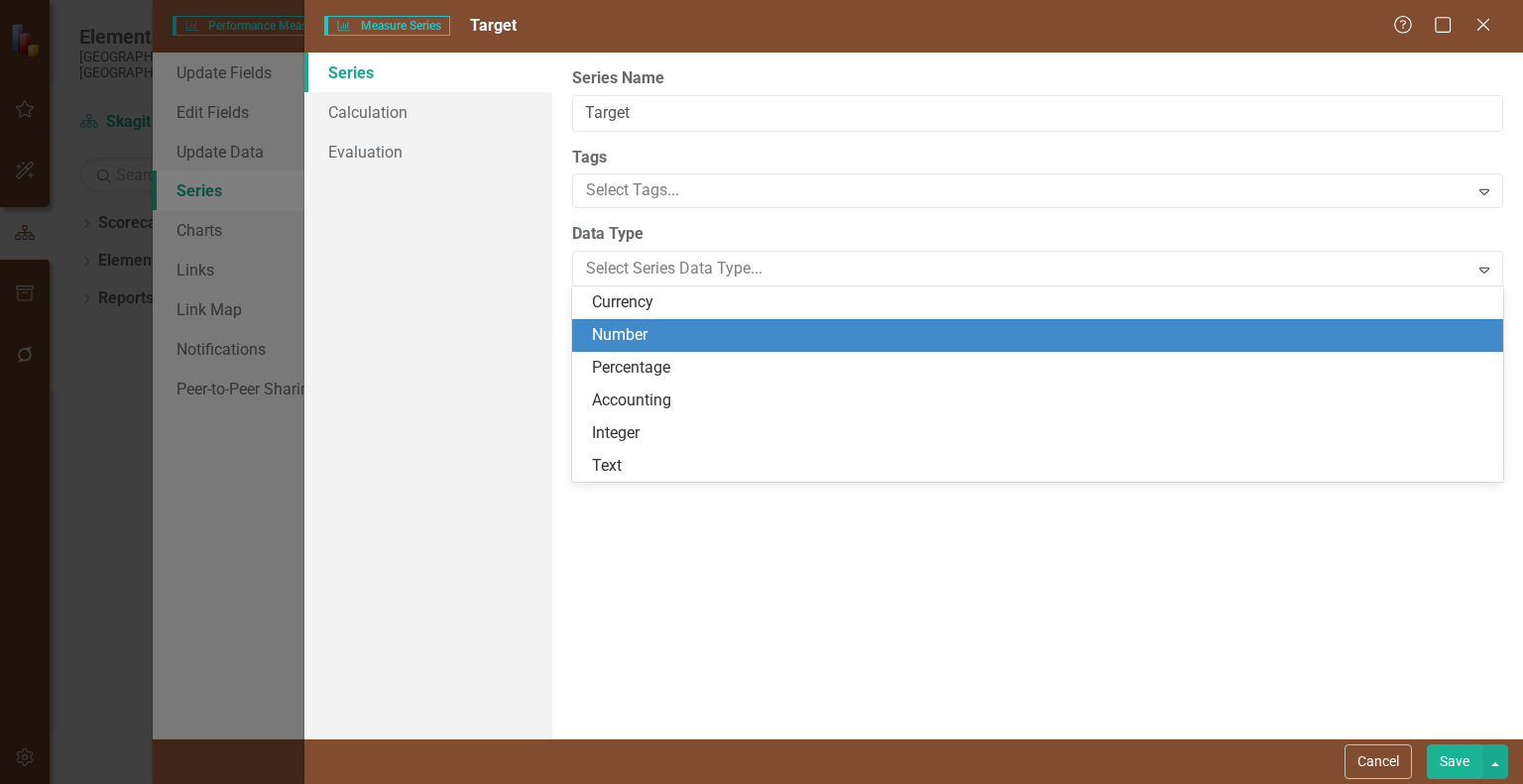 click on "Number" at bounding box center [1041, 335] 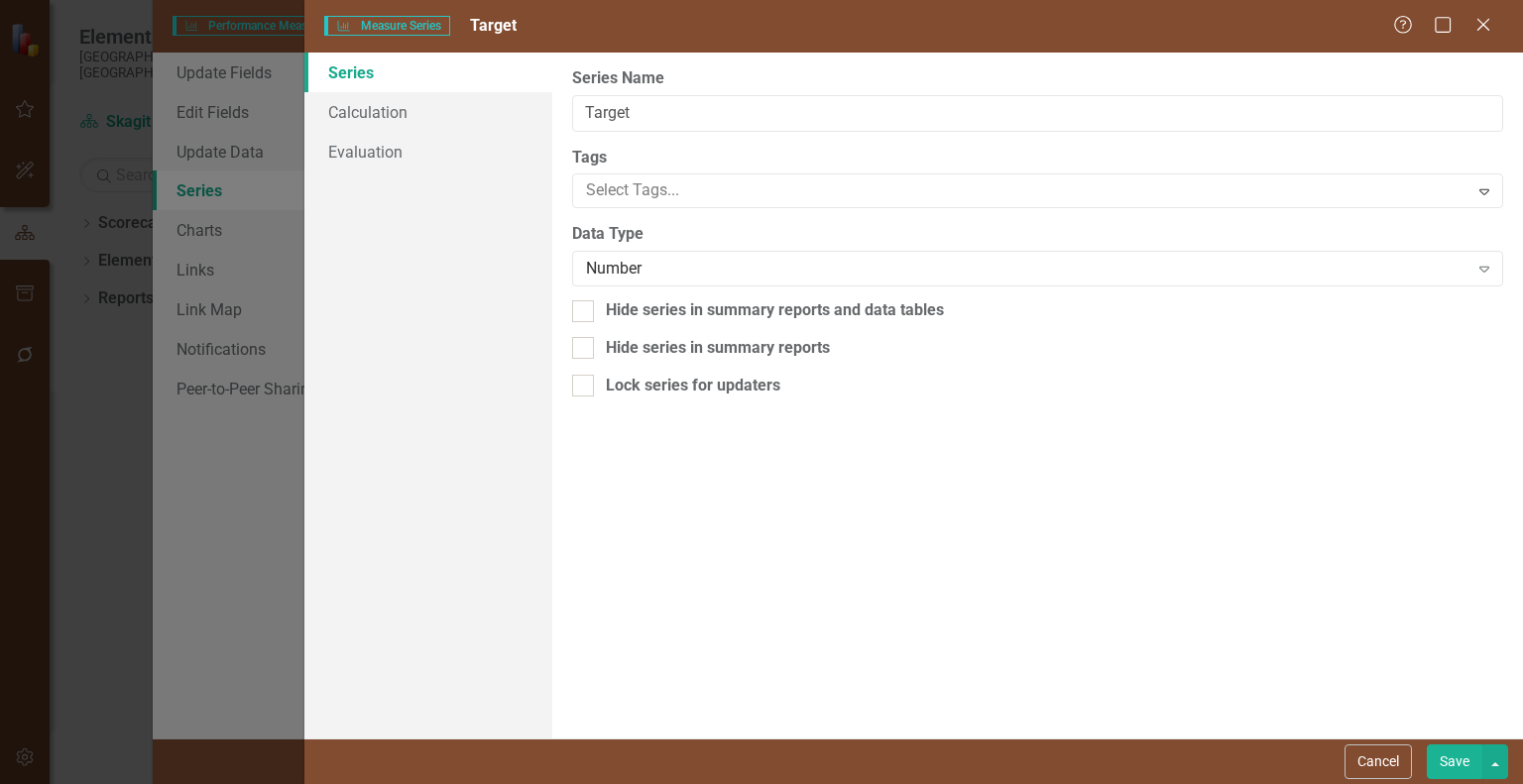click on "Save" at bounding box center (1455, 761) 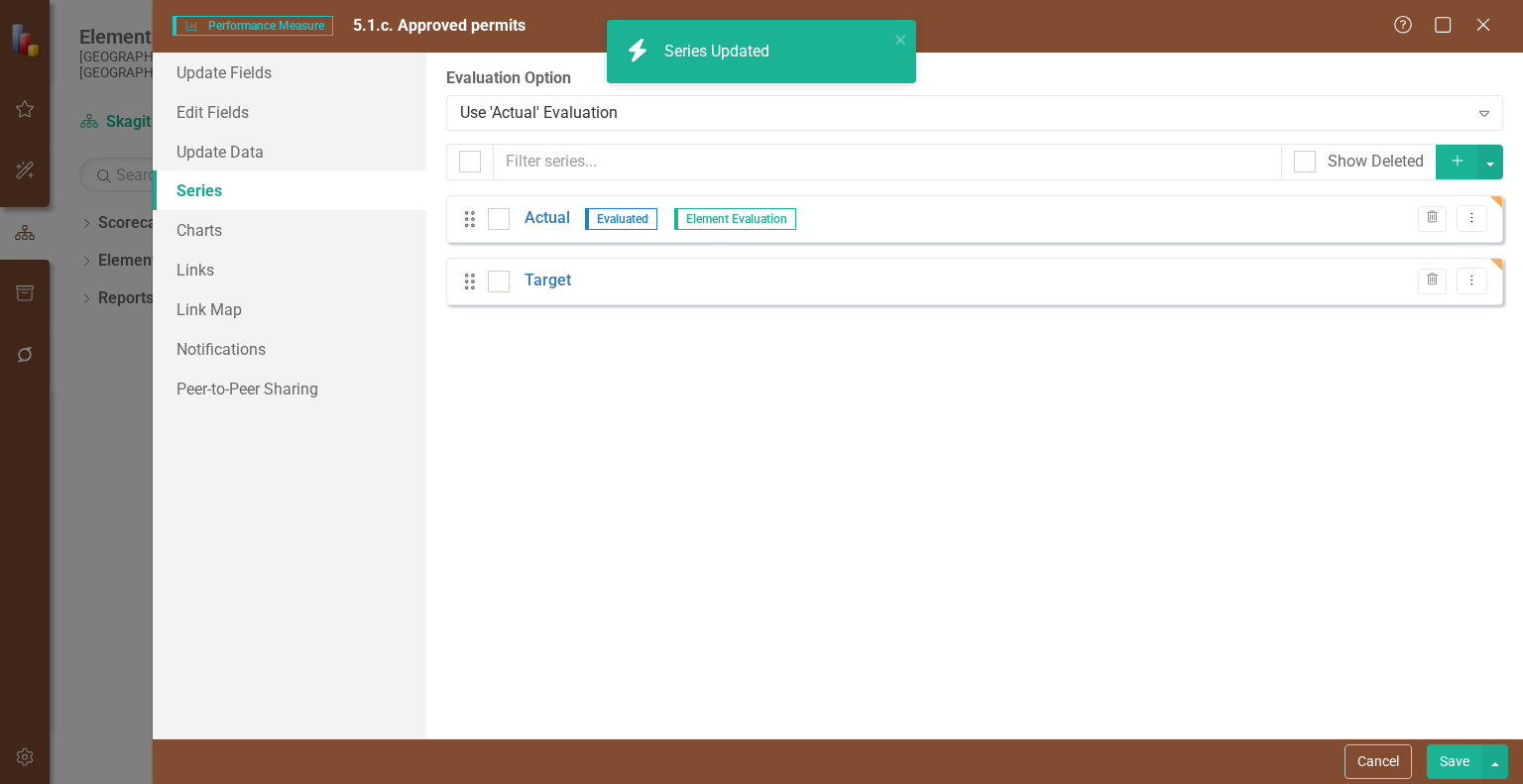 click on "Help Maximize Close" at bounding box center [1448, 26] 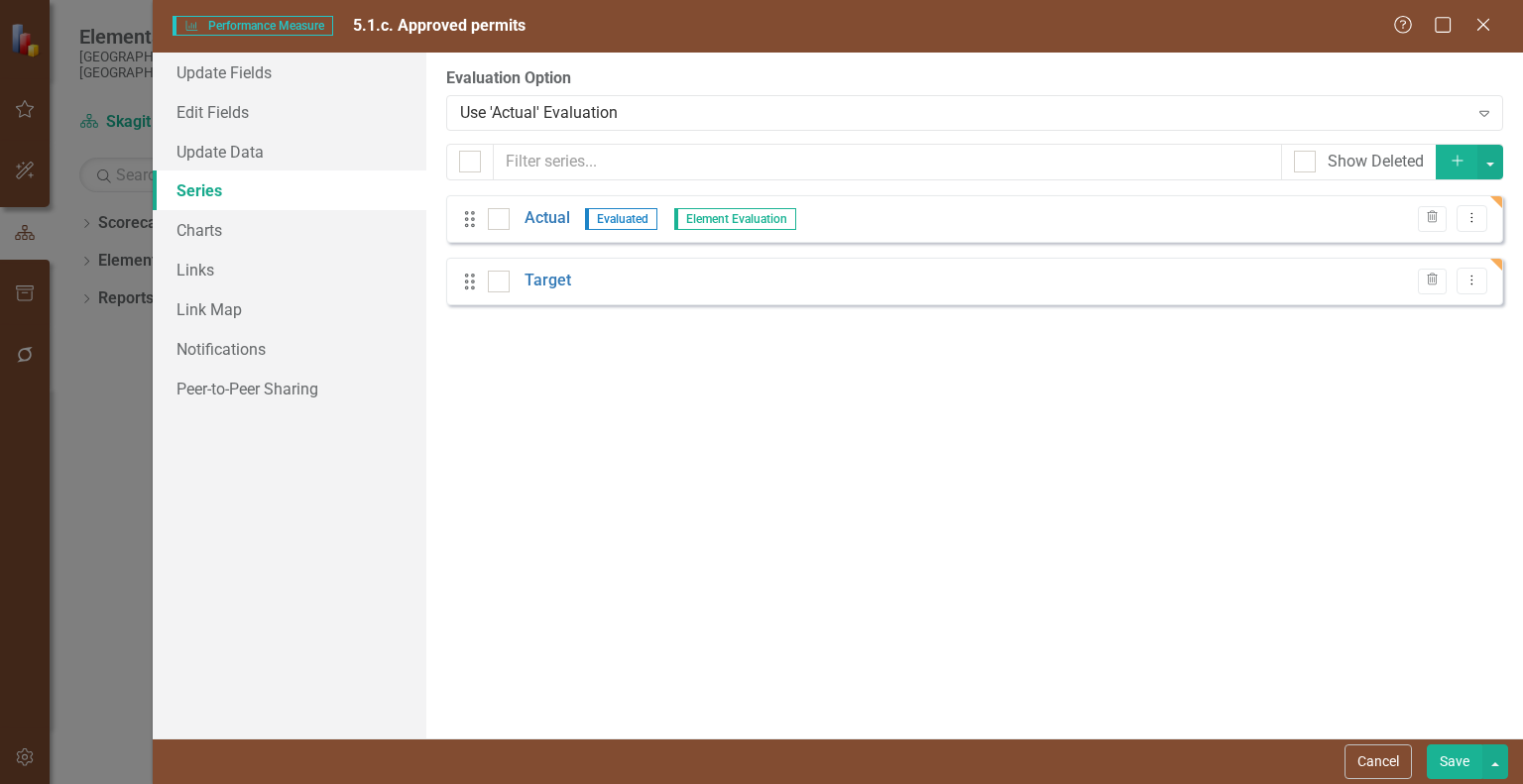 click on "Save" at bounding box center [1455, 761] 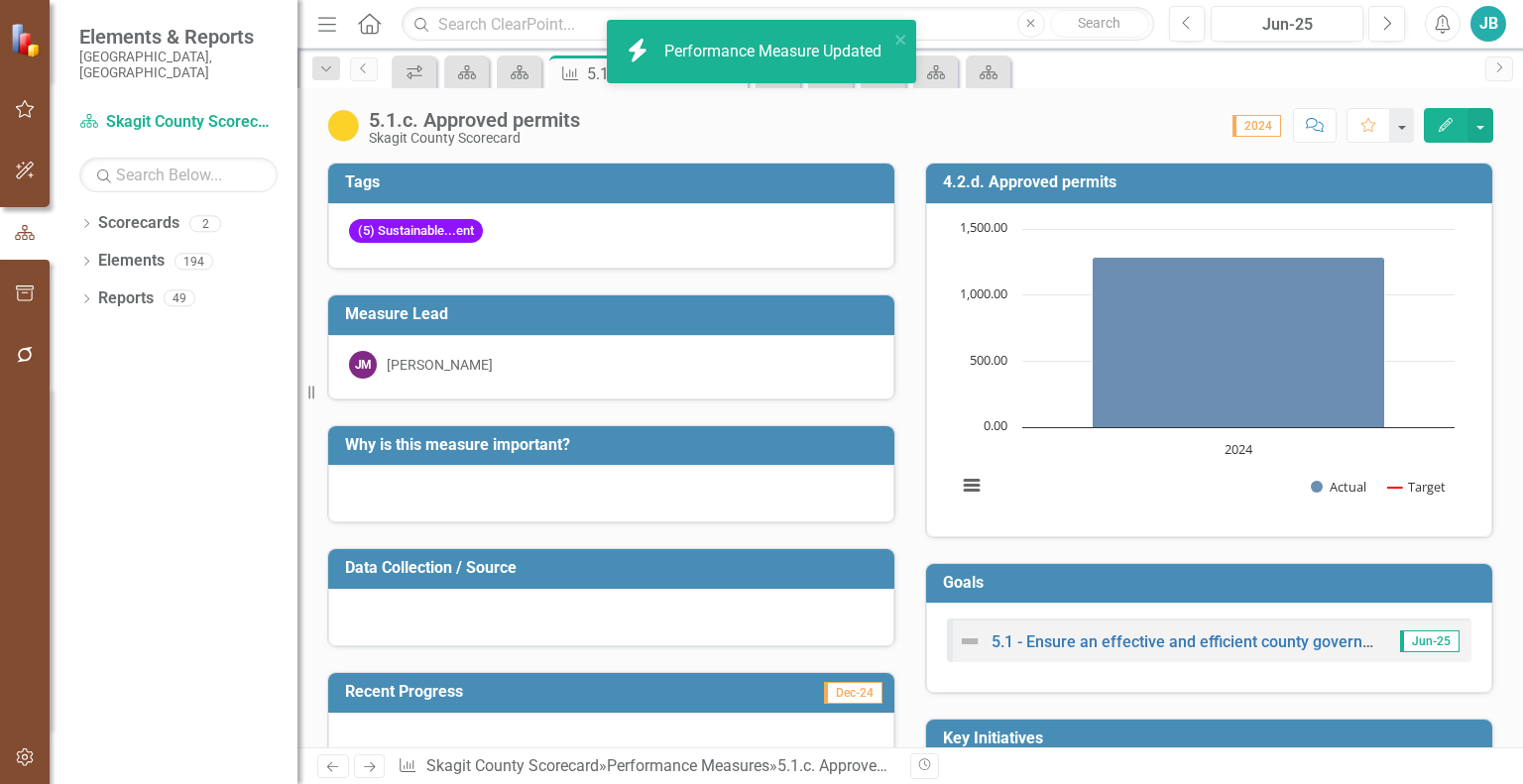 scroll, scrollTop: 625, scrollLeft: 0, axis: vertical 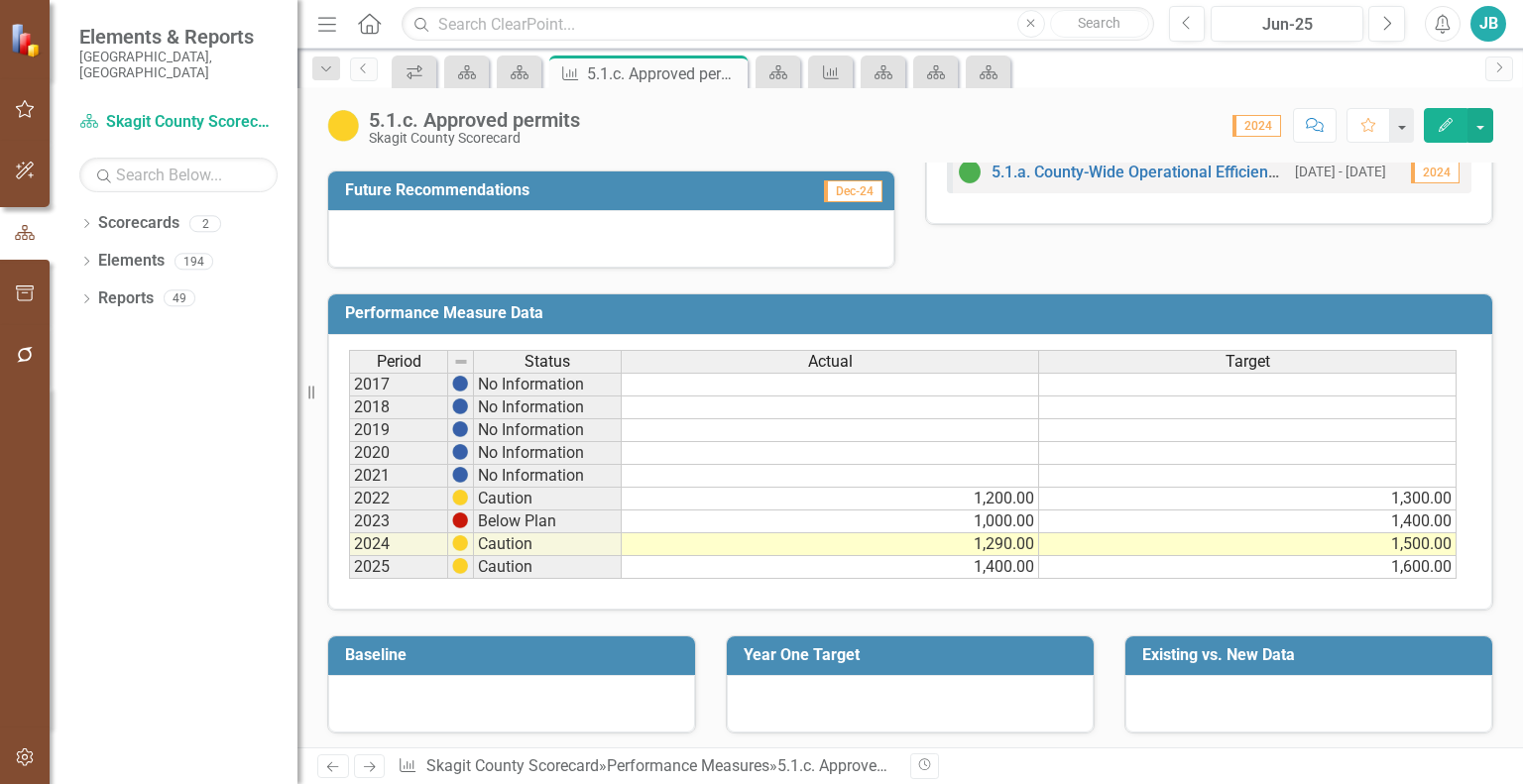 click at bounding box center [1247, 476] 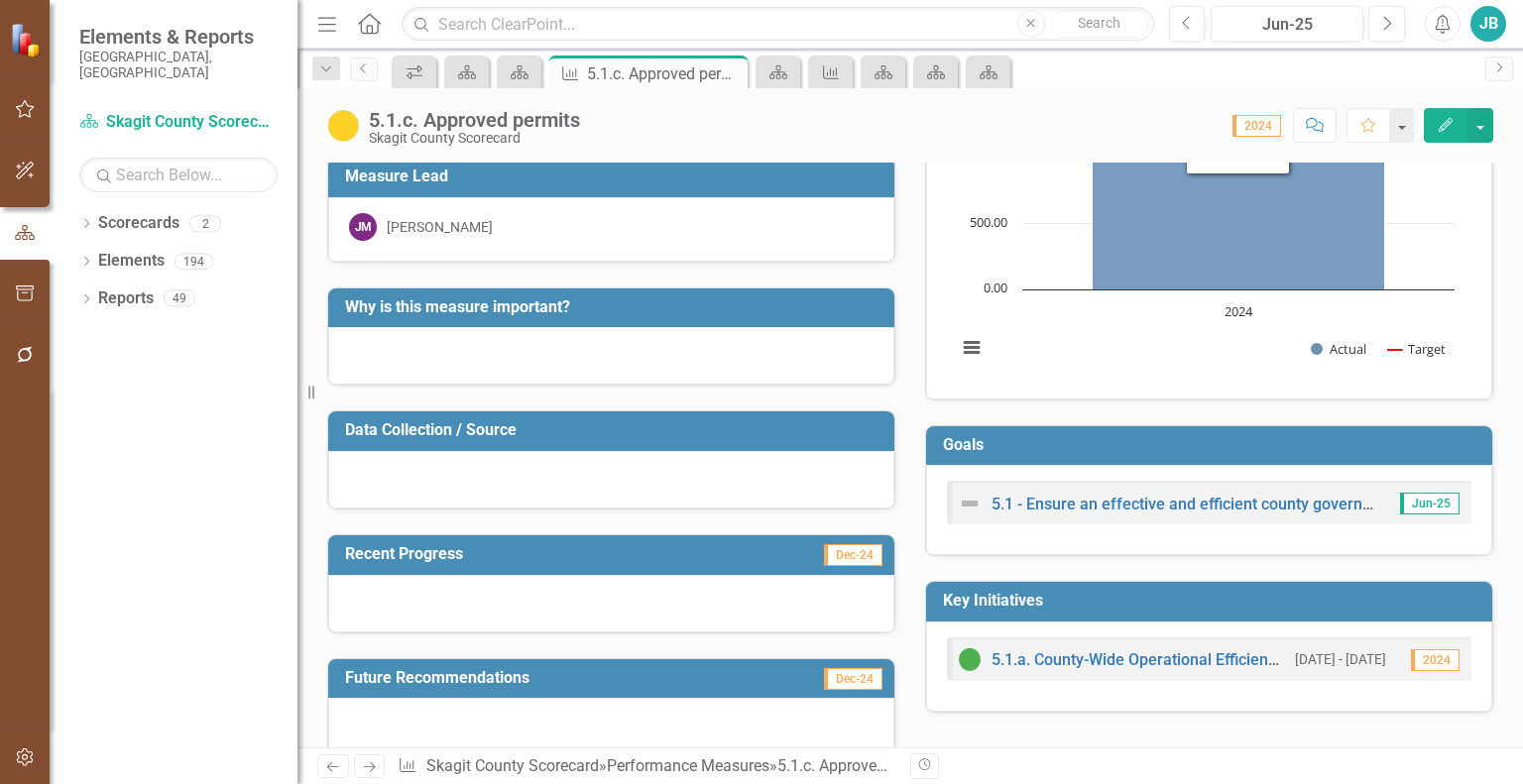scroll, scrollTop: 0, scrollLeft: 0, axis: both 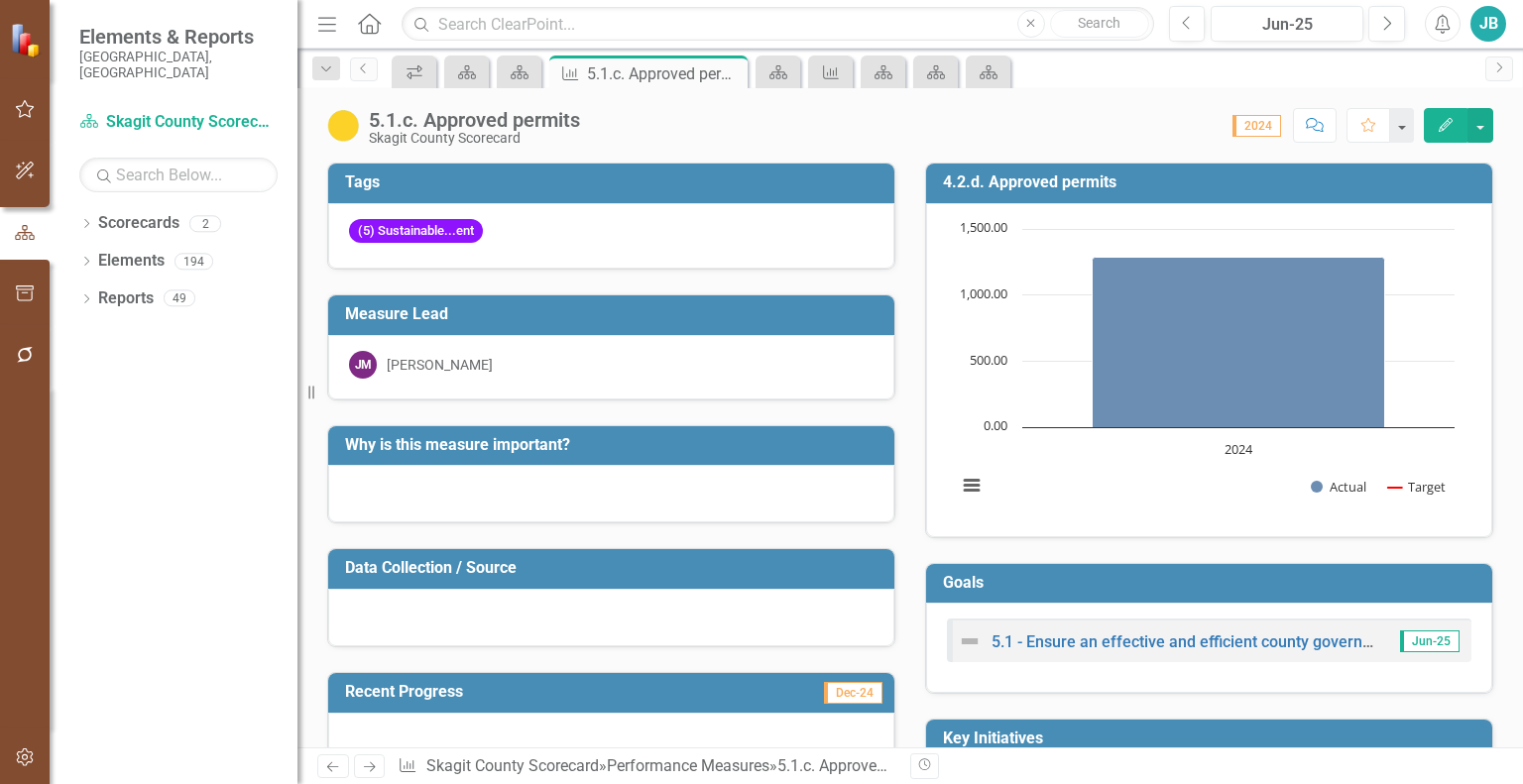 click 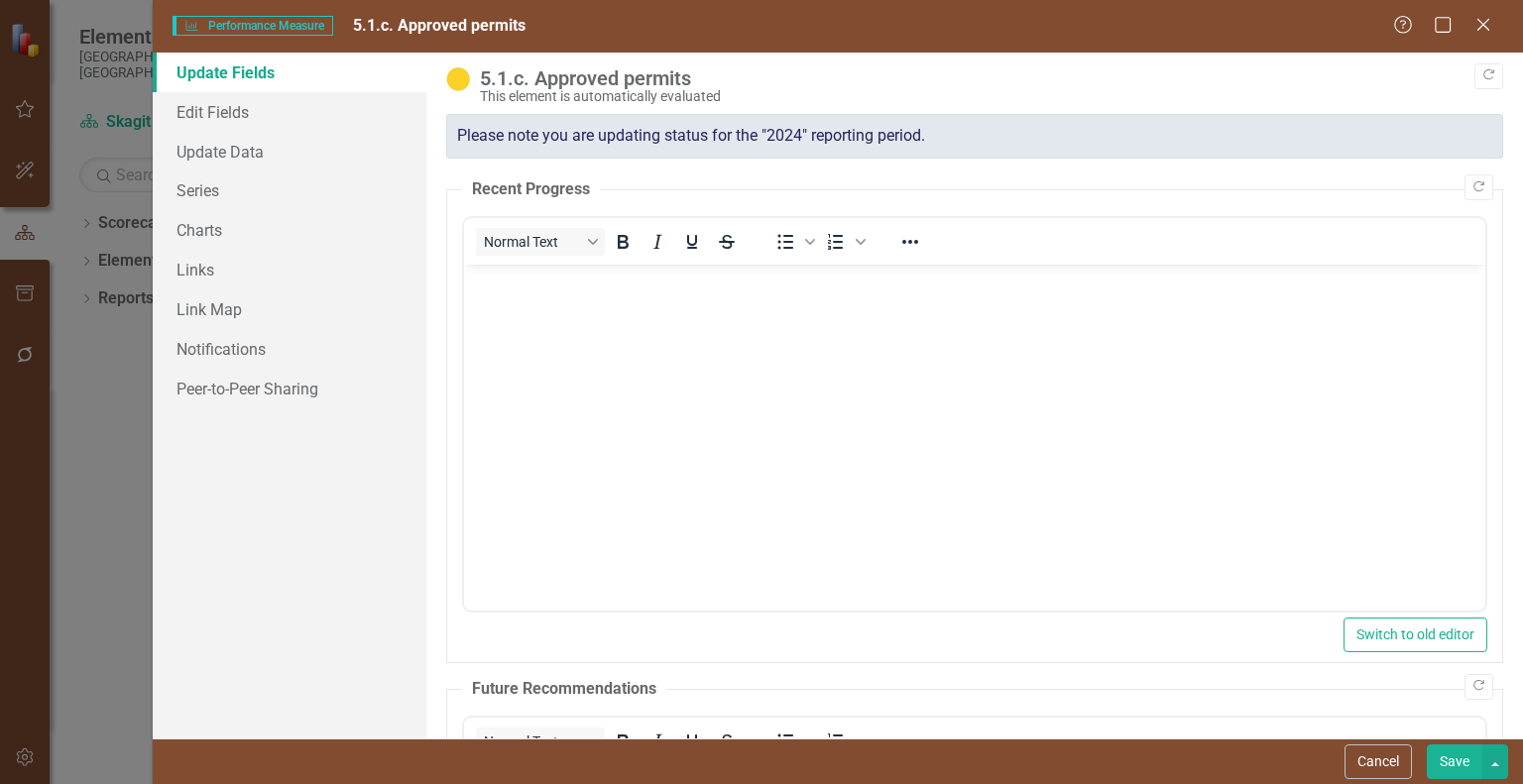 scroll, scrollTop: 0, scrollLeft: 0, axis: both 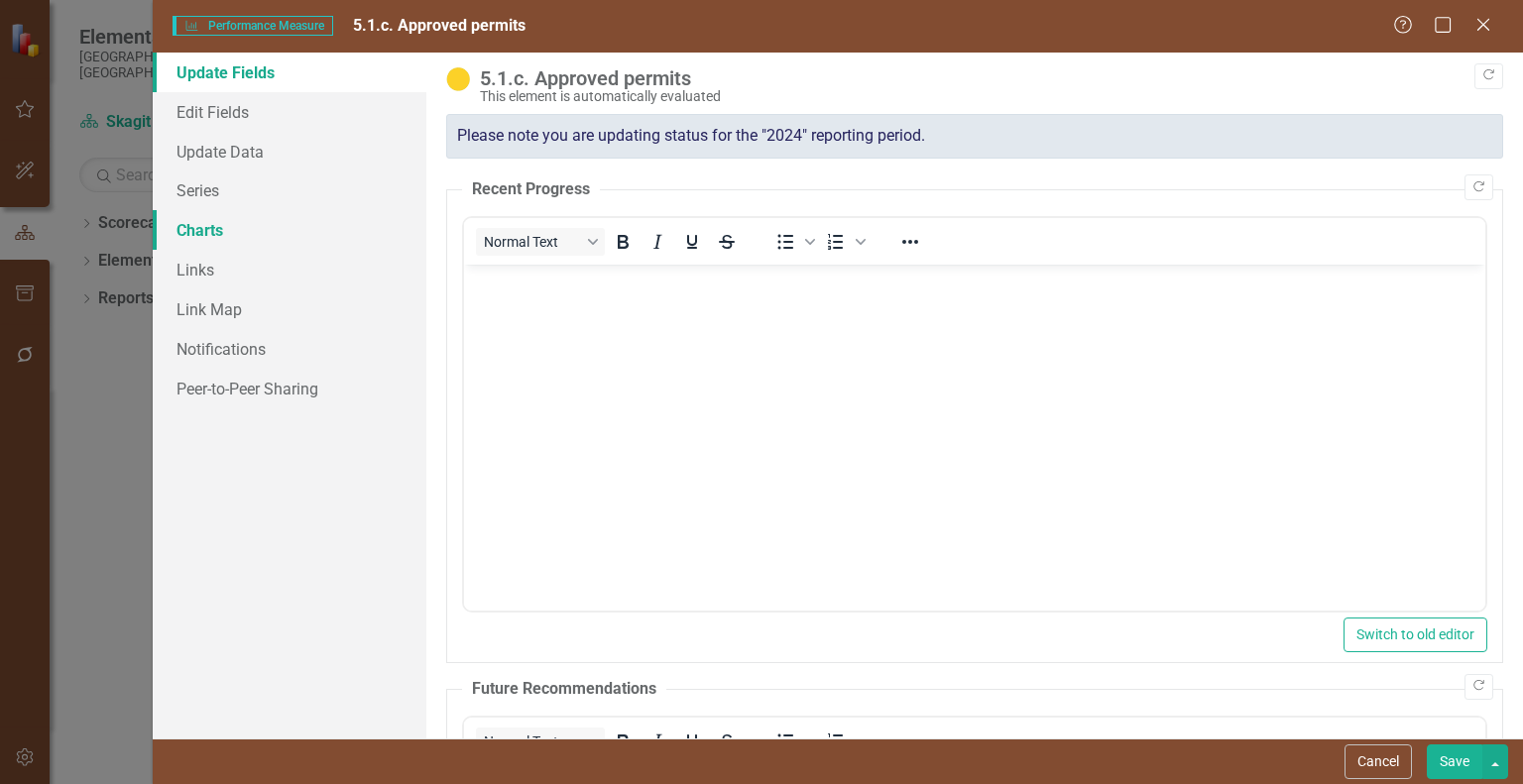 click on "Charts" at bounding box center [290, 230] 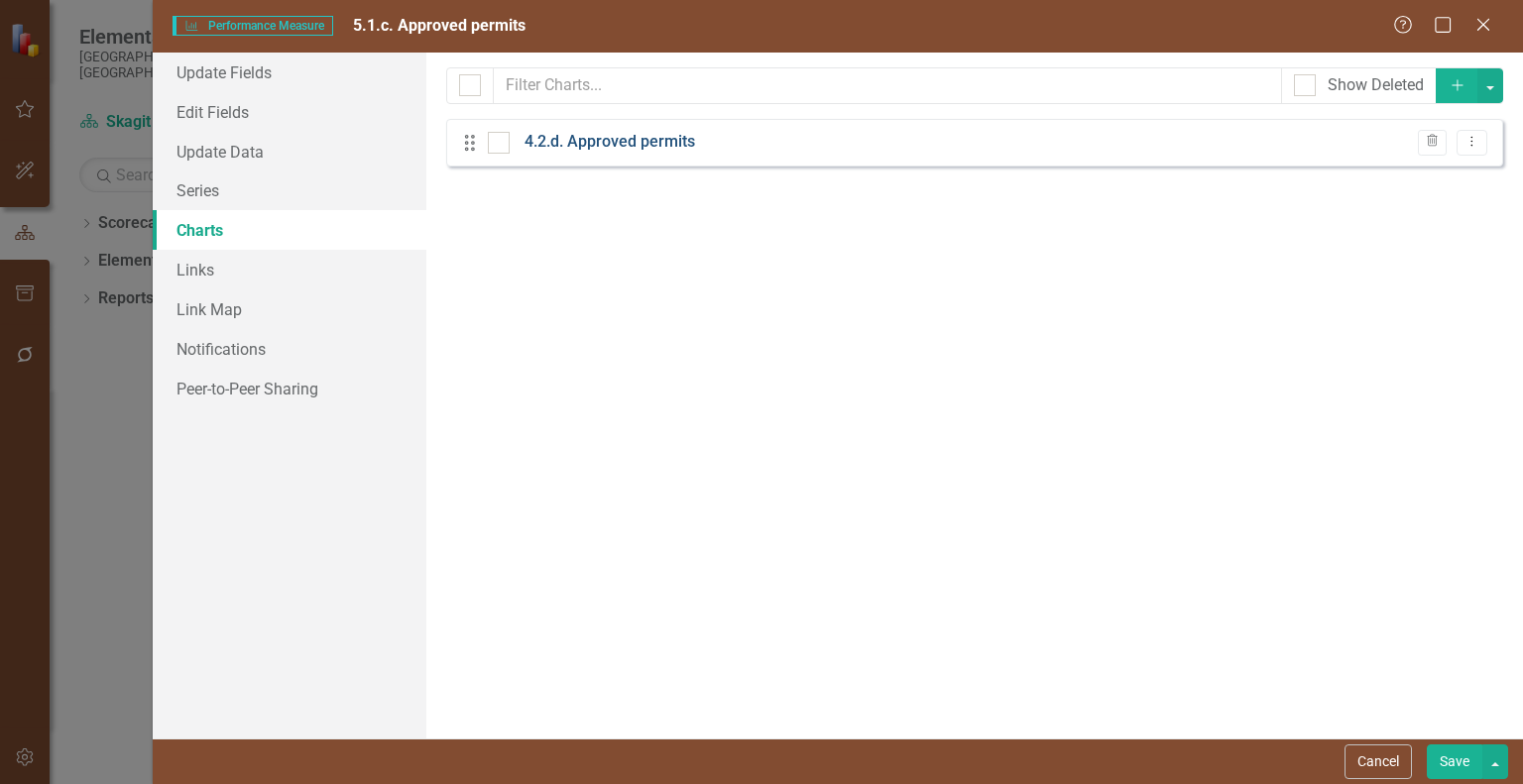 click on "4.2.d. Approved permits" at bounding box center (610, 142) 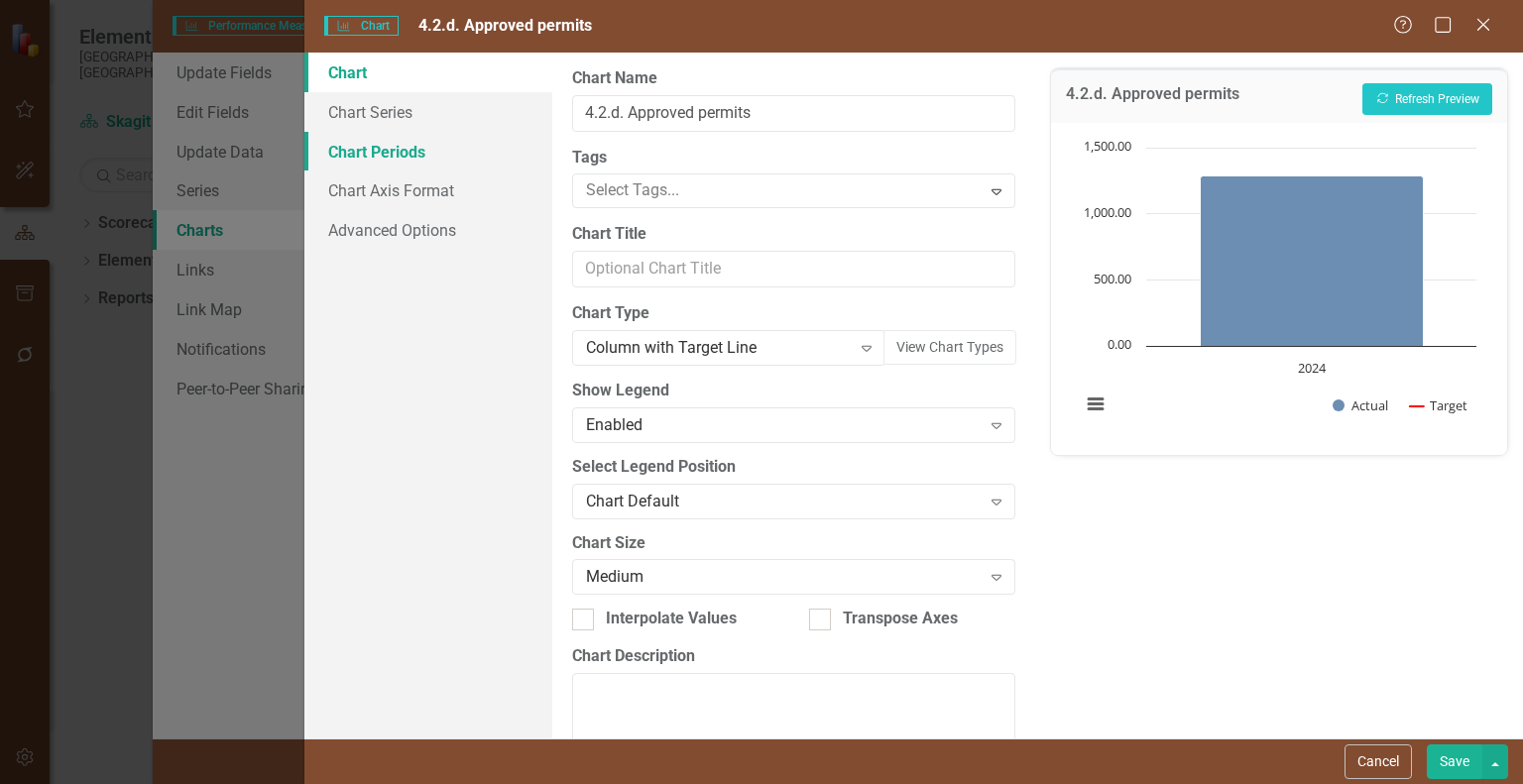 click on "Chart Periods" at bounding box center [428, 152] 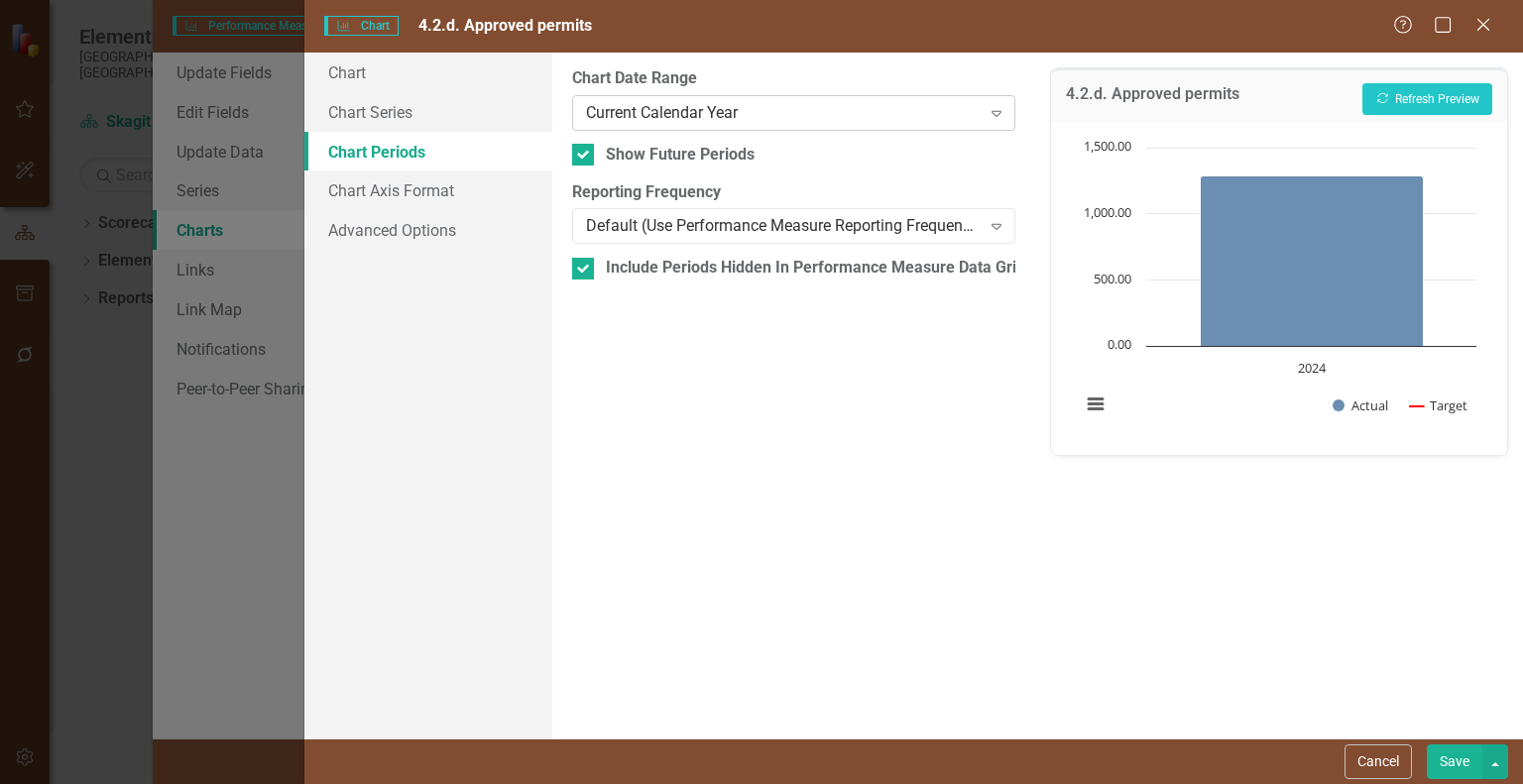 click on "Current Calendar Year" at bounding box center [783, 112] 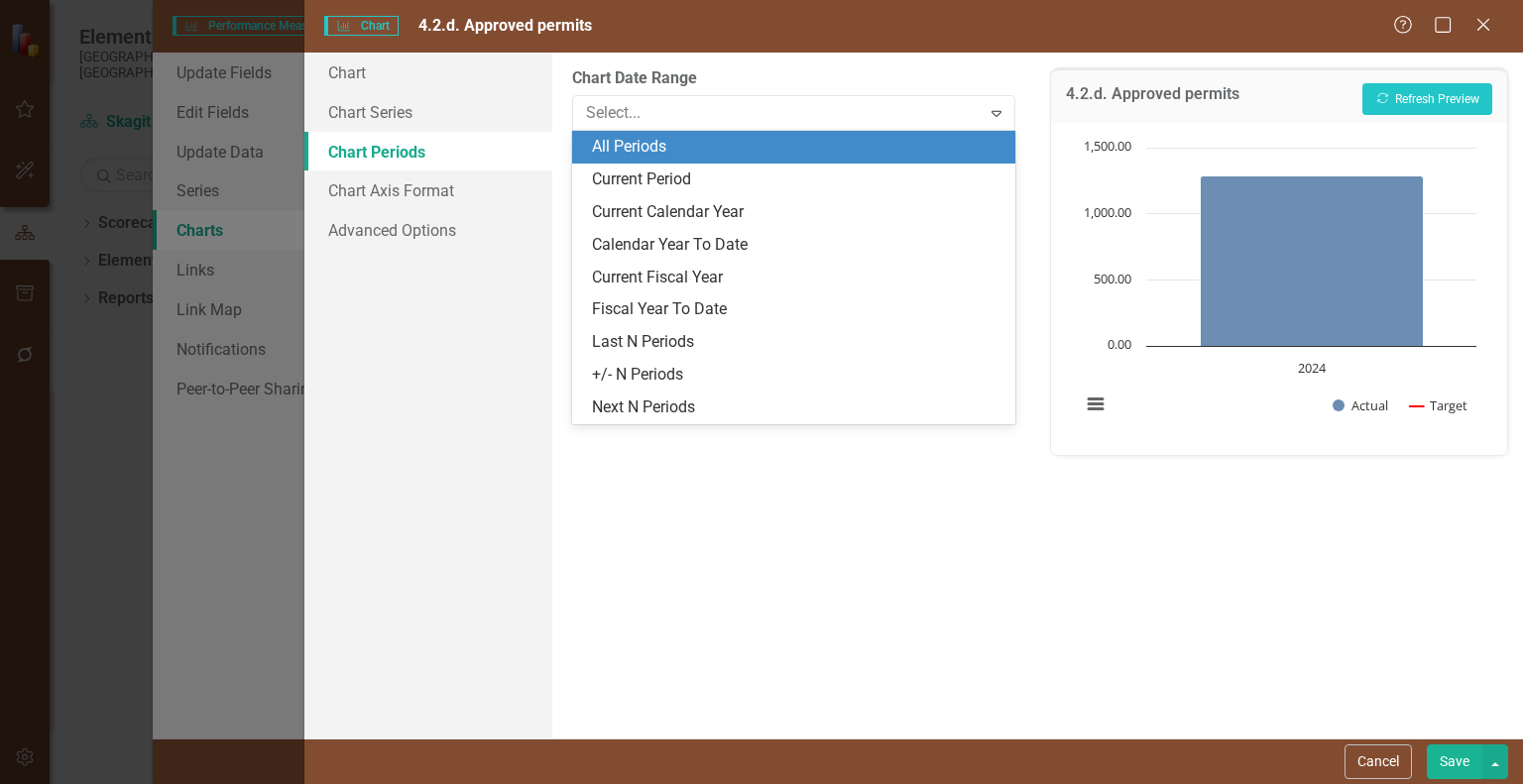 click on "All Periods" at bounding box center (797, 147) 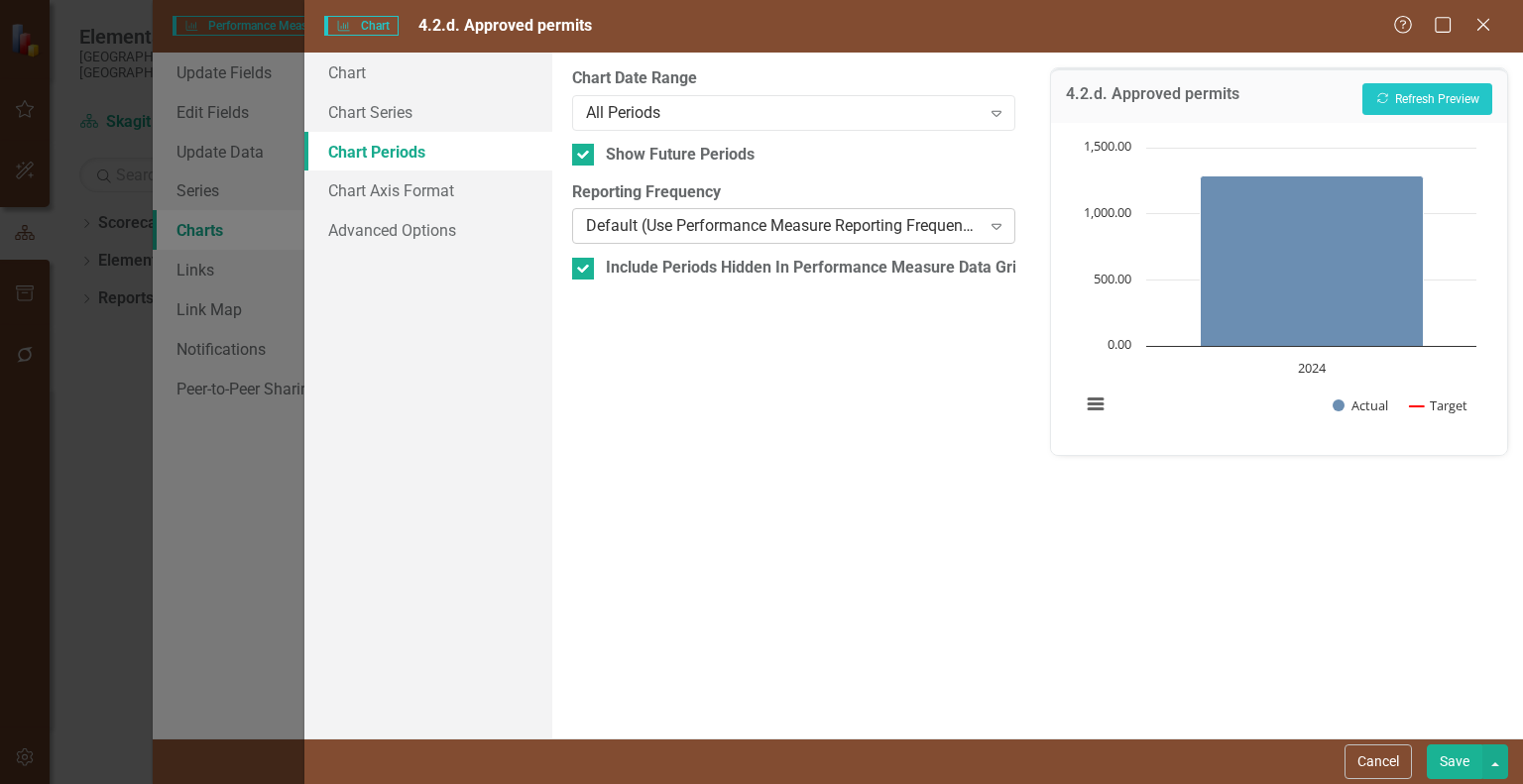click on "Default (Use Performance Measure Reporting Frequency)" at bounding box center (783, 226) 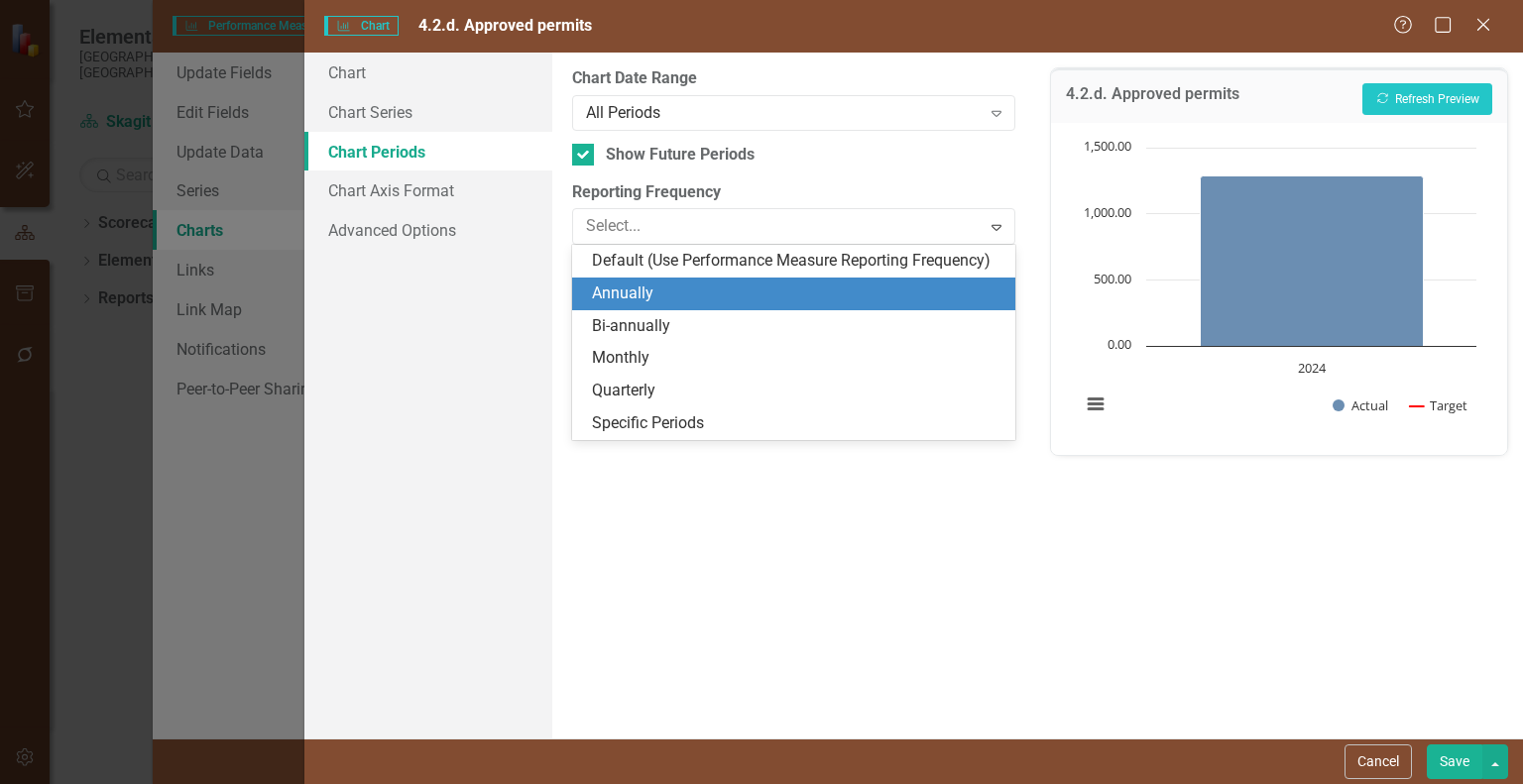 click on "Annually" at bounding box center [797, 293] 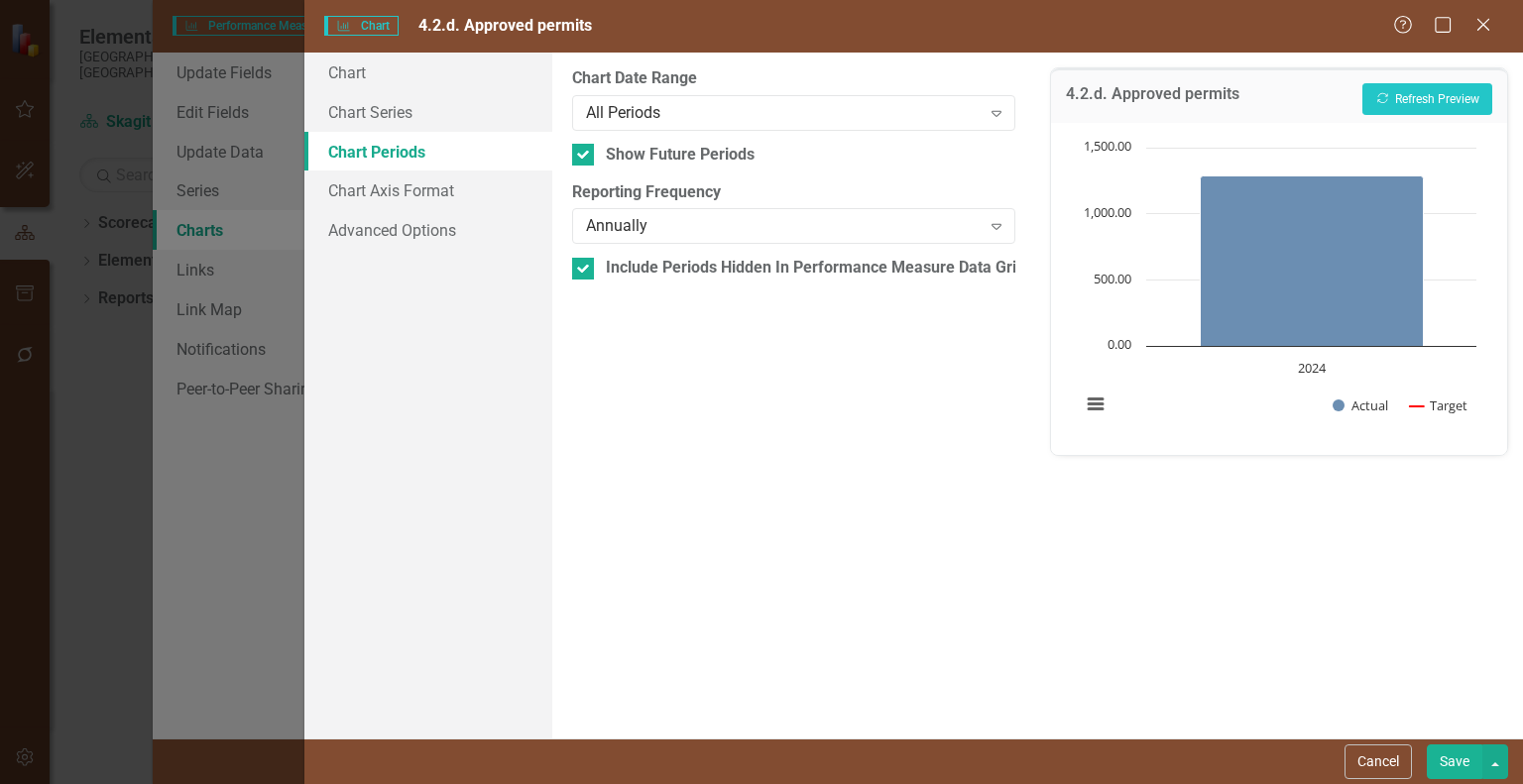 click on "From this tab, you define the periods you want included in the chart. For example, you may want to show just the current calendar year, or the current period plus the 5 preceding periods. You have the option to show or hide future (before the current reporting date, not the actual date) period data.    Learn more in the ClearPoint Support Center. Close Help Chart Date Range All Periods Expand Show Future Periods Reporting Frequency Annually Expand Include Periods Hidden In Performance Measure Data Grid" at bounding box center [793, 395] 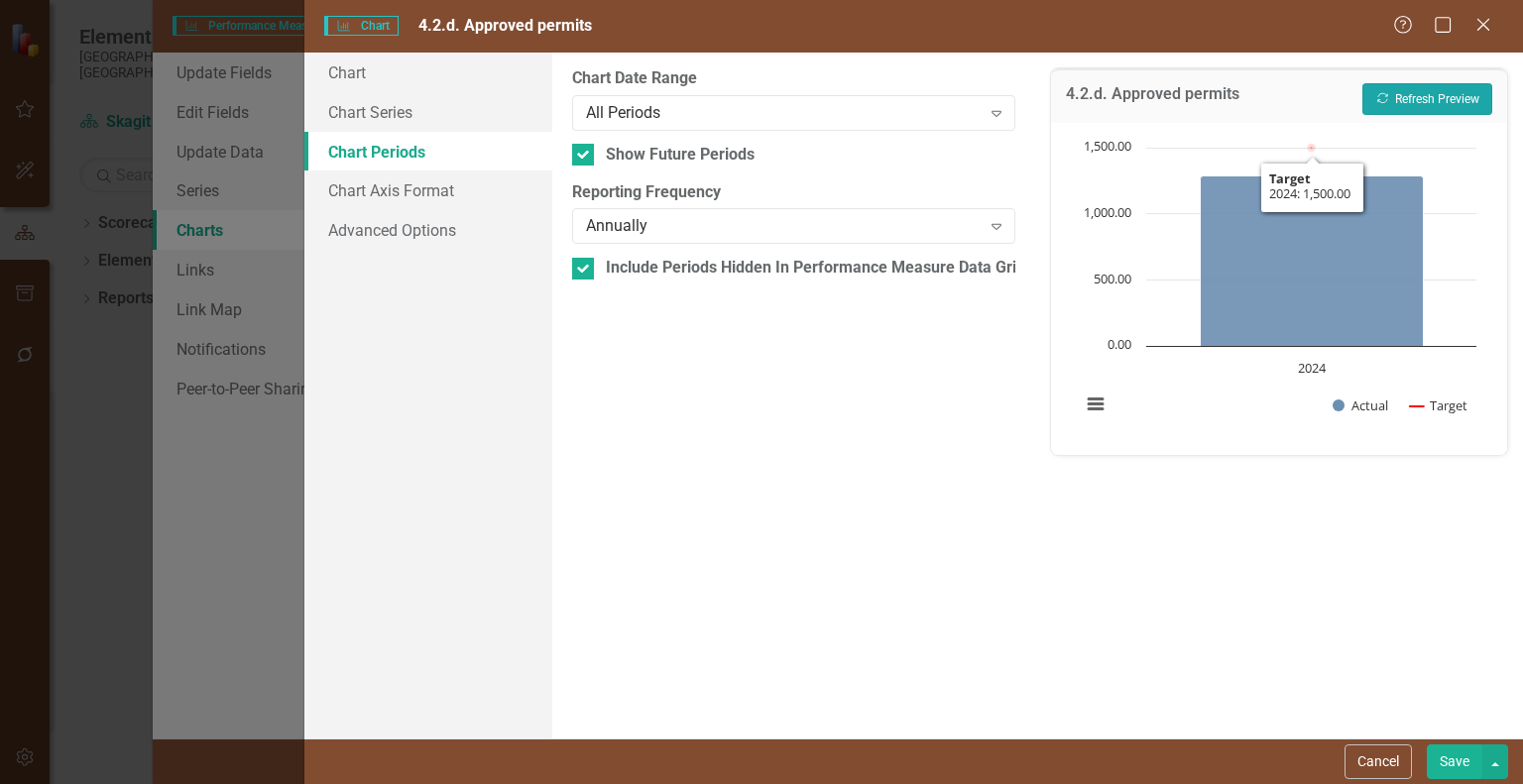 click on "Recalculate Refresh Preview" at bounding box center (1427, 99) 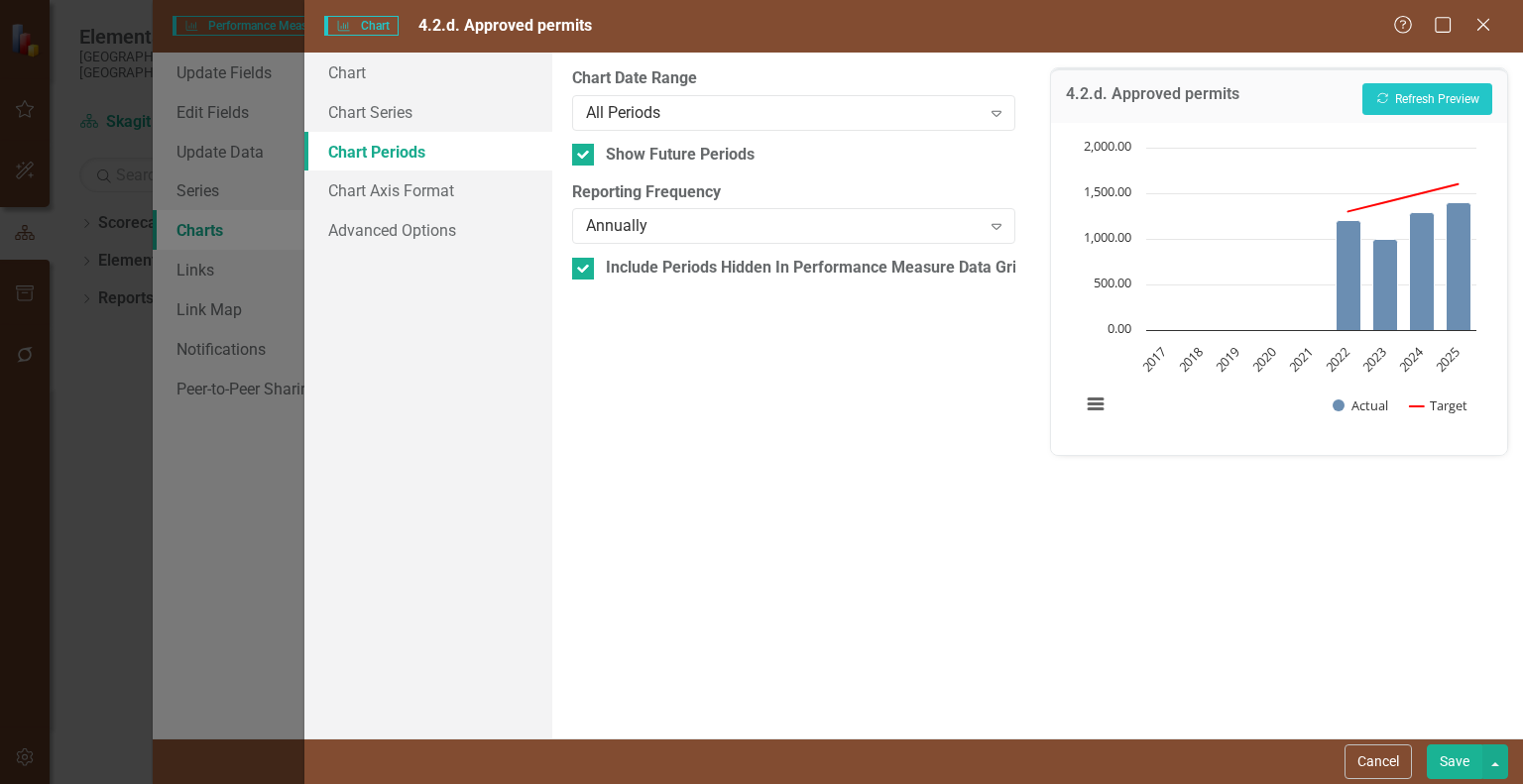 click on "Save" at bounding box center [1455, 761] 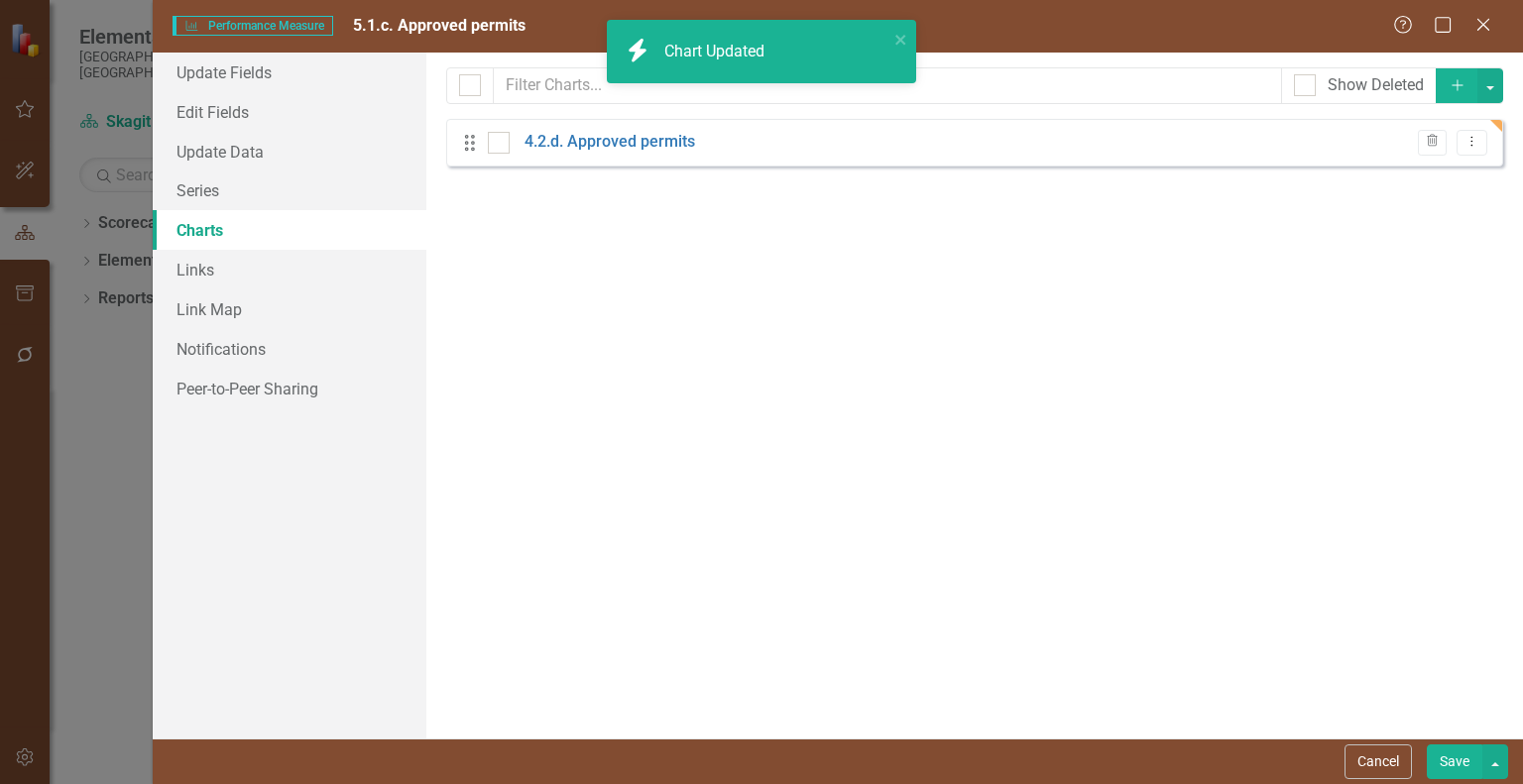 click on "Save" at bounding box center (1455, 761) 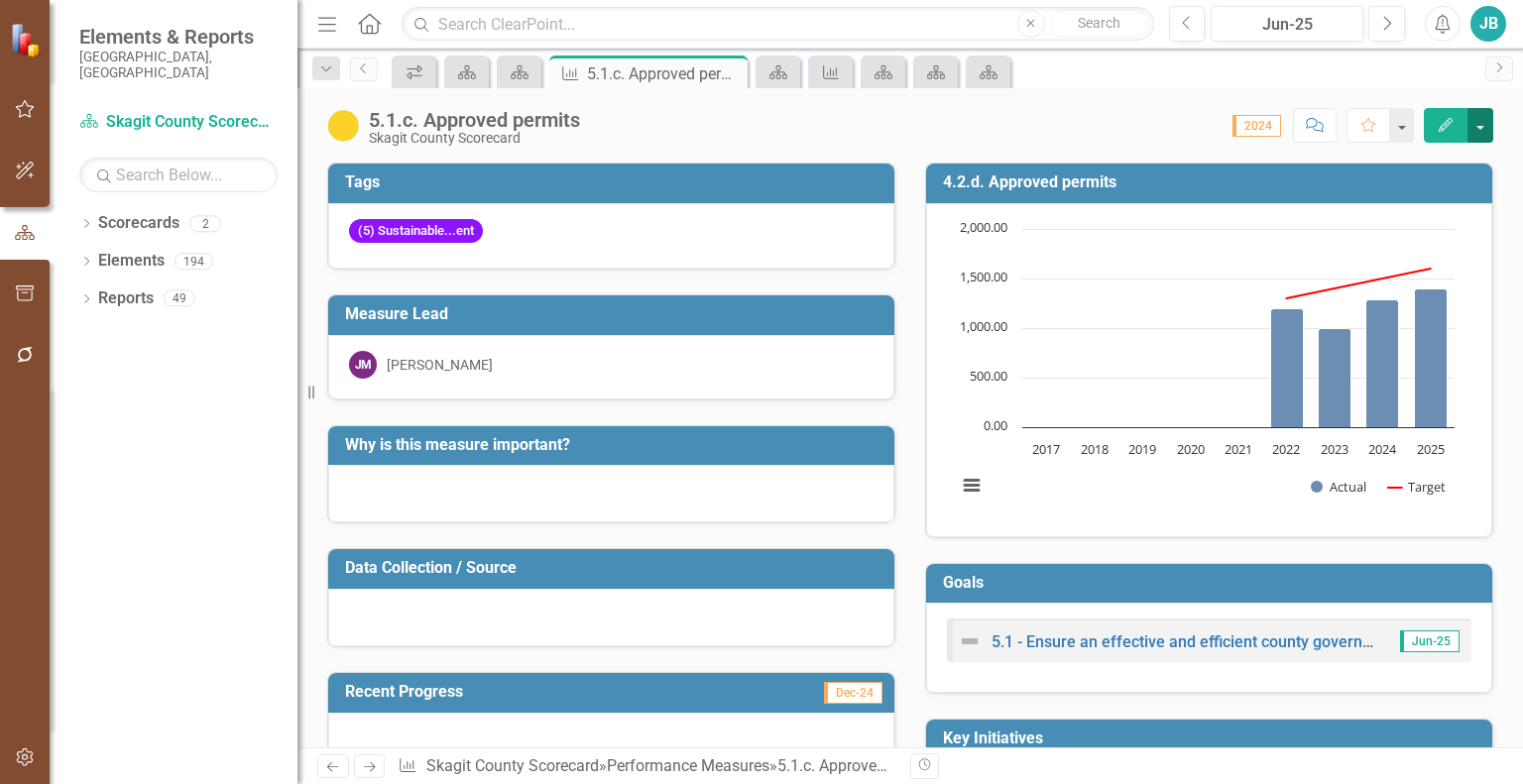 click at bounding box center [1480, 125] 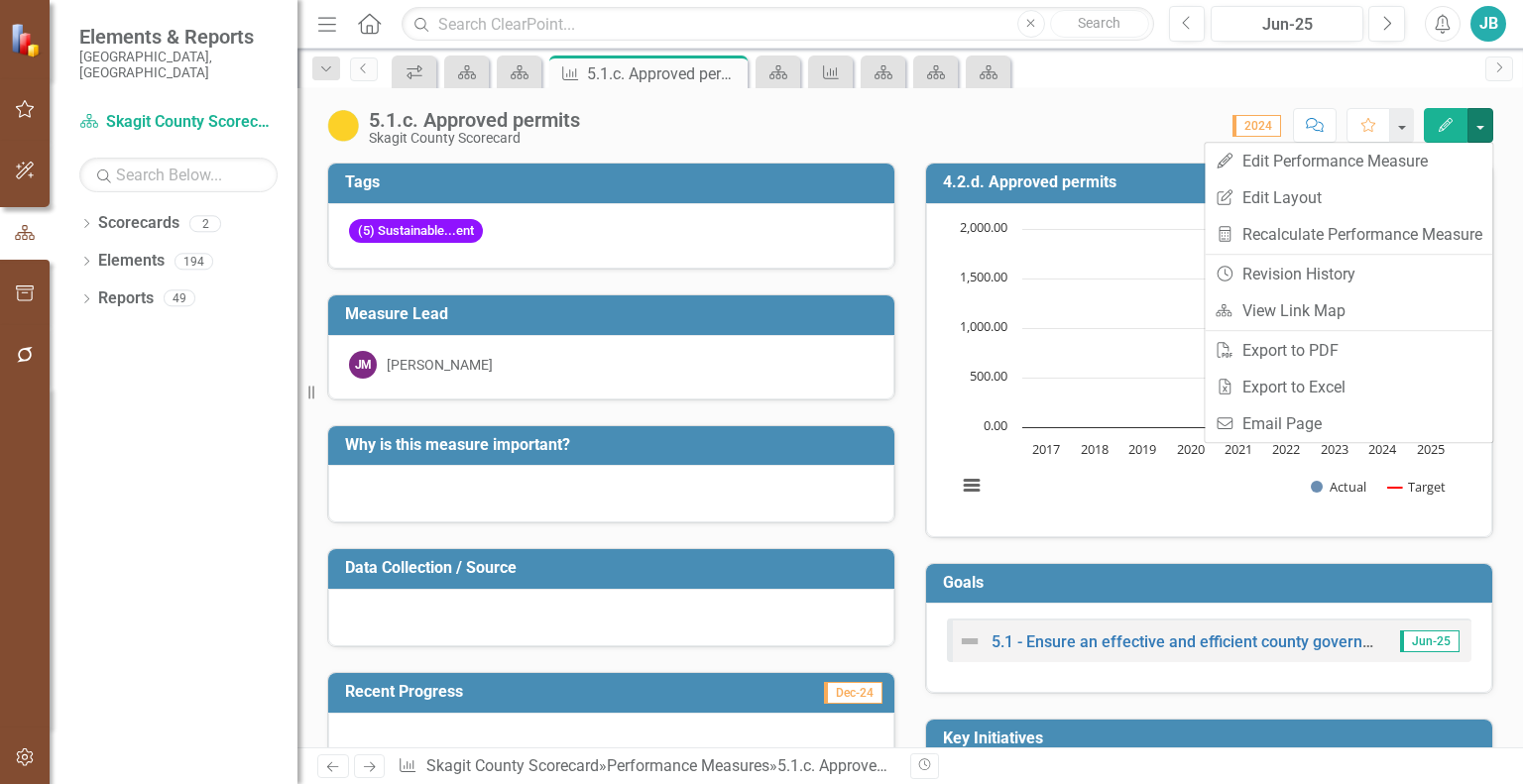 click on "Edit" at bounding box center (1446, 125) 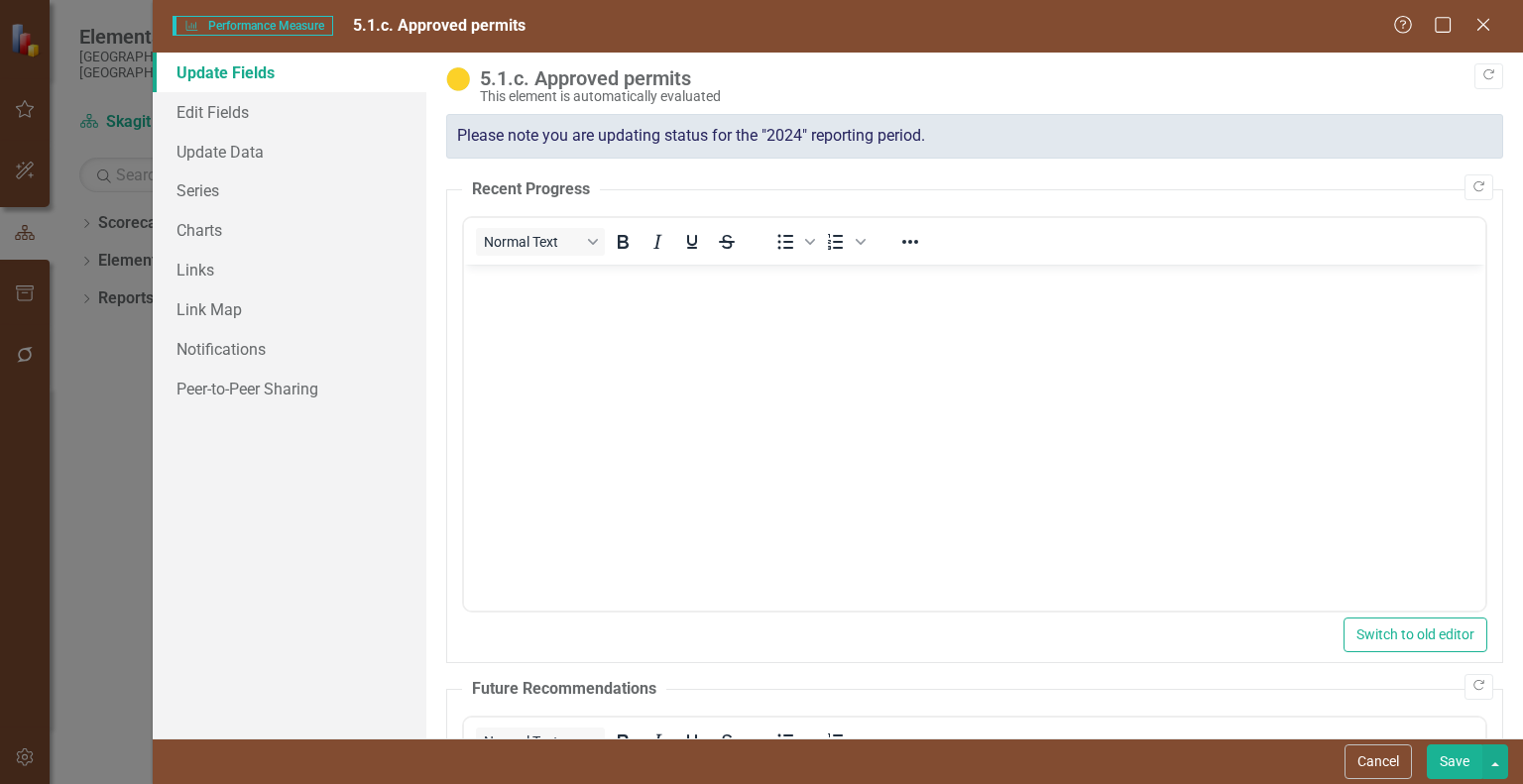 scroll, scrollTop: 0, scrollLeft: 0, axis: both 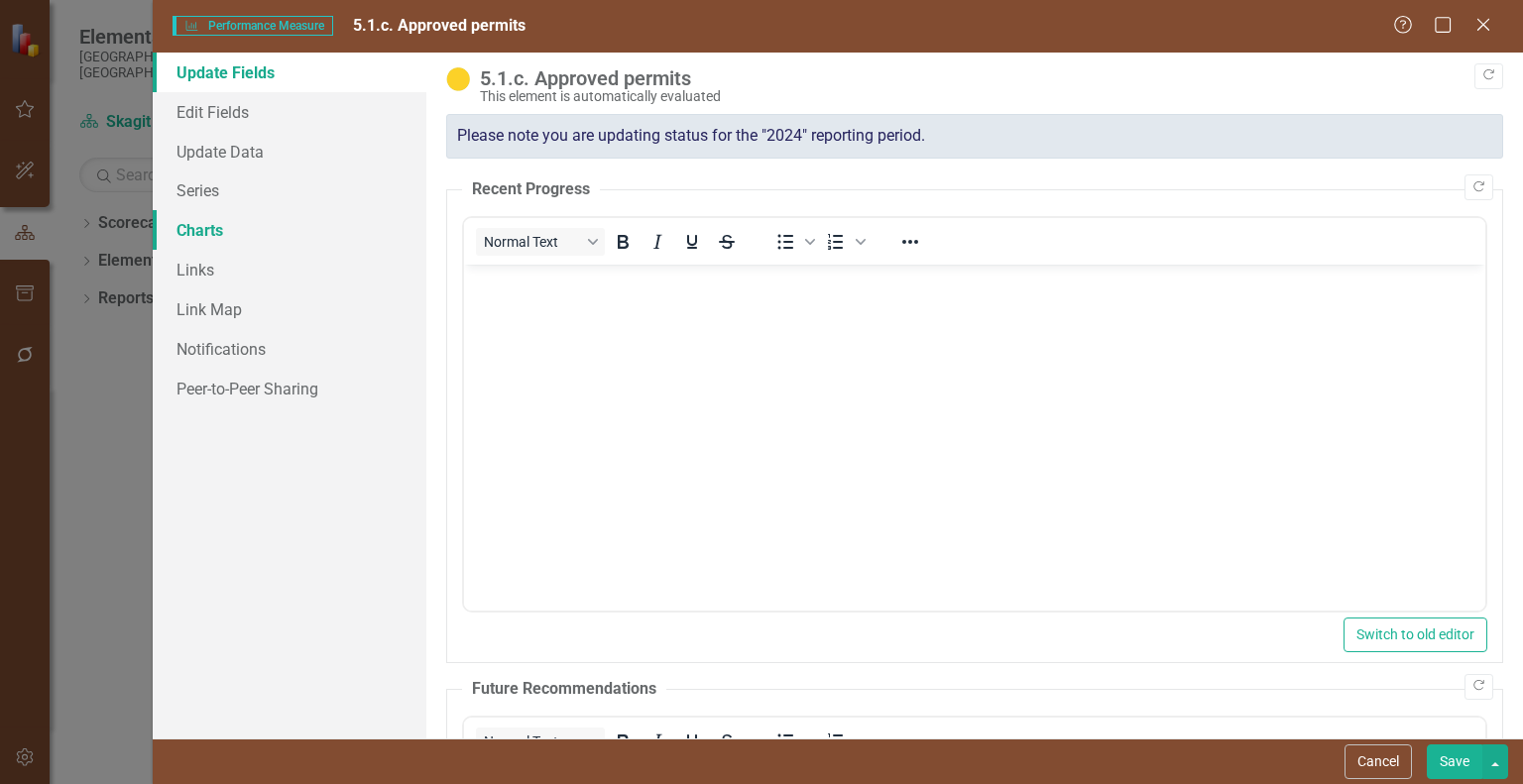 click on "Charts" at bounding box center (290, 230) 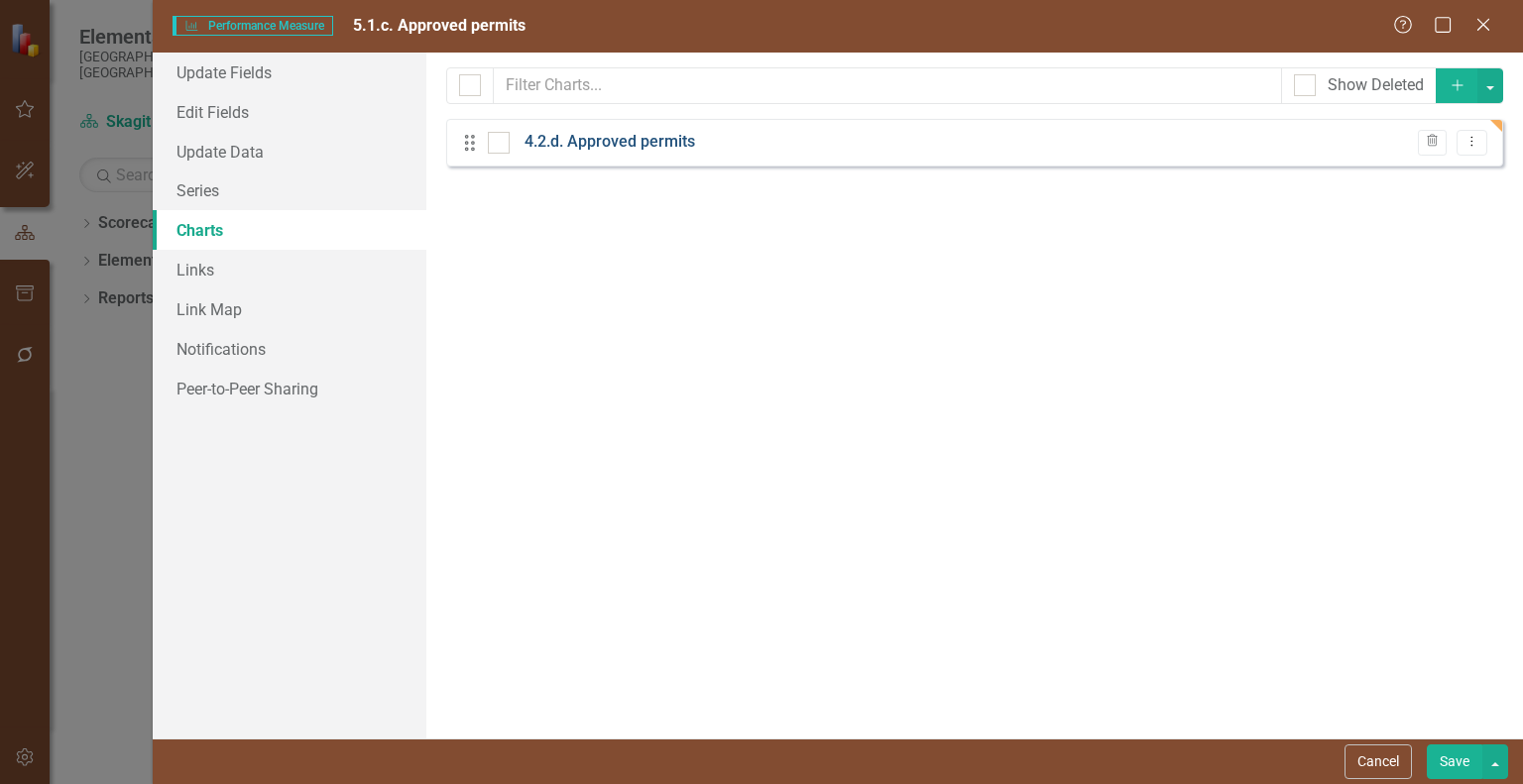 click on "4.2.d. Approved permits" at bounding box center (610, 142) 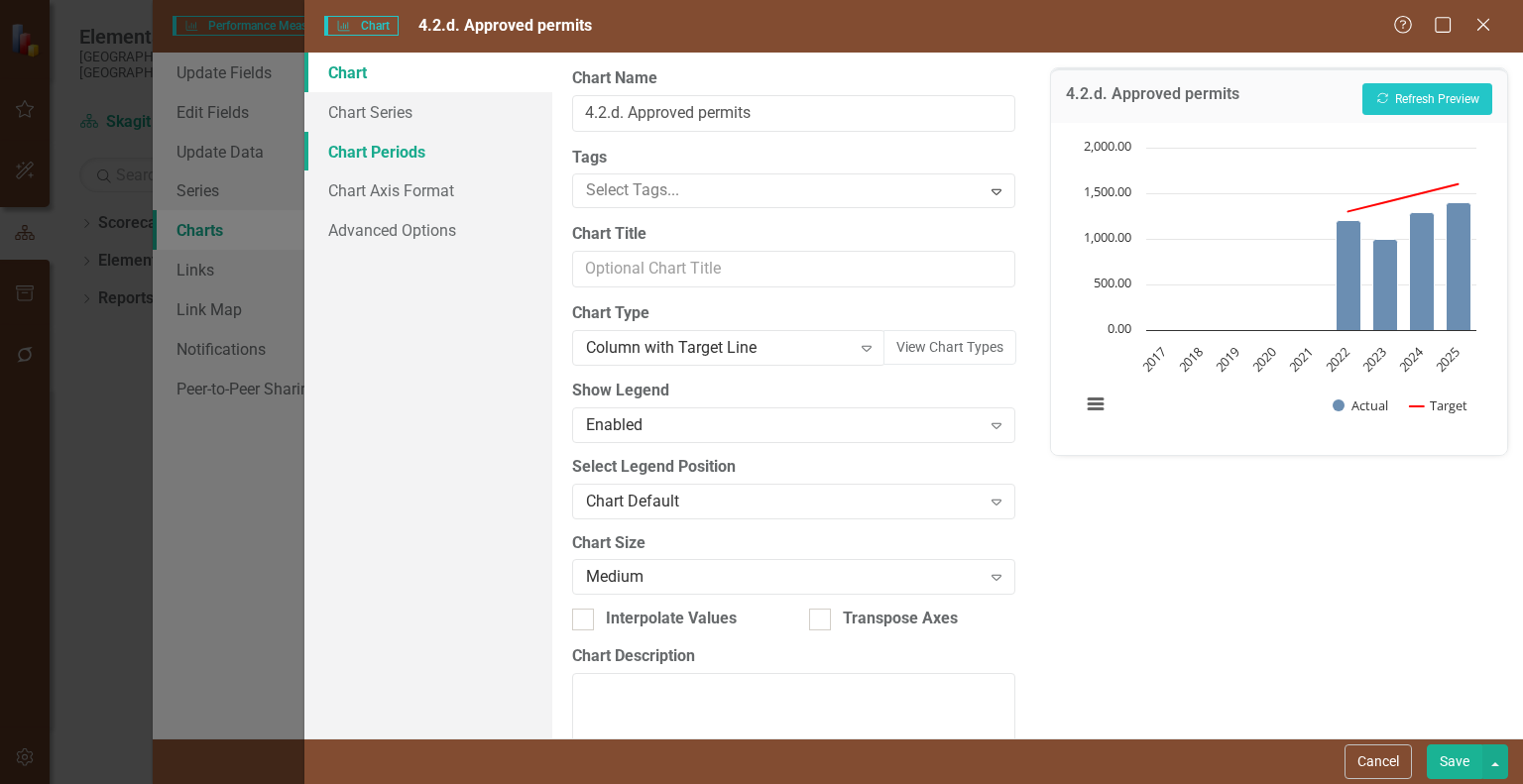 click on "Chart Periods" at bounding box center [428, 152] 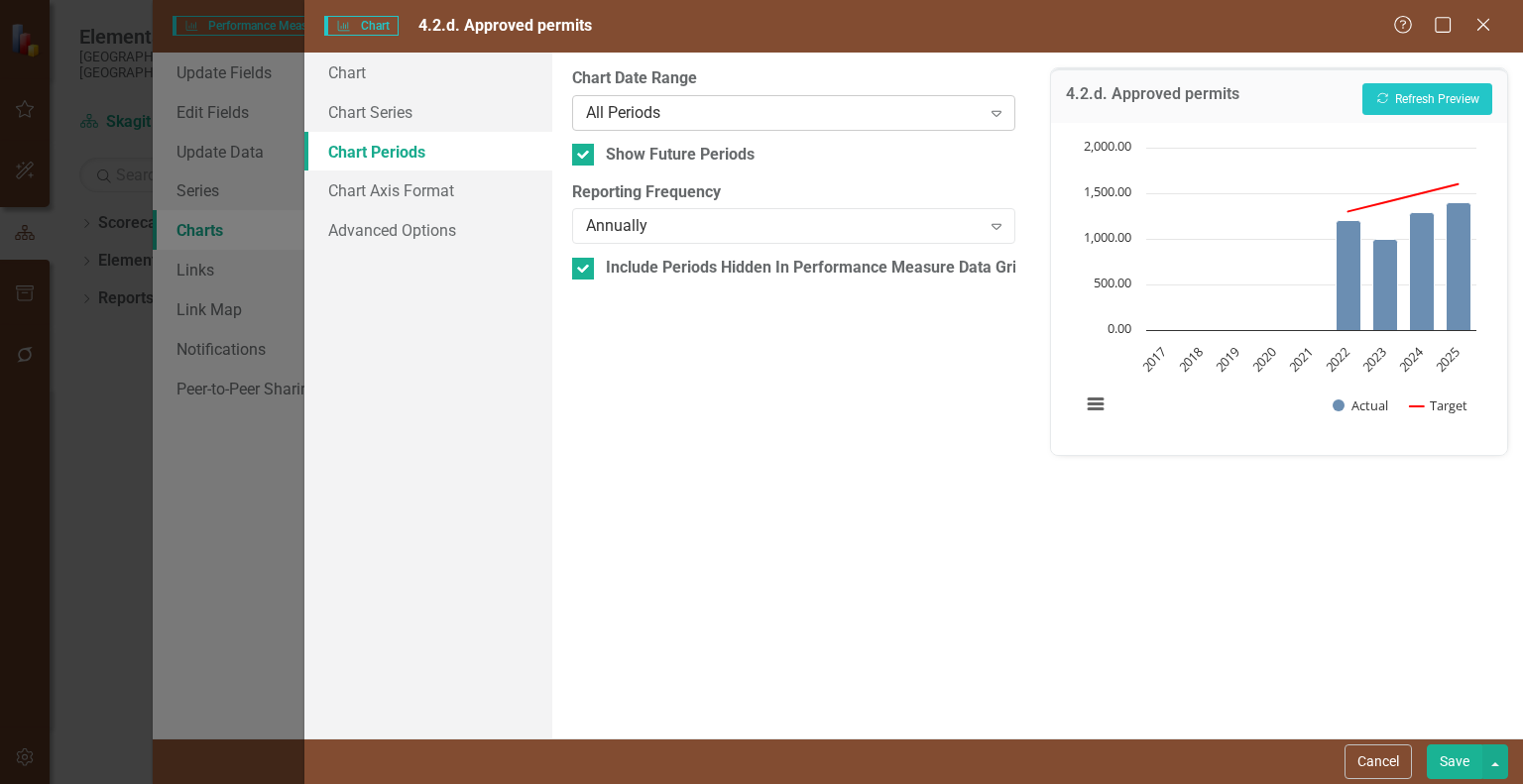 click on "All Periods" at bounding box center (783, 112) 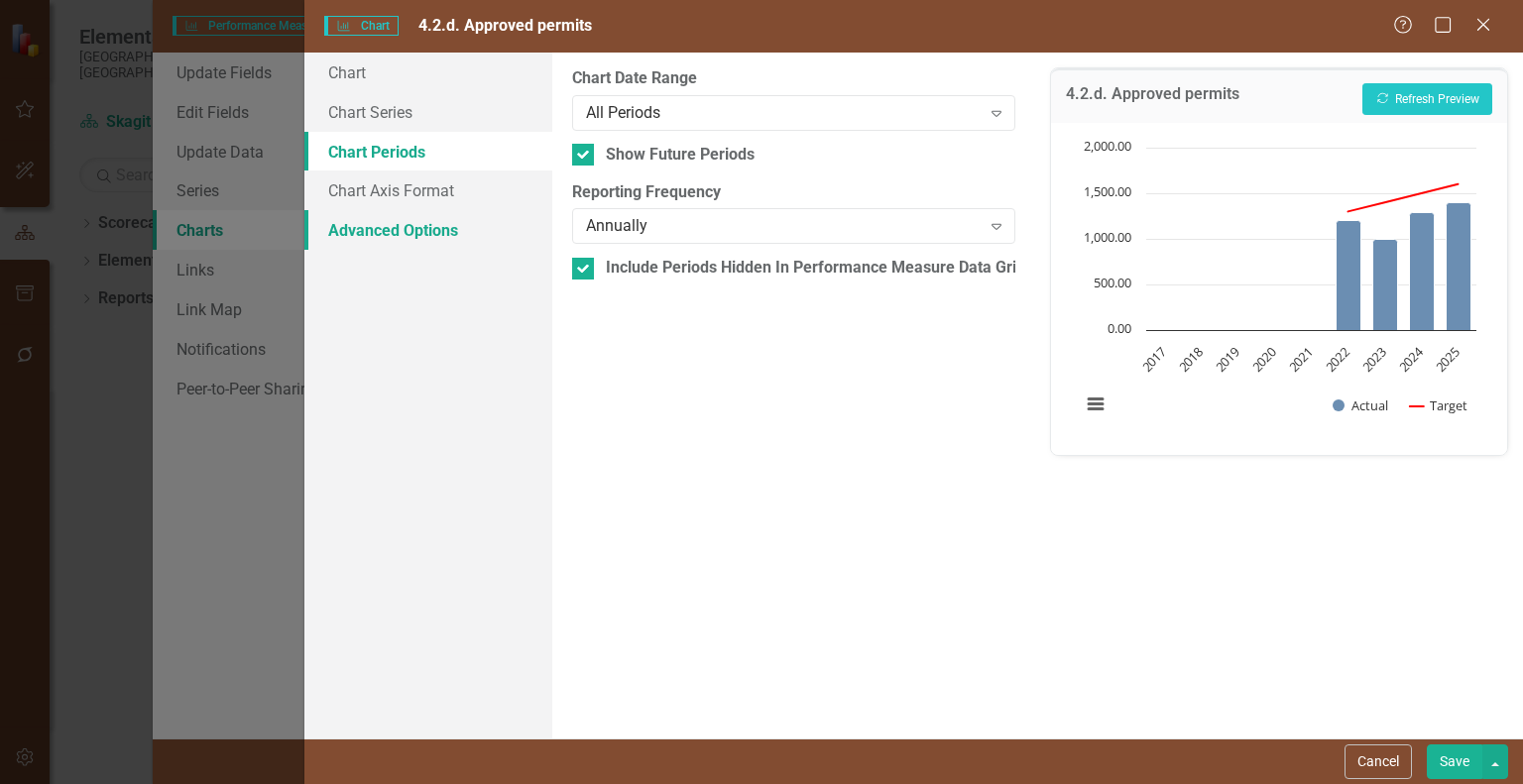click on "Advanced Options" at bounding box center (428, 230) 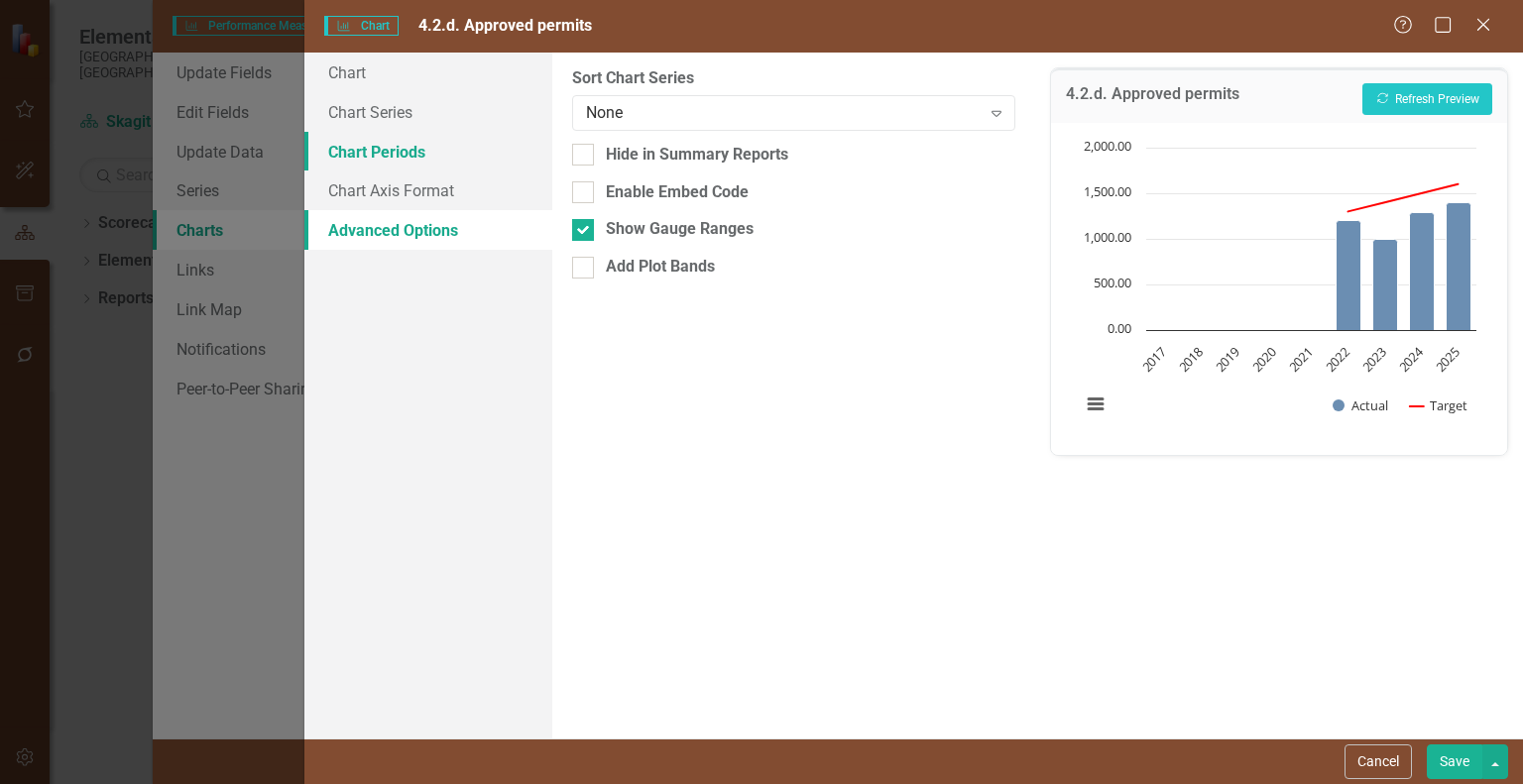 click on "Chart Periods" at bounding box center [428, 152] 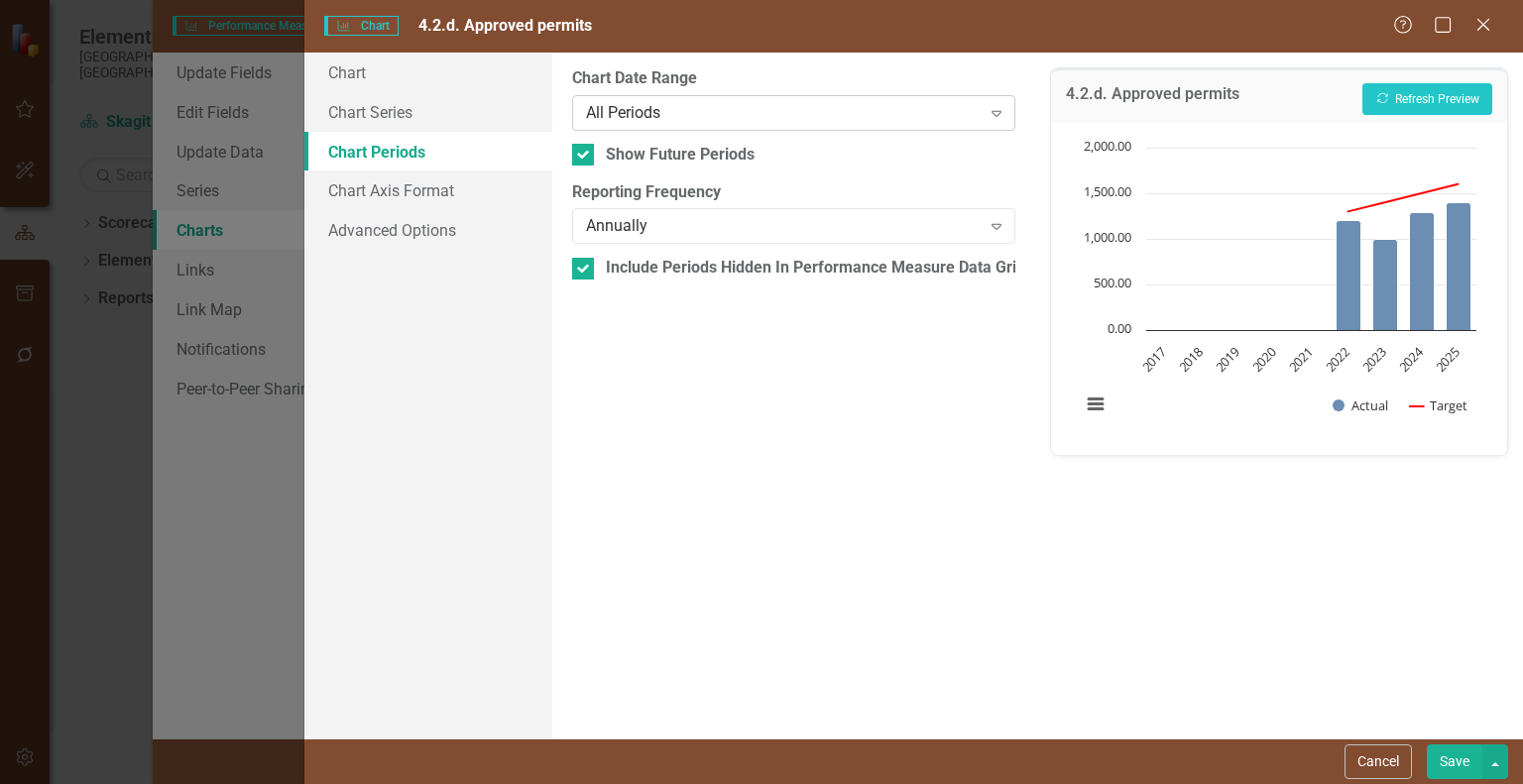 click on "All Periods Expand" at bounding box center [793, 113] 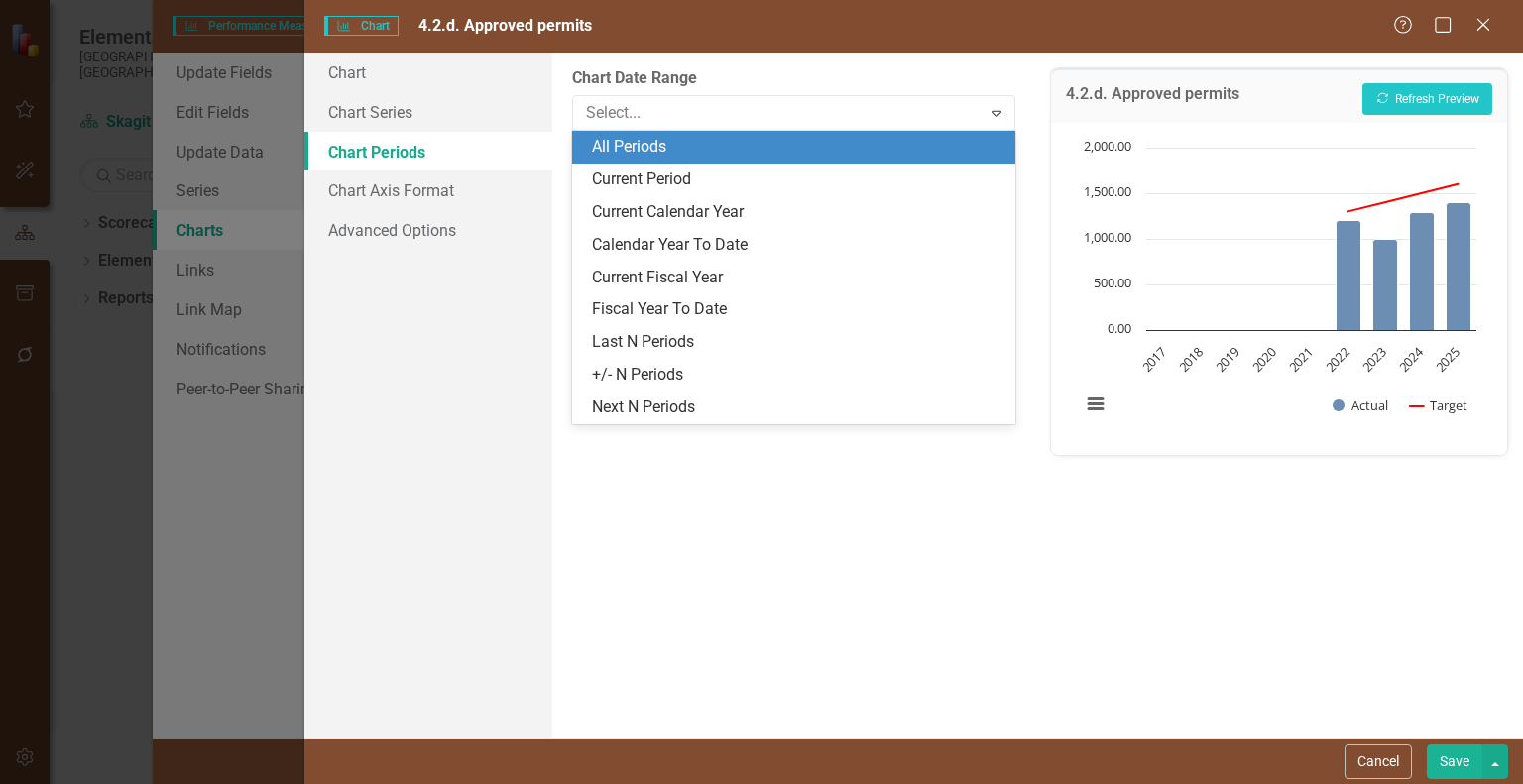 click on "All Periods" at bounding box center (797, 147) 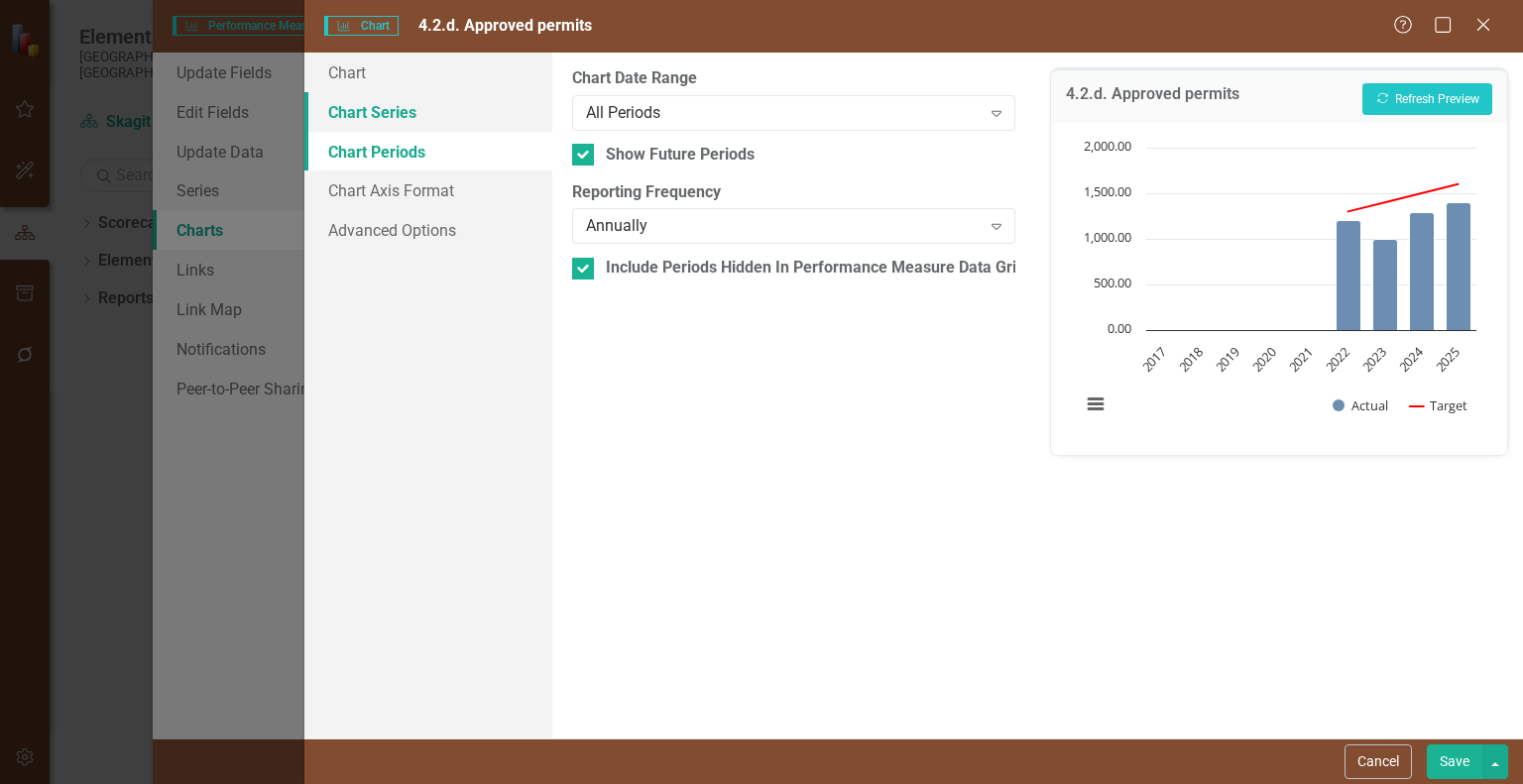 click on "Chart Series" at bounding box center (428, 112) 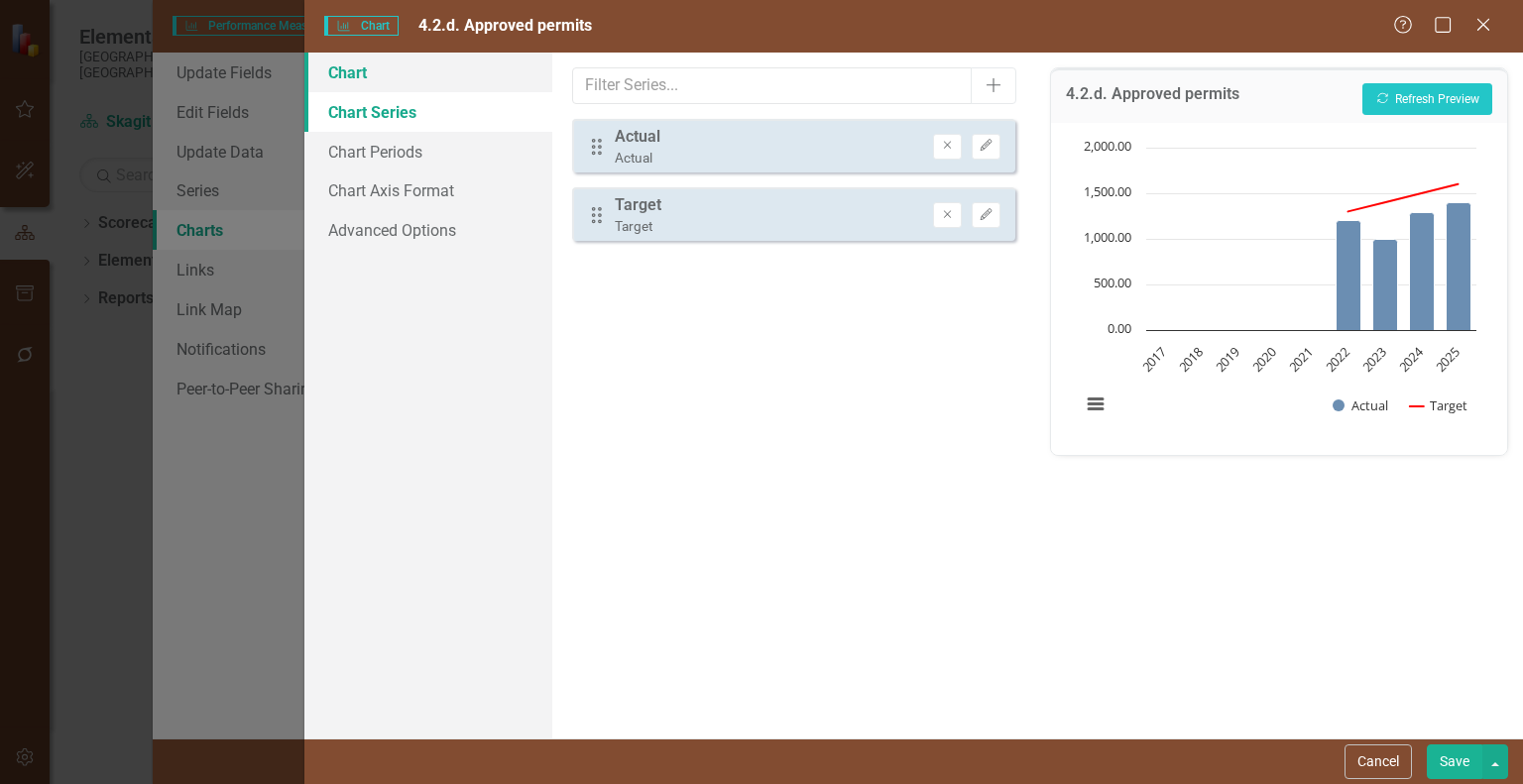 click on "Chart" at bounding box center [428, 72] 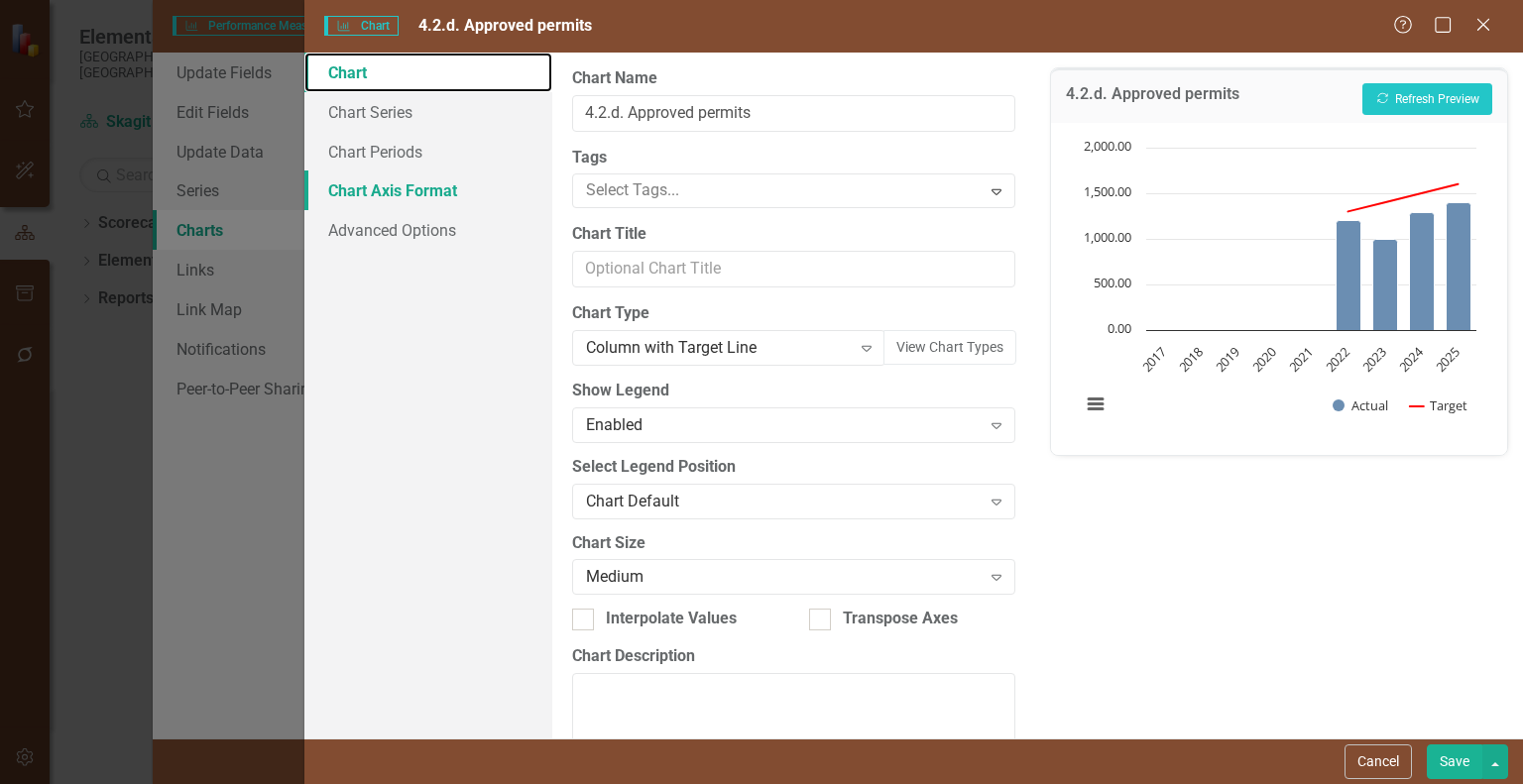 scroll, scrollTop: 3, scrollLeft: 0, axis: vertical 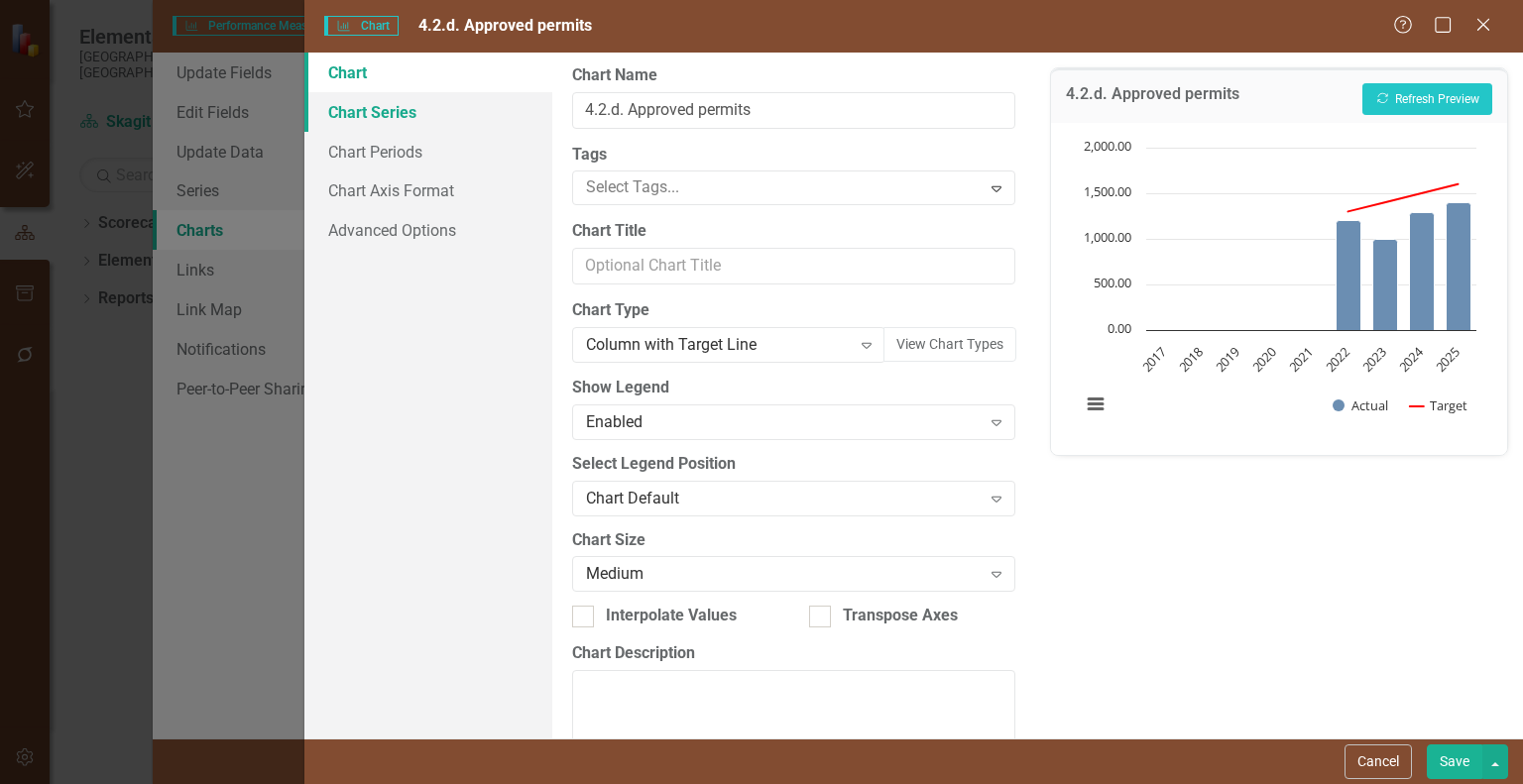 click on "Chart Series" at bounding box center [428, 112] 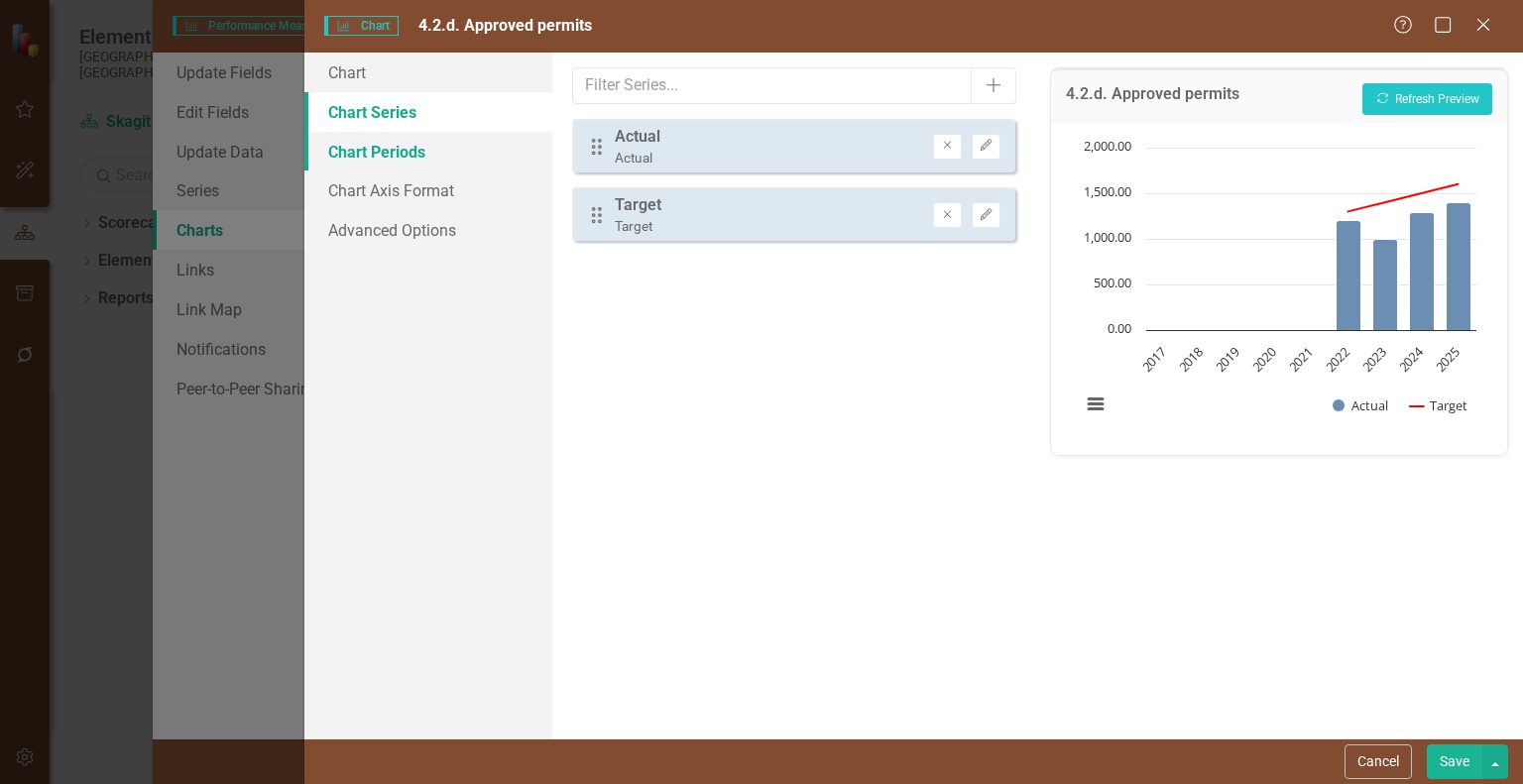click on "Chart Periods" at bounding box center [428, 152] 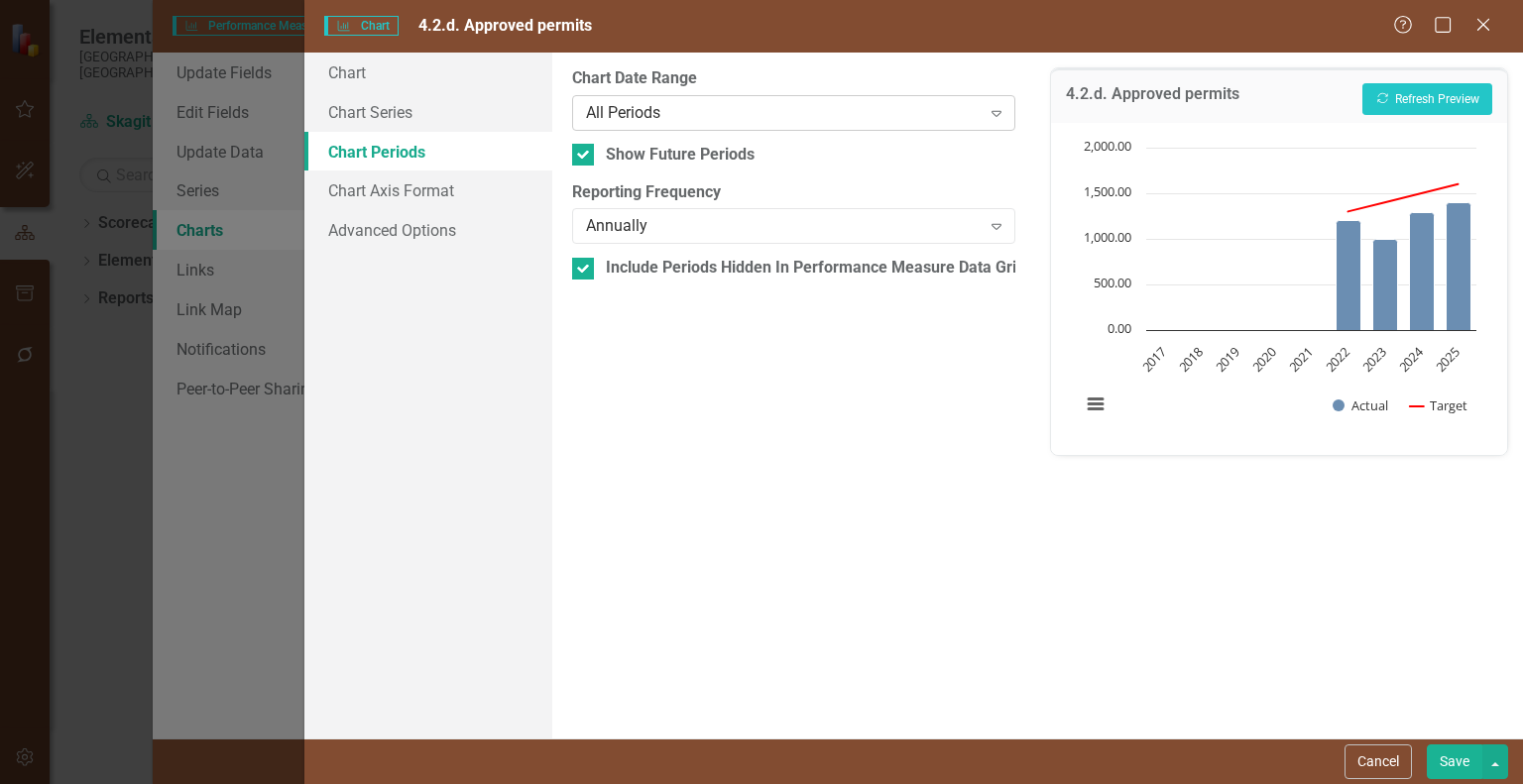 click on "All Periods" at bounding box center (783, 112) 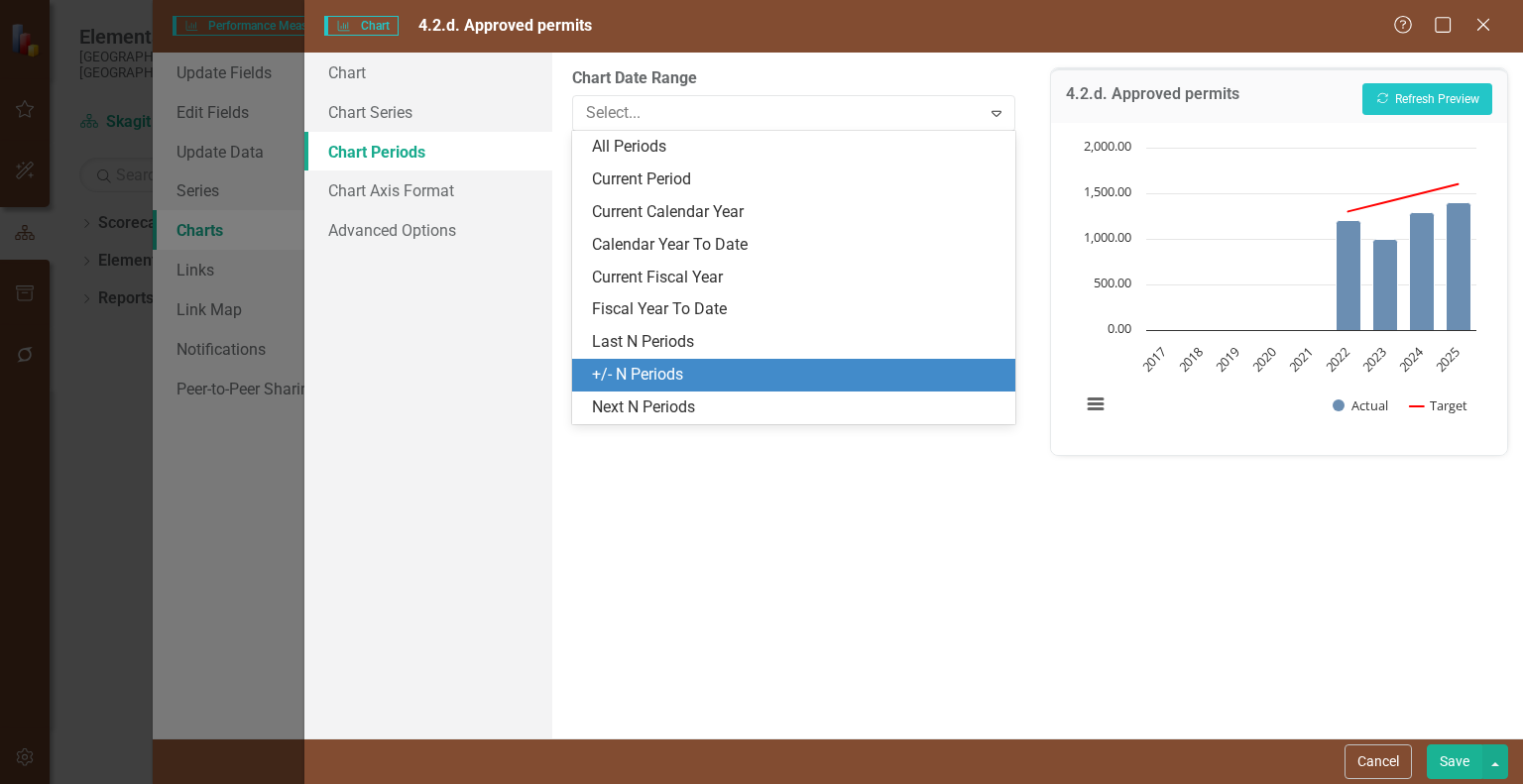 click on "+/- N Periods" at bounding box center (797, 375) 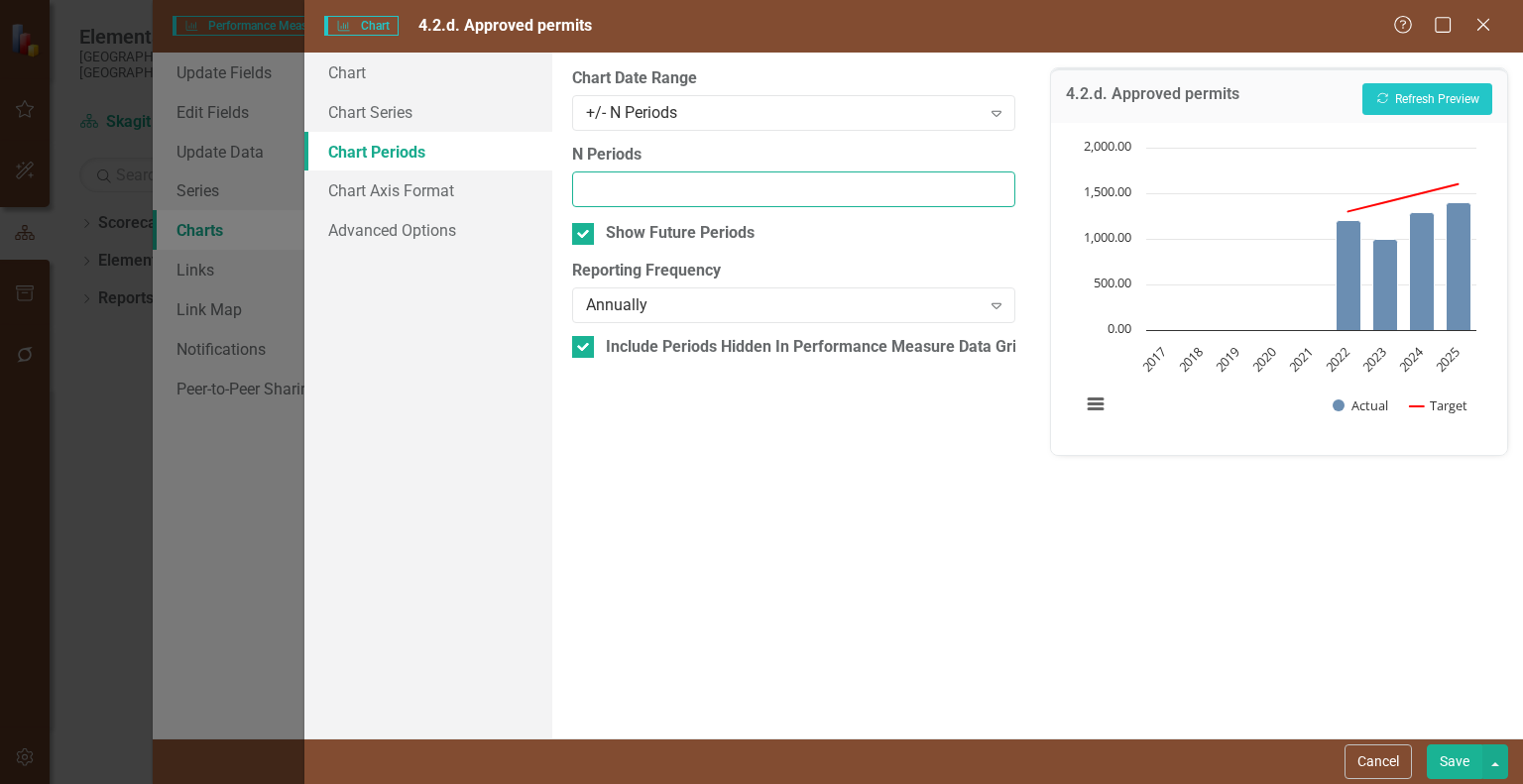 click on "N Periods" at bounding box center (793, 189) 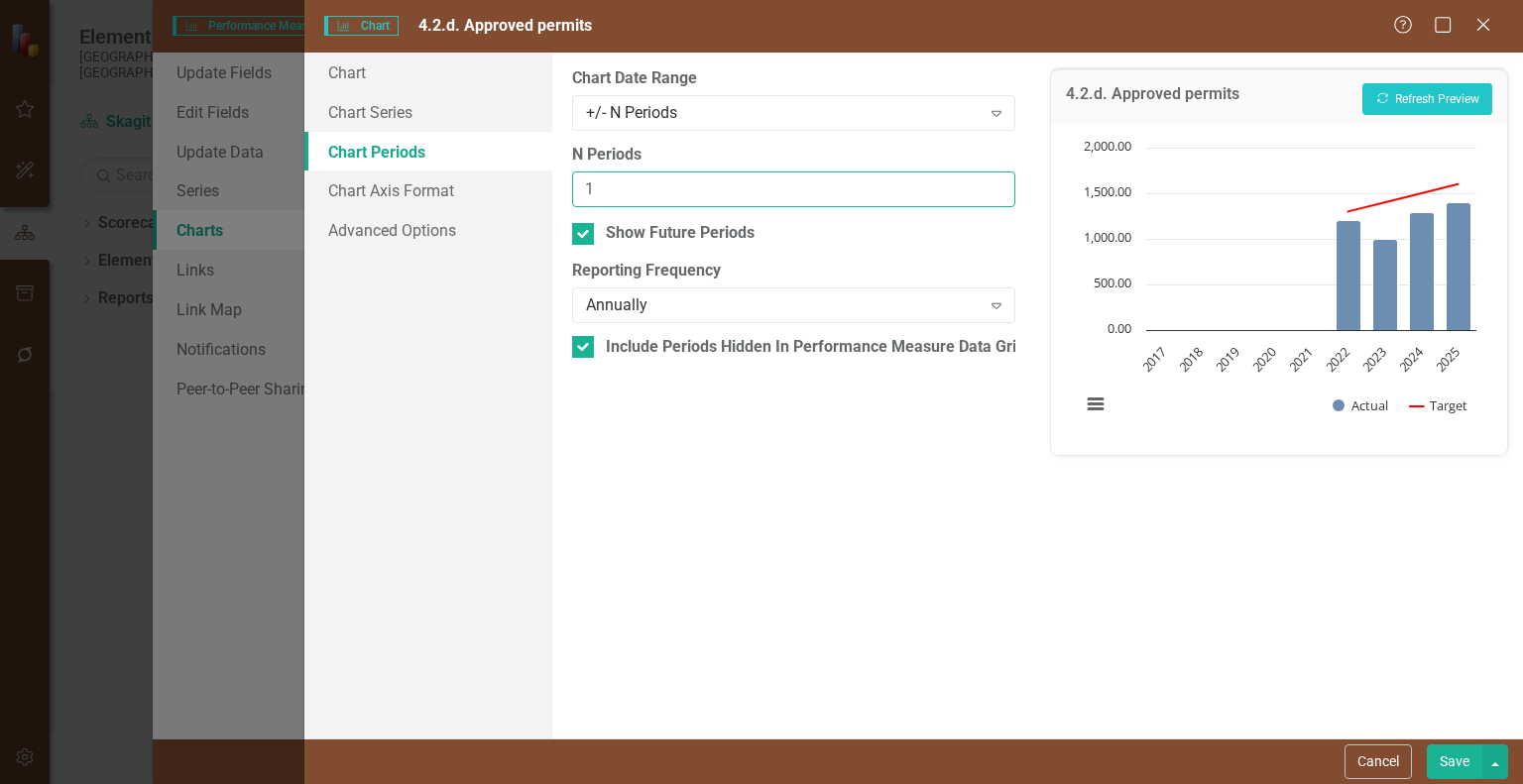 click on "1" at bounding box center [793, 189] 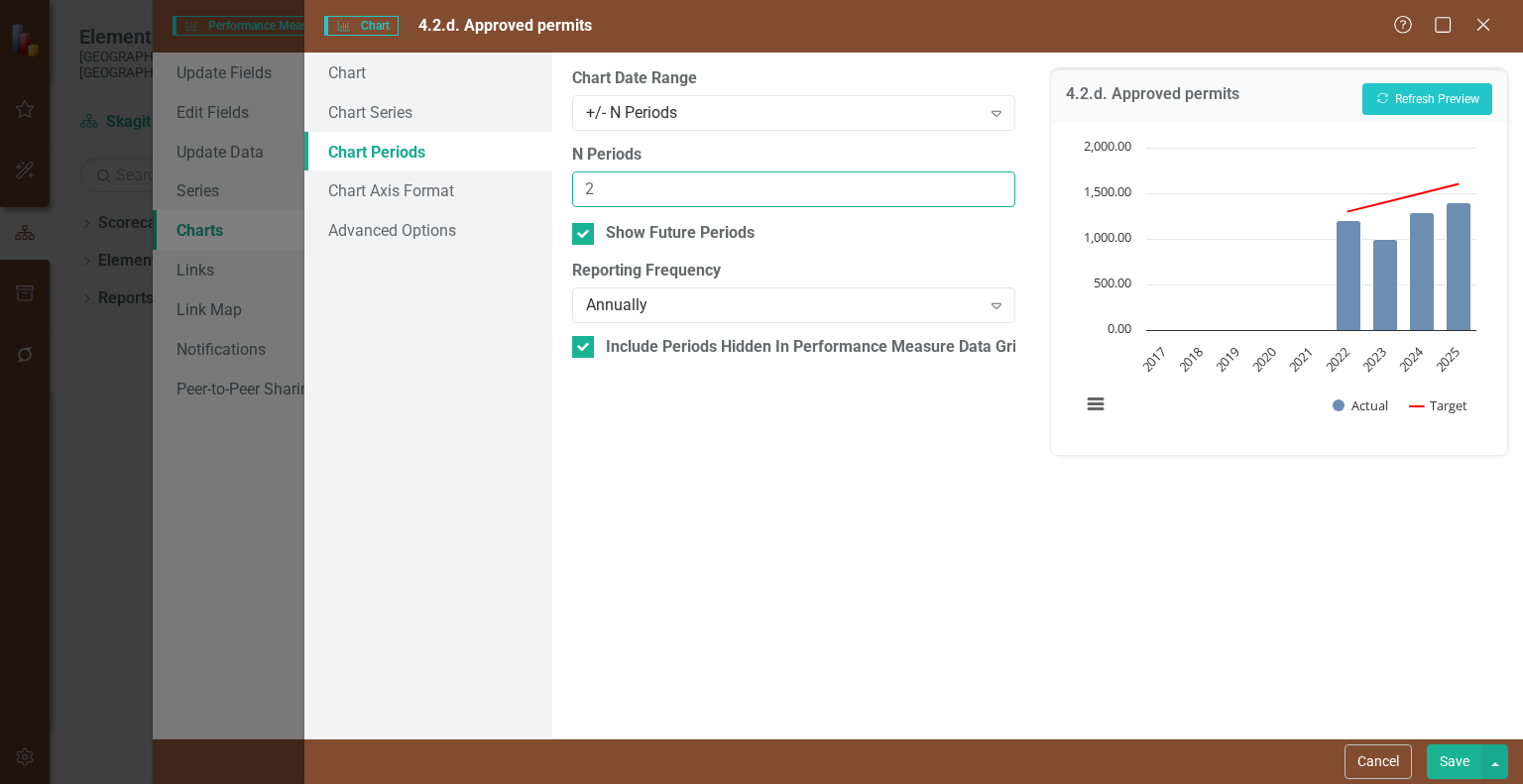 click on "2" at bounding box center [793, 189] 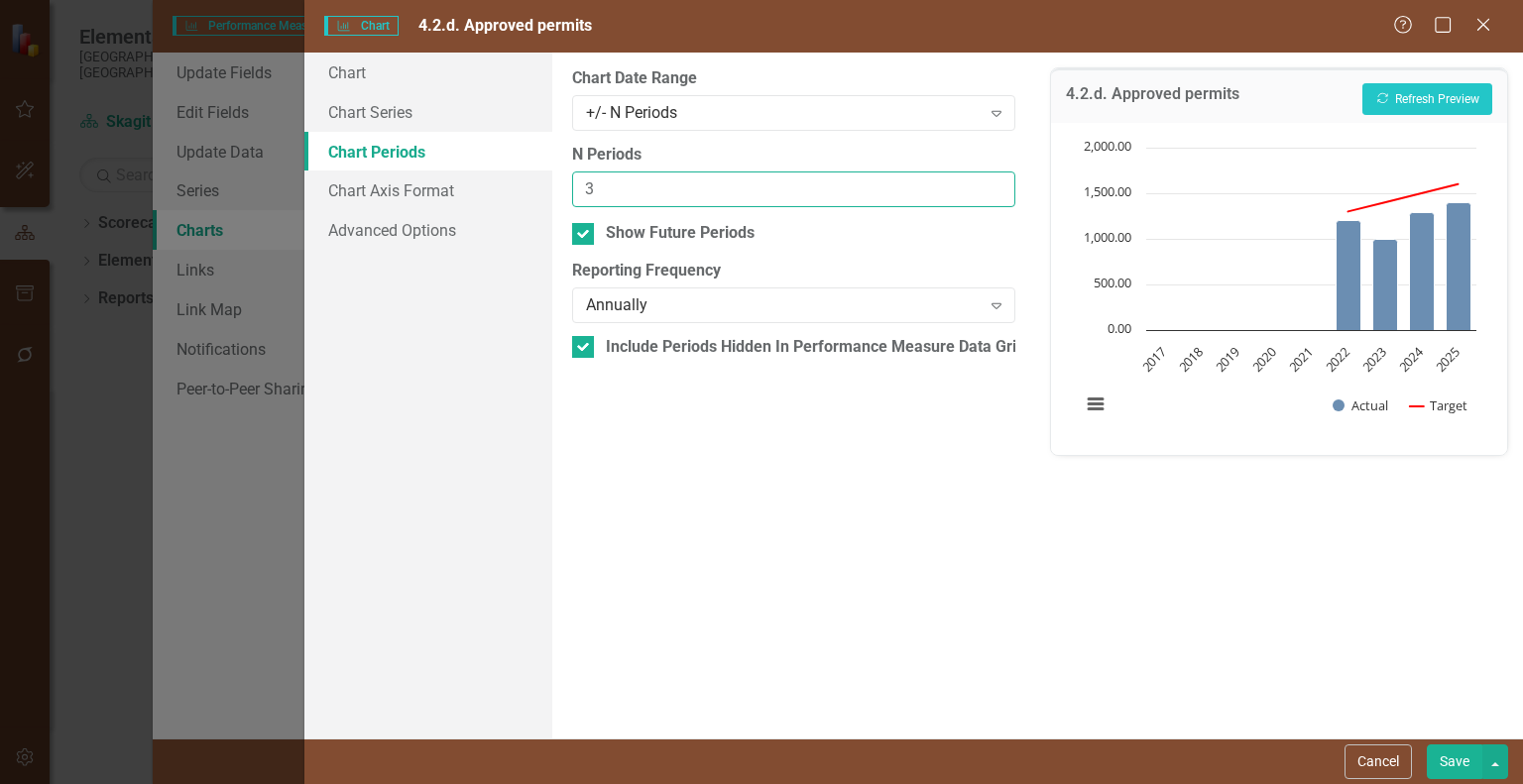 click on "3" at bounding box center (793, 189) 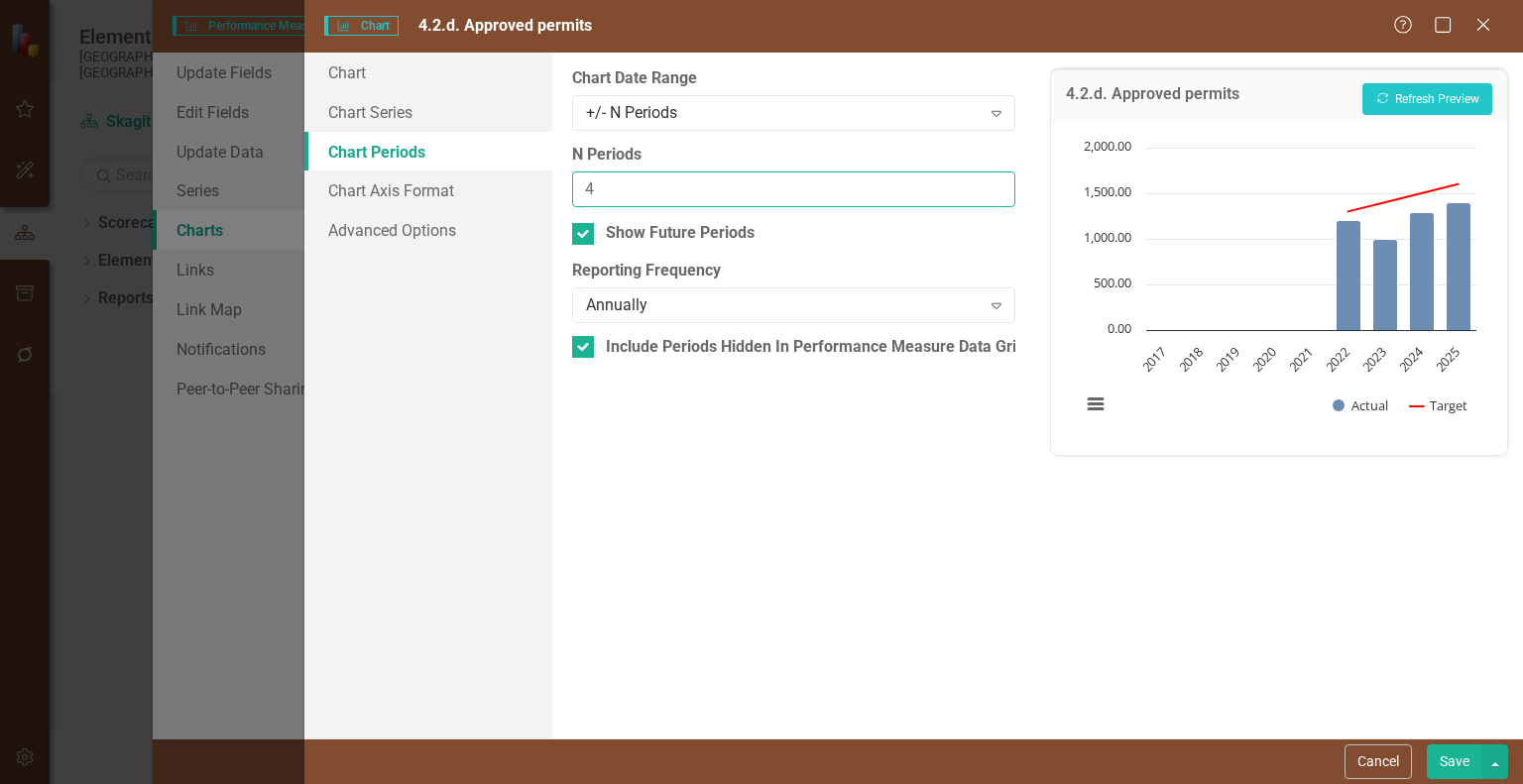 click on "4" at bounding box center [793, 189] 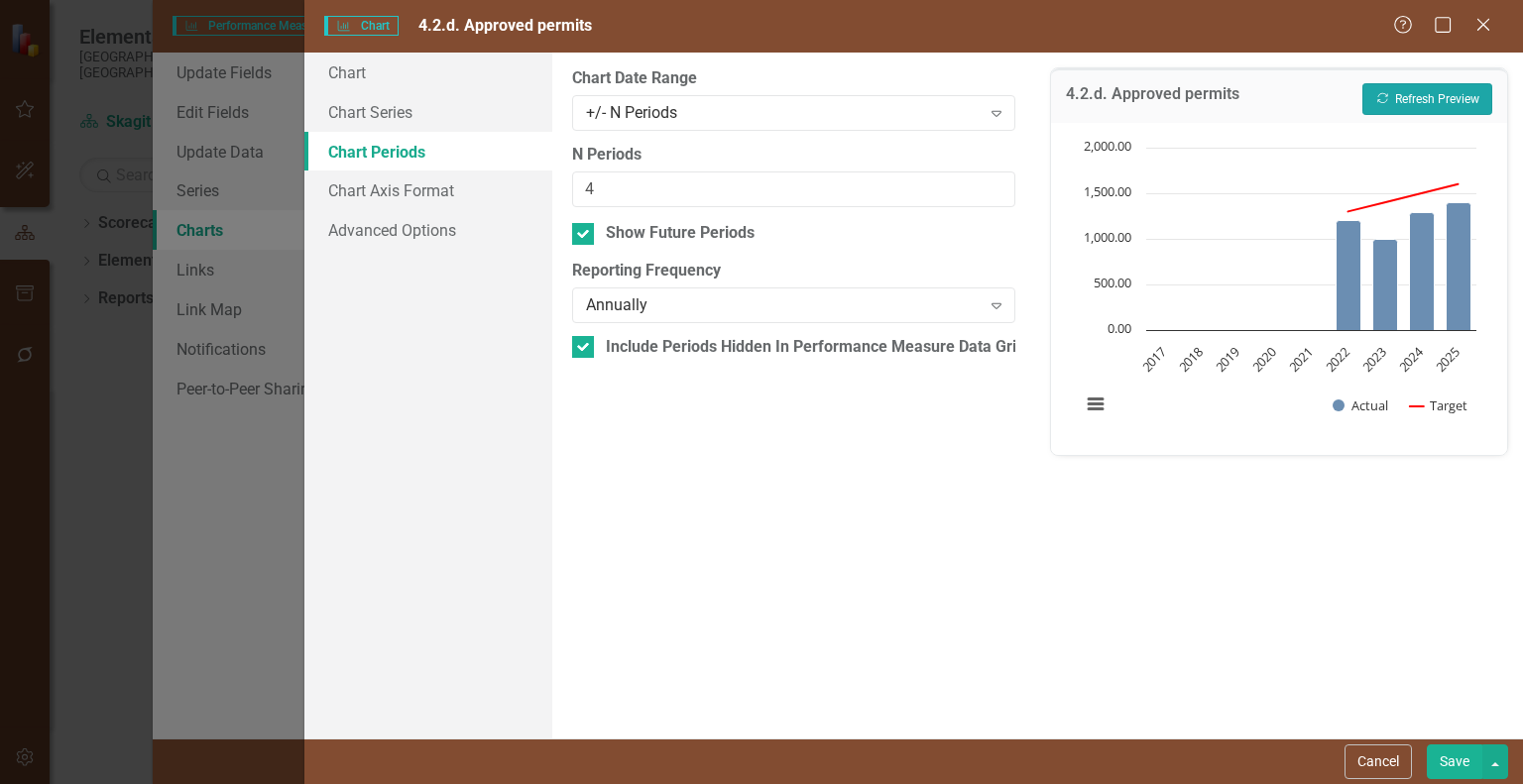 click on "Recalculate Refresh Preview" at bounding box center [1427, 99] 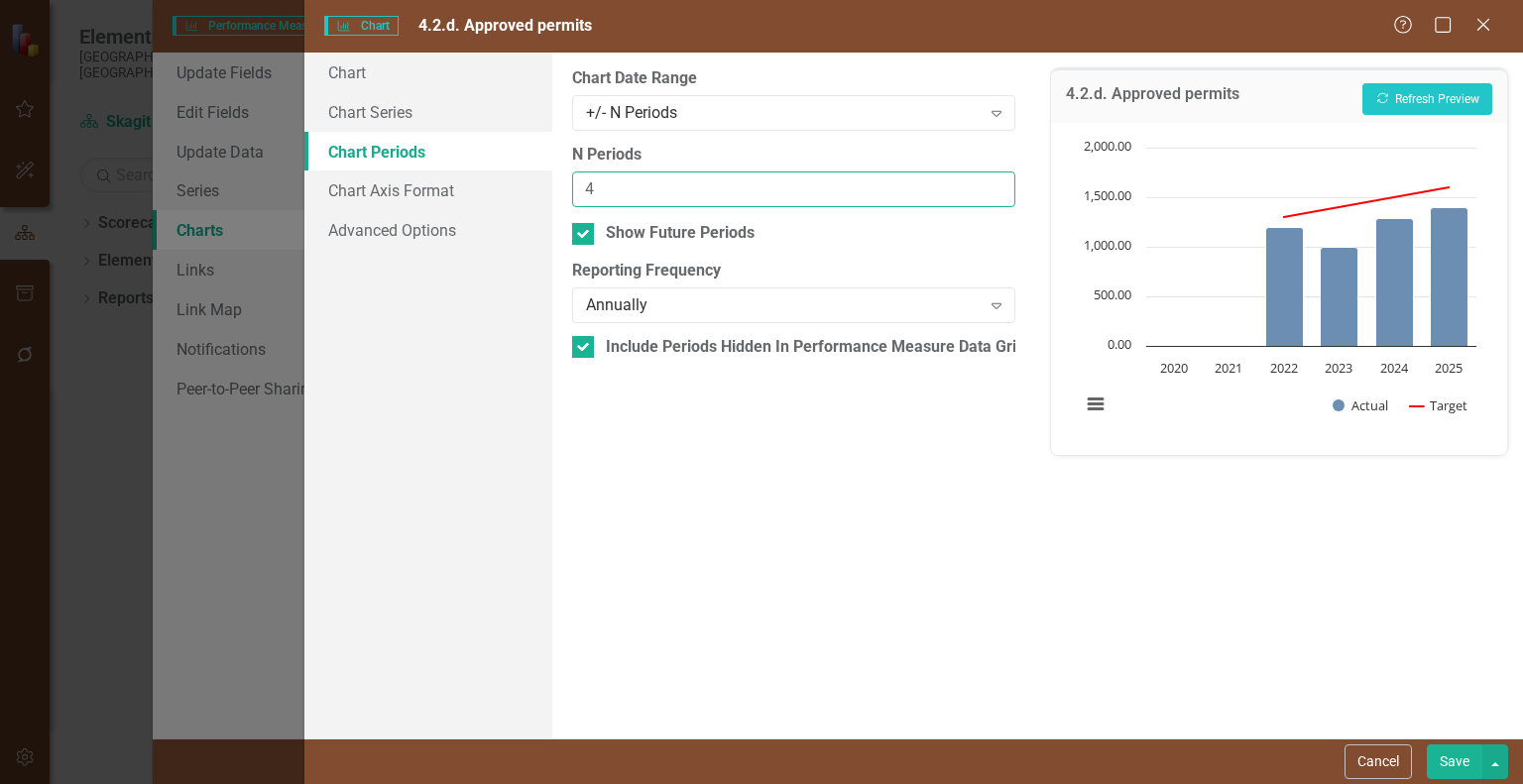 click on "4" at bounding box center (793, 189) 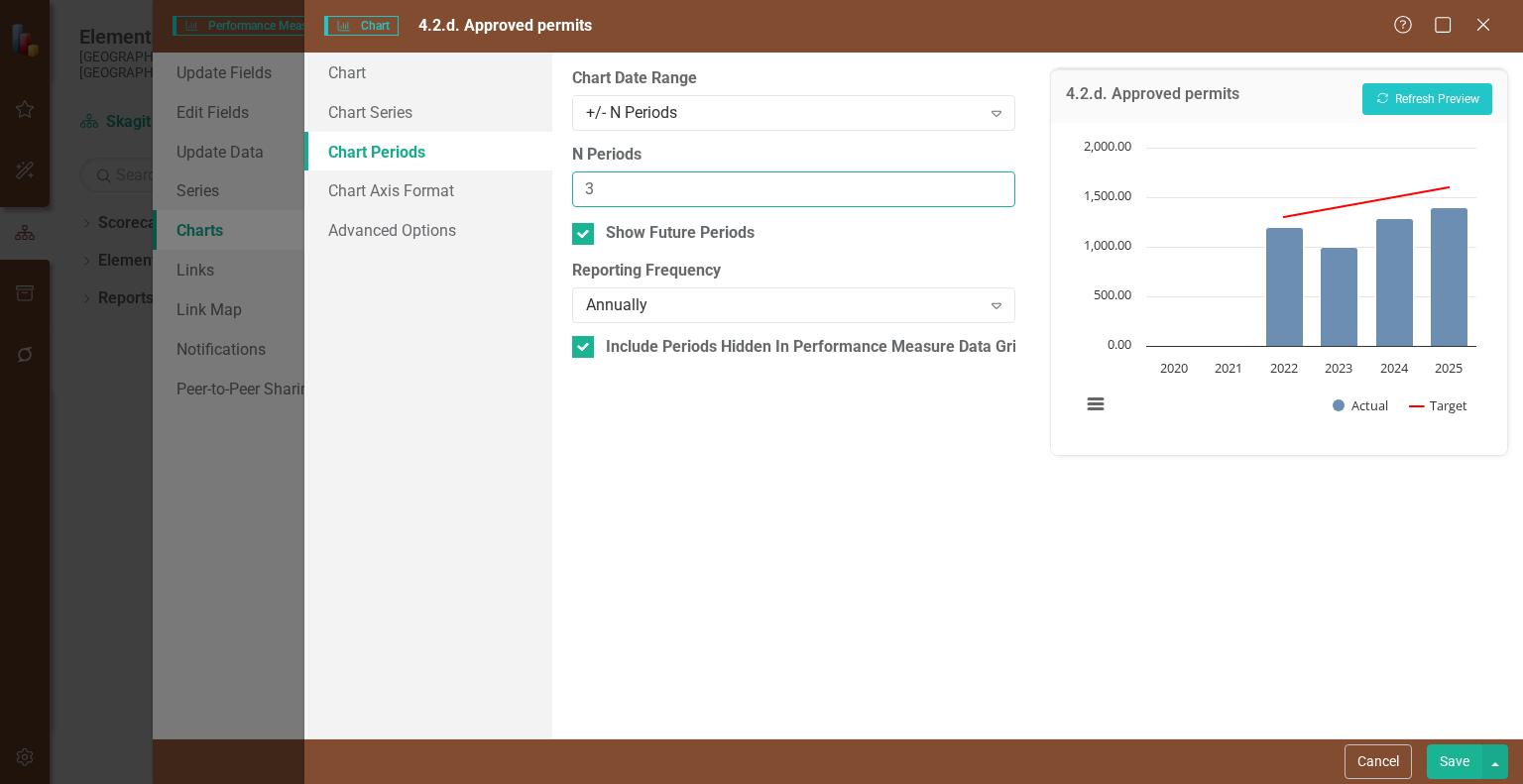 click on "3" at bounding box center [793, 189] 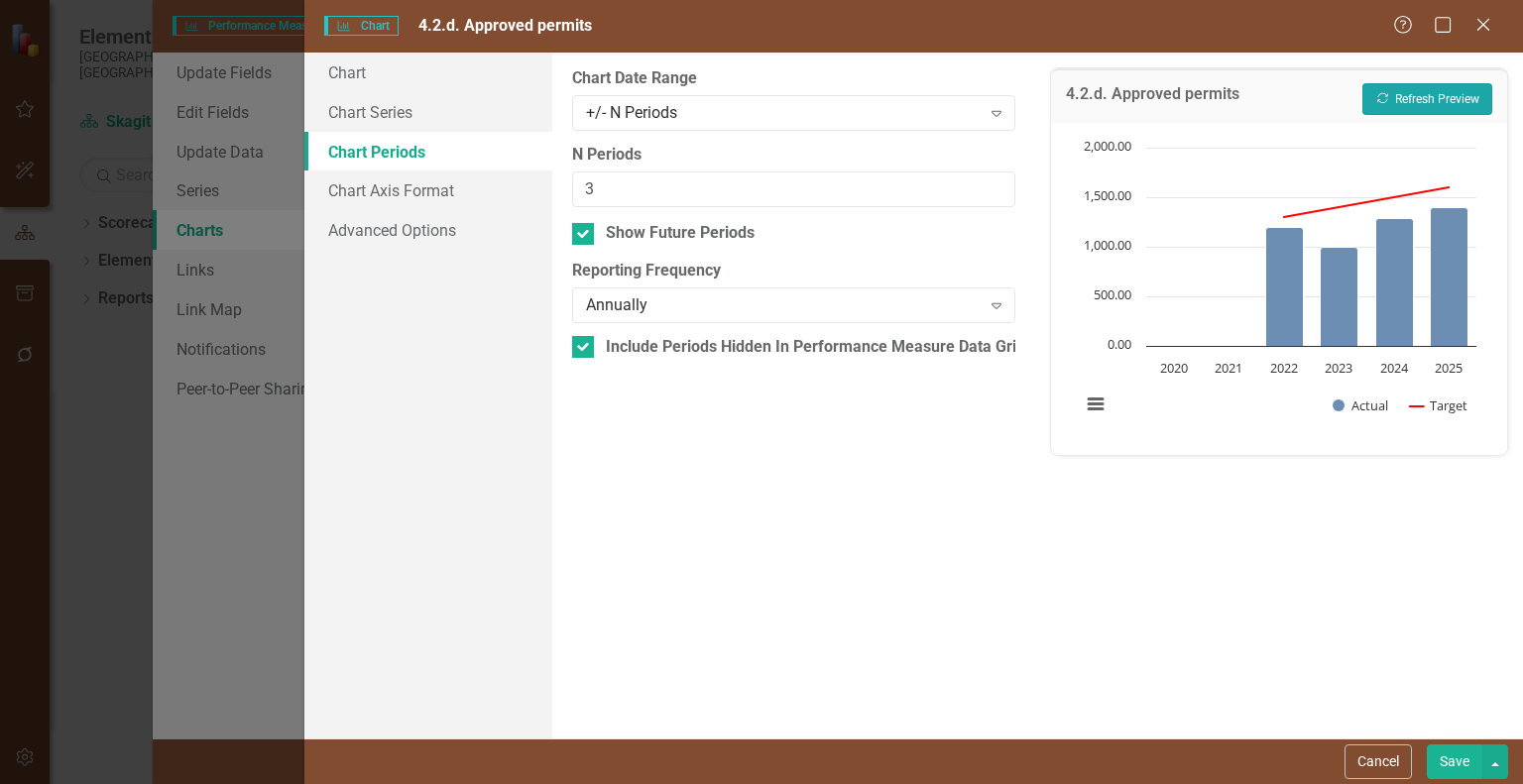 click on "Recalculate Refresh Preview" at bounding box center [1427, 99] 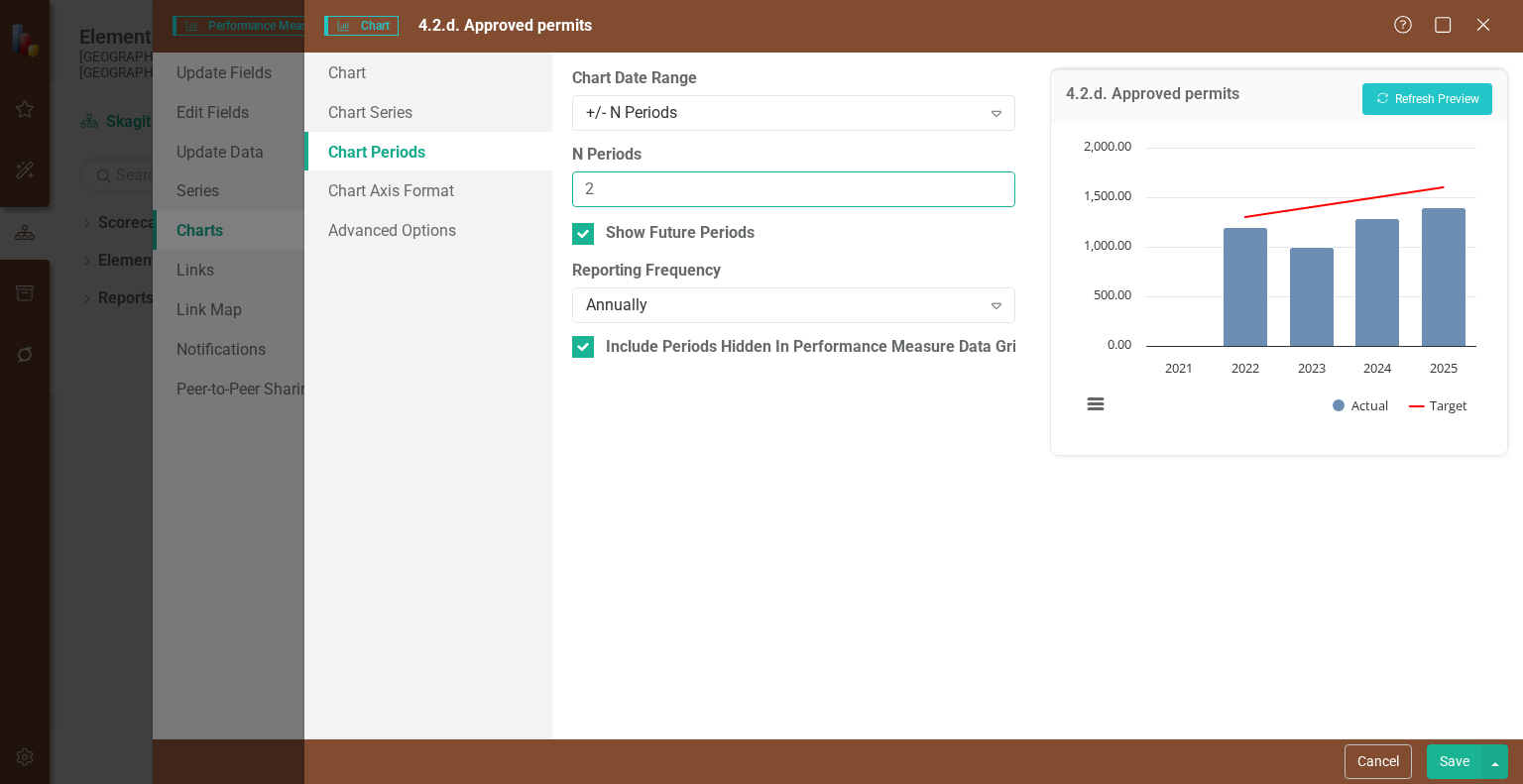 type on "2" 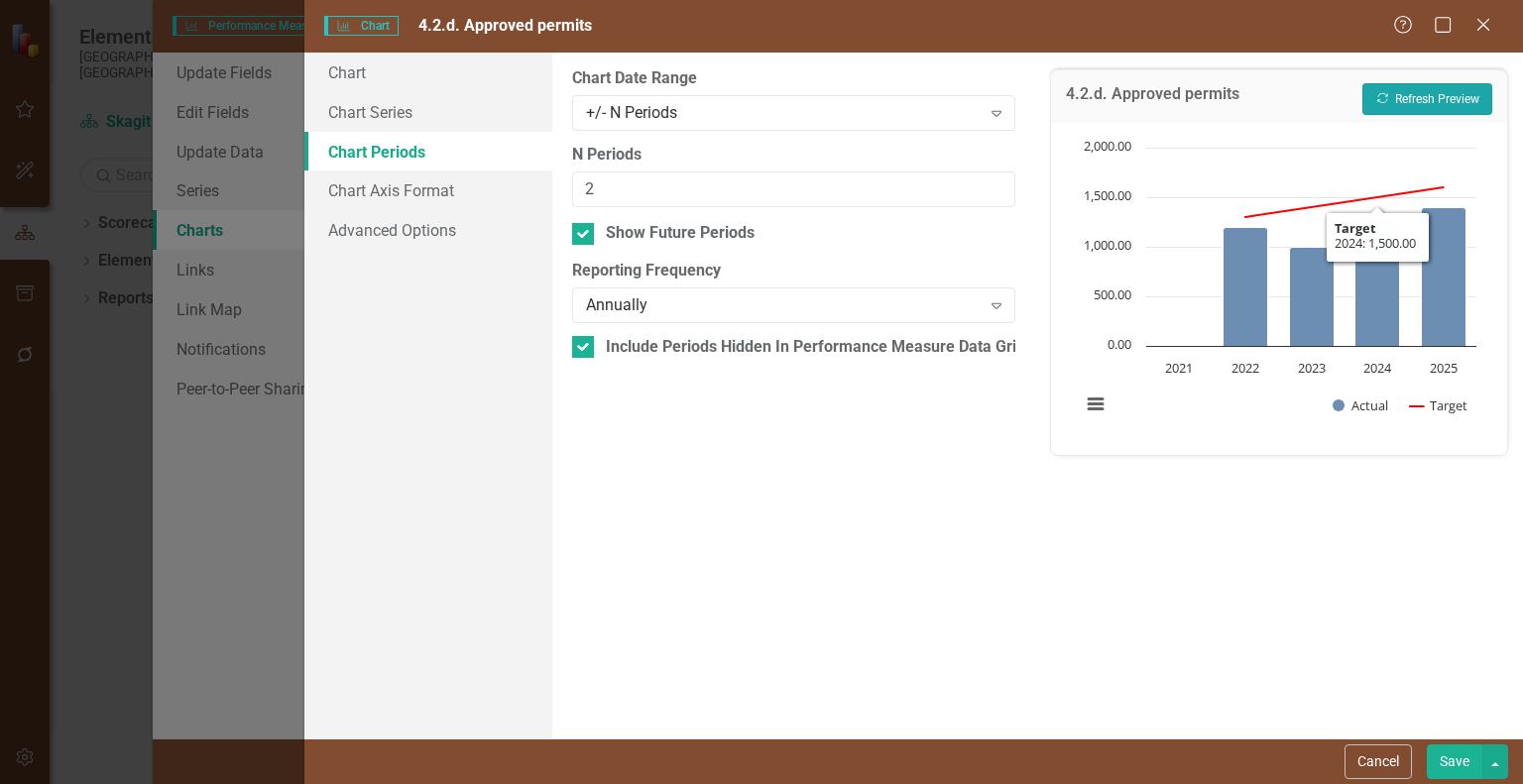 click on "Recalculate Refresh Preview" at bounding box center (1427, 99) 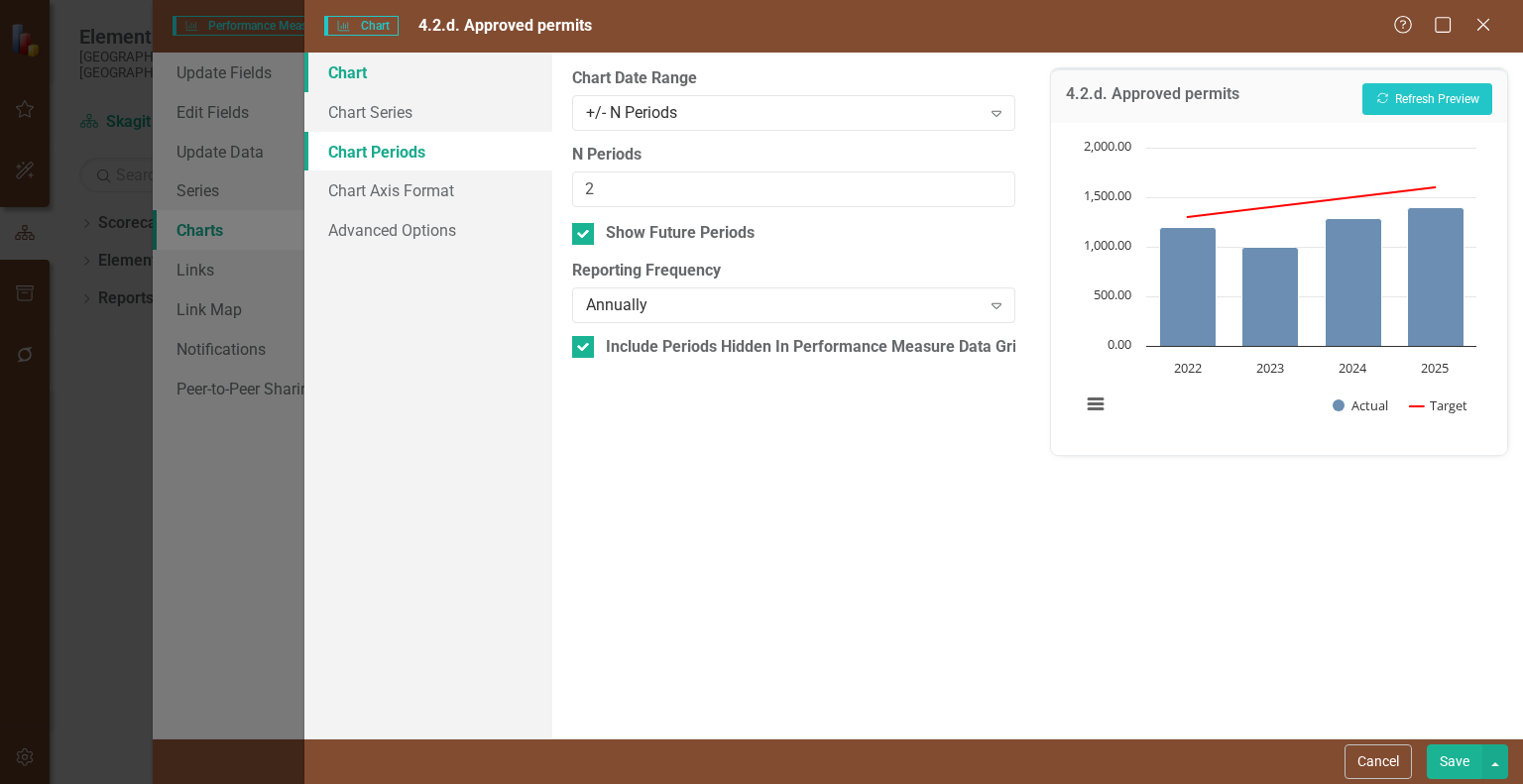 click on "Chart" at bounding box center [428, 72] 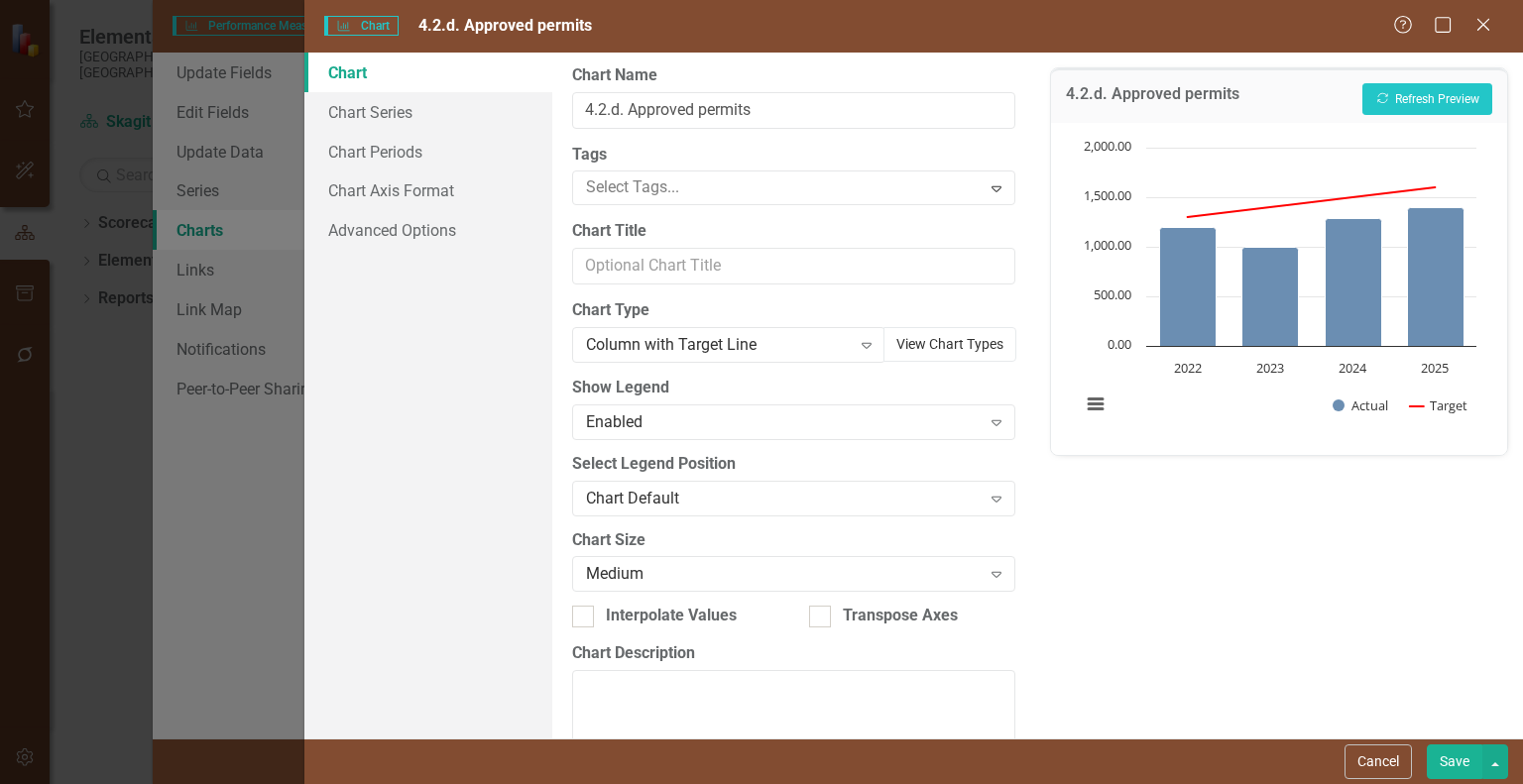 click on "View Chart Types" at bounding box center (950, 344) 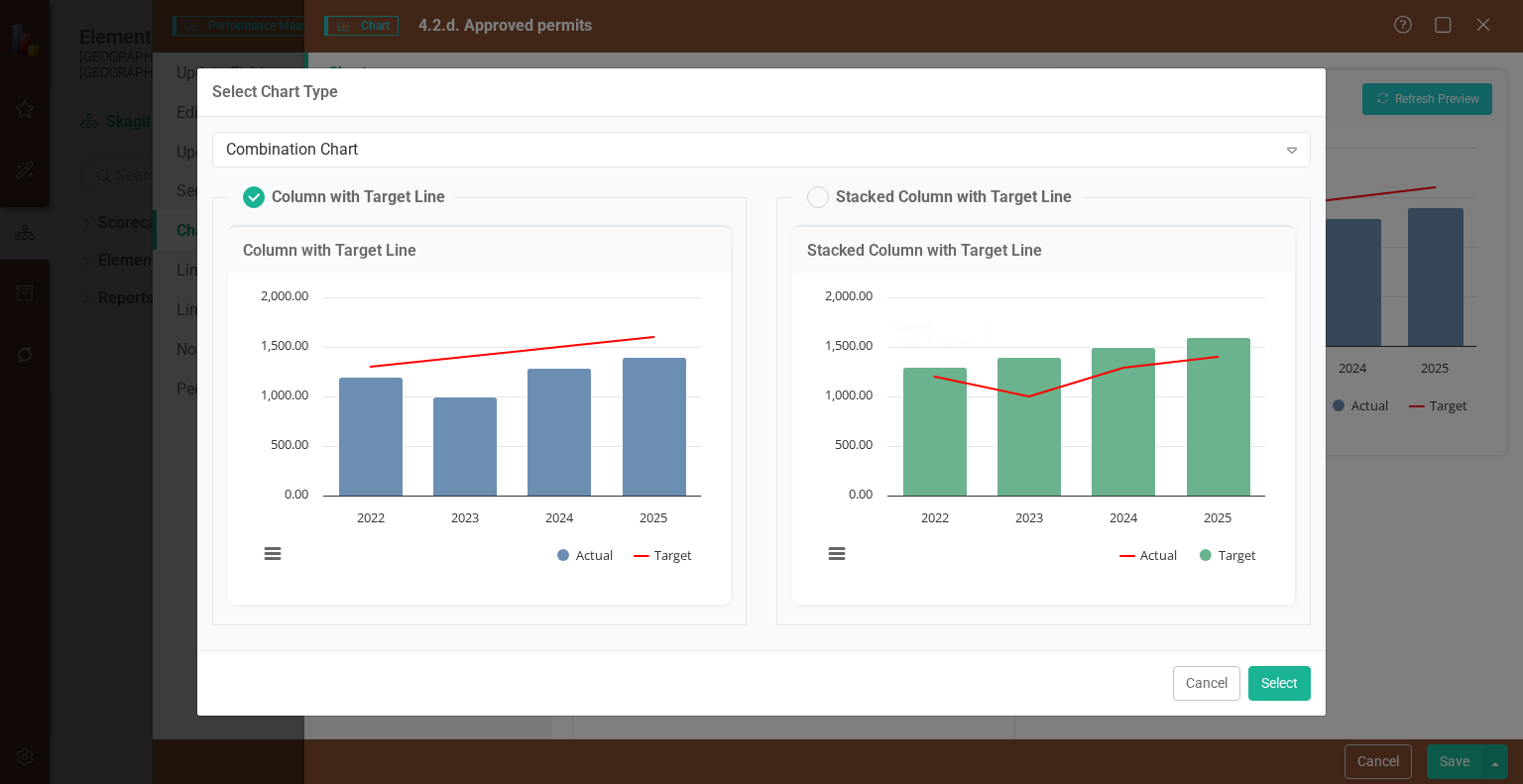 click on "Stacked Column with Target Line" at bounding box center (939, 197) 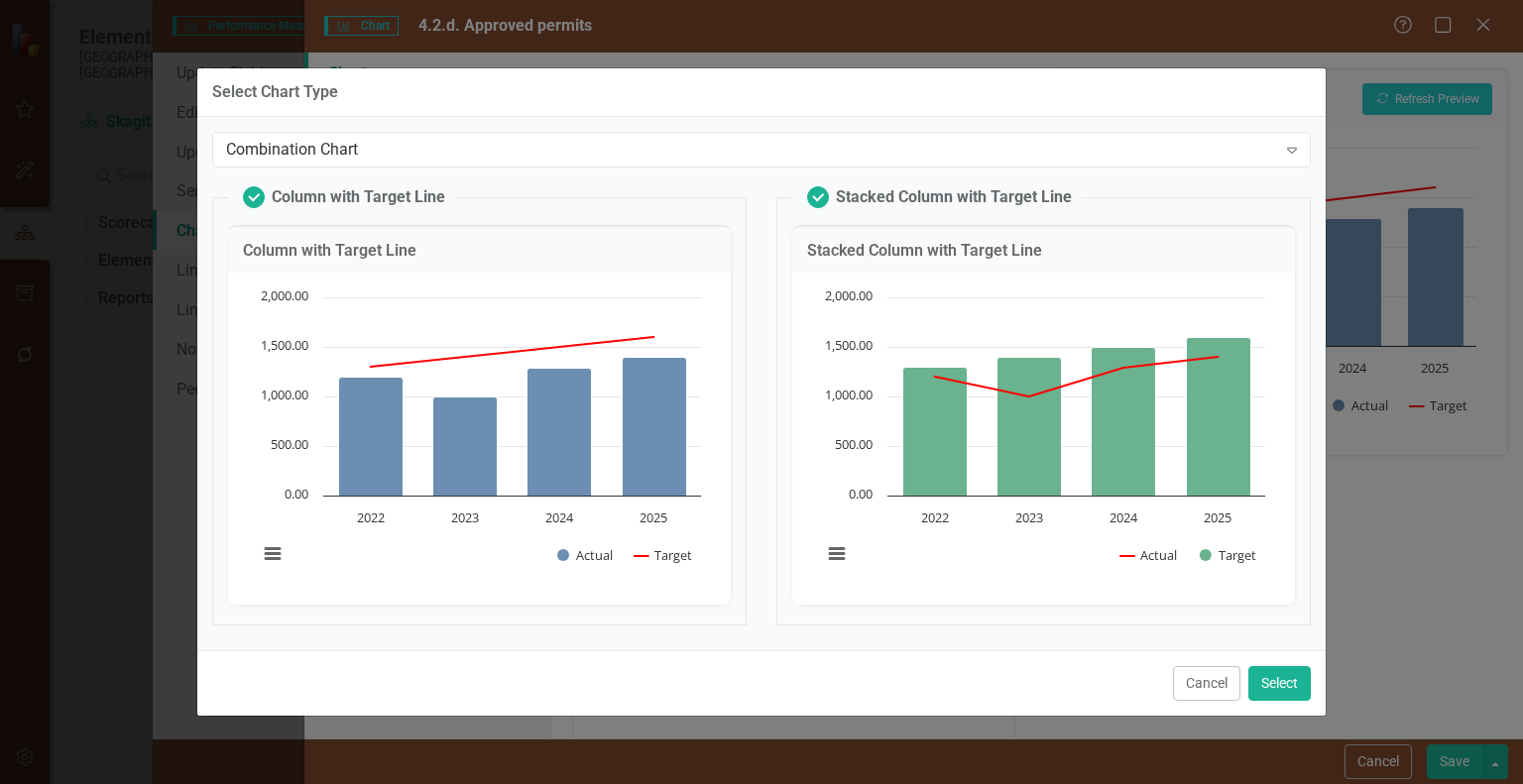 radio on "false" 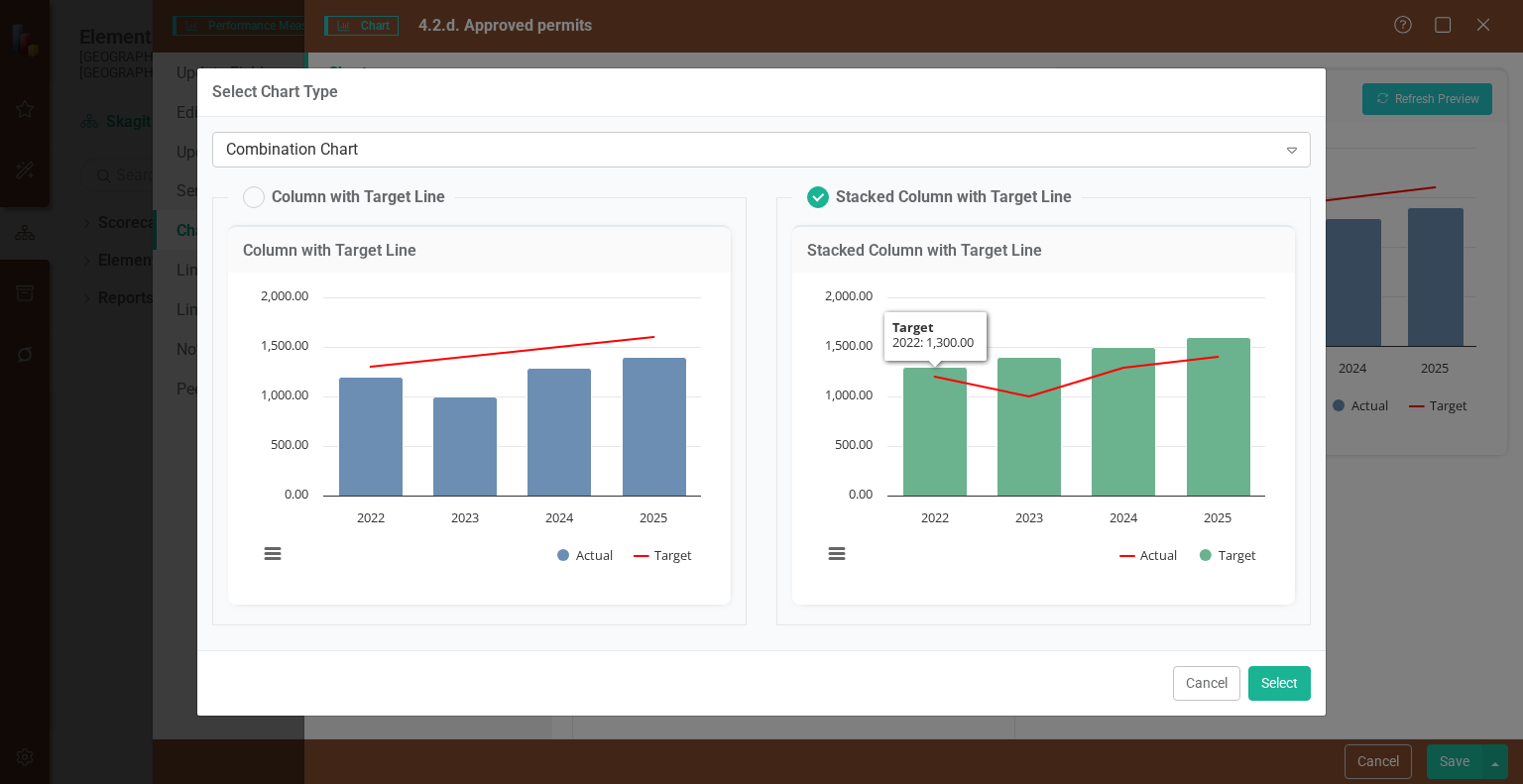 click on "Combination Chart Expand" at bounding box center (762, 150) 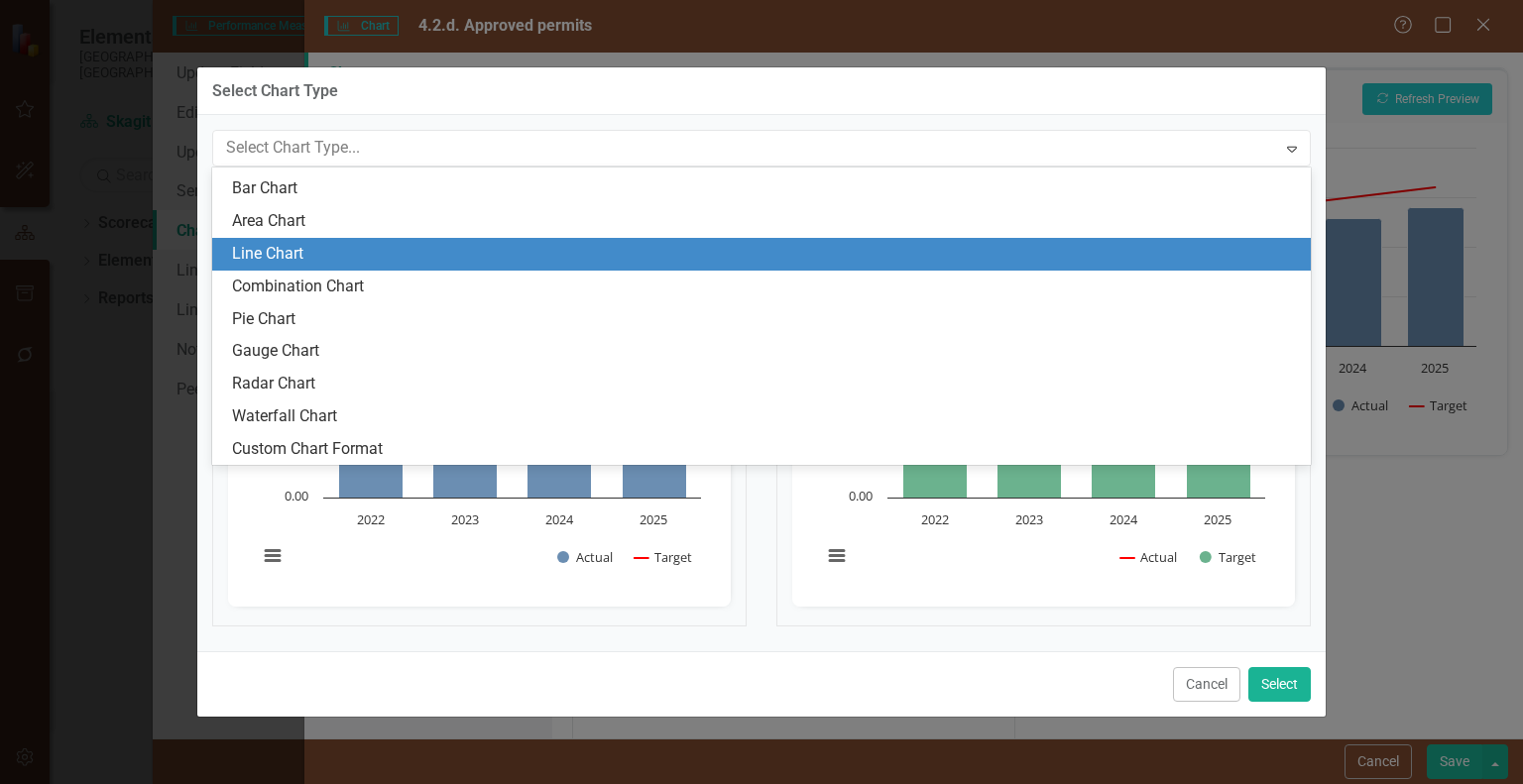 scroll, scrollTop: 0, scrollLeft: 0, axis: both 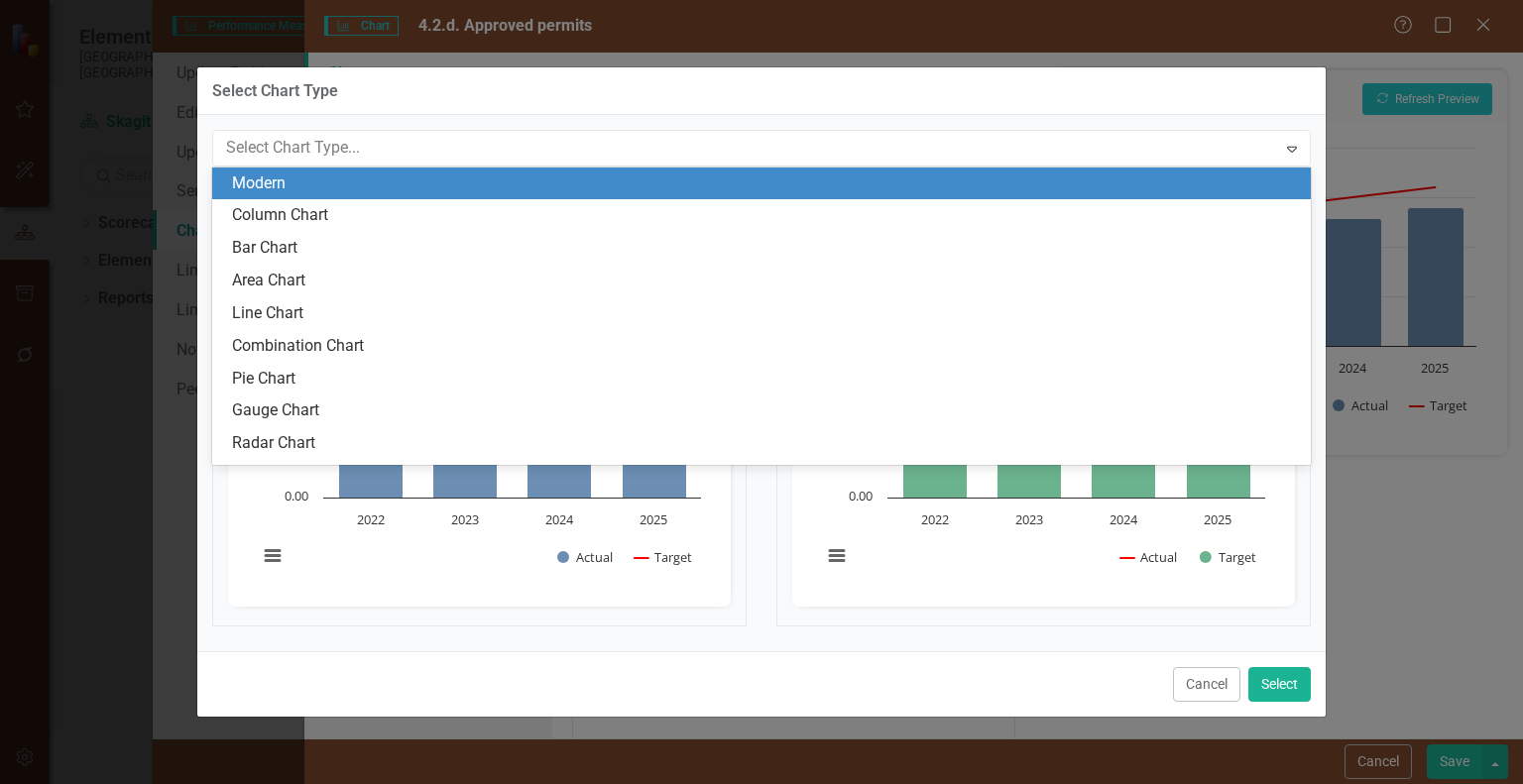 click on "Modern" at bounding box center [765, 183] 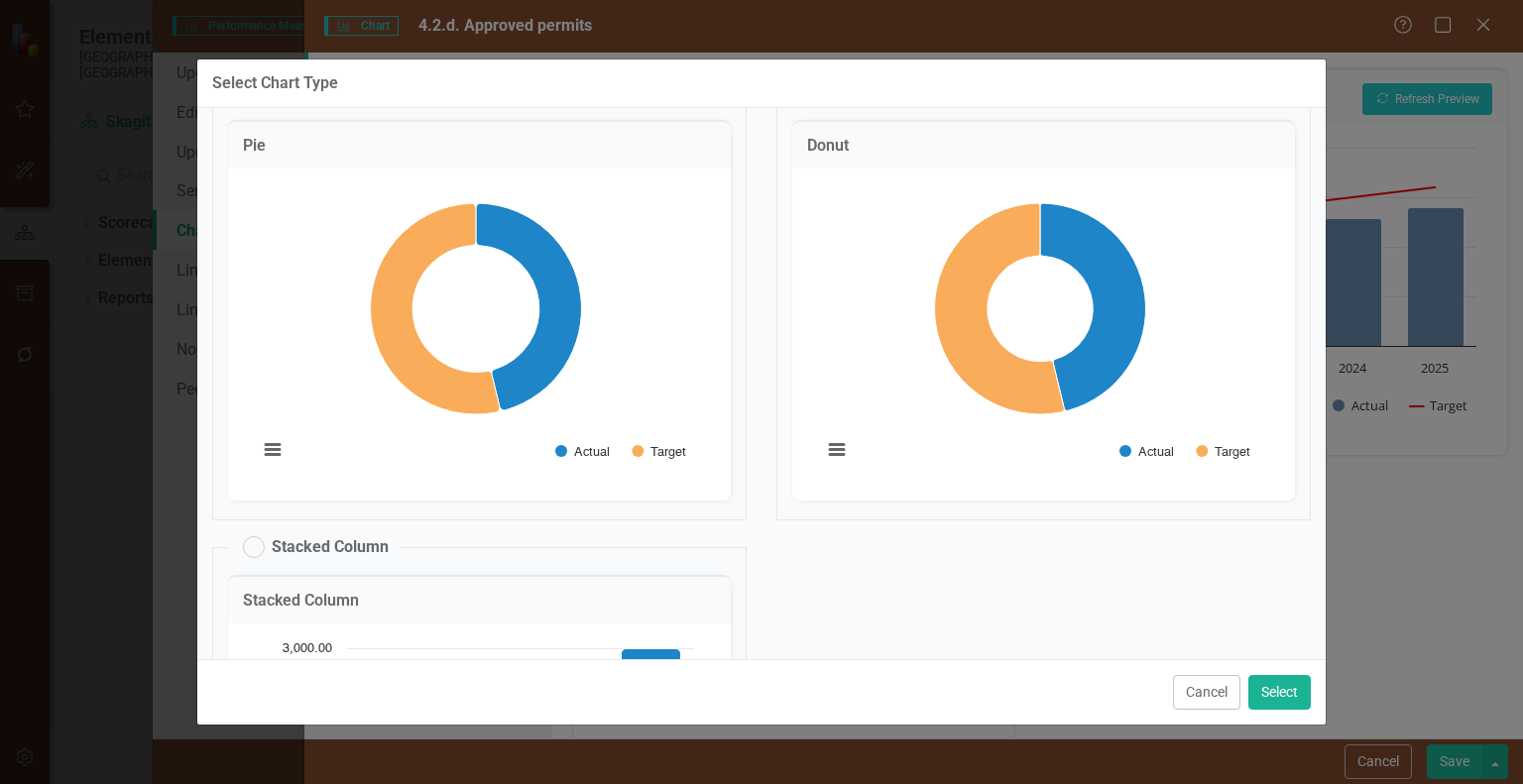 scroll, scrollTop: 2253, scrollLeft: 0, axis: vertical 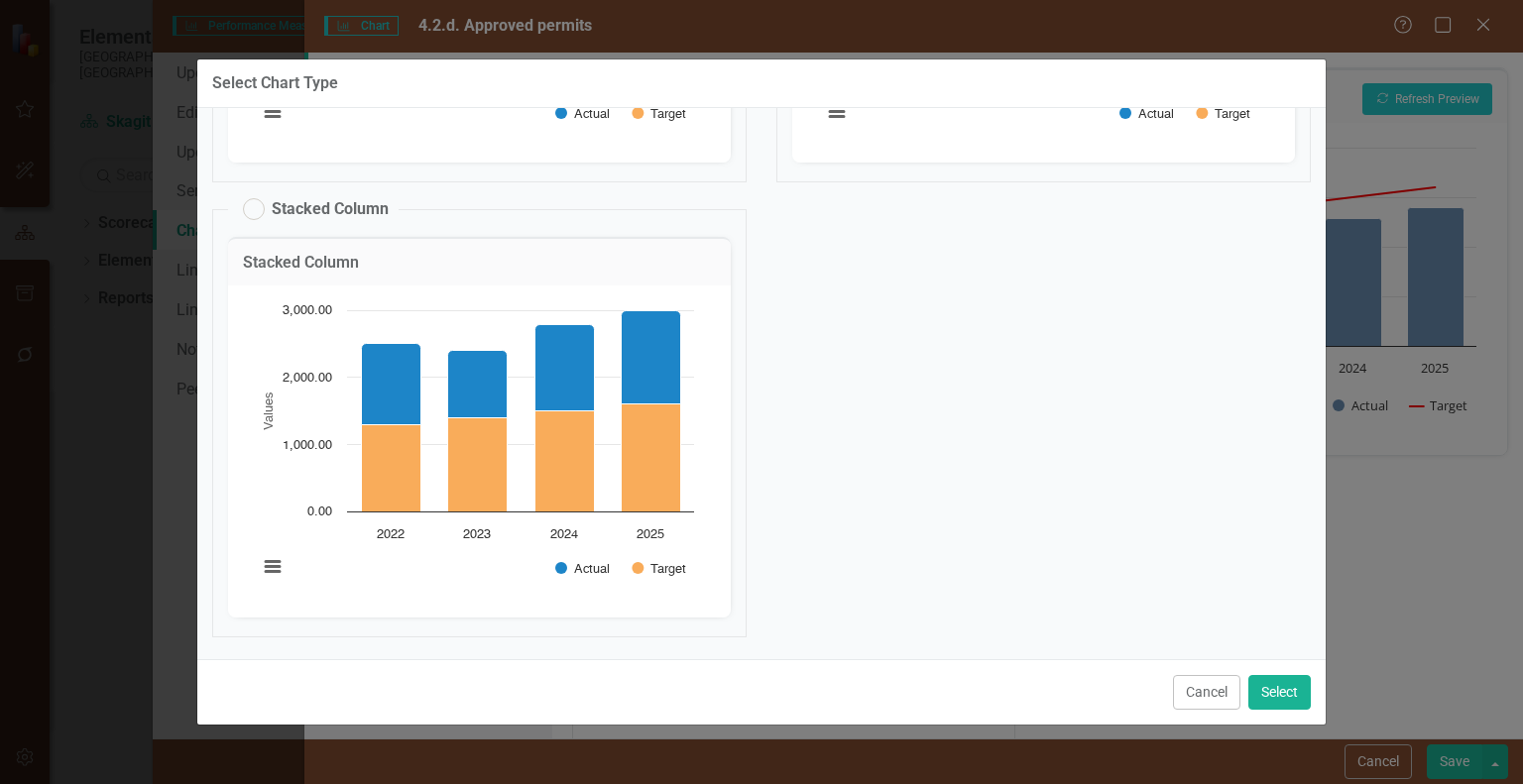 click on "Stacked Column" at bounding box center (315, 209) 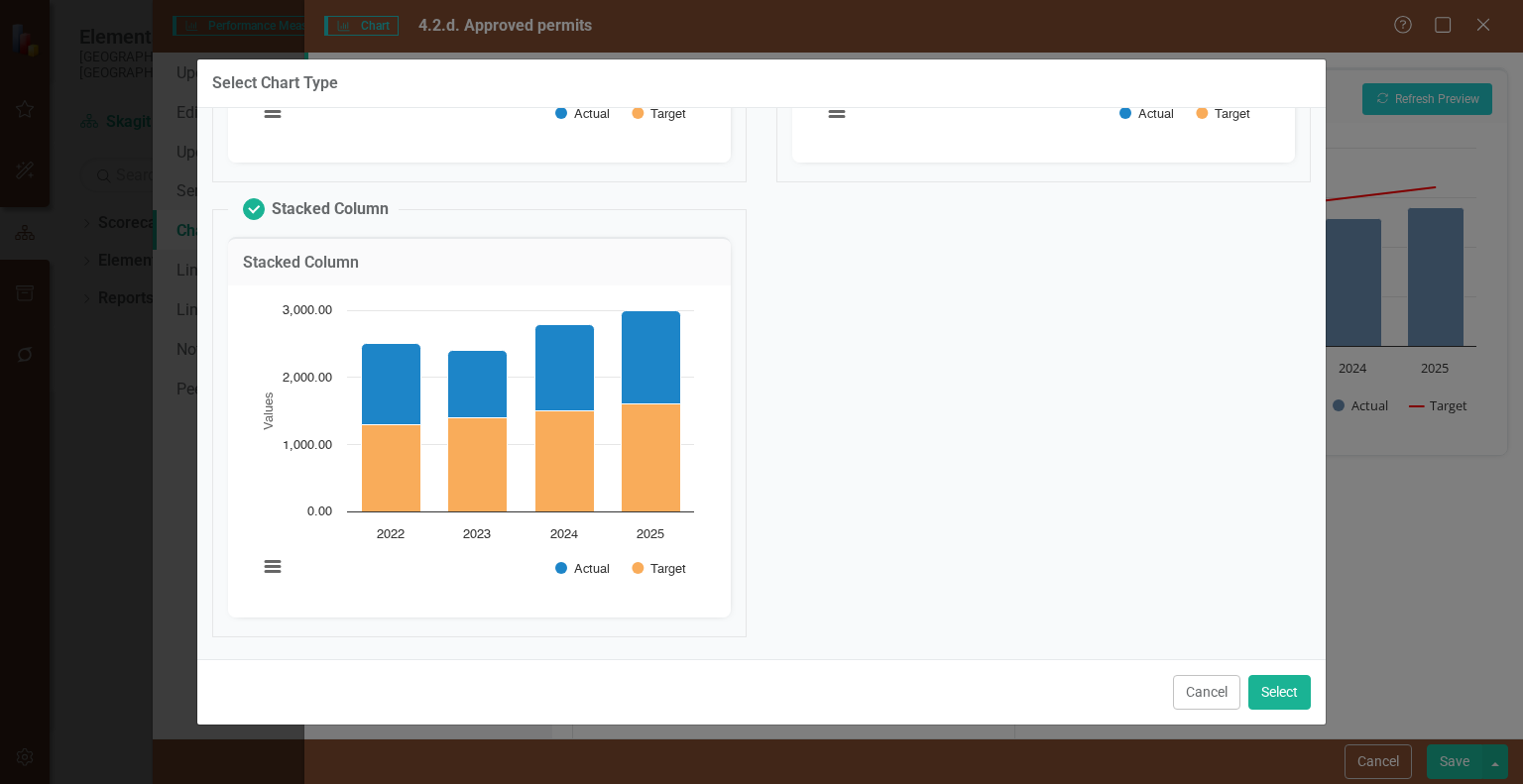 radio on "true" 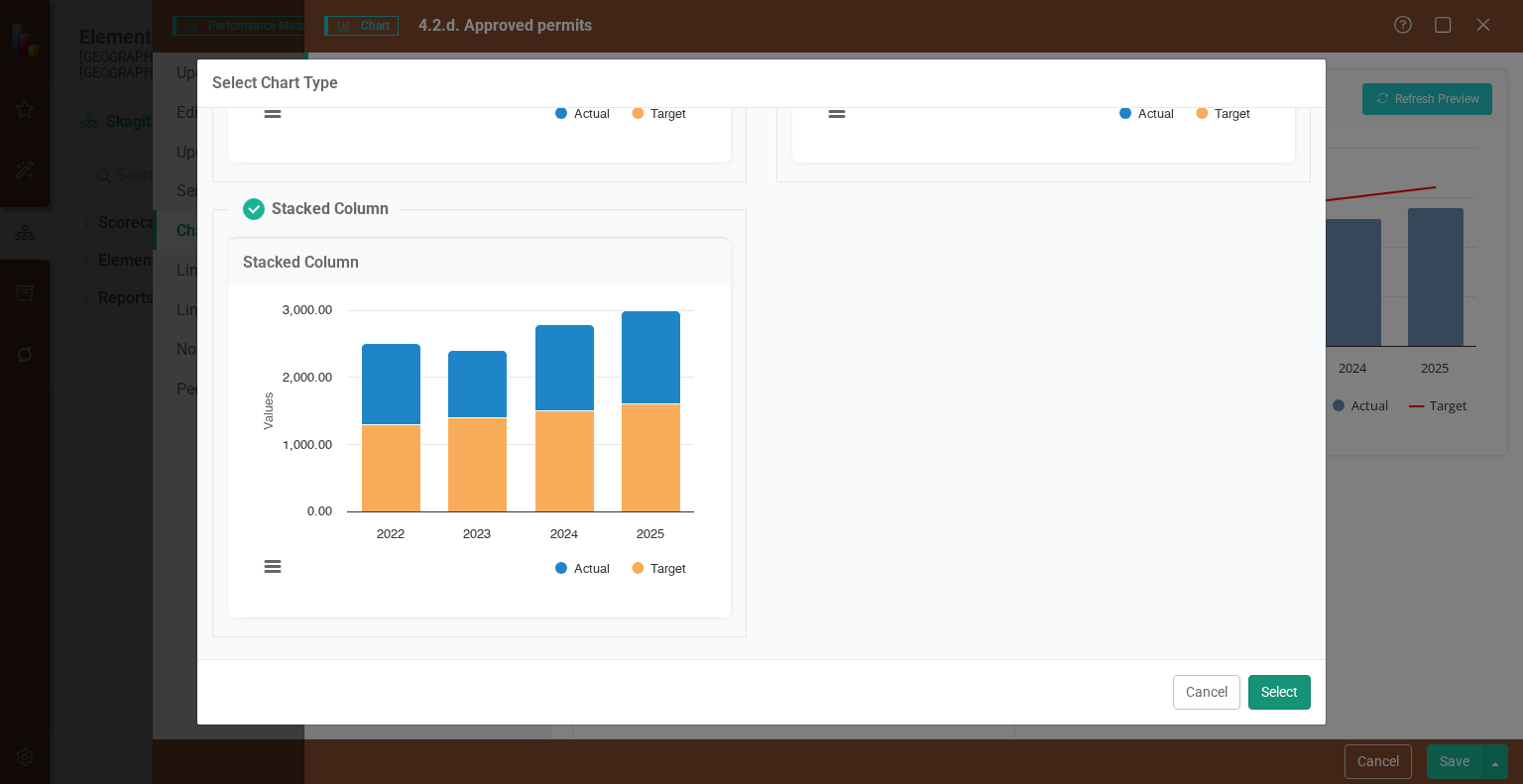click on "Select" at bounding box center [1279, 692] 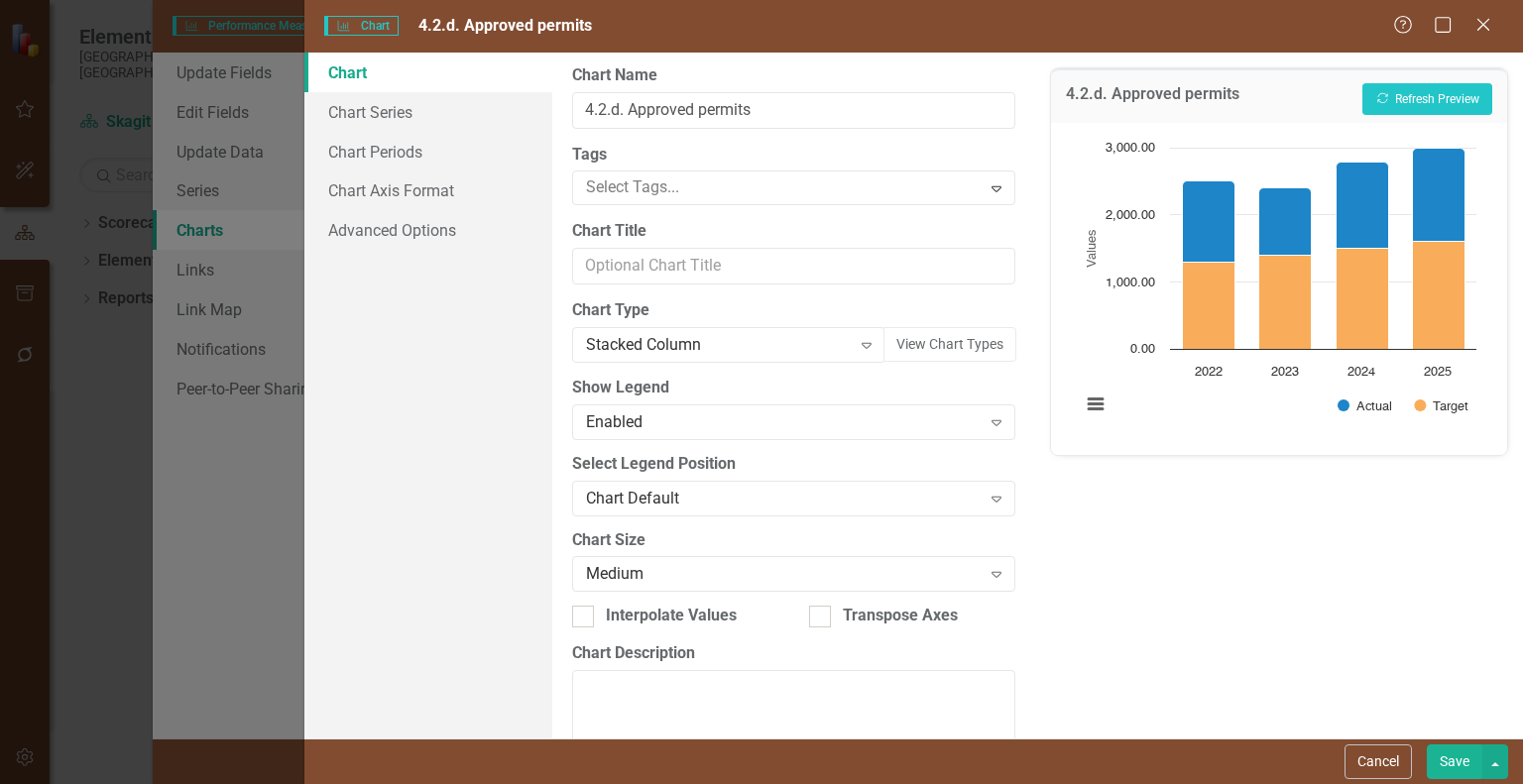 click on "Save" at bounding box center (1455, 761) 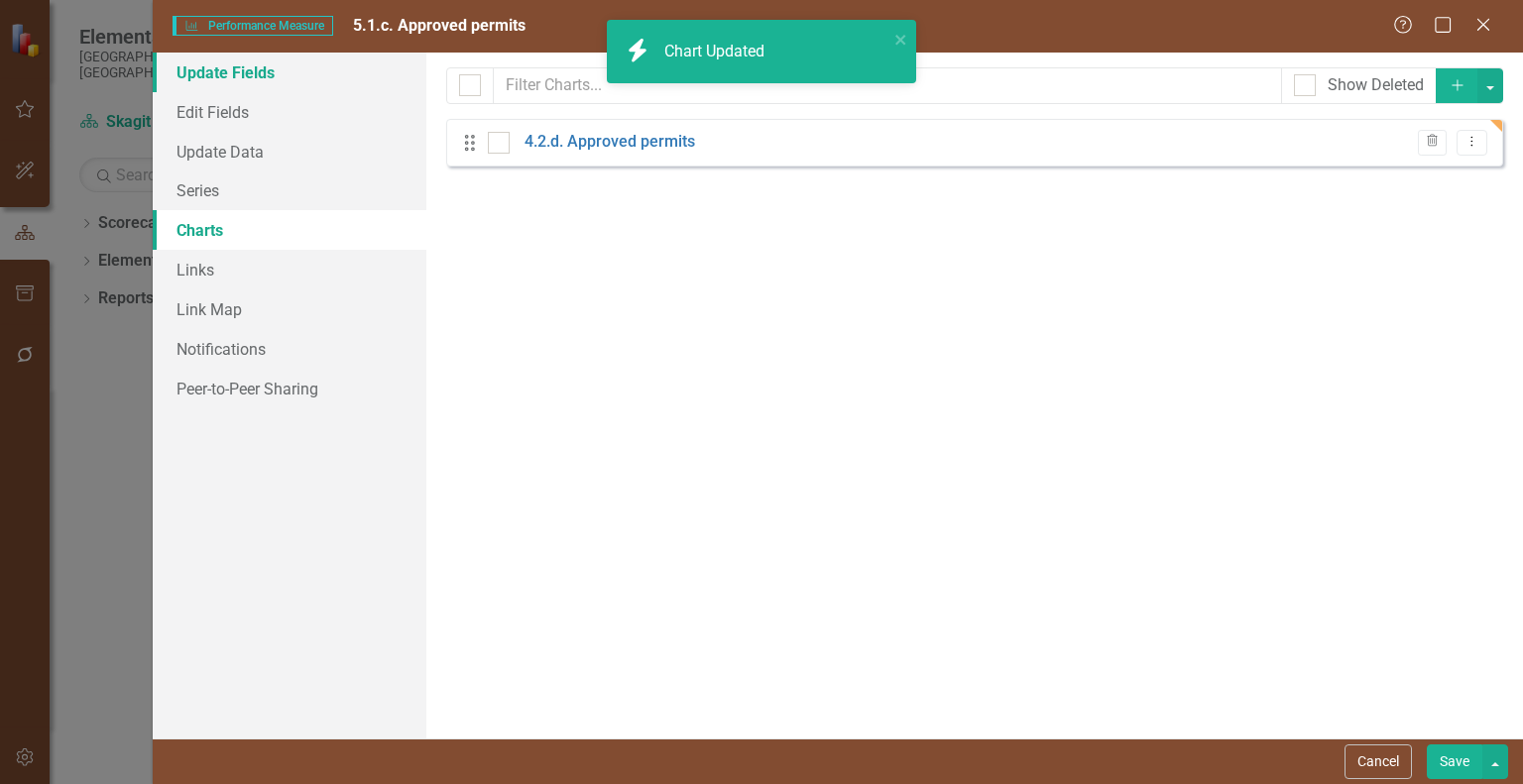 click on "Update Fields" at bounding box center [290, 72] 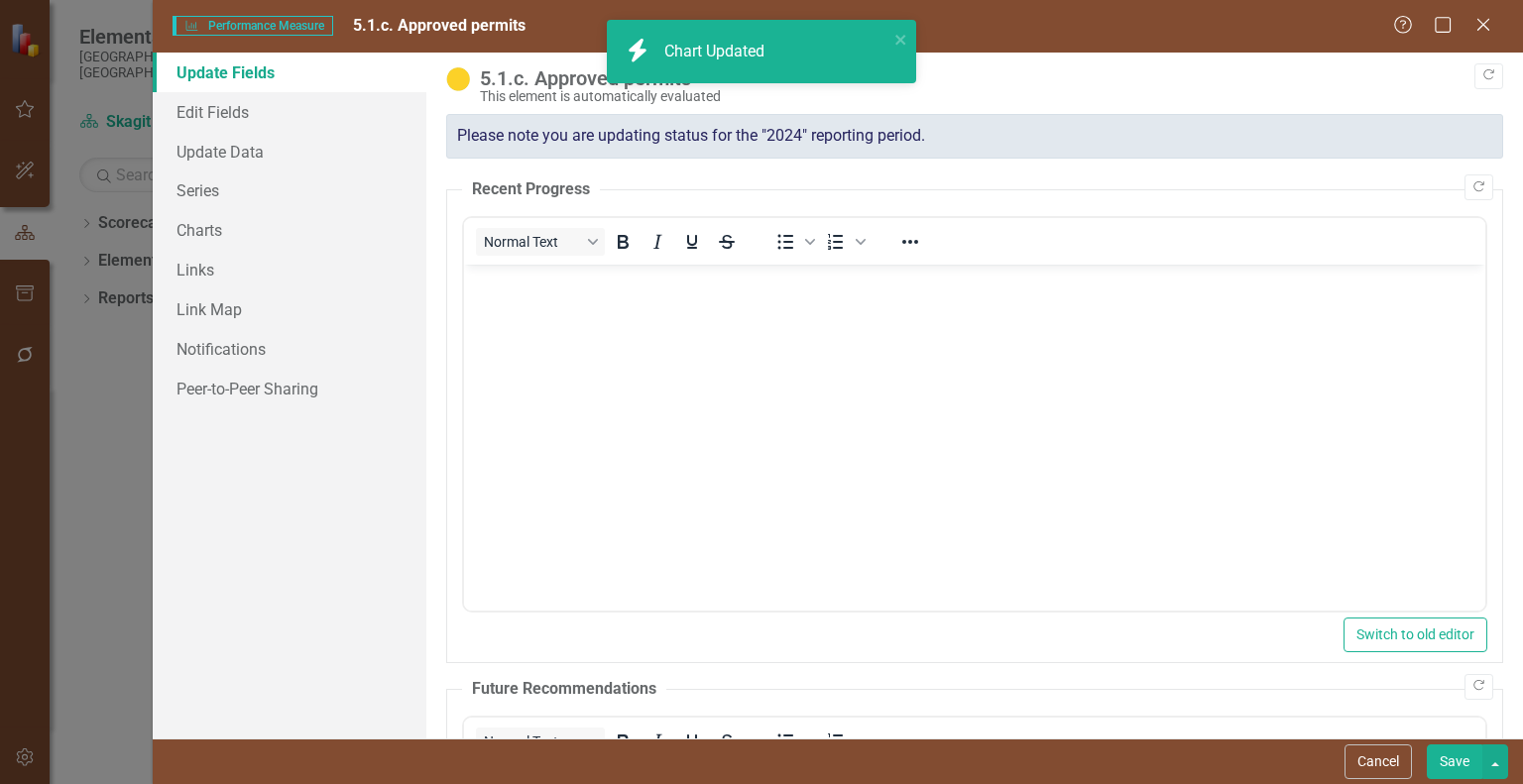 click at bounding box center (975, 412) 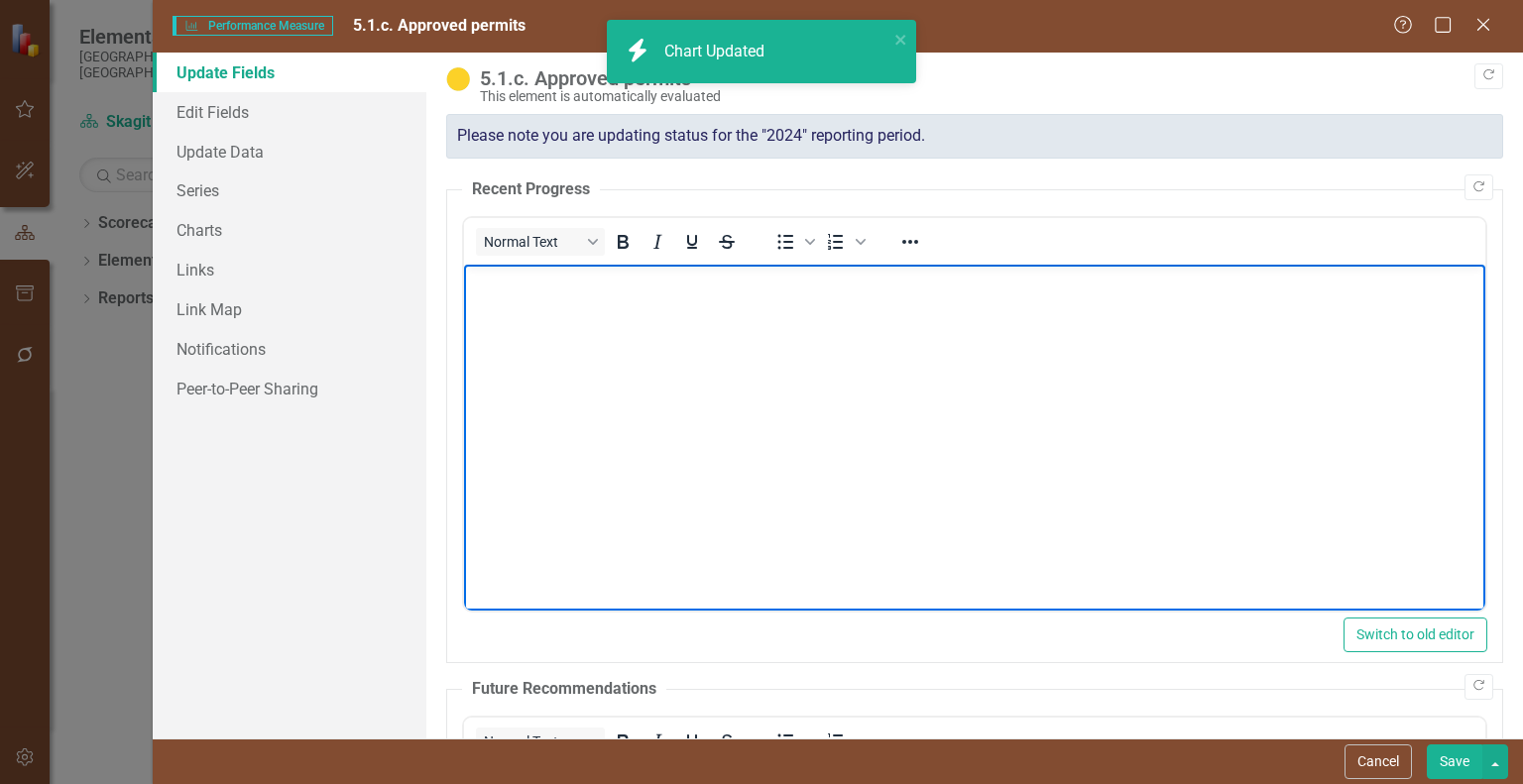 type 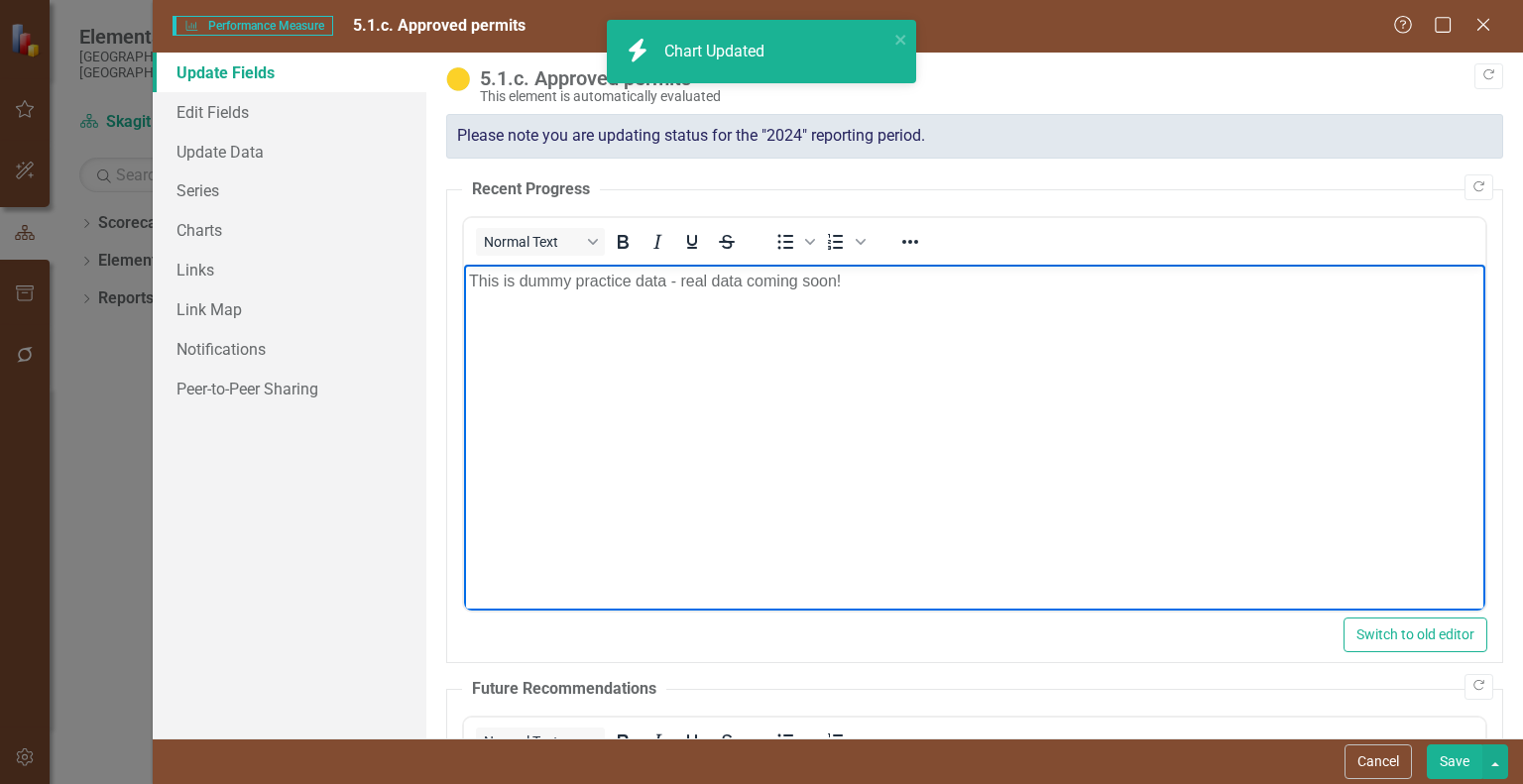 click on "Save" at bounding box center (1455, 761) 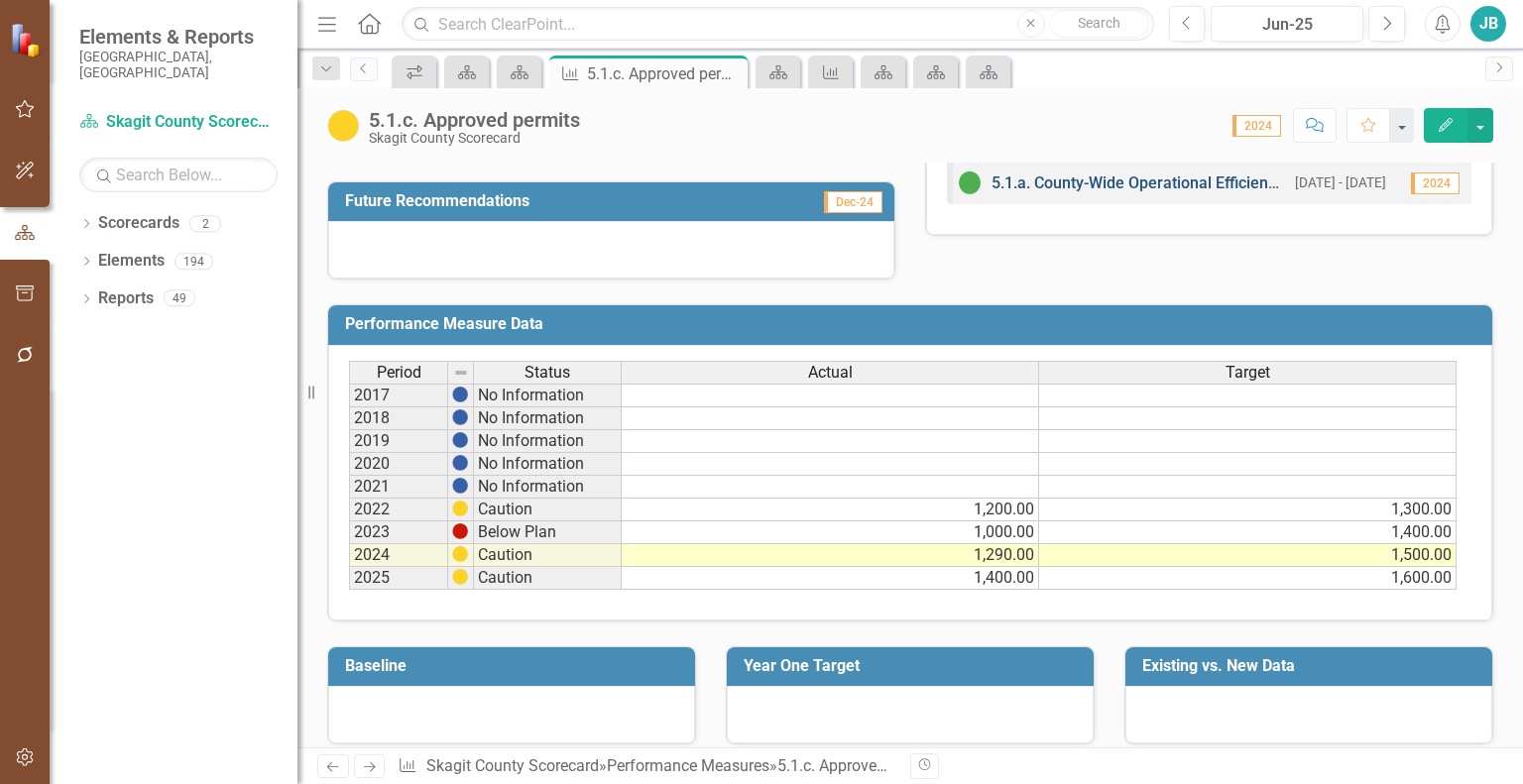 scroll, scrollTop: 621, scrollLeft: 0, axis: vertical 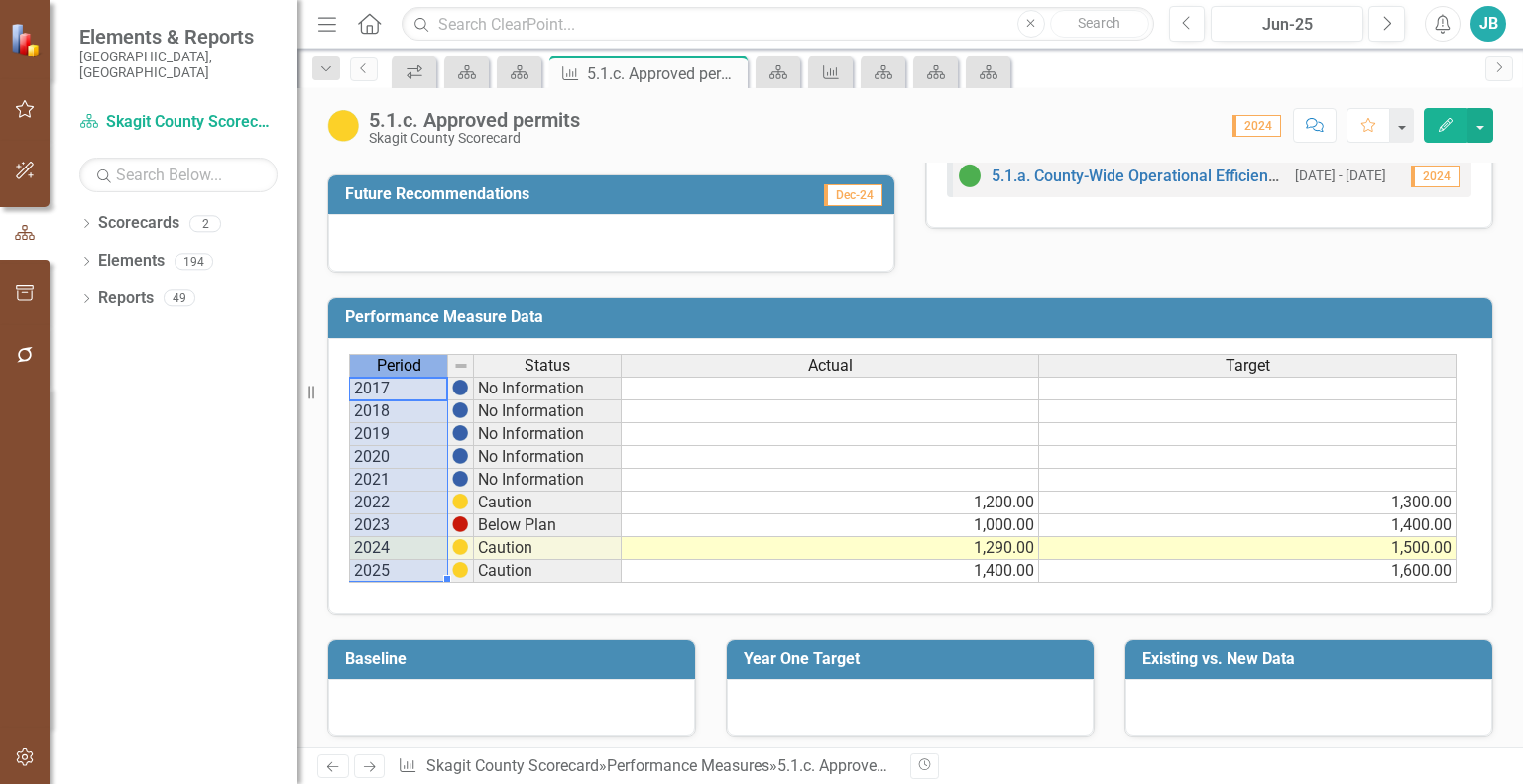 click on "Period" at bounding box center [399, 366] 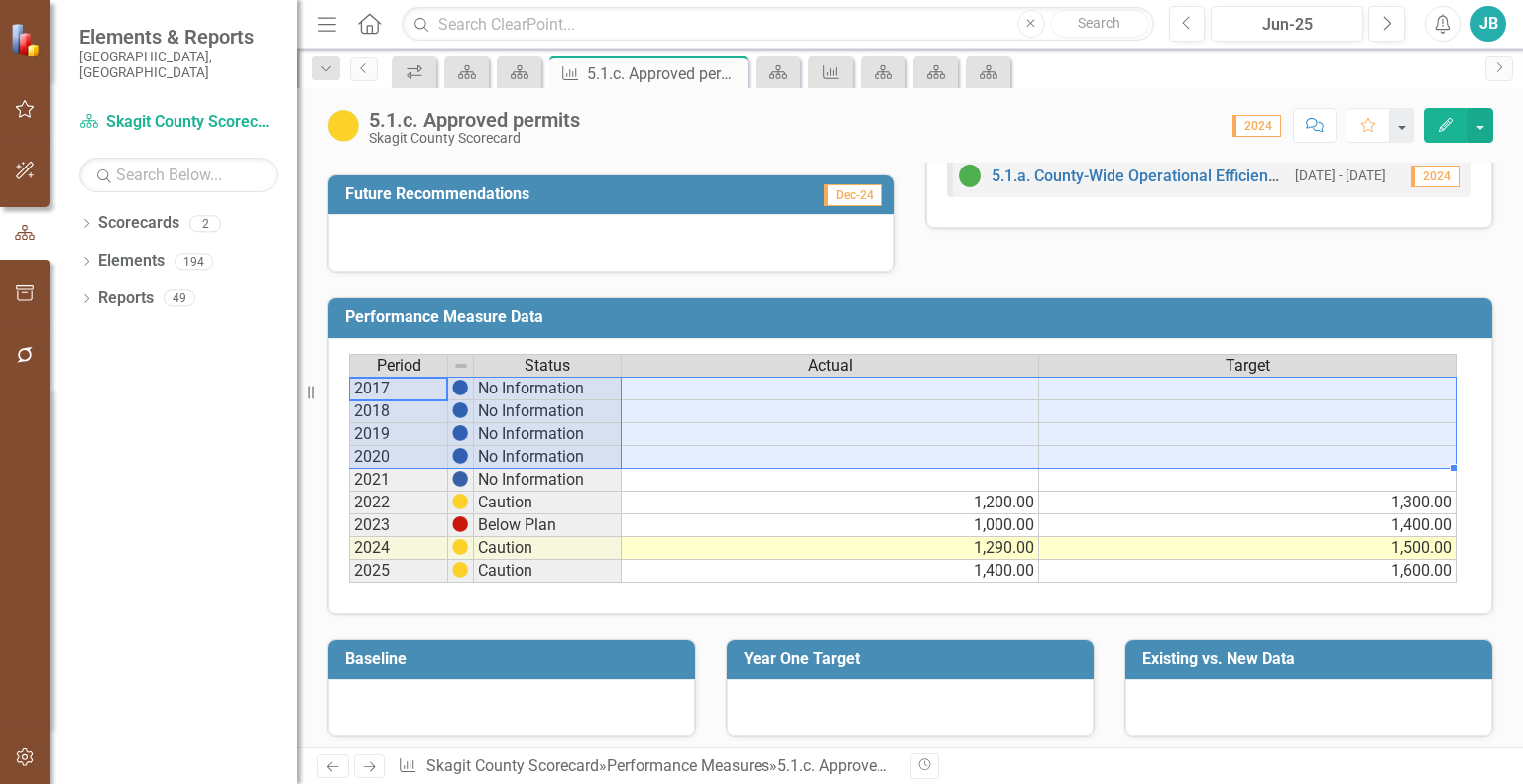 drag, startPoint x: 389, startPoint y: 385, endPoint x: 1383, endPoint y: 451, distance: 996.1887 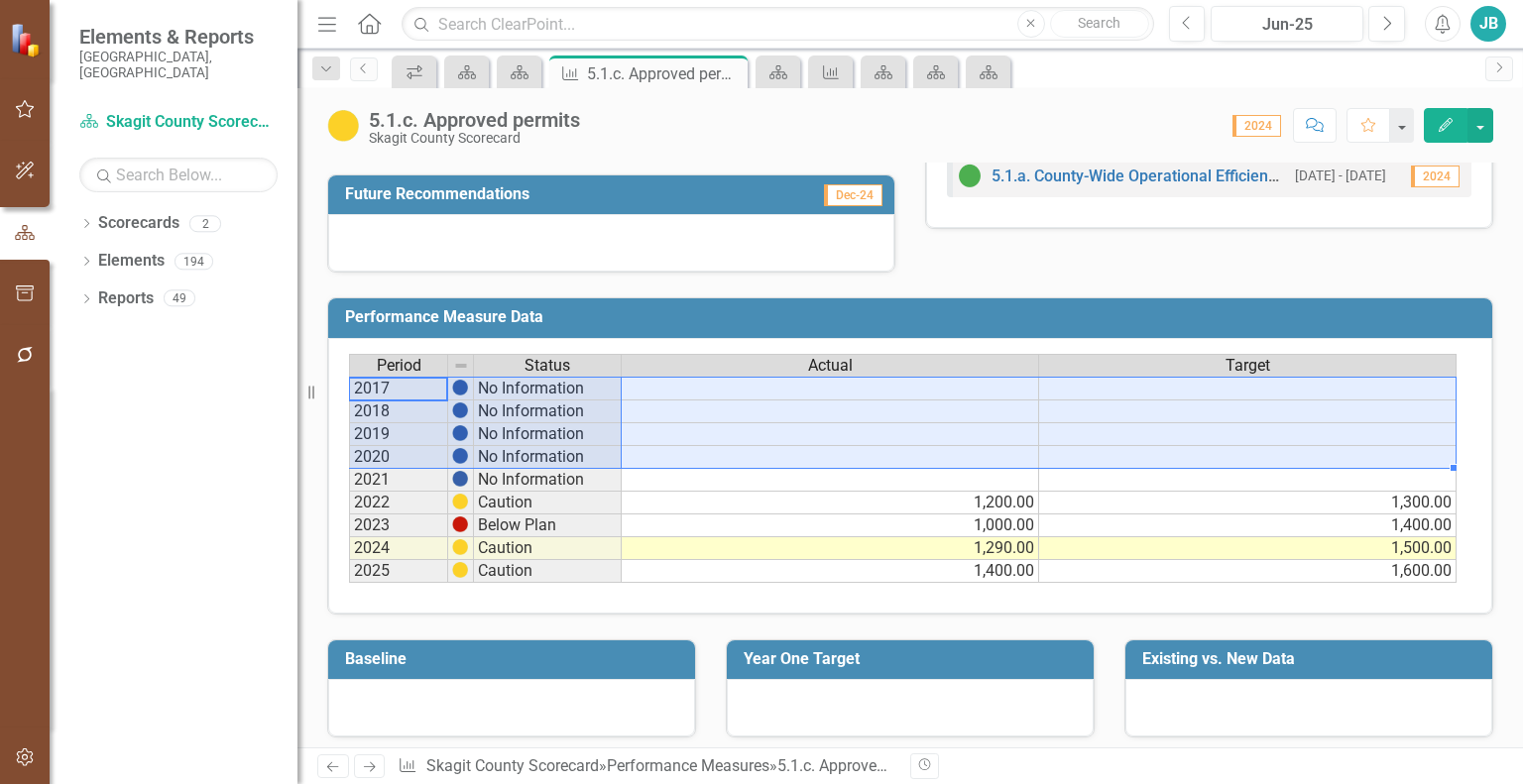 click on "Period Status Actual Target 2017 No Information 2018 No Information 2019 No Information 2020 No Information 2021 No Information 2022 Caution 1,200.00 1,300.00 2023 Below Plan 1,000.00 1,400.00 2024 Caution 1,290.00 1,500.00 2025 Caution 1,400.00 1,600.00 Period Status Actual Target Period Status 2017 No Information 2018 No Information 2019 No Information 2020 No Information 2021 No Information 2022 Caution 2023 Below Plan 2024 Caution 2025 Caution Period Status" at bounding box center (903, 469) 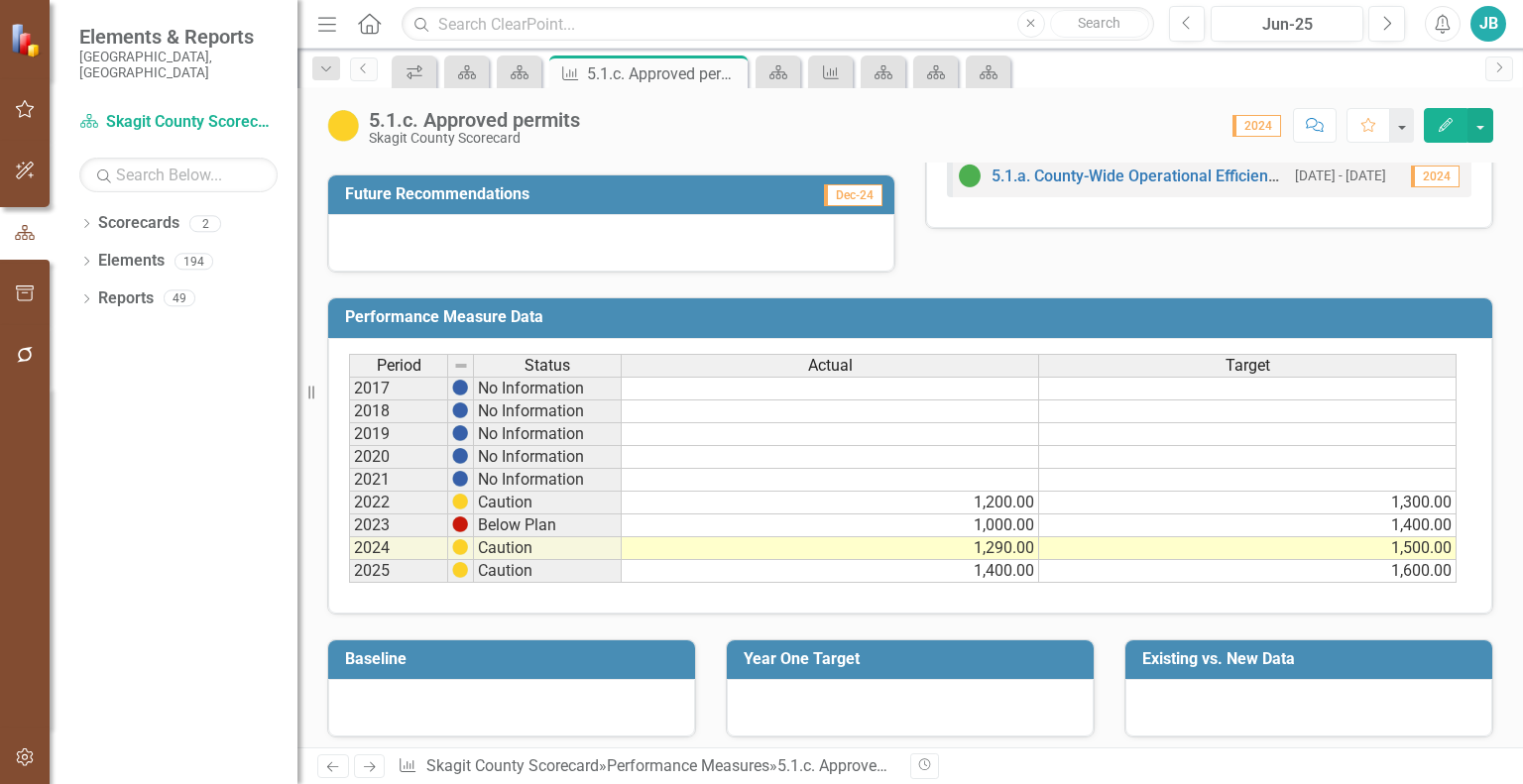 click 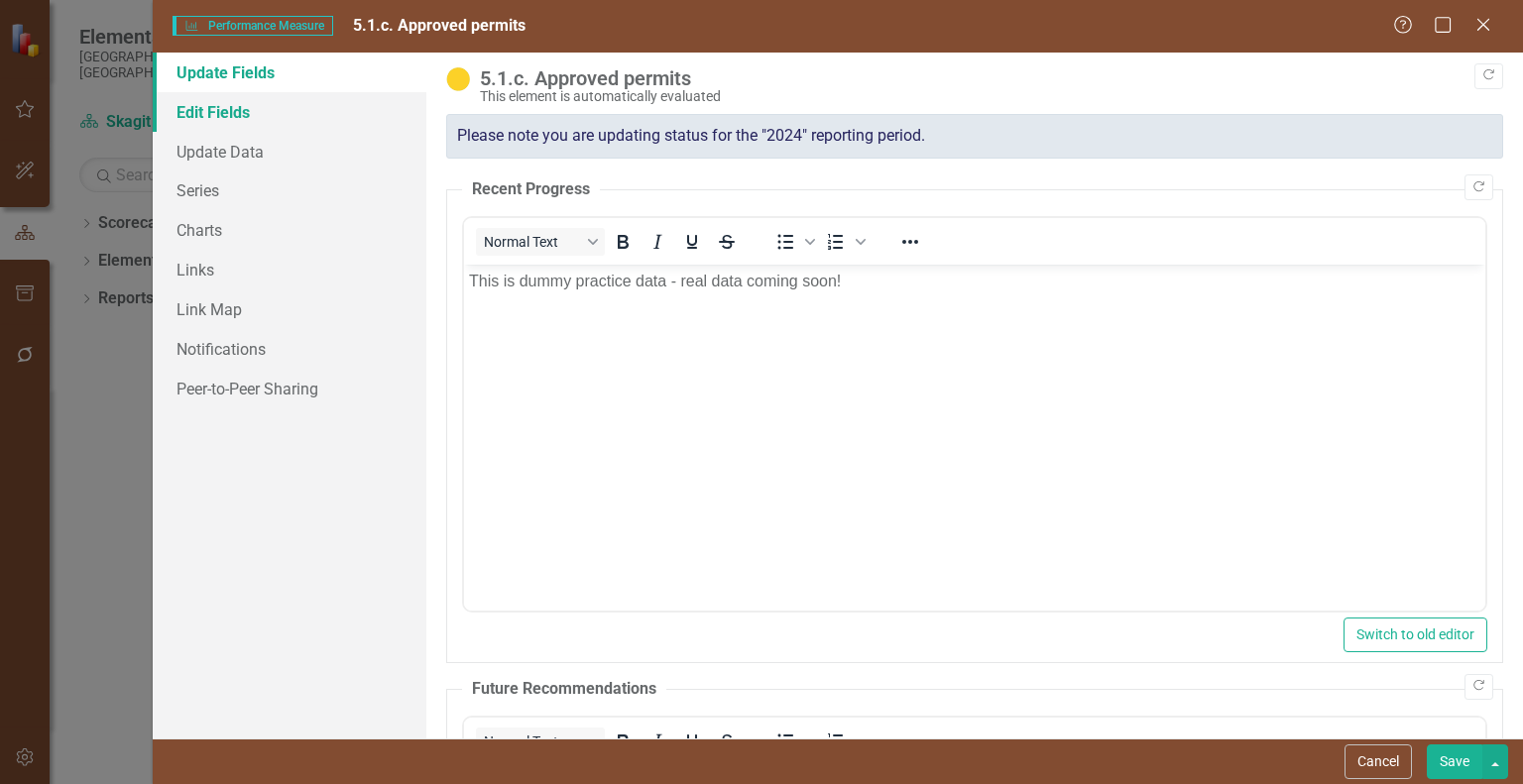 scroll, scrollTop: 0, scrollLeft: 0, axis: both 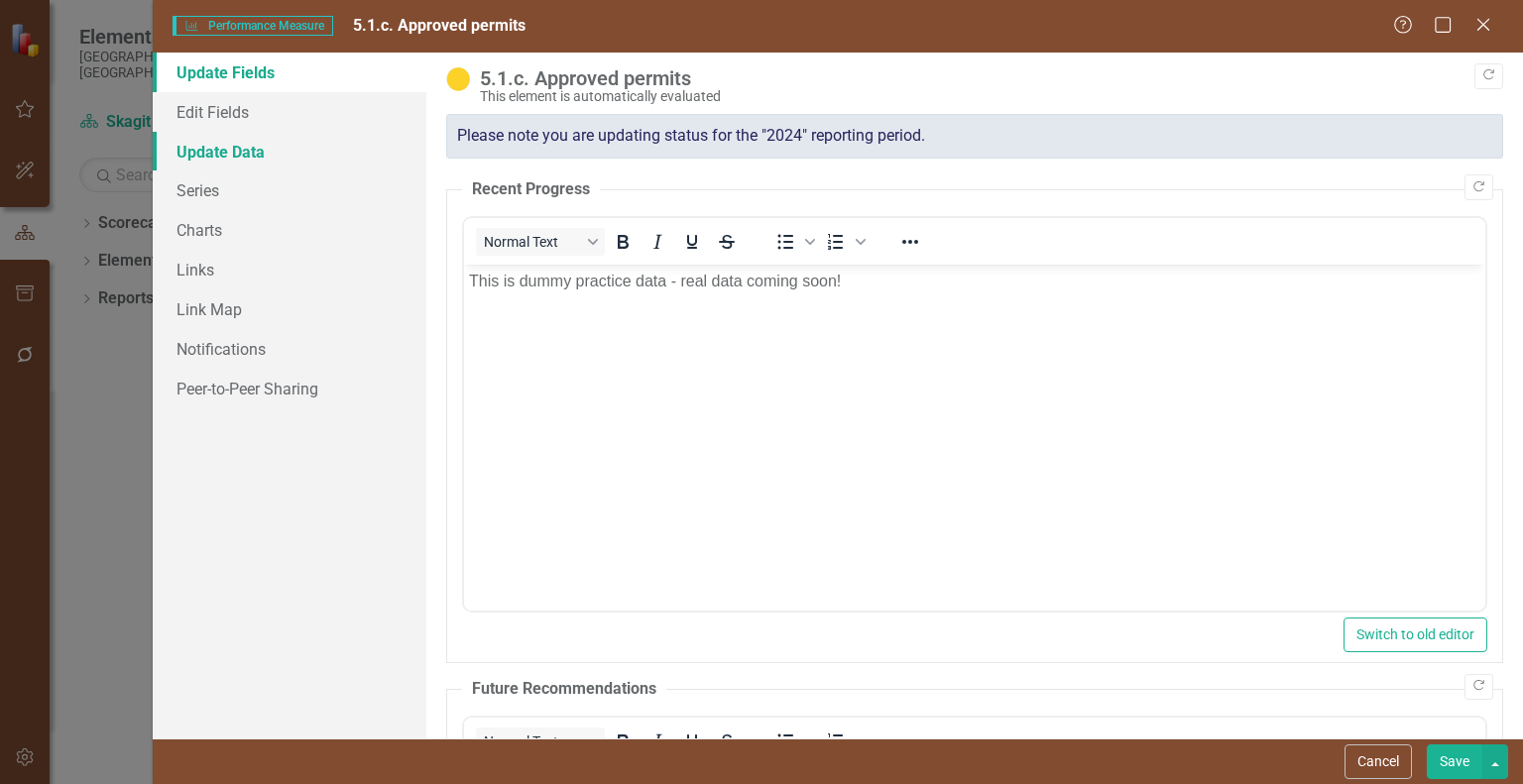 click on "Update  Data" at bounding box center (290, 152) 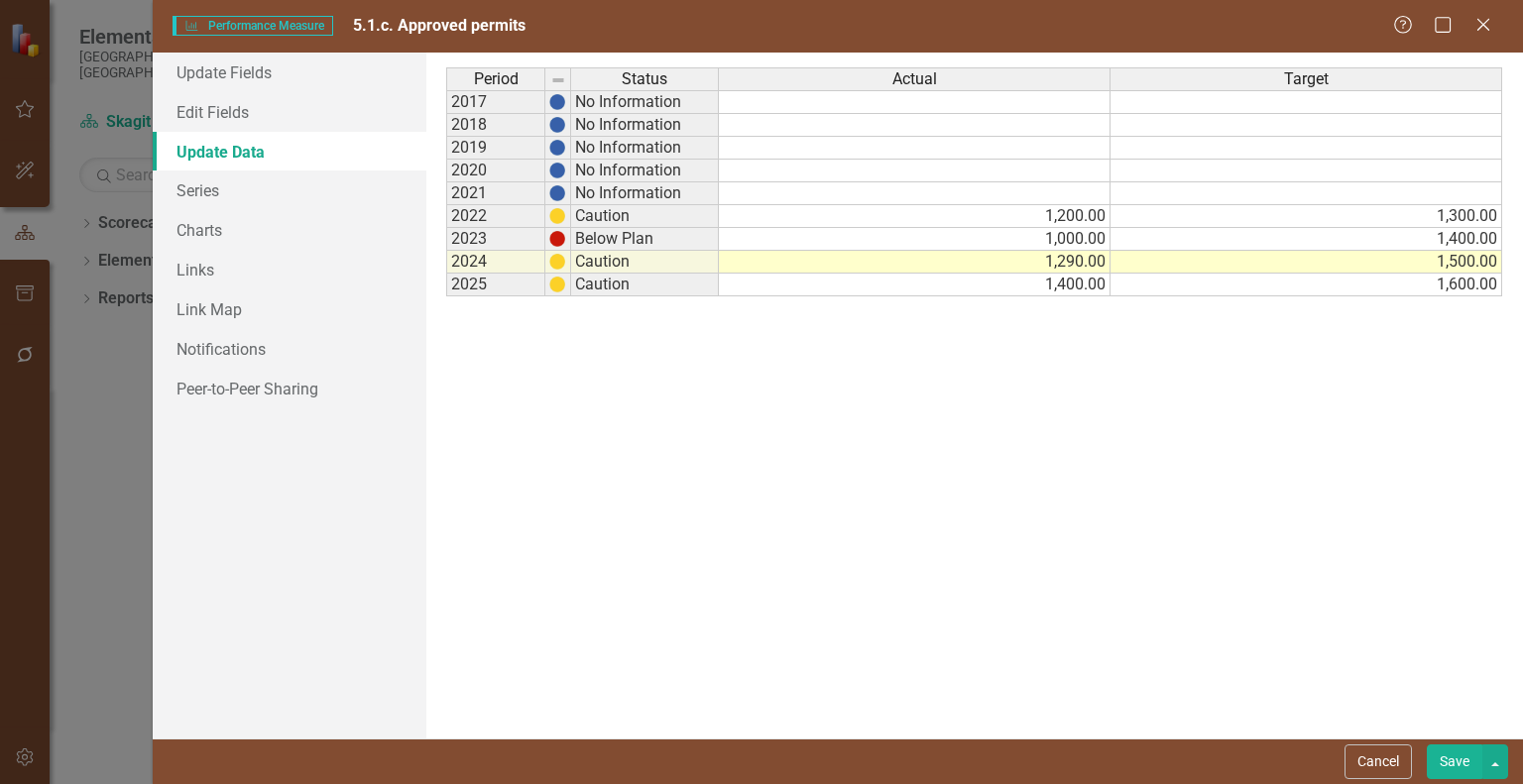 click on "2017" at bounding box center (496, 102) 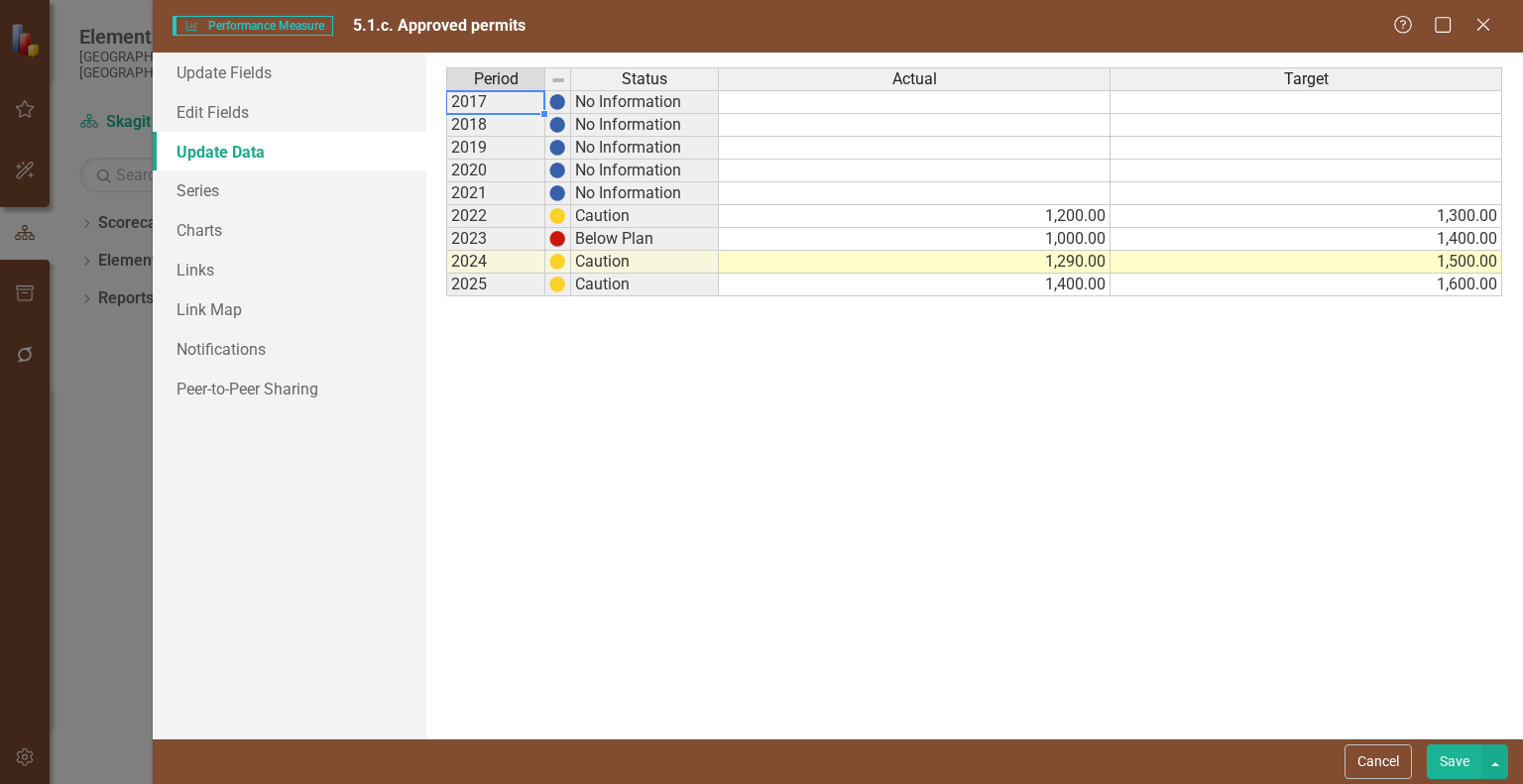 click on "2017" at bounding box center (496, 102) 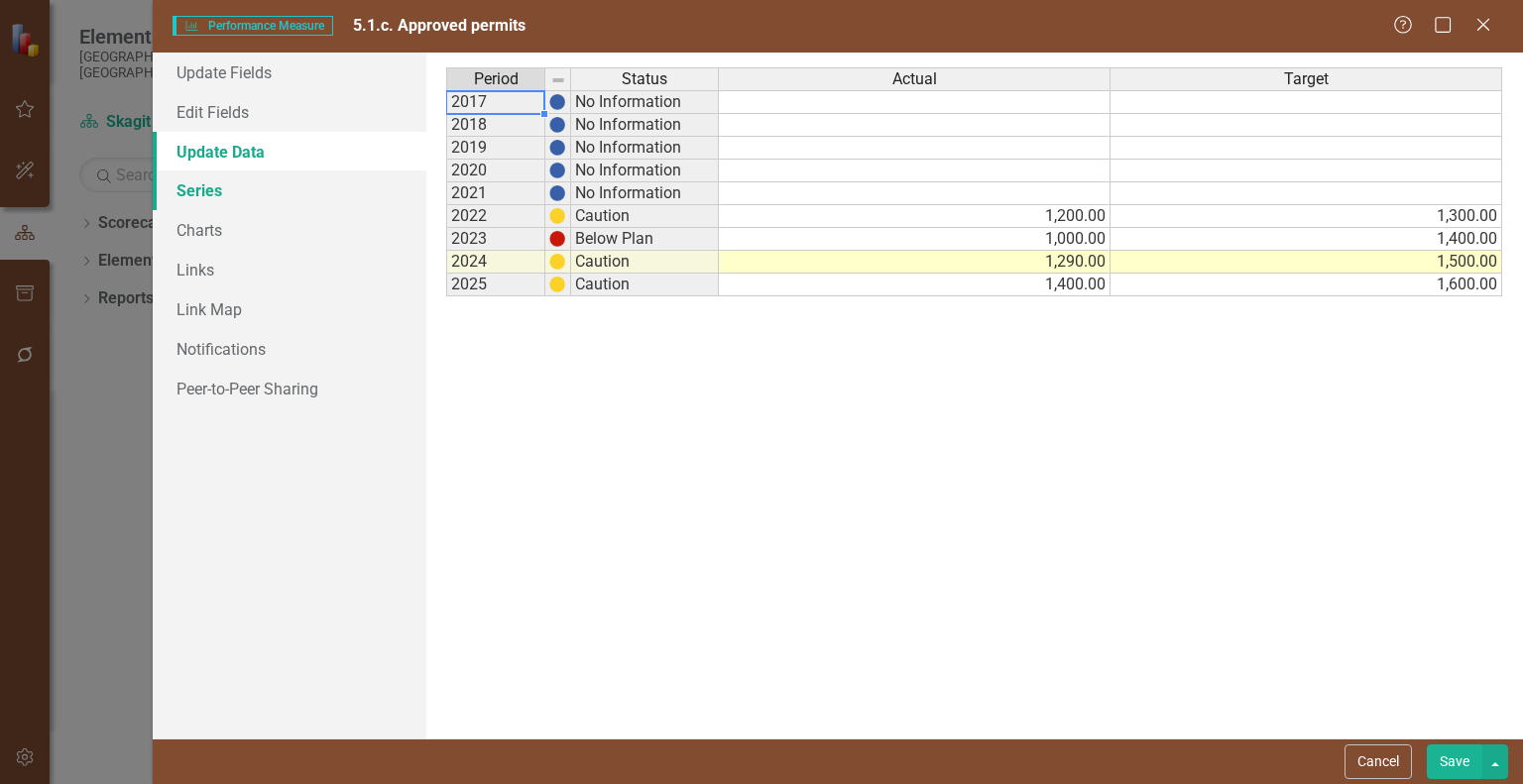 click on "Series" at bounding box center (290, 190) 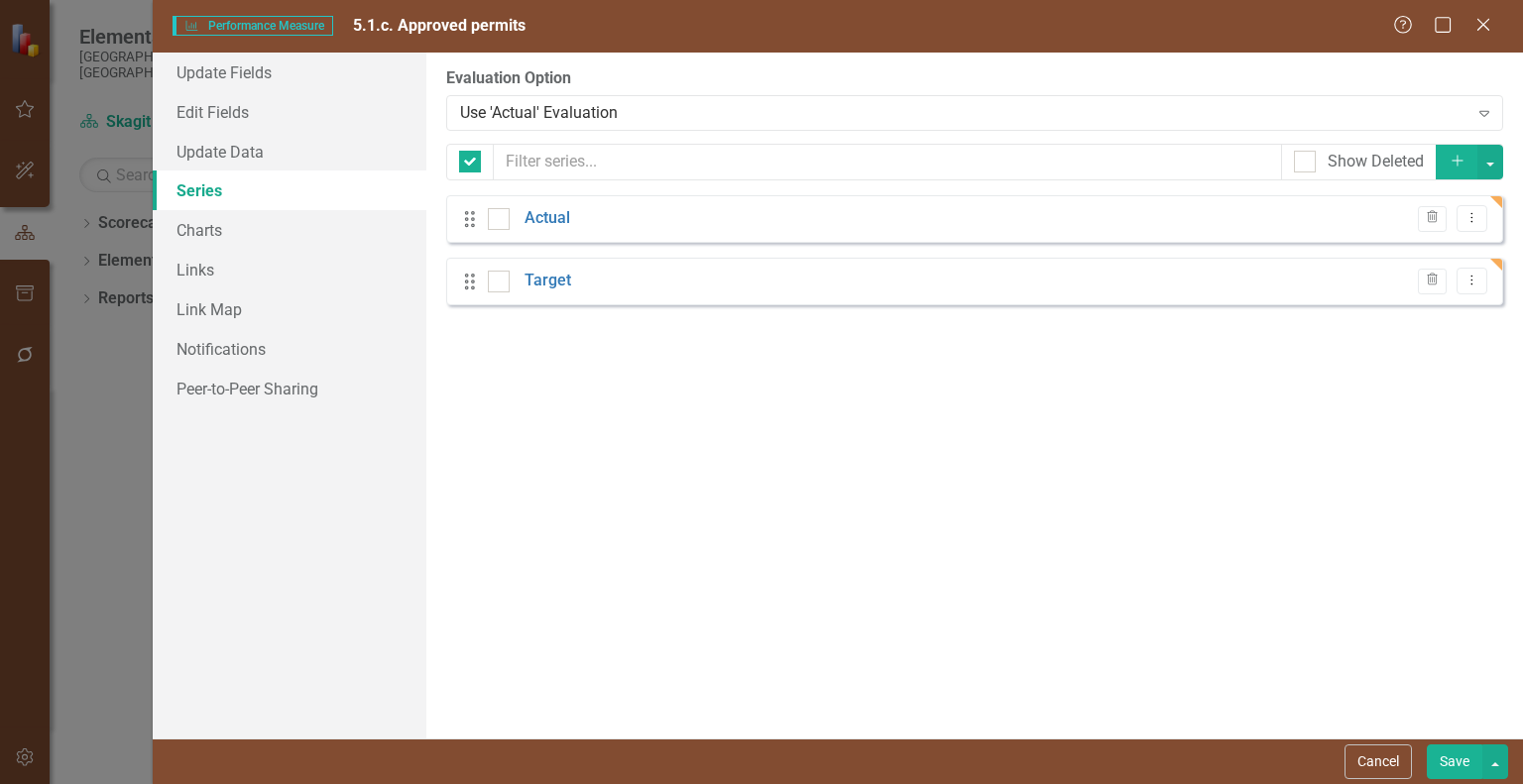 checkbox on "false" 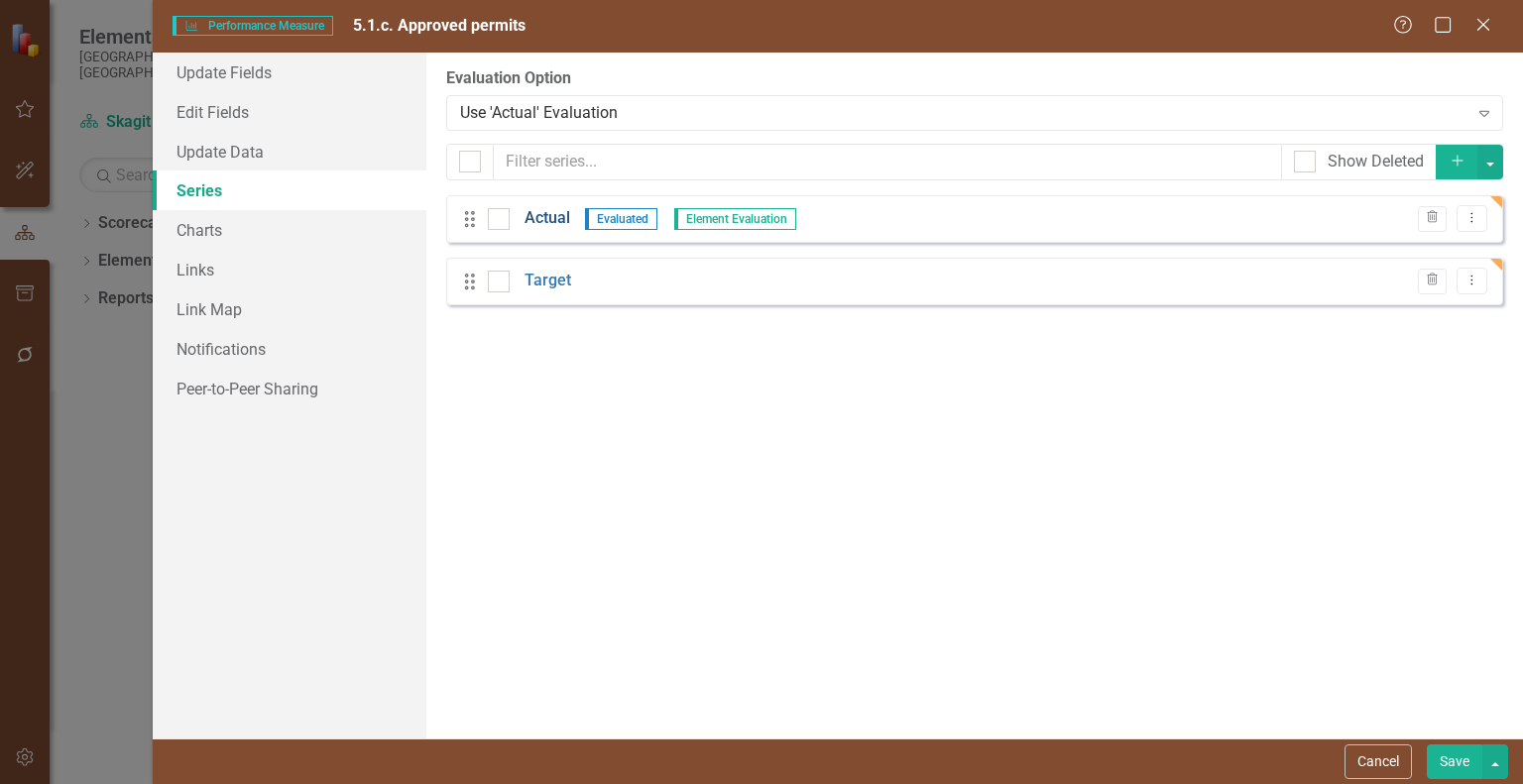 click on "Actual" at bounding box center [547, 218] 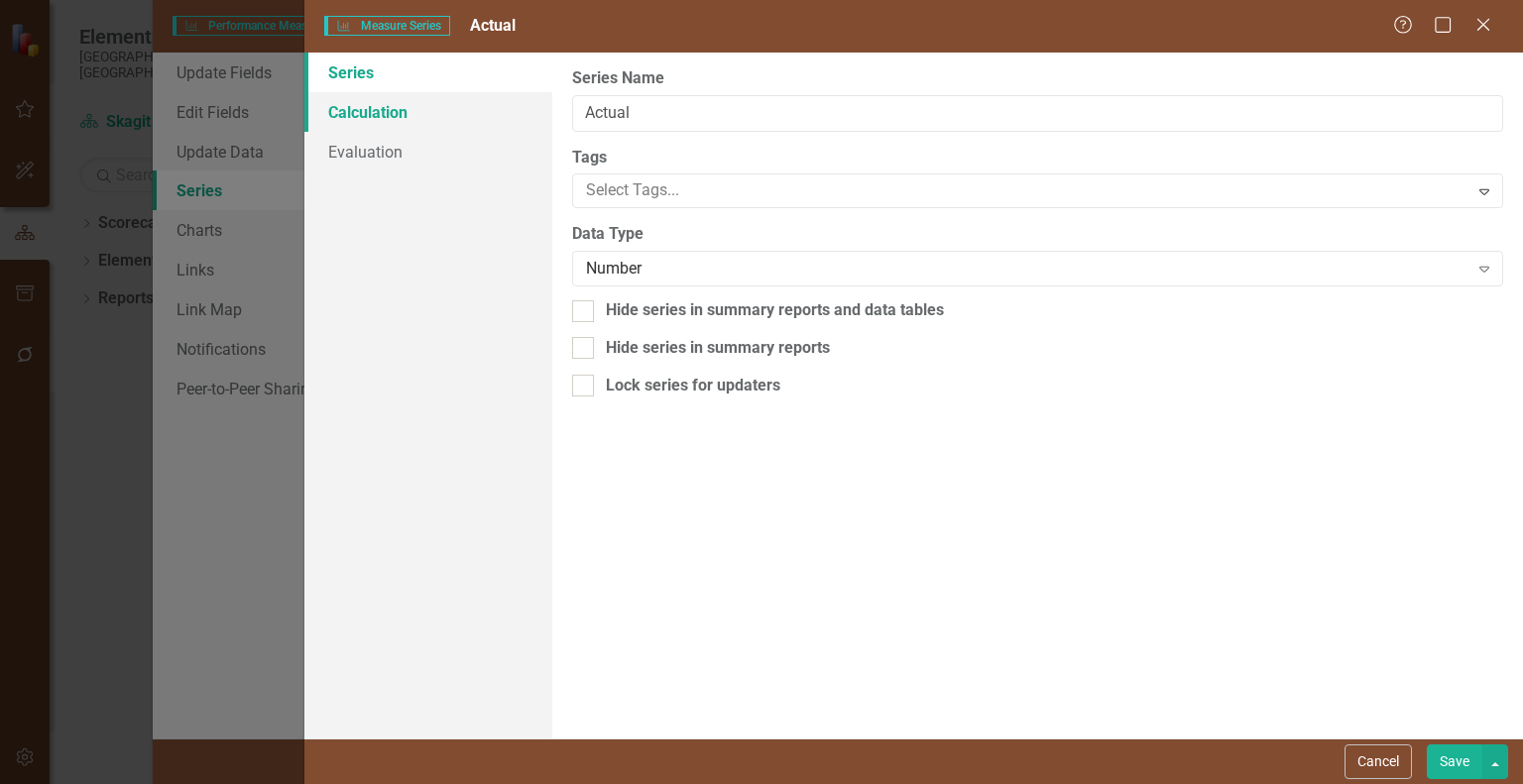click on "Calculation" at bounding box center (428, 112) 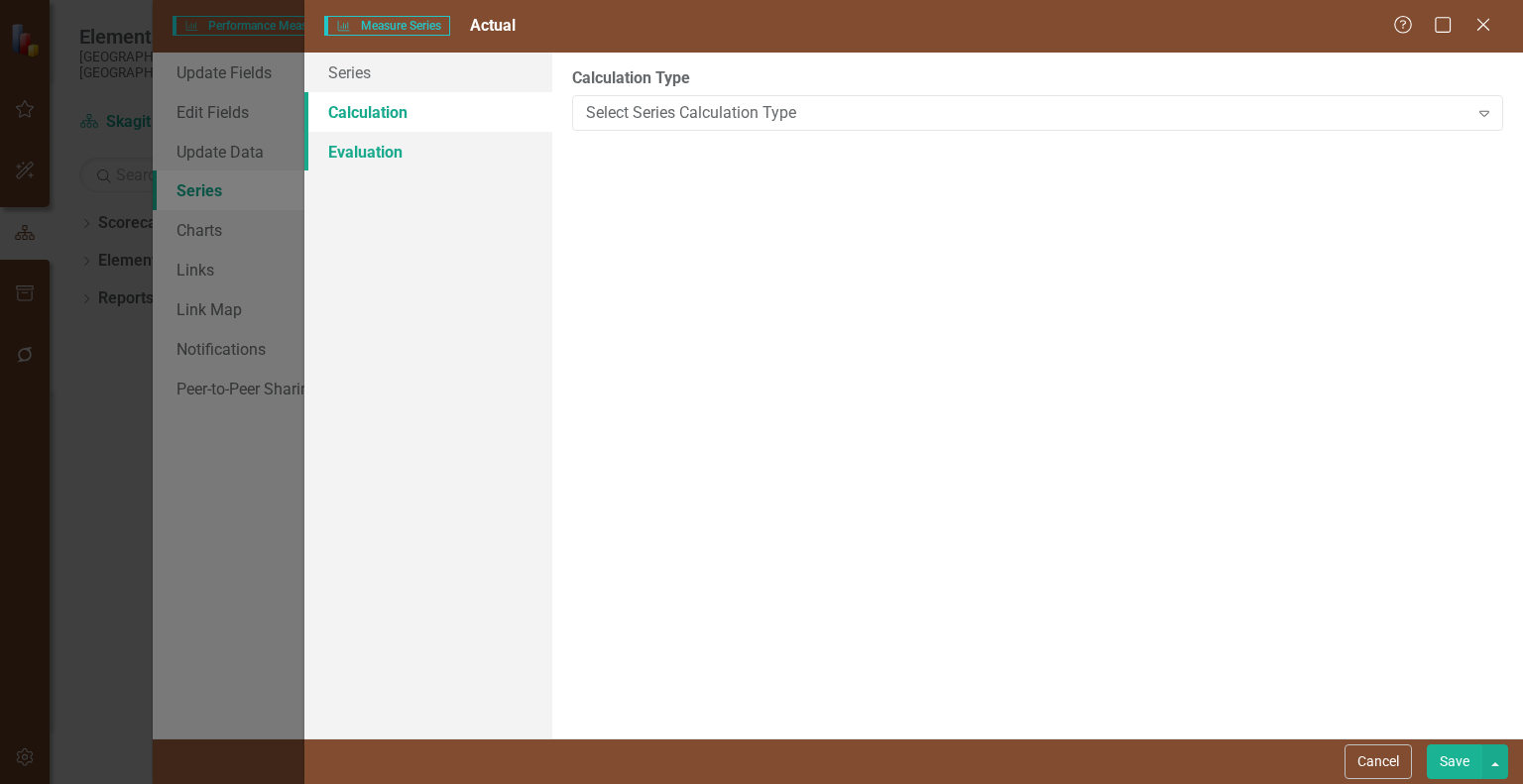 click on "Evaluation" at bounding box center [428, 152] 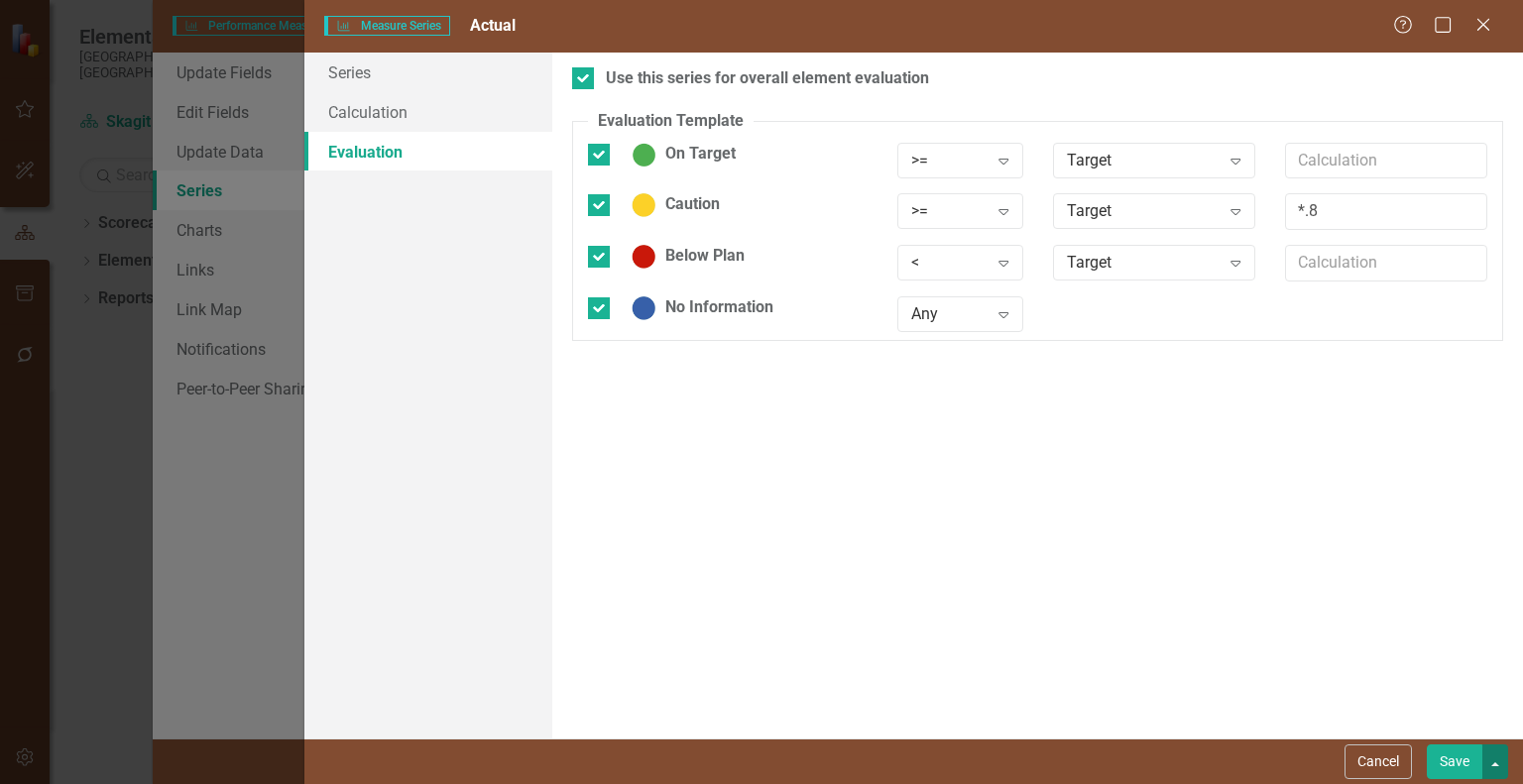 click at bounding box center (1495, 761) 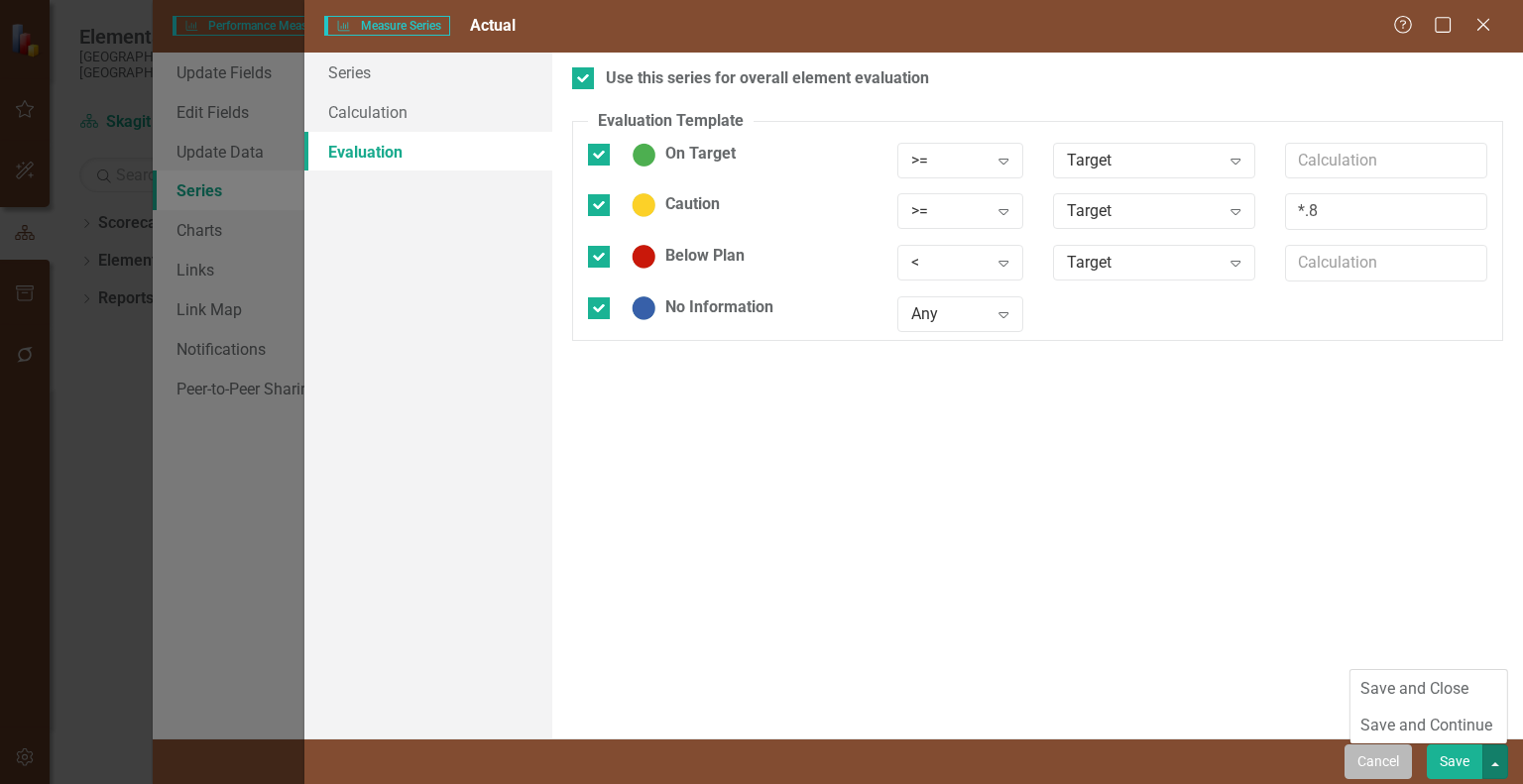click on "Cancel" at bounding box center [1378, 761] 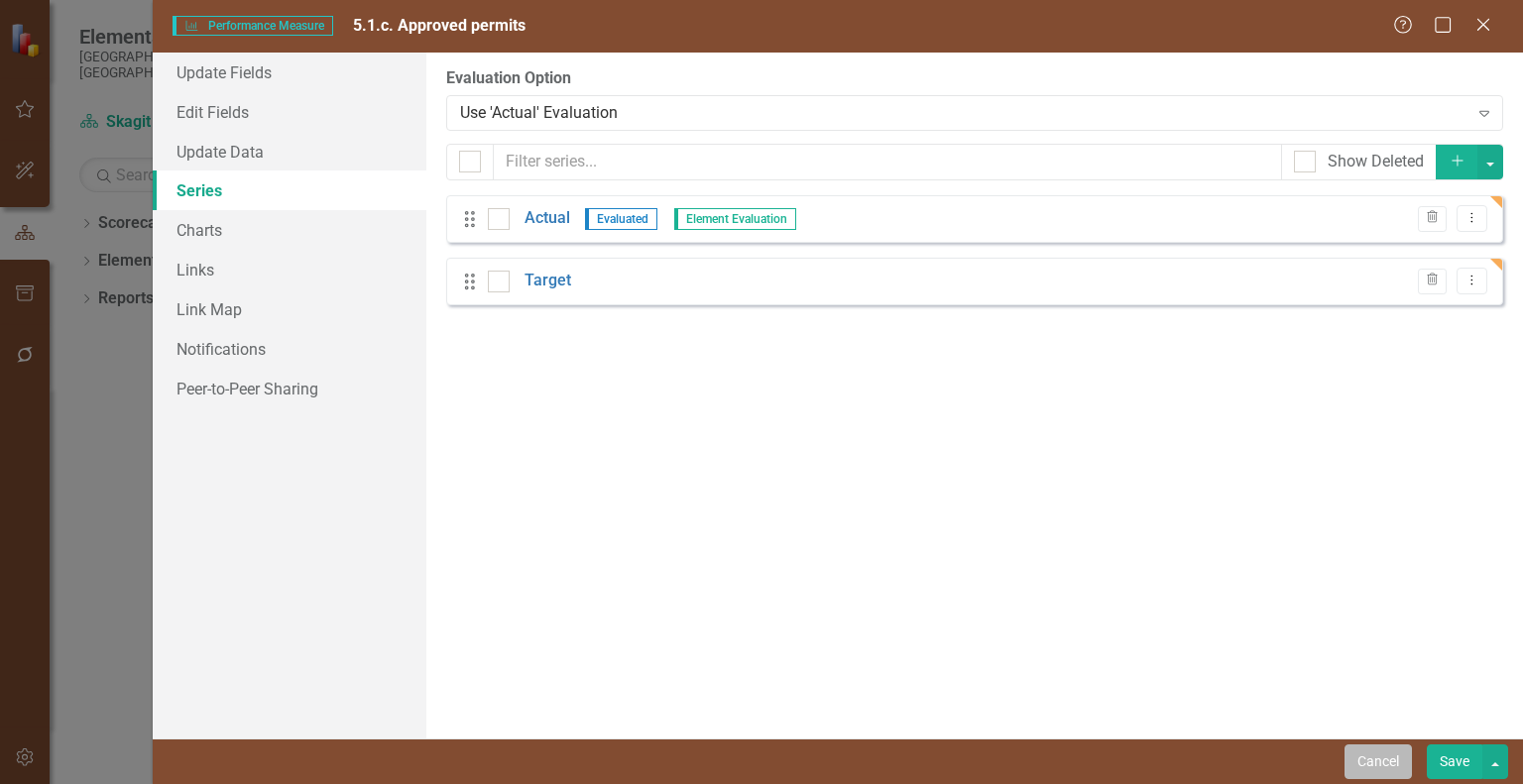 click on "Cancel" at bounding box center (1378, 761) 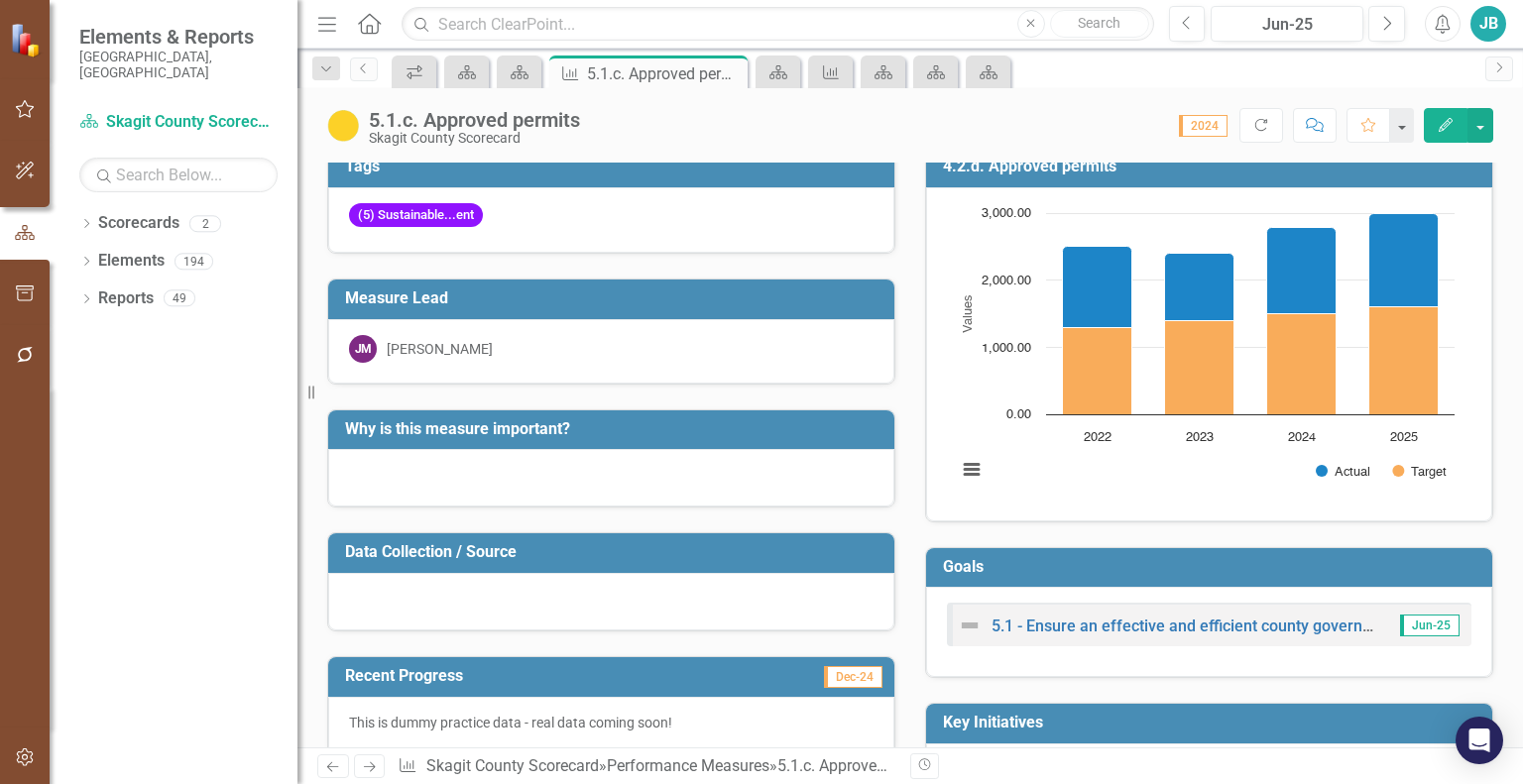 scroll, scrollTop: 7, scrollLeft: 0, axis: vertical 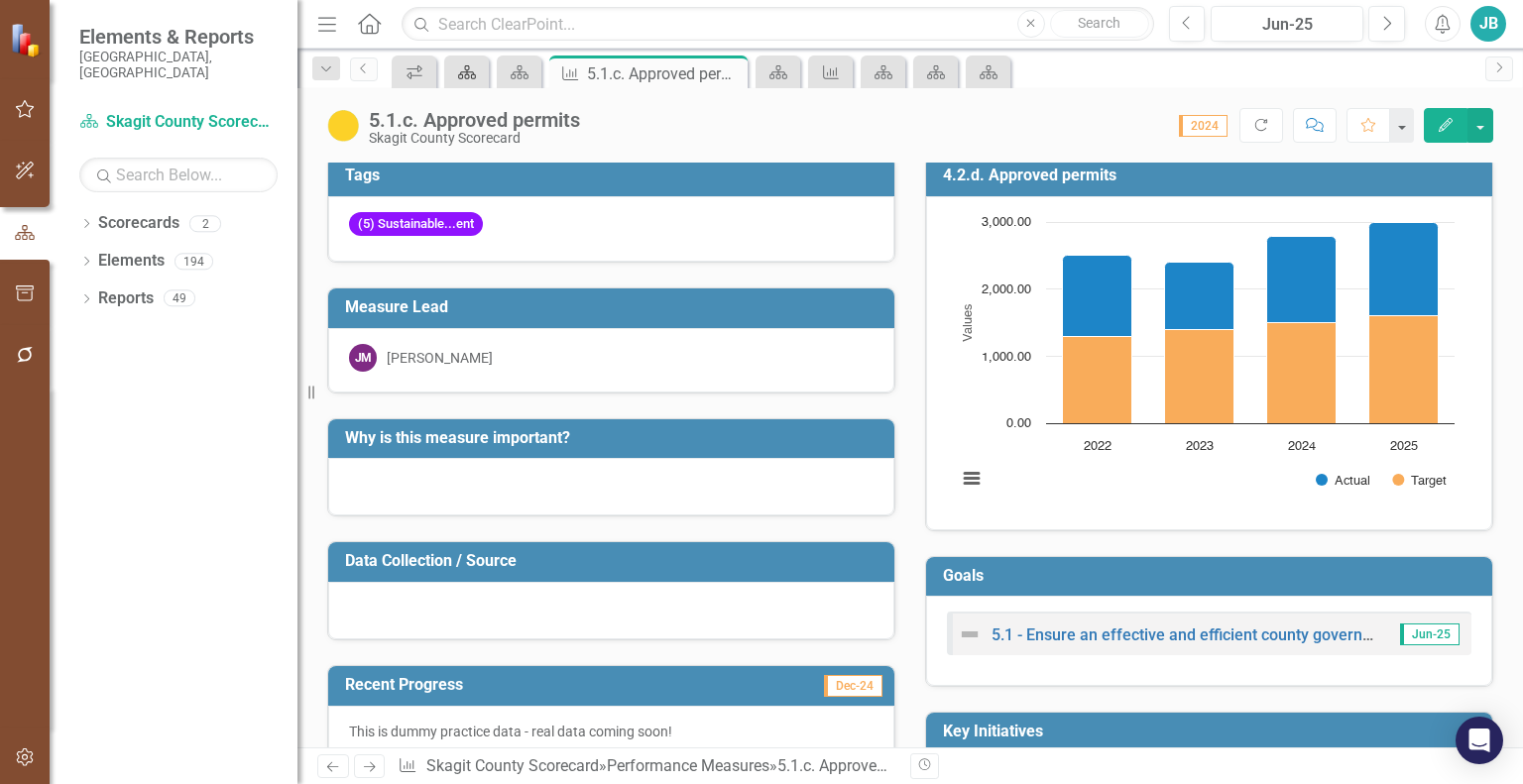 click on "Scorecard" 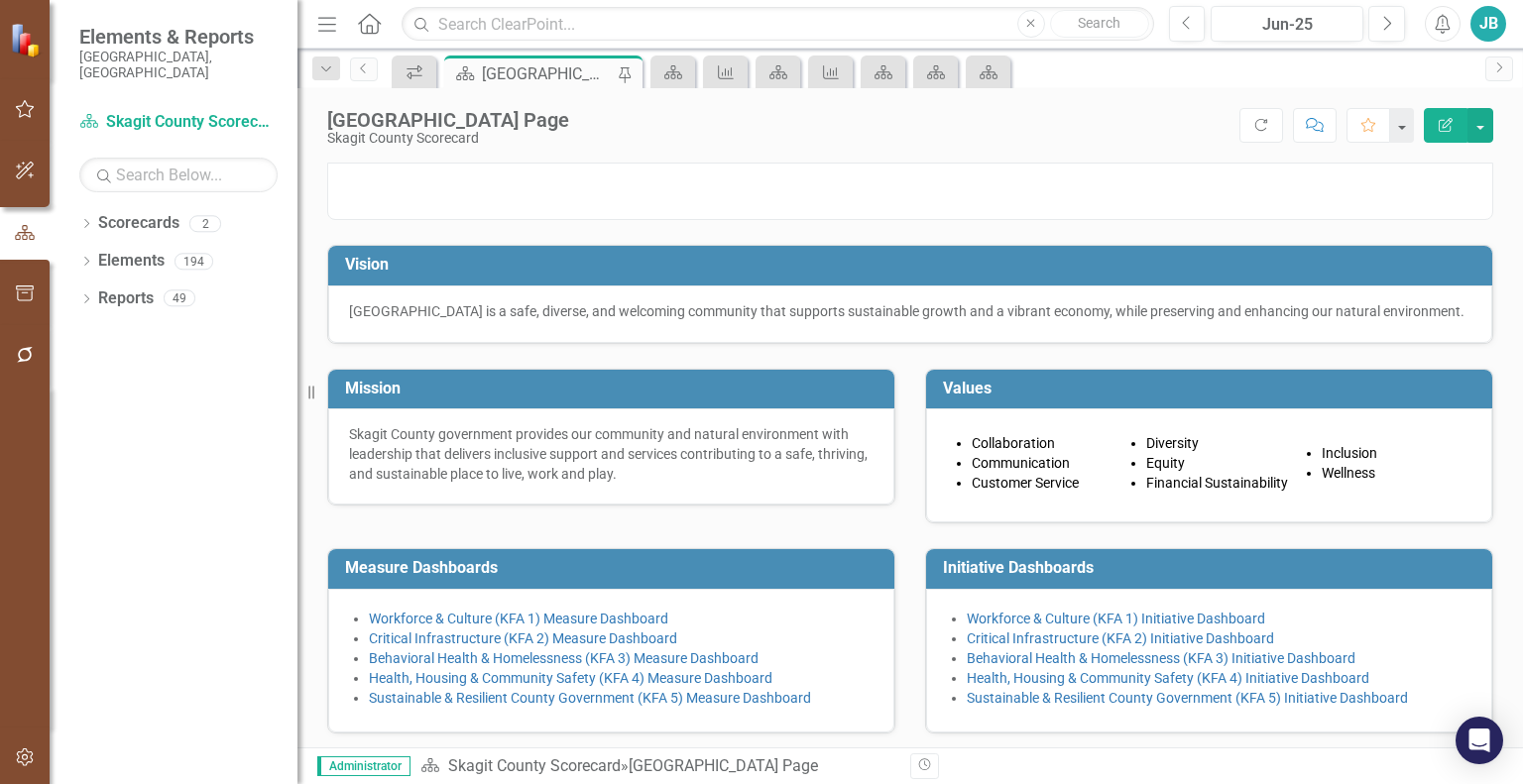scroll, scrollTop: 424, scrollLeft: 0, axis: vertical 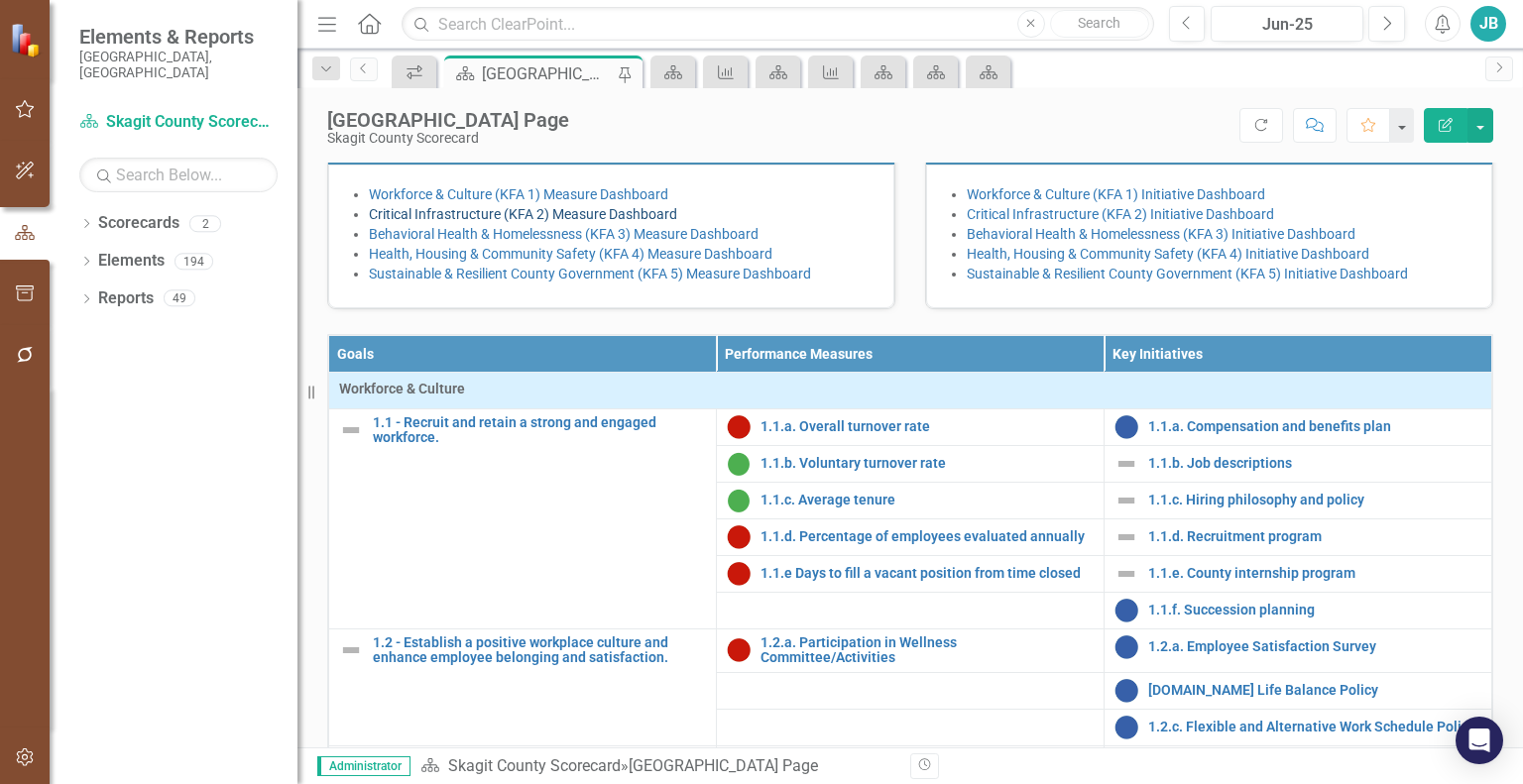 click on "Critical Infrastructure (KFA 2) Measure Dashboard" at bounding box center [523, 214] 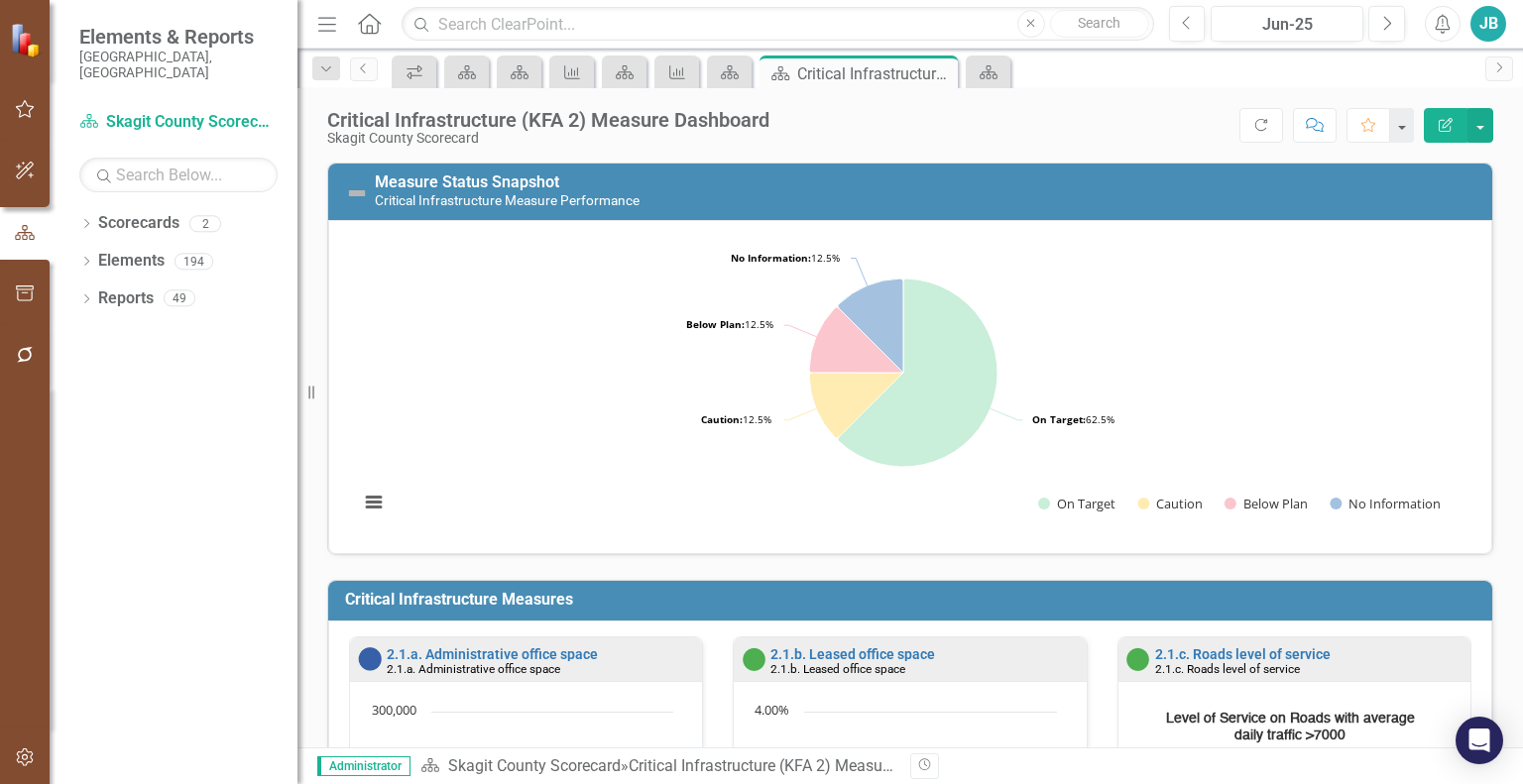 scroll, scrollTop: 360, scrollLeft: 0, axis: vertical 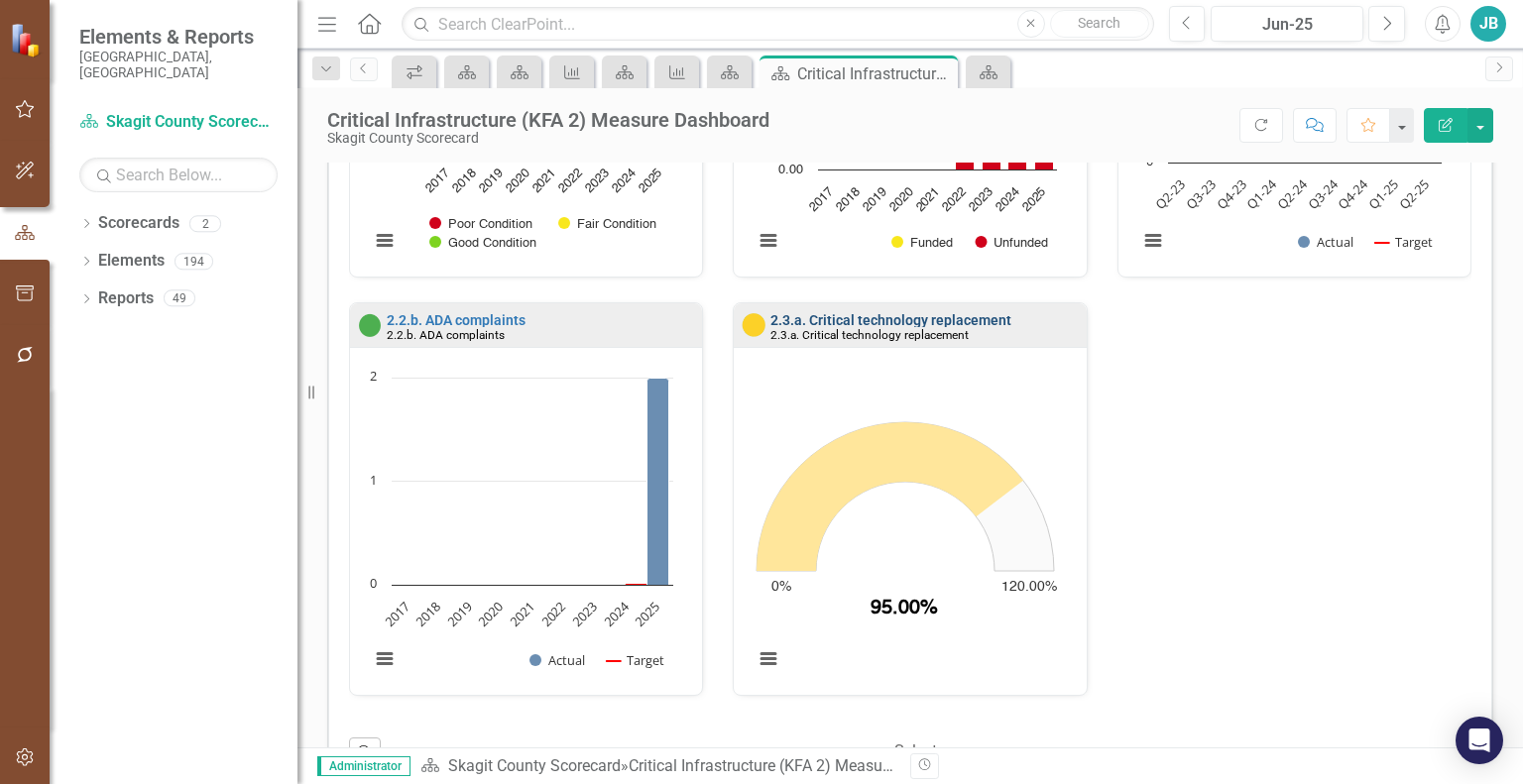 click on "2.3.a. Critical technology replacement" at bounding box center [890, 320] 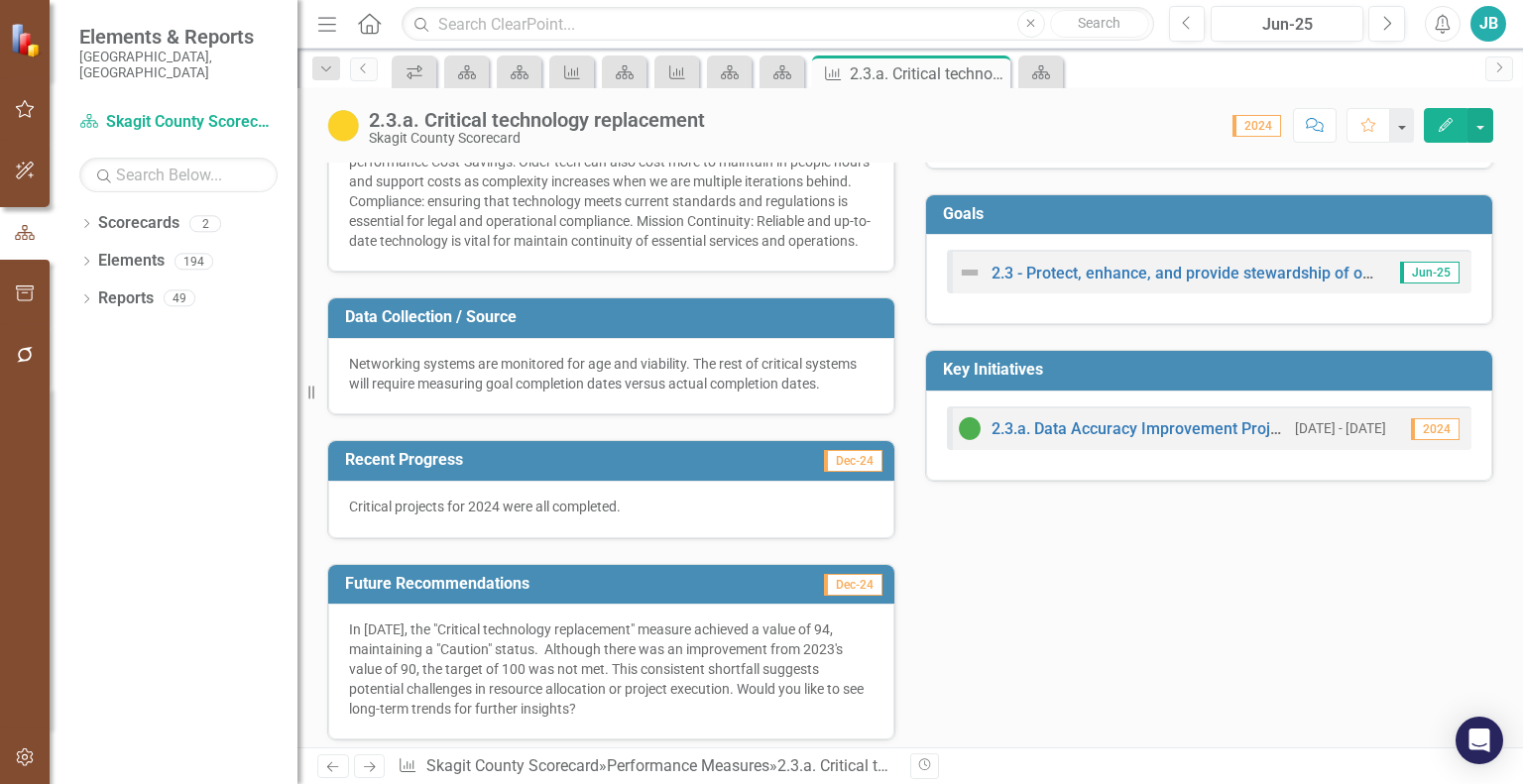 scroll, scrollTop: 368, scrollLeft: 0, axis: vertical 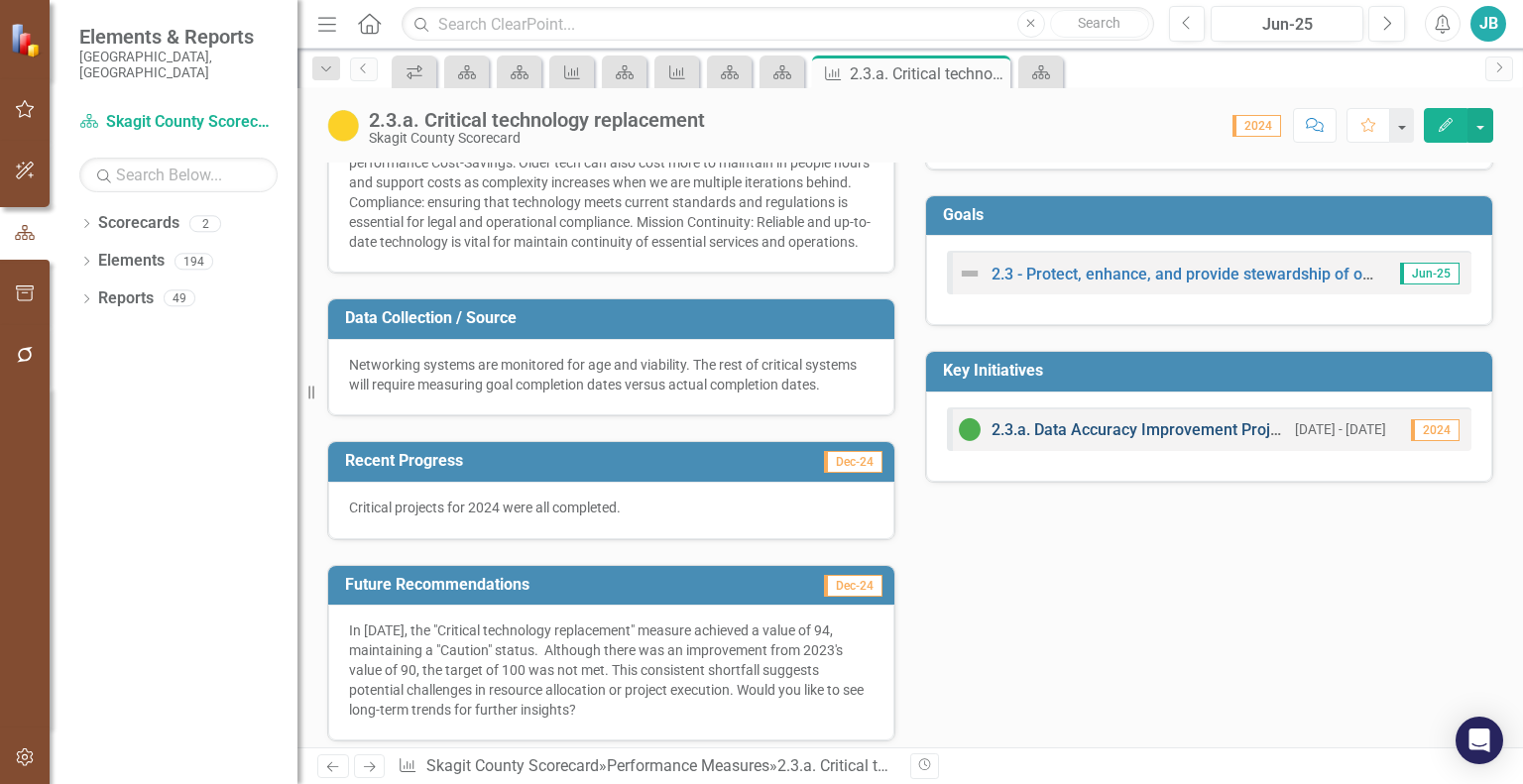 click on "2.3.a. Data Accuracy Improvement Project" at bounding box center [1141, 429] 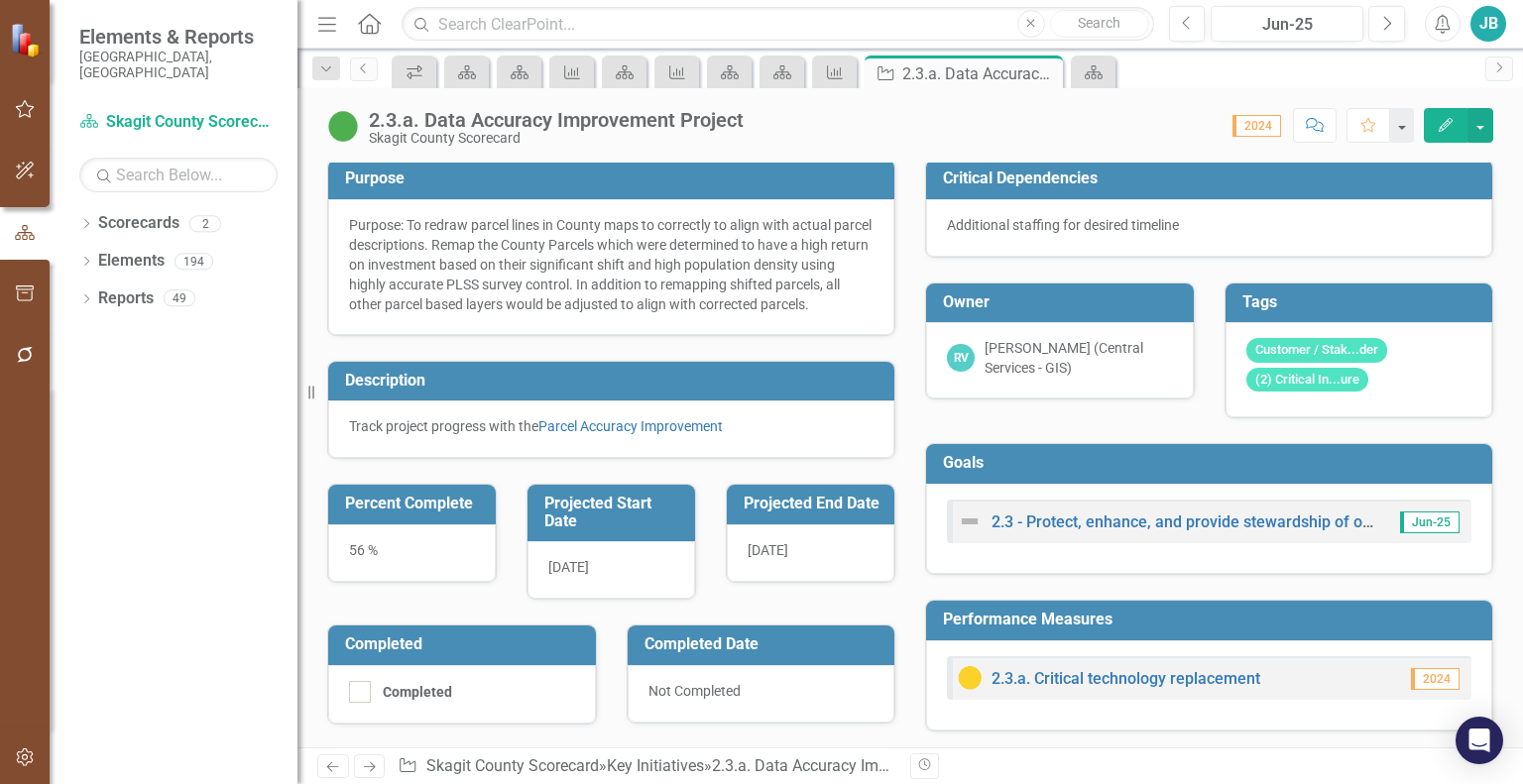 scroll, scrollTop: 0, scrollLeft: 0, axis: both 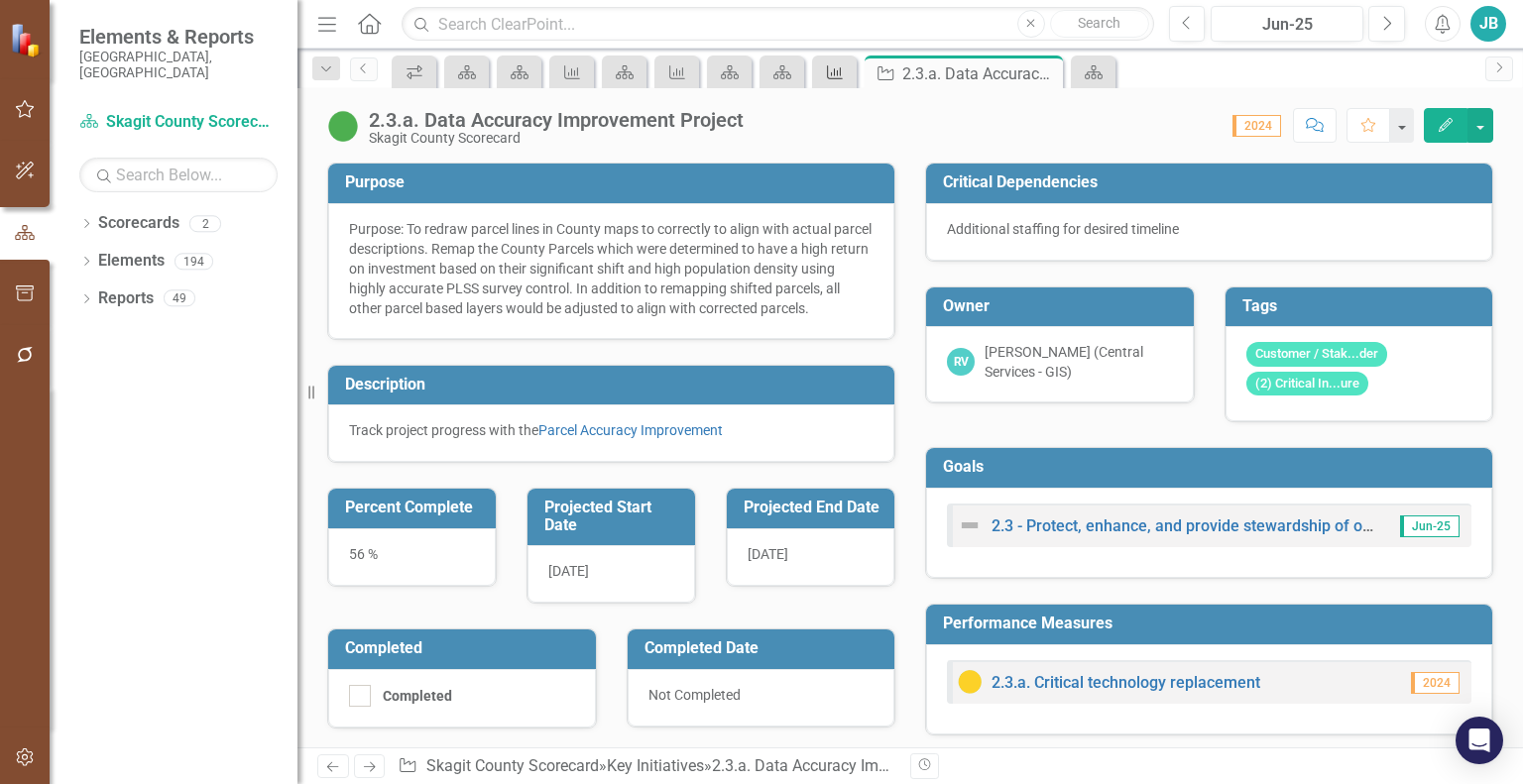 click 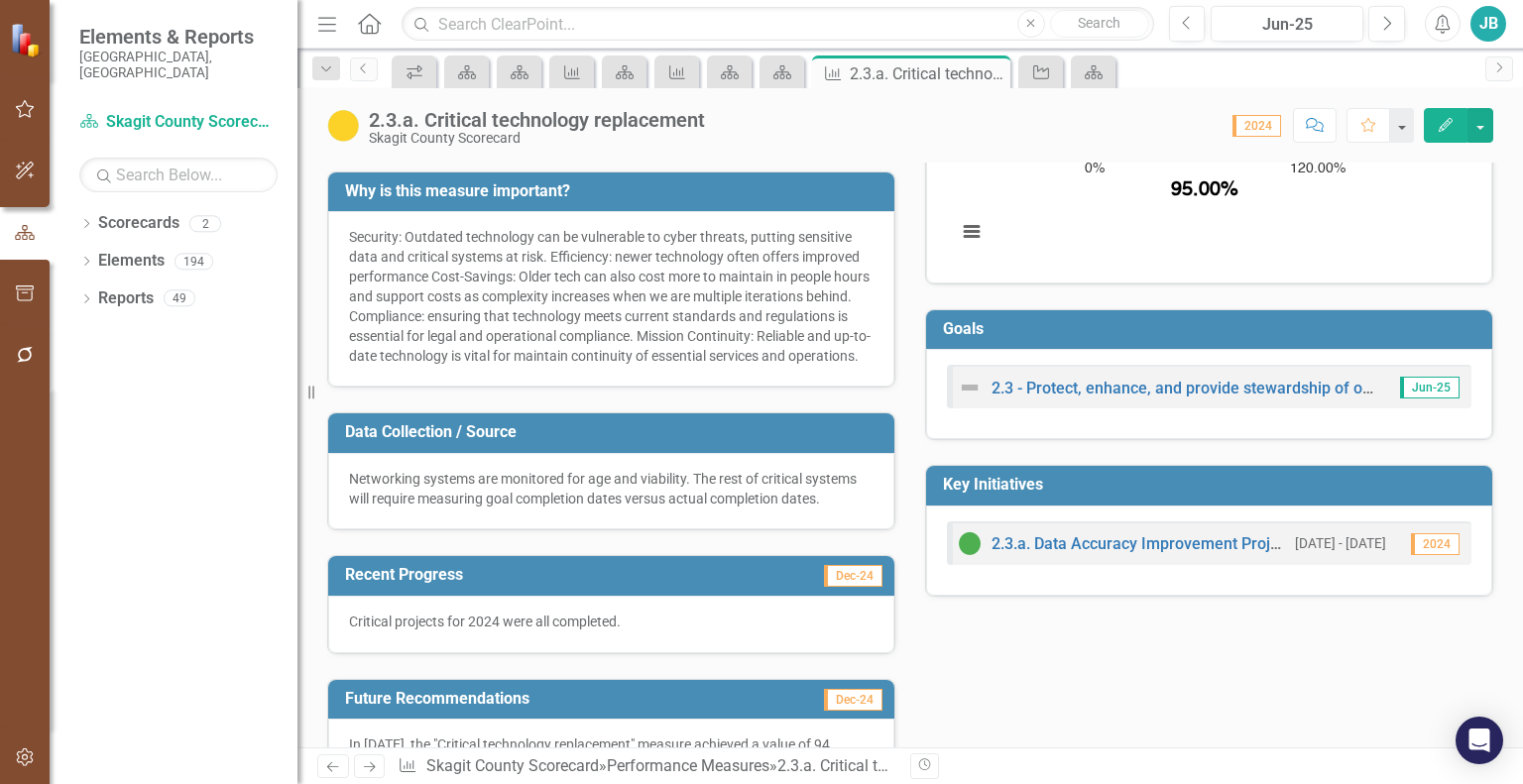 scroll, scrollTop: 0, scrollLeft: 0, axis: both 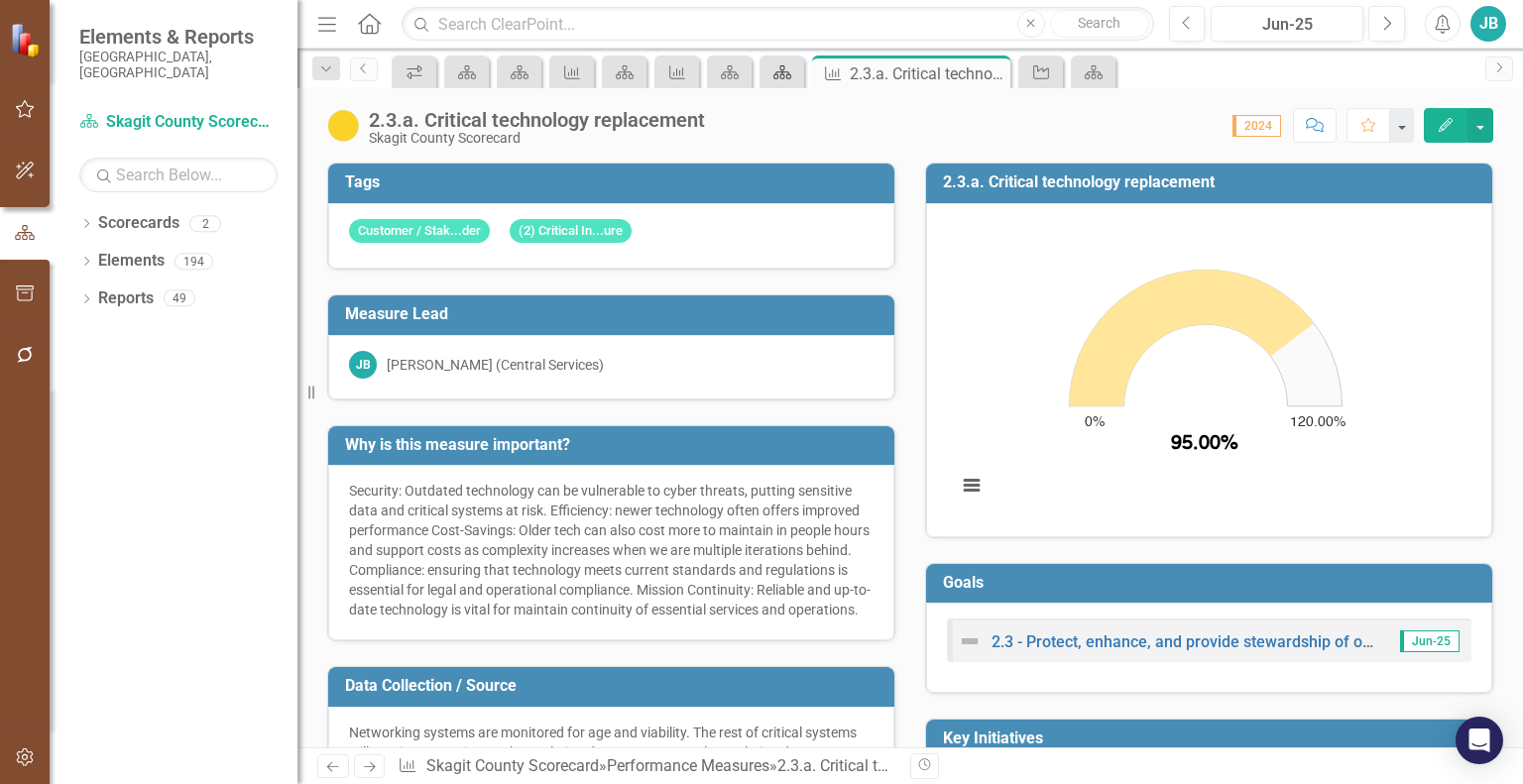 click on "Scorecard" 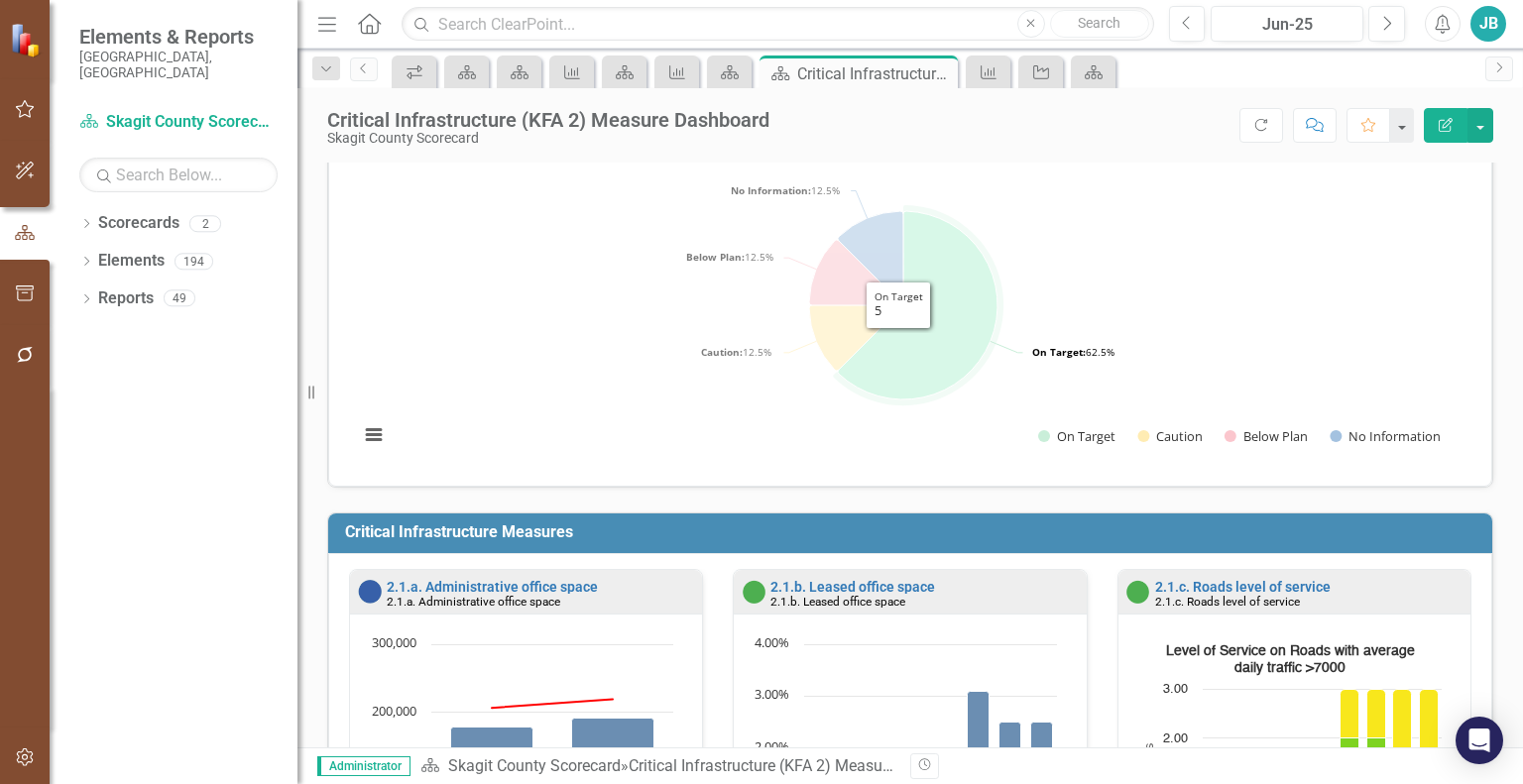 scroll, scrollTop: 56, scrollLeft: 0, axis: vertical 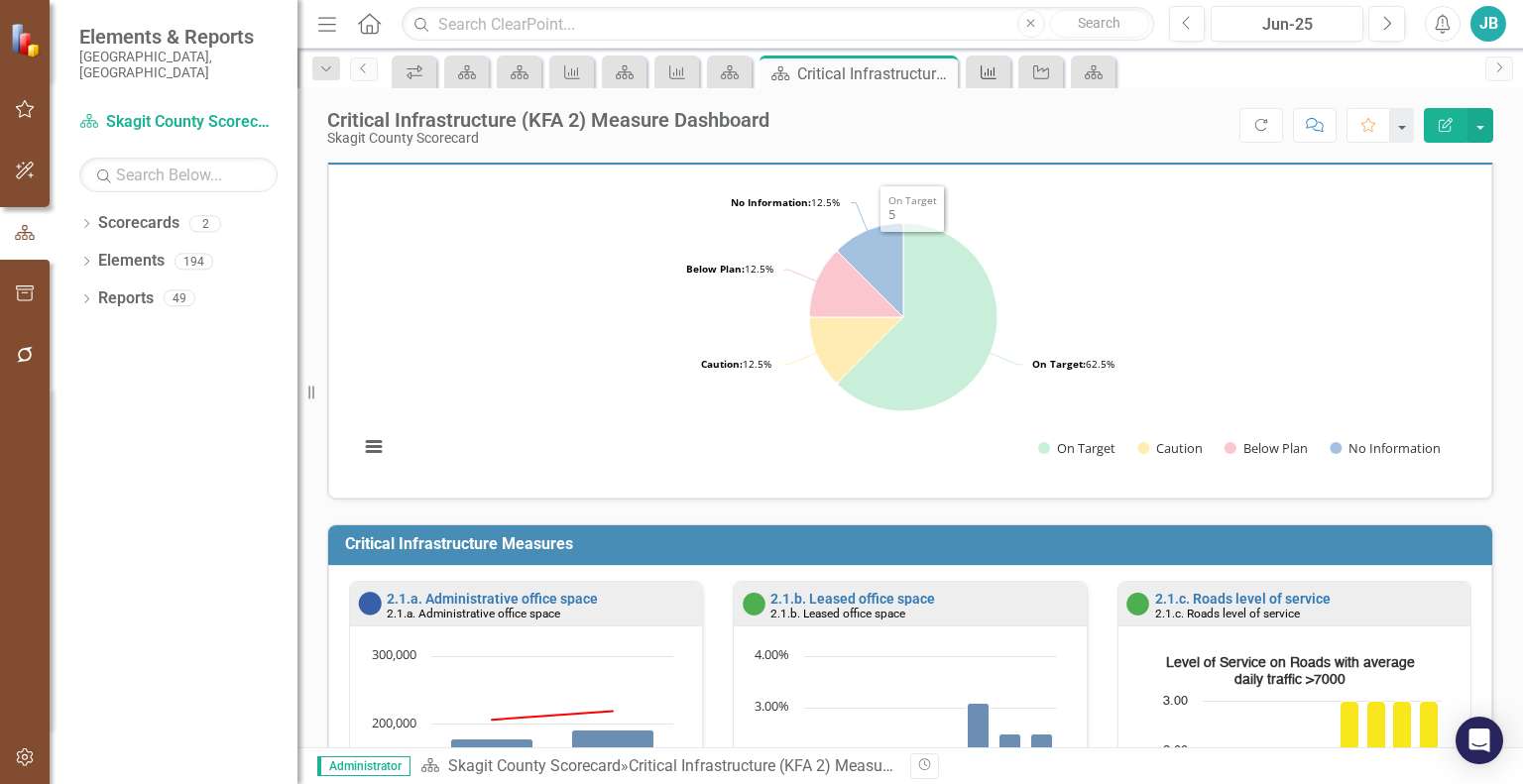 click on "Performance Measure" 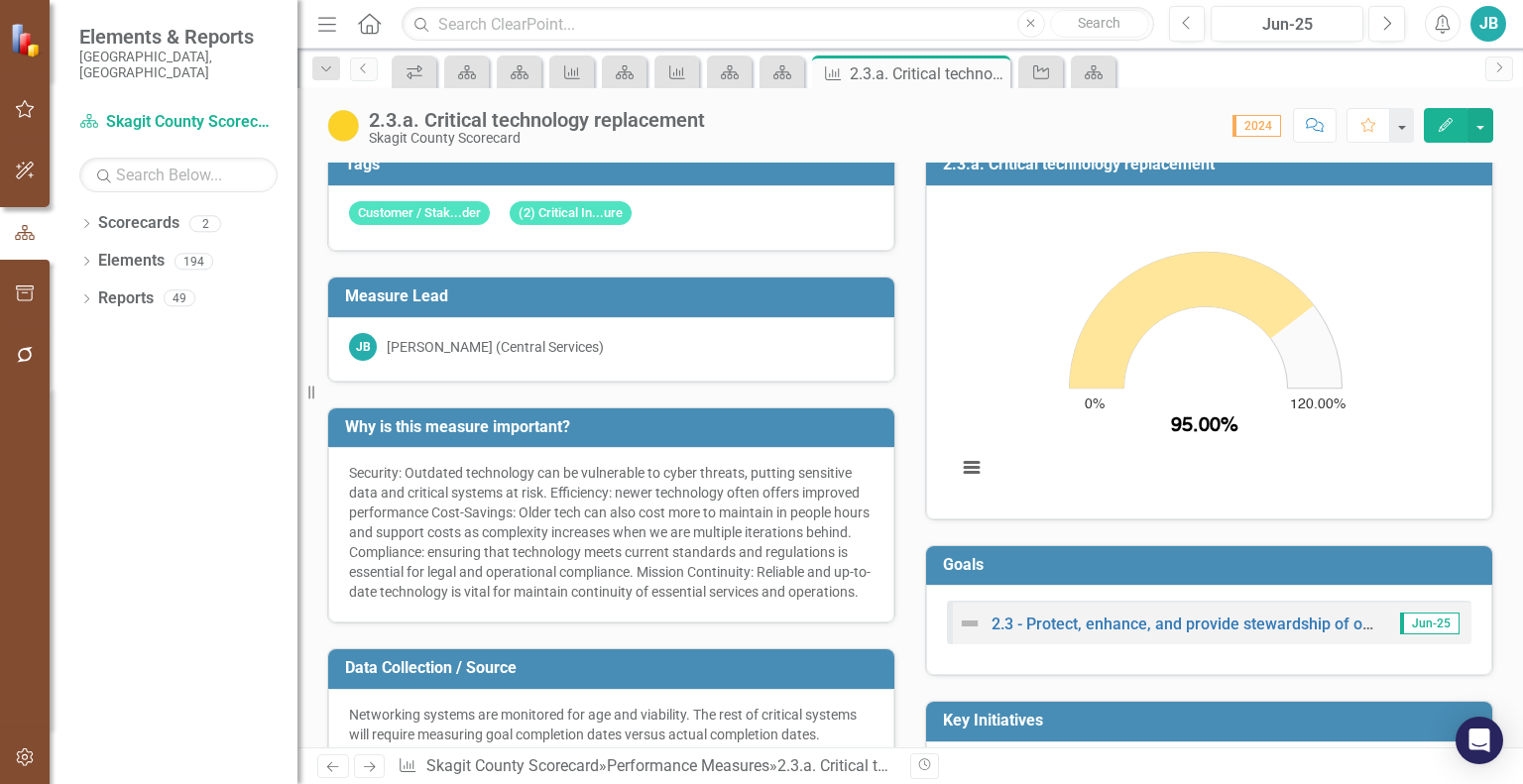 scroll, scrollTop: 0, scrollLeft: 0, axis: both 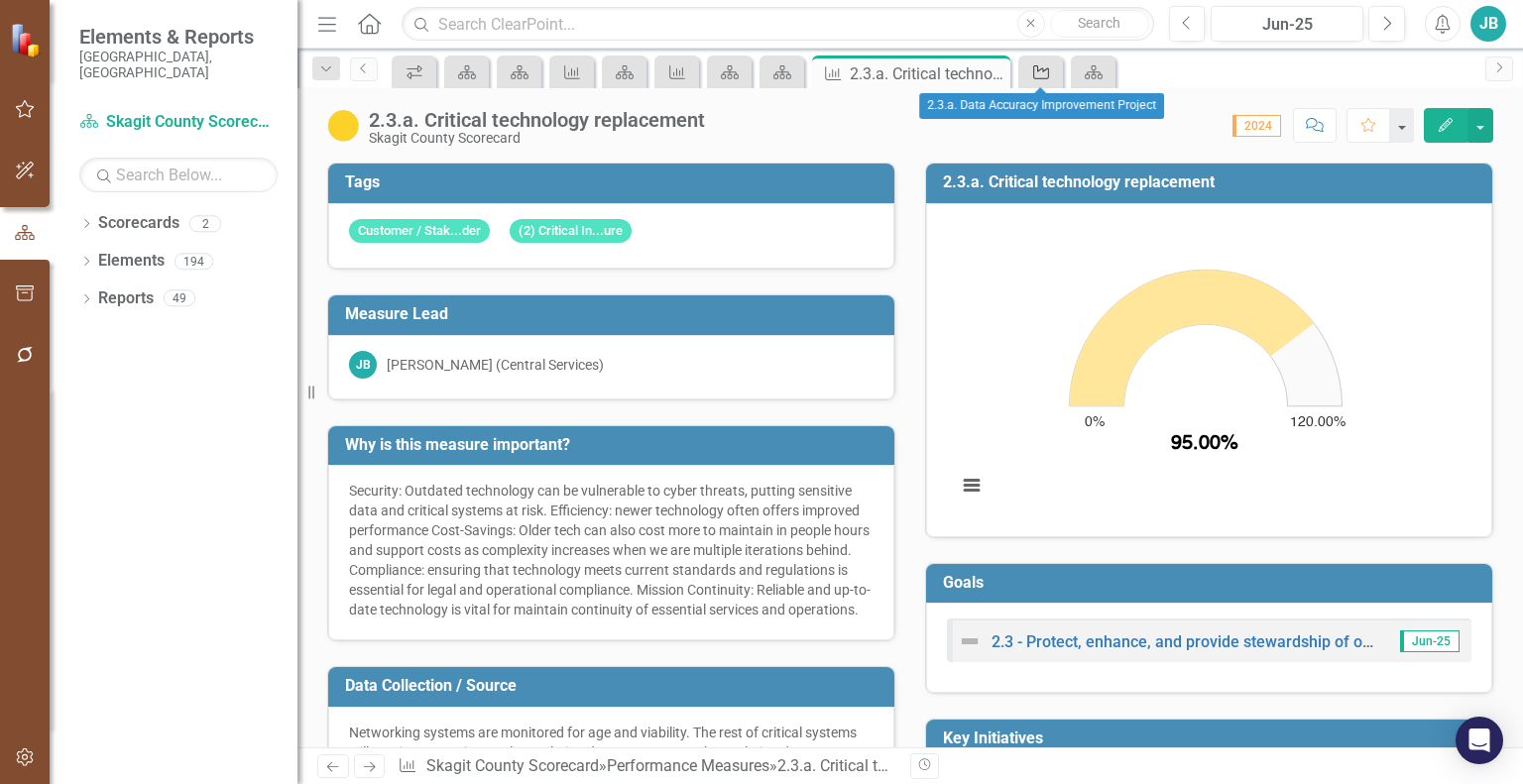 click on "Key Initiative" 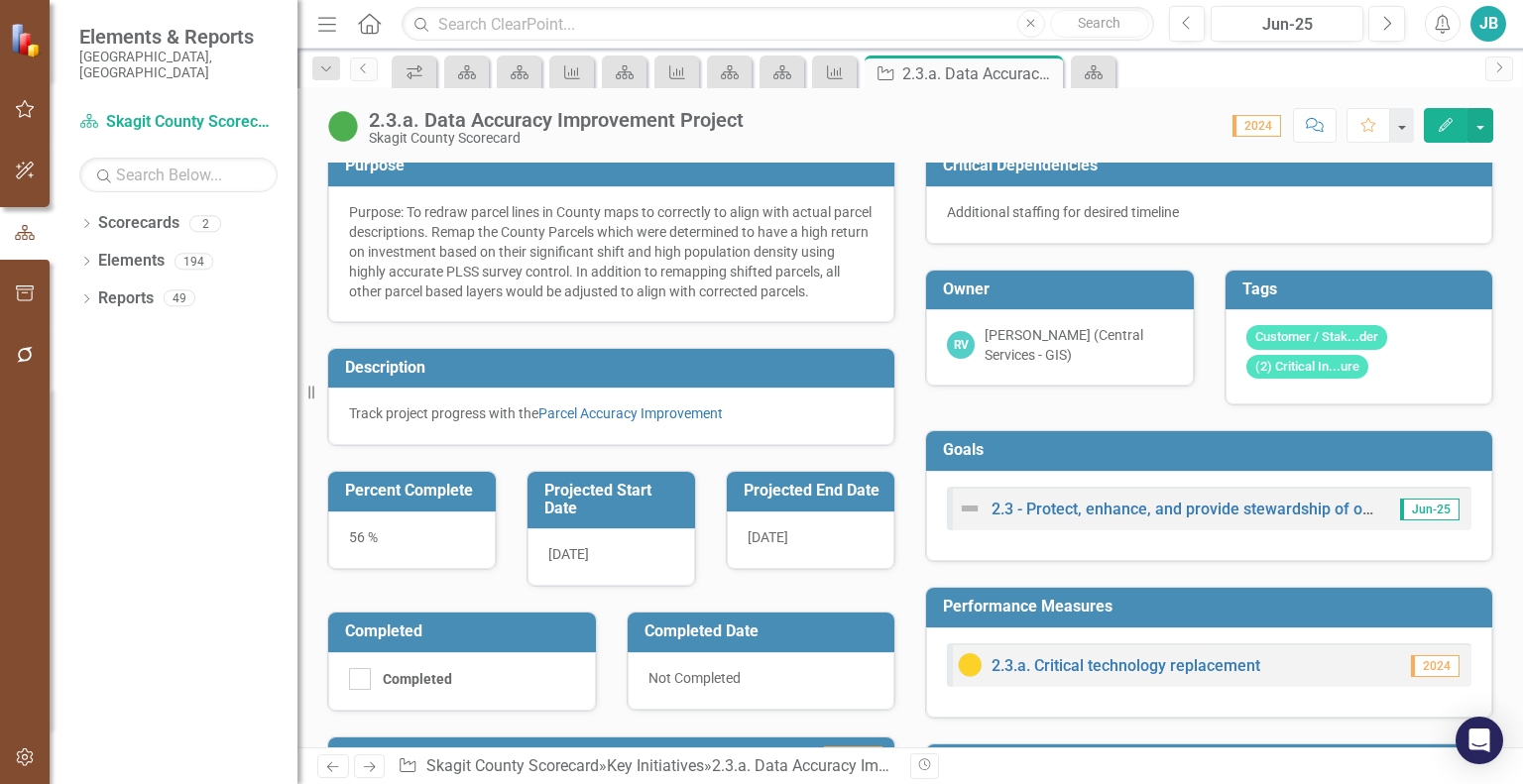 scroll, scrollTop: 0, scrollLeft: 0, axis: both 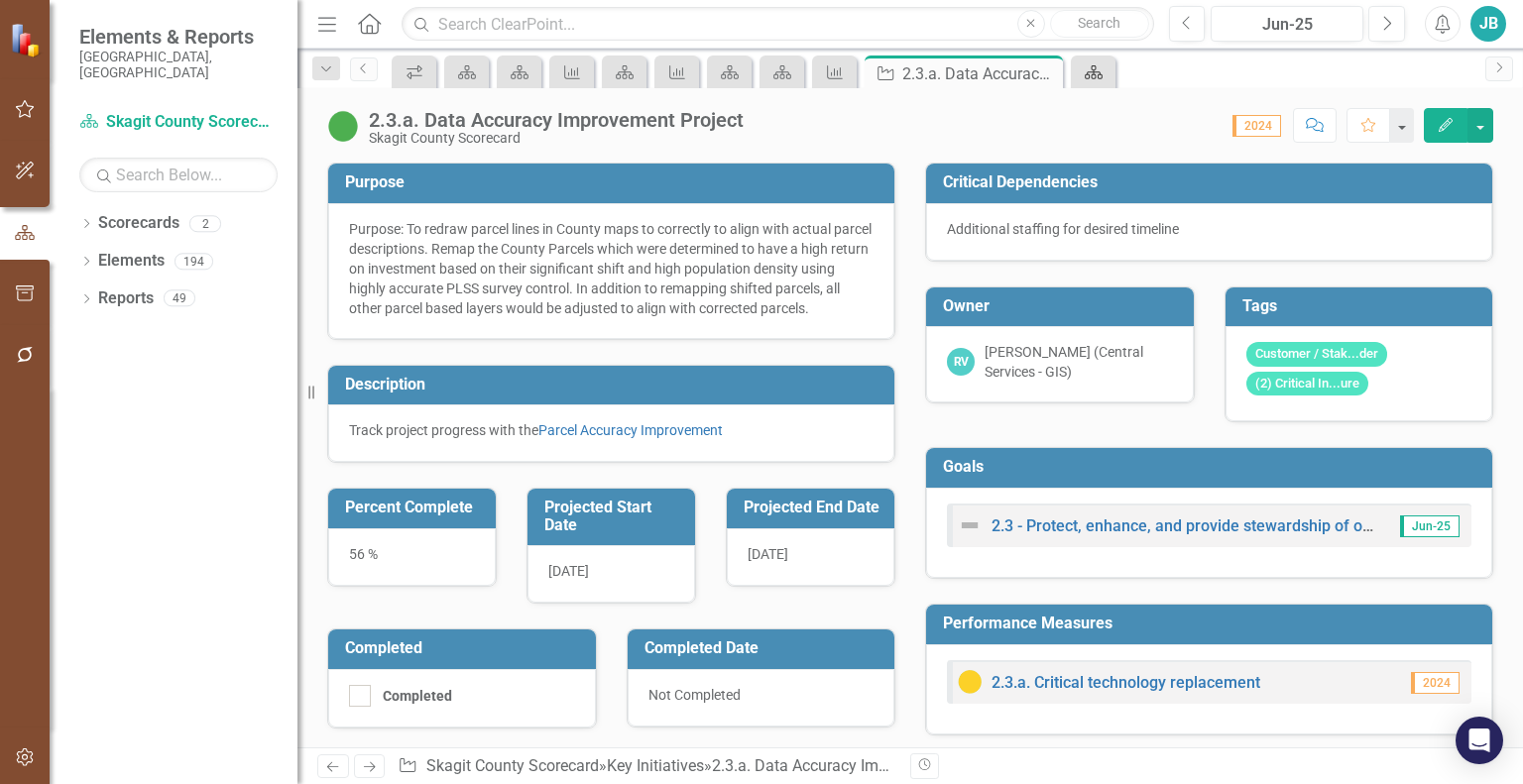 click 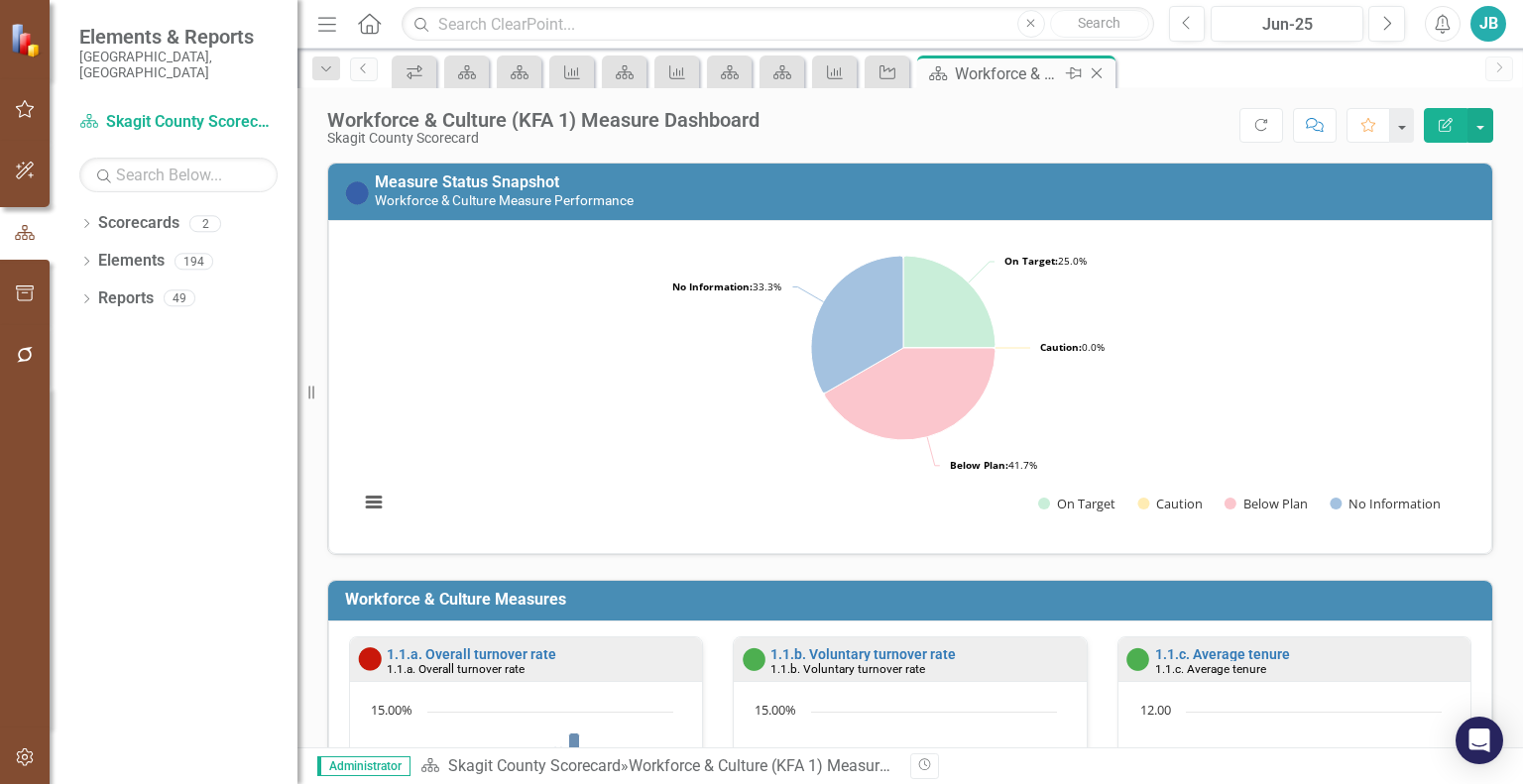 click on "Close" 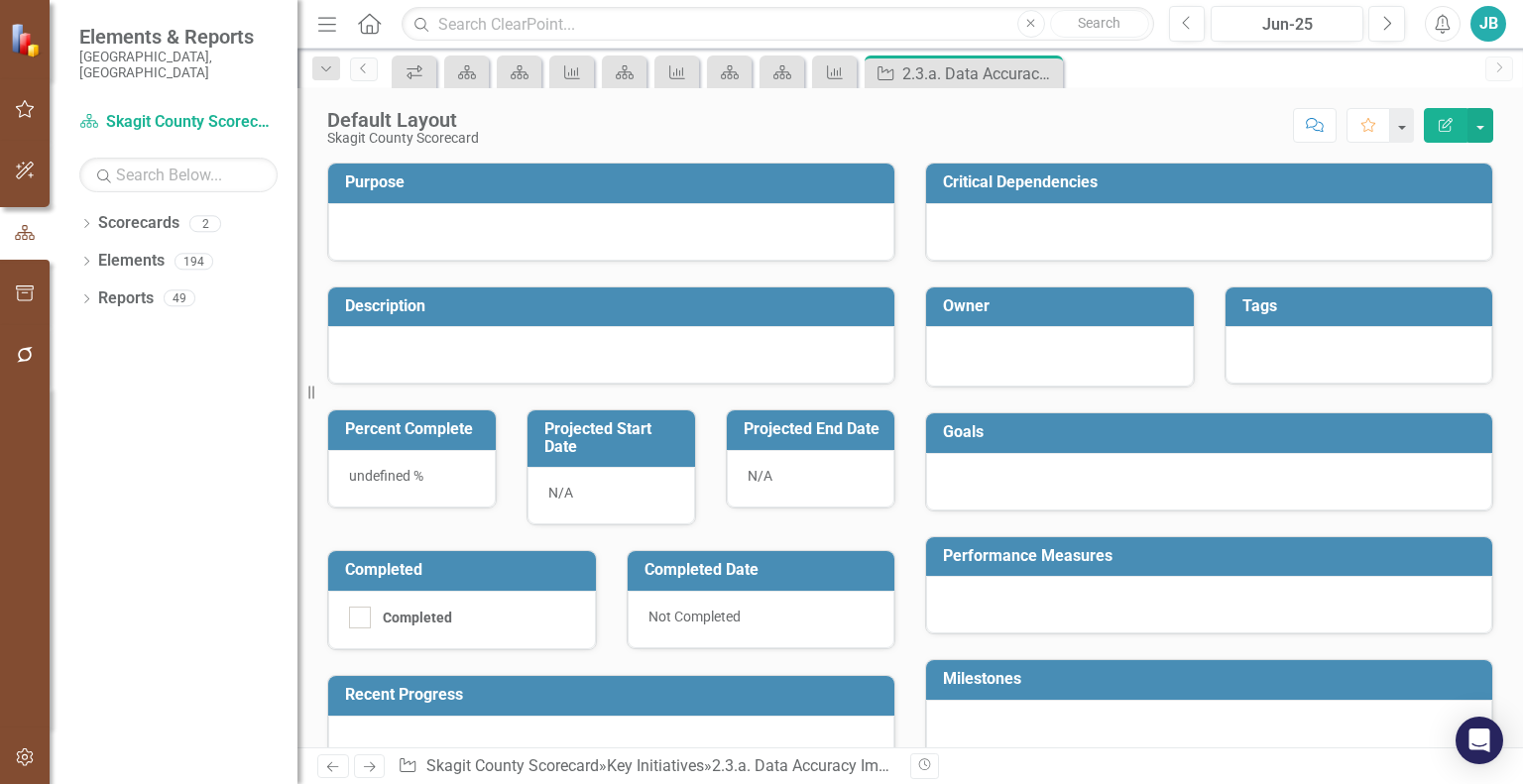 click on "icon.workspace Scorecard Scorecard Performance Measure Scorecard Performance Measure Scorecard Scorecard Performance Measure Key Initiative 2.3.a. Data Accuracy Improvement Project Pin Close" at bounding box center (931, 71) 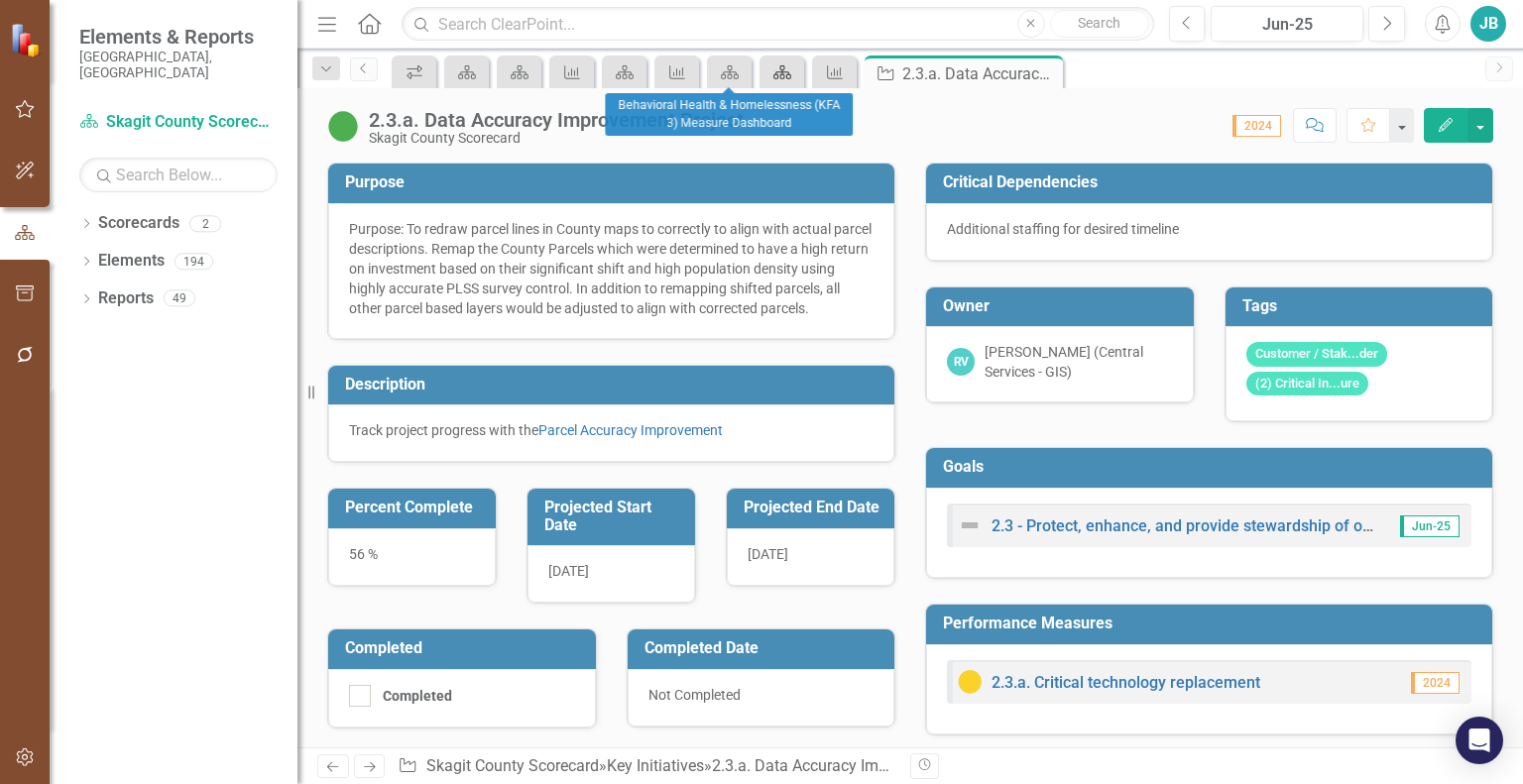 click on "Scorecard" at bounding box center [778, 71] 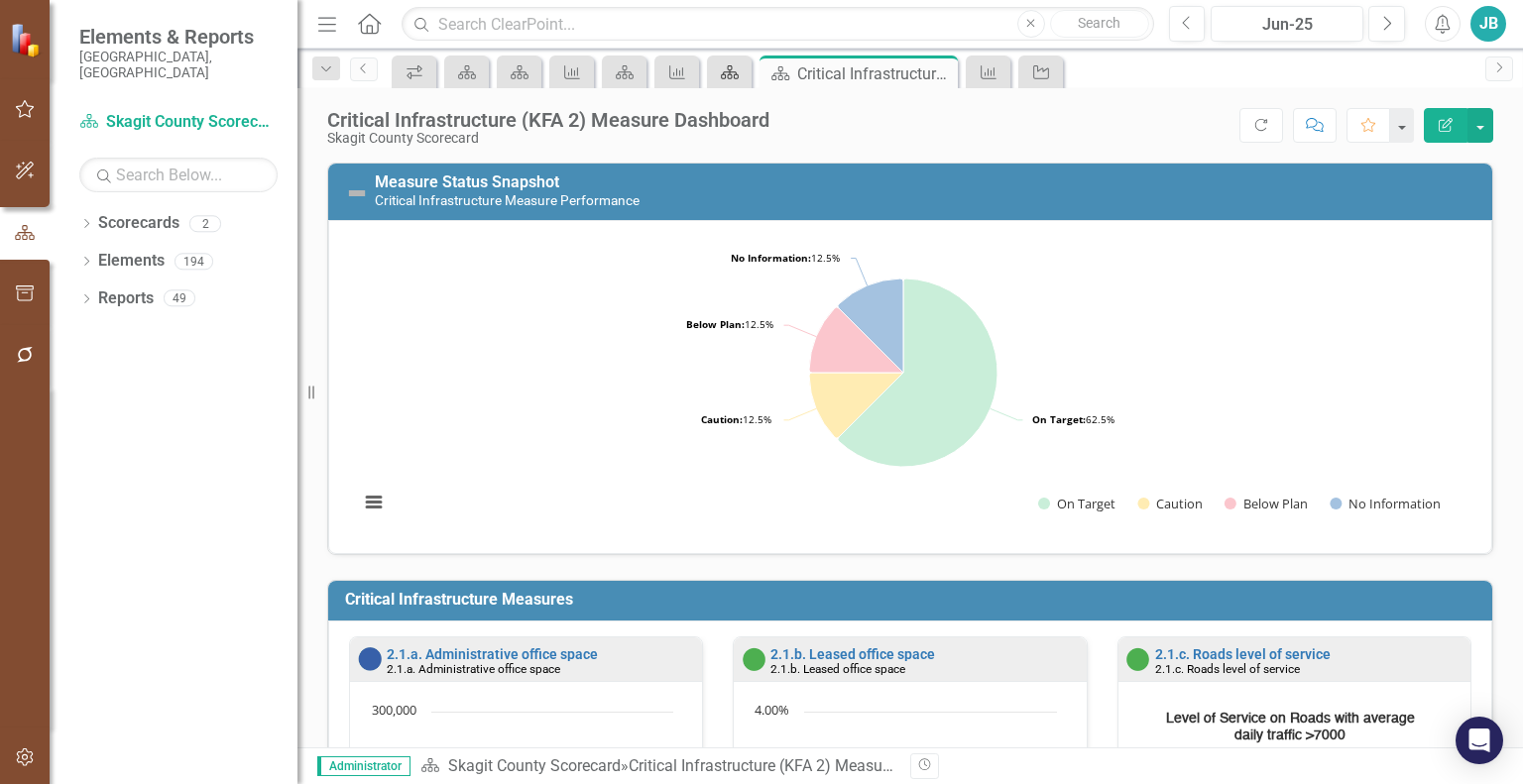 click on "Scorecard" at bounding box center (726, 71) 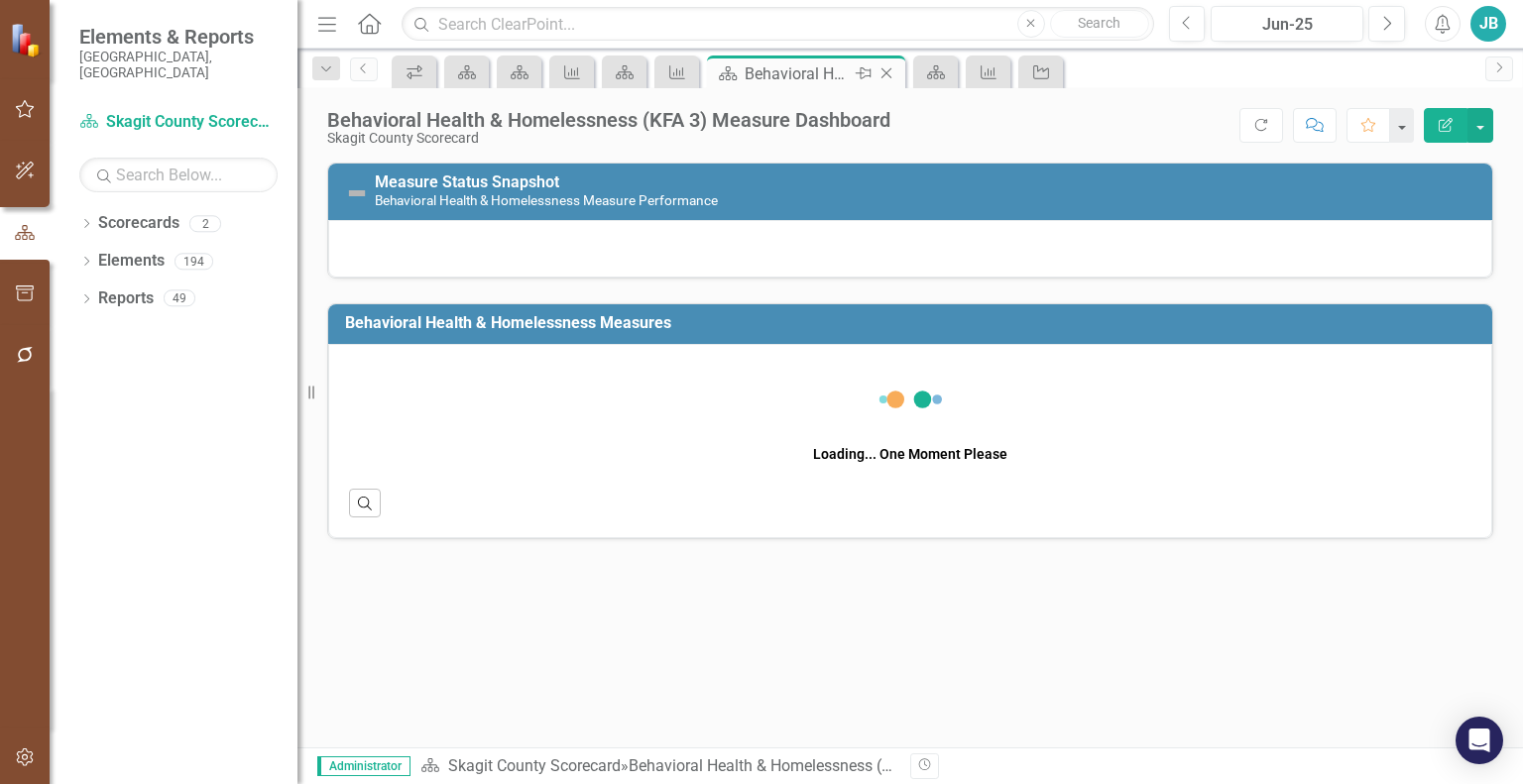 click on "Close" 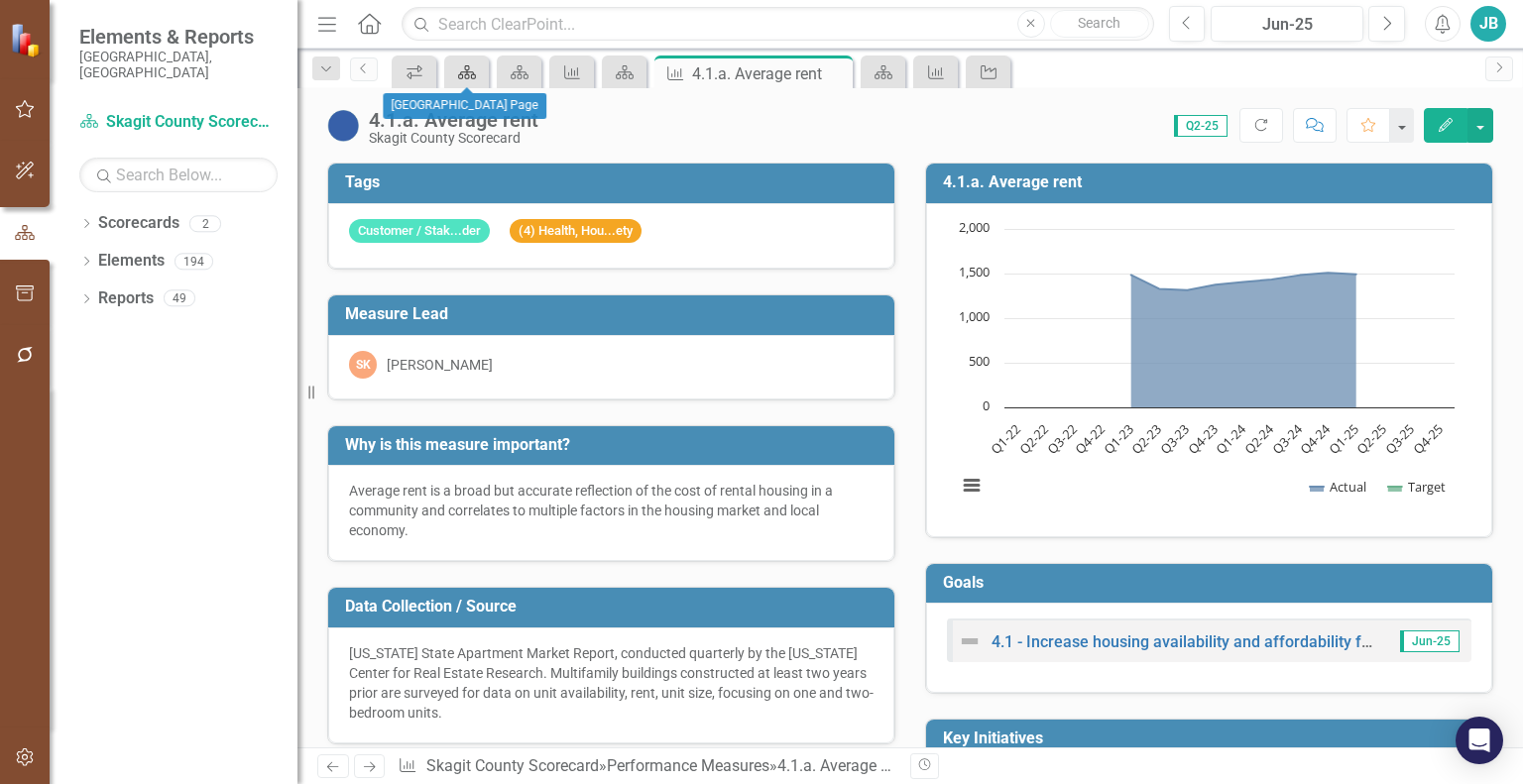 click on "Scorecard" 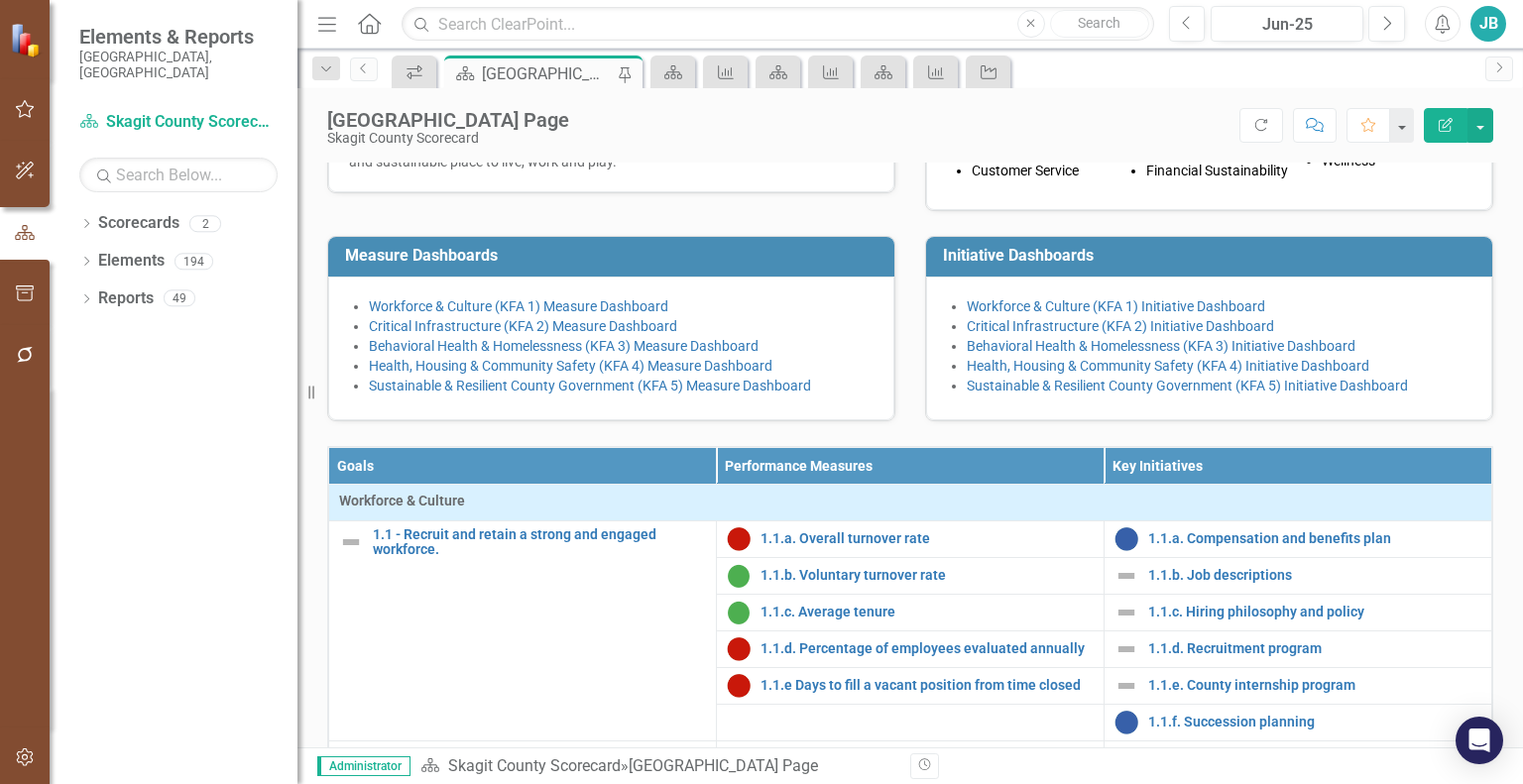 scroll, scrollTop: 313, scrollLeft: 0, axis: vertical 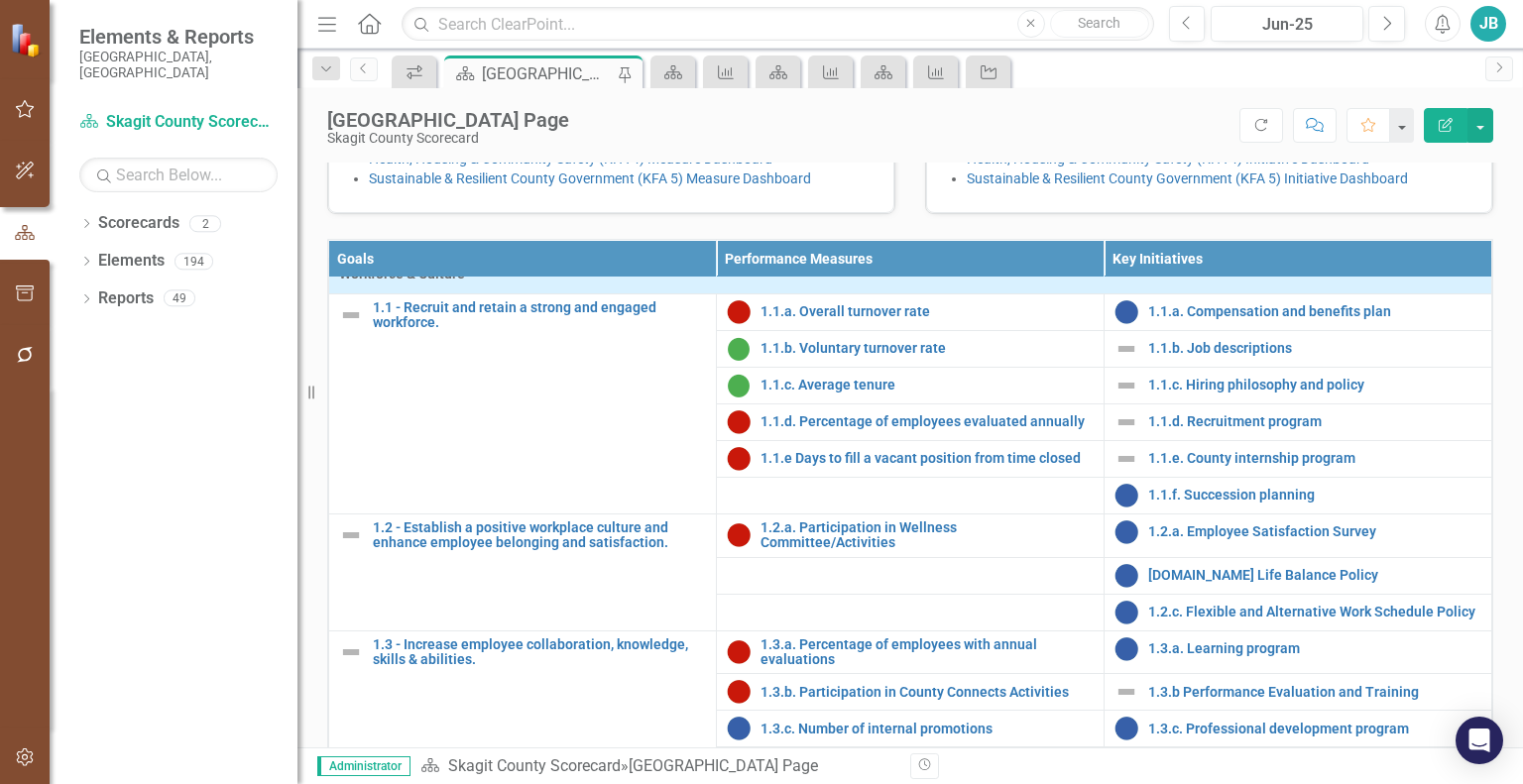 click on "Critical Infrastructure (KFA 2) Measure Dashboard" at bounding box center [523, 119] 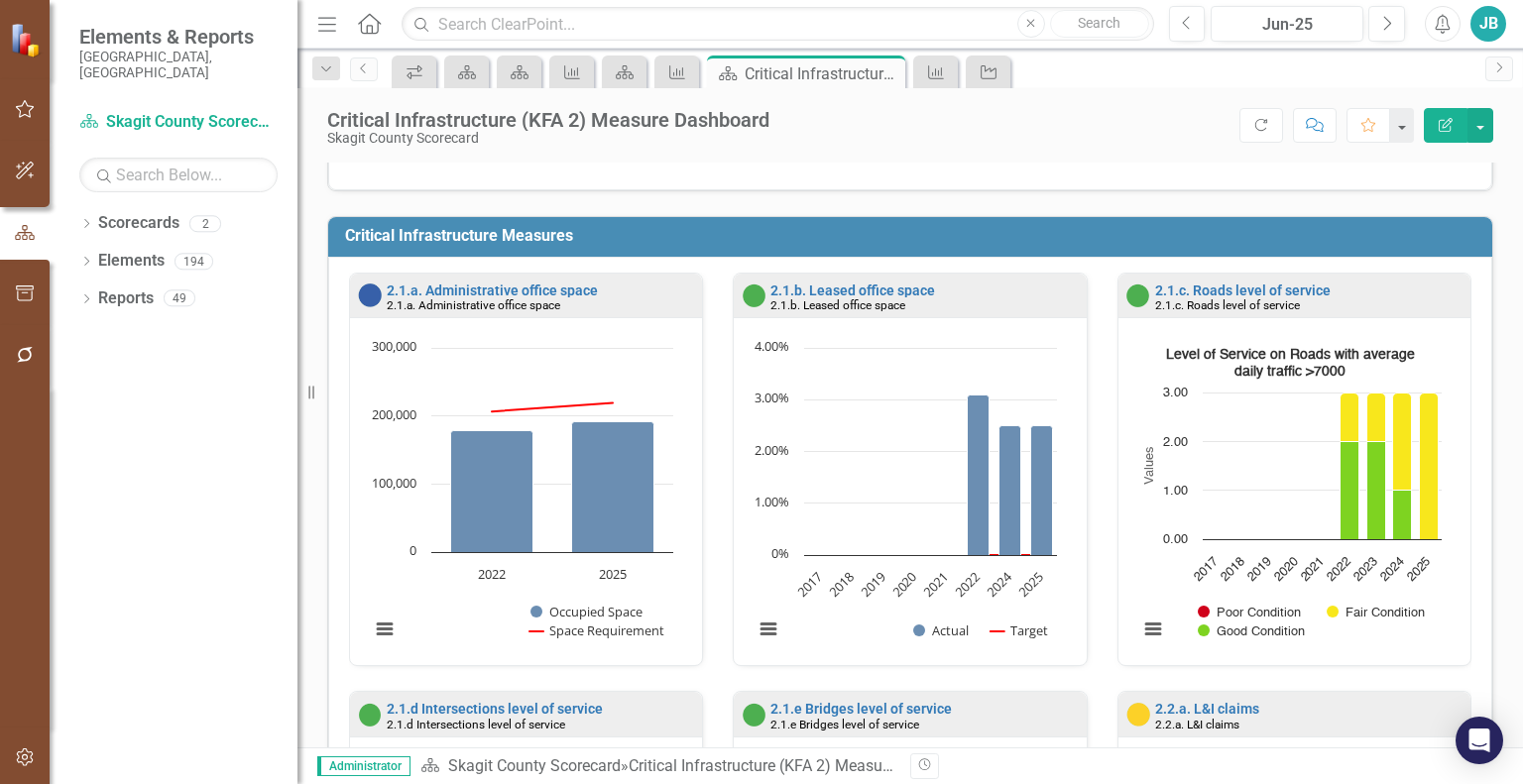 scroll, scrollTop: 369, scrollLeft: 0, axis: vertical 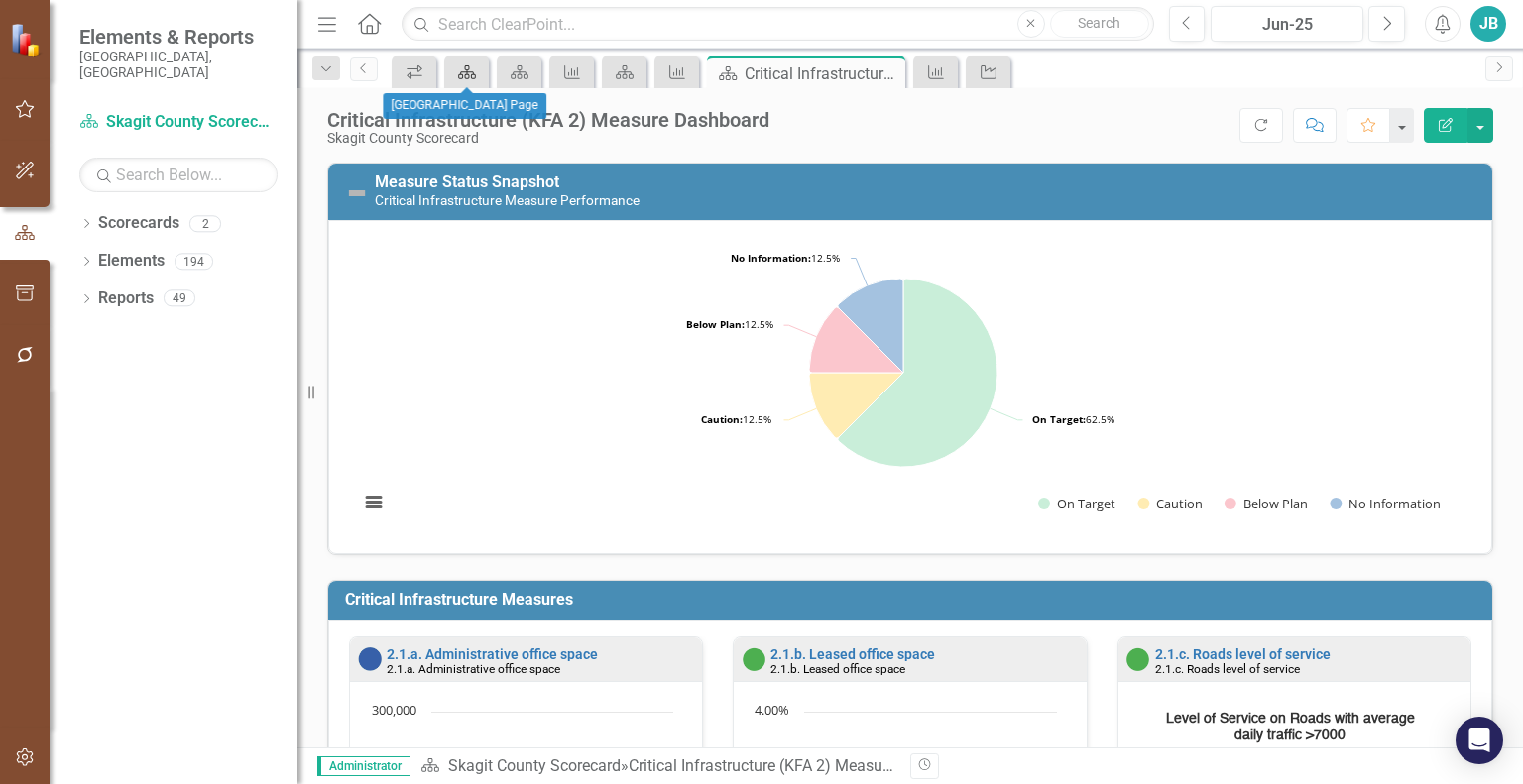 click on "Scorecard" 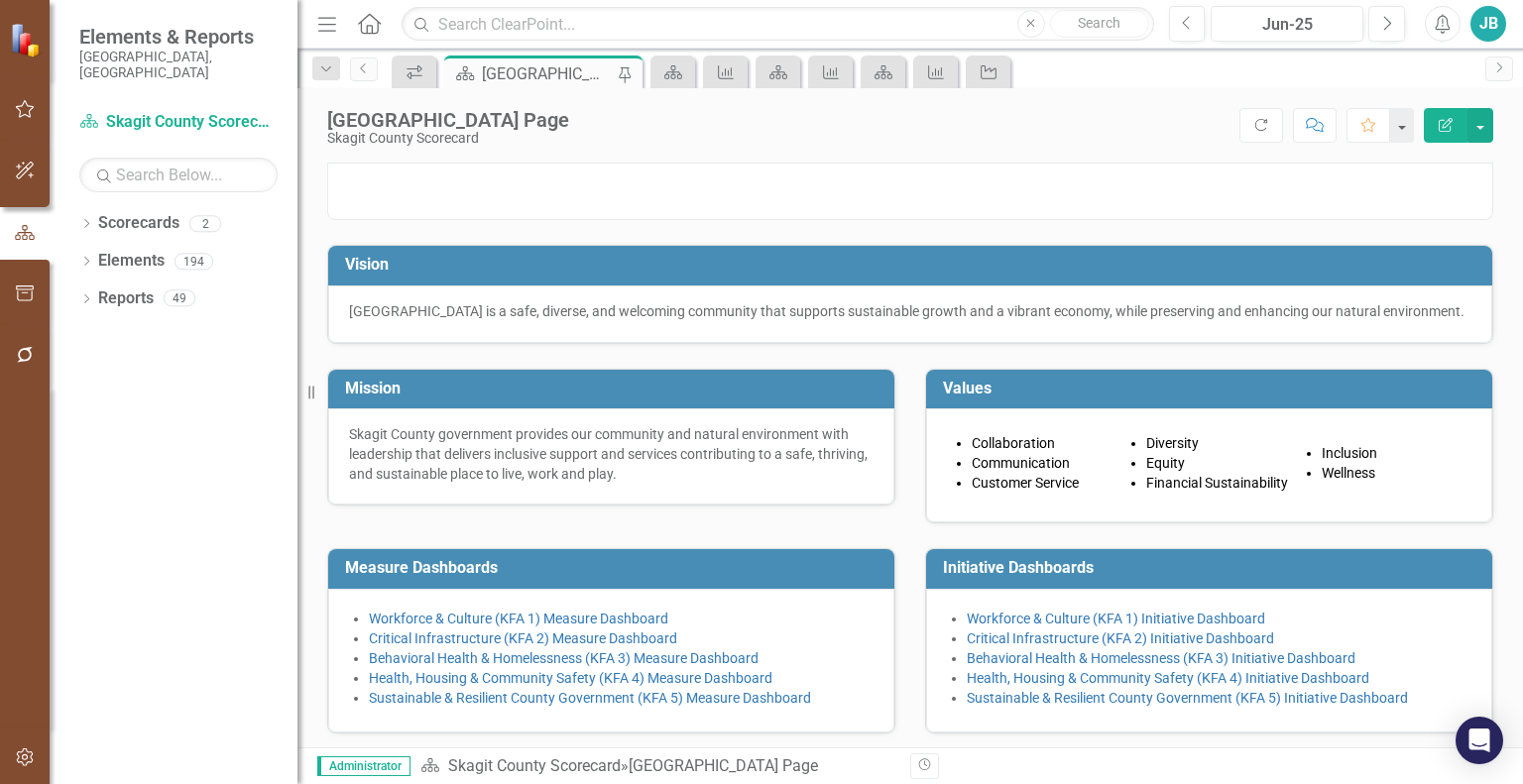 scroll, scrollTop: 412, scrollLeft: 0, axis: vertical 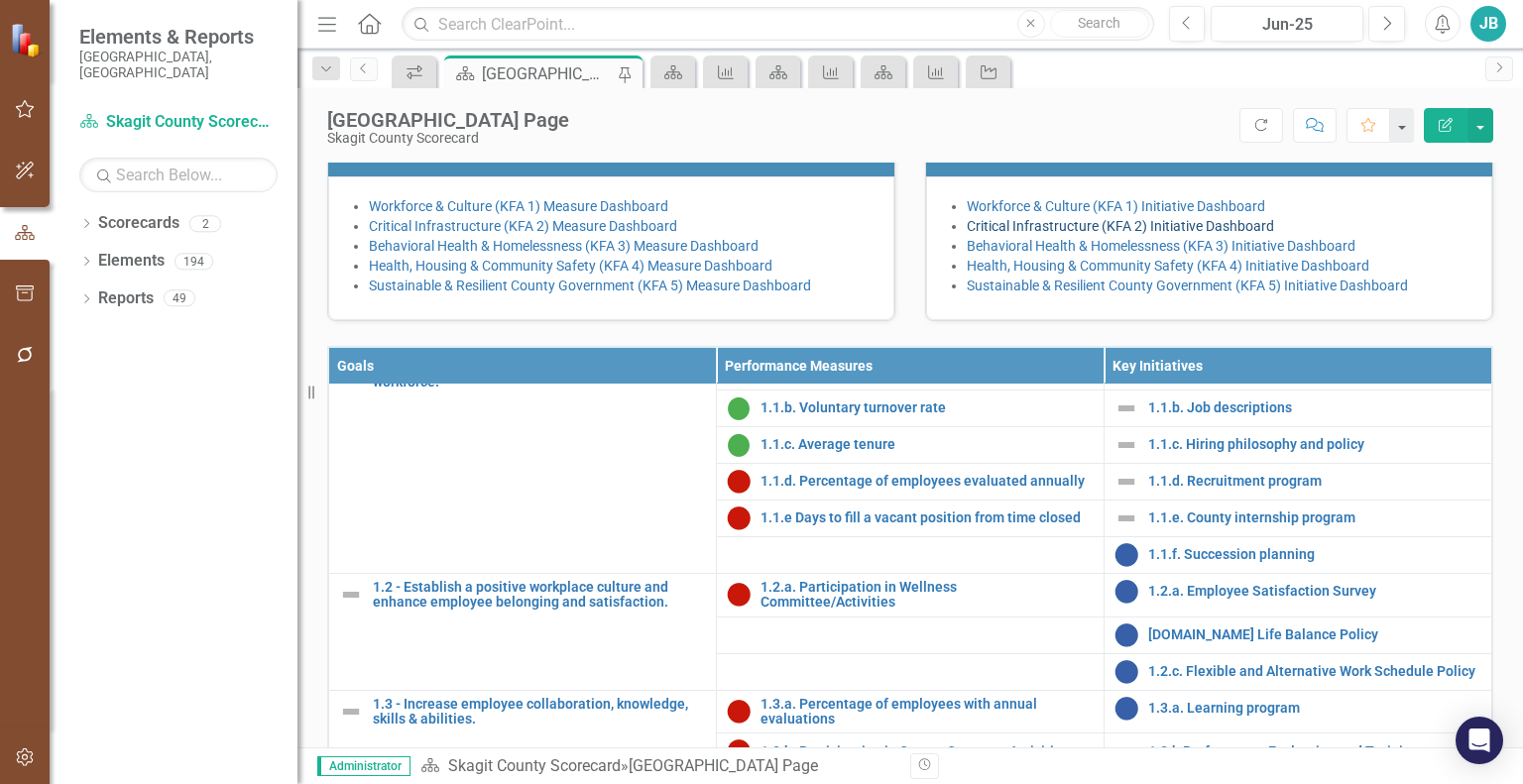 click on "Critical Infrastructure (KFA 2) Initiative Dashboard" at bounding box center [1120, 226] 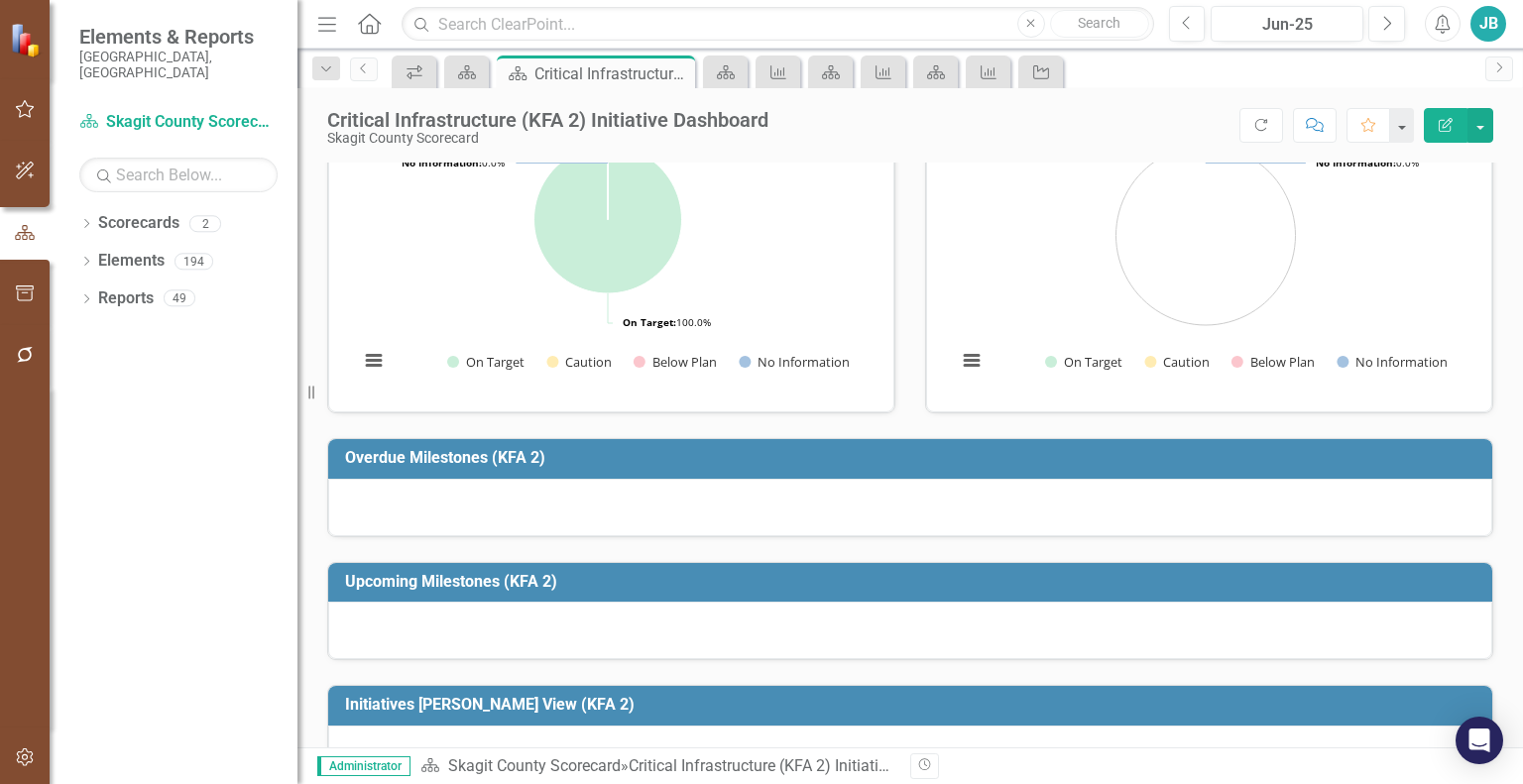 scroll, scrollTop: 468, scrollLeft: 0, axis: vertical 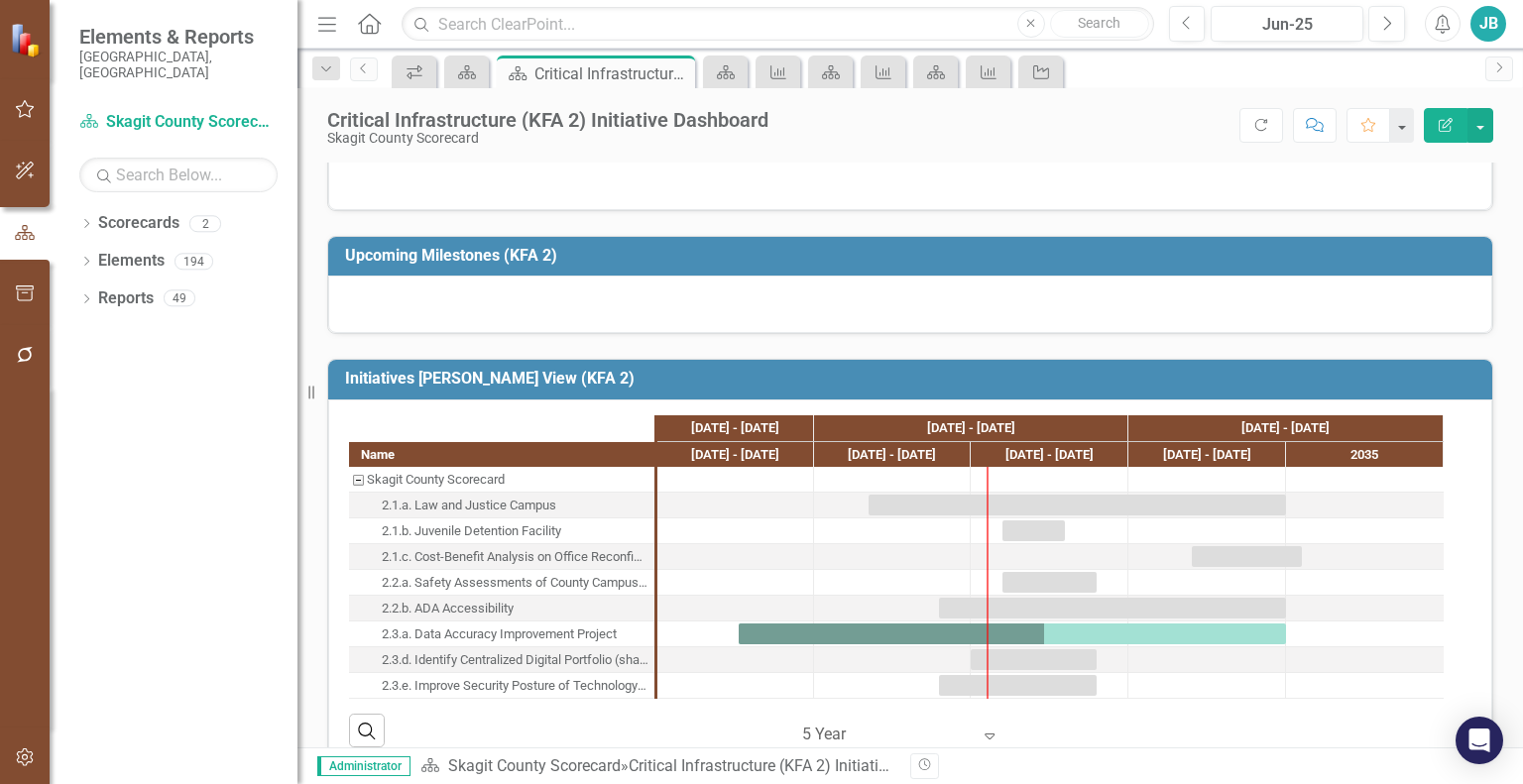 click on "2.1.b. Juvenile Detention Facility" at bounding box center [471, 531] 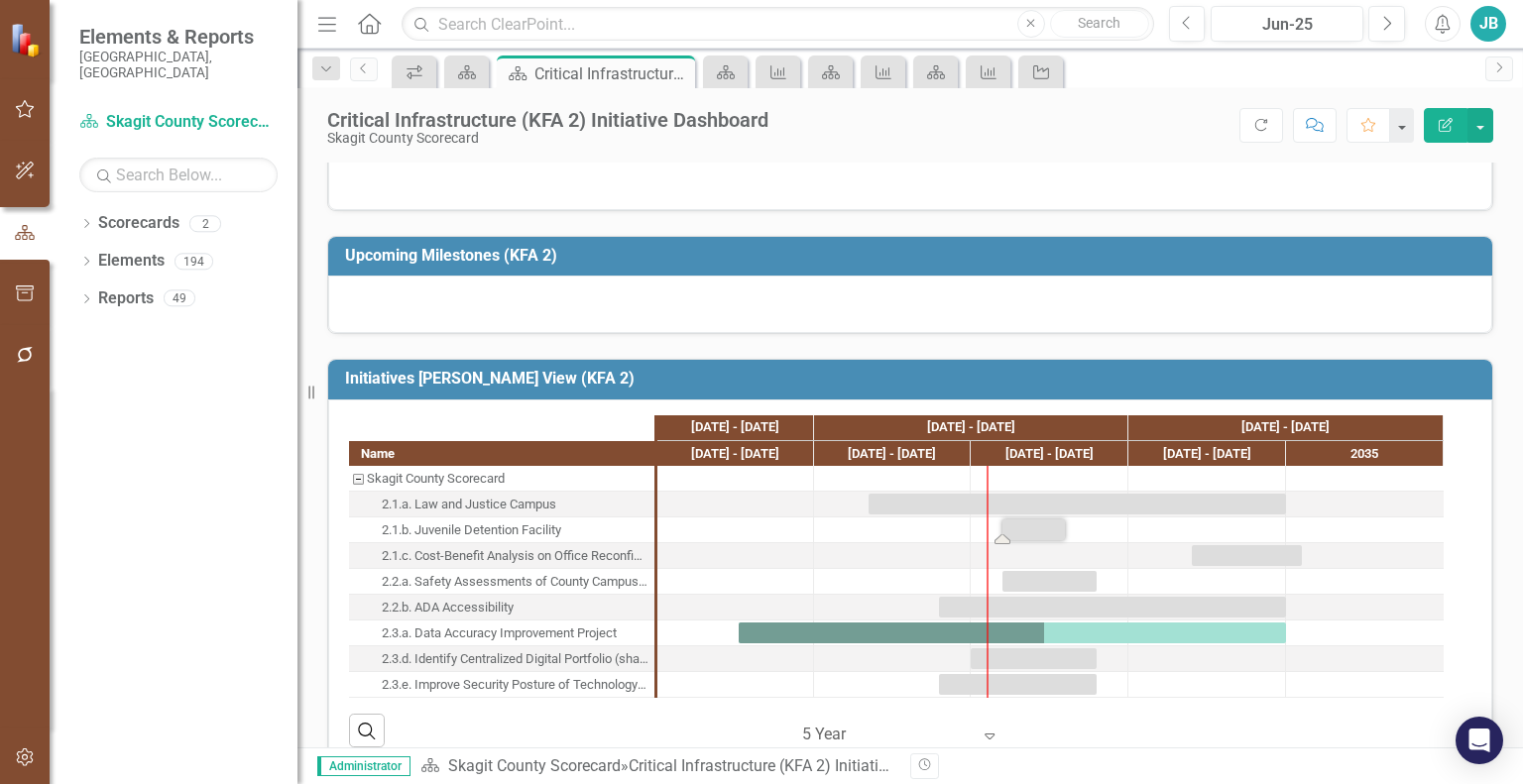 scroll, scrollTop: 0, scrollLeft: 0, axis: both 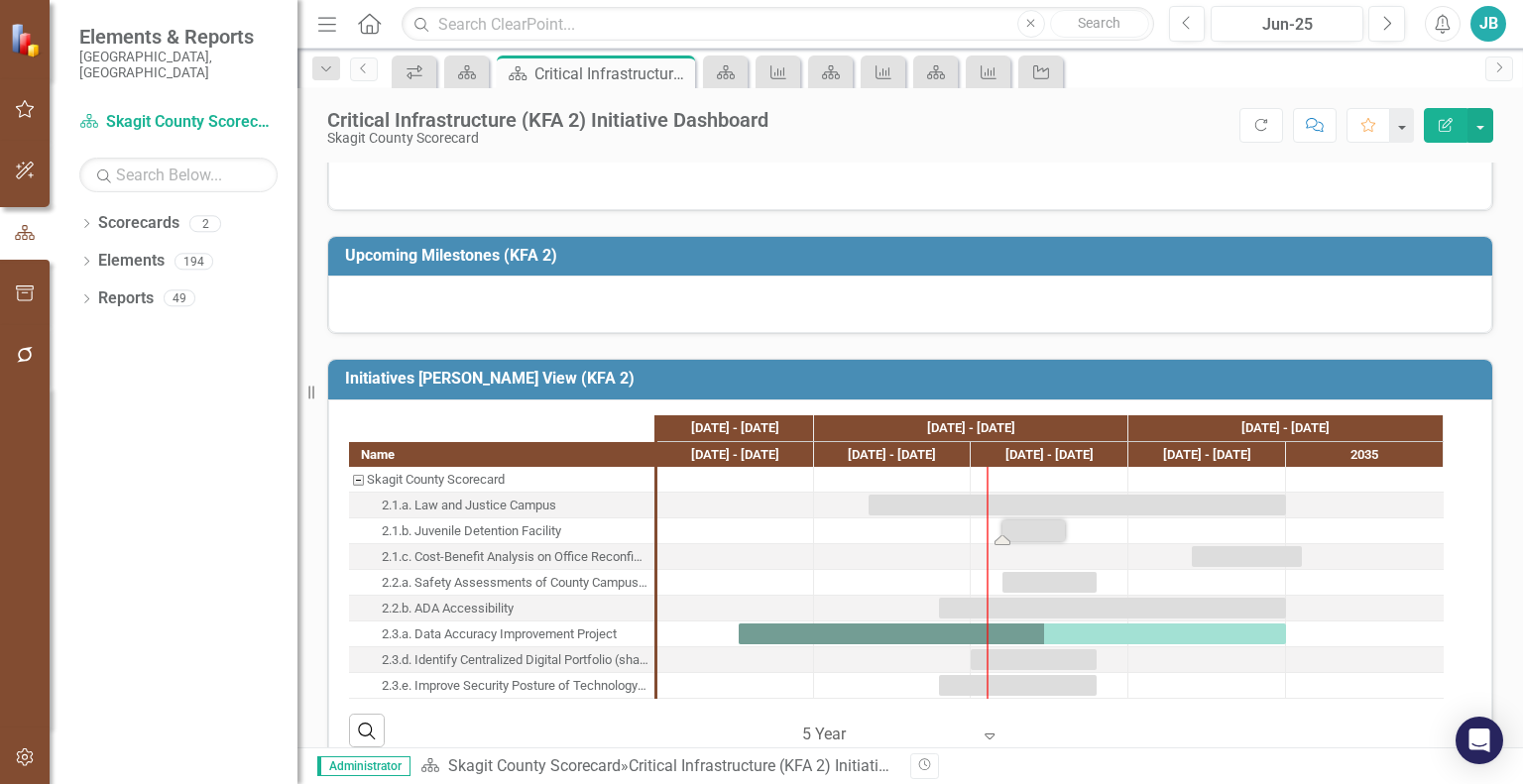 click at bounding box center (1033, 530) 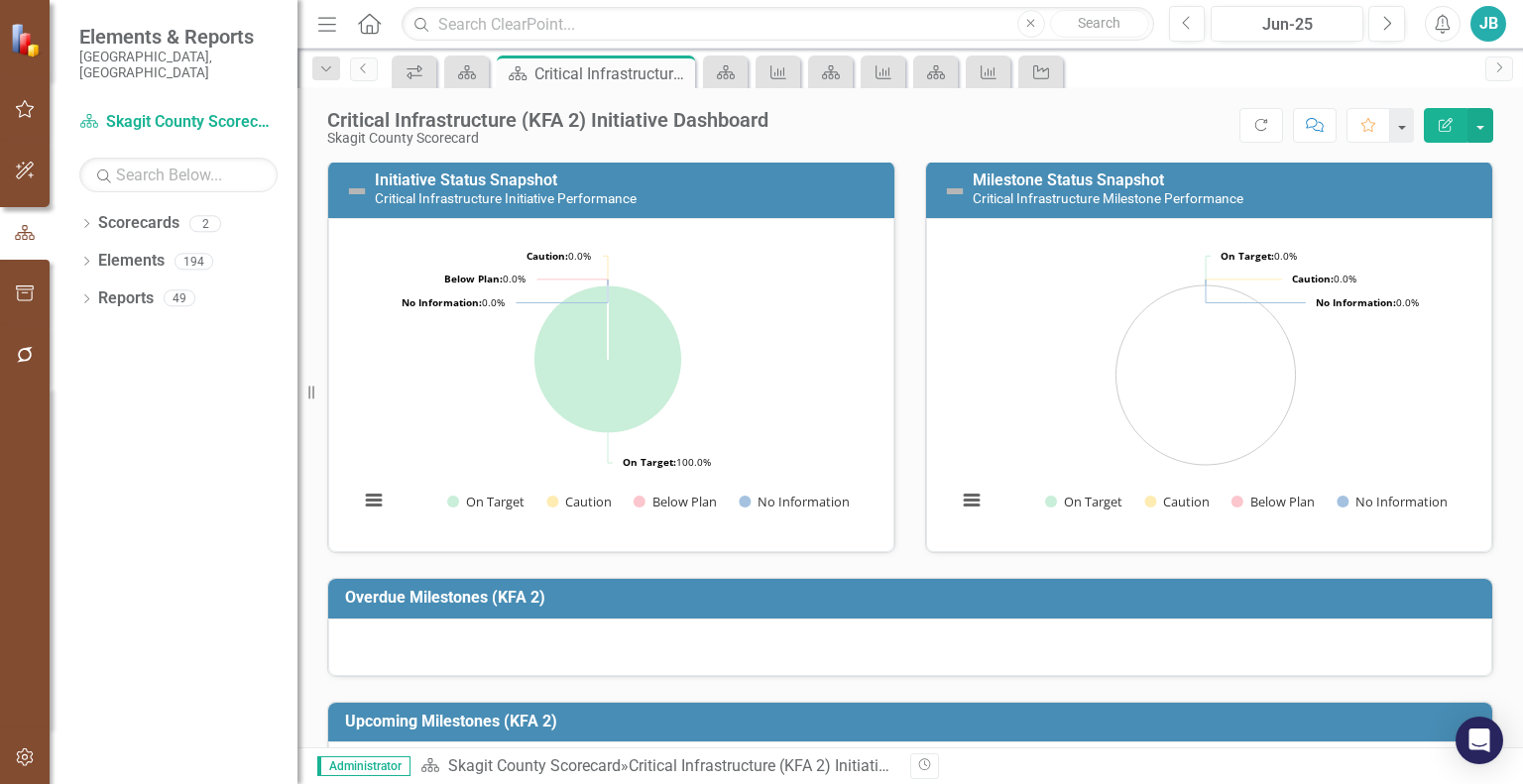 scroll, scrollTop: 0, scrollLeft: 0, axis: both 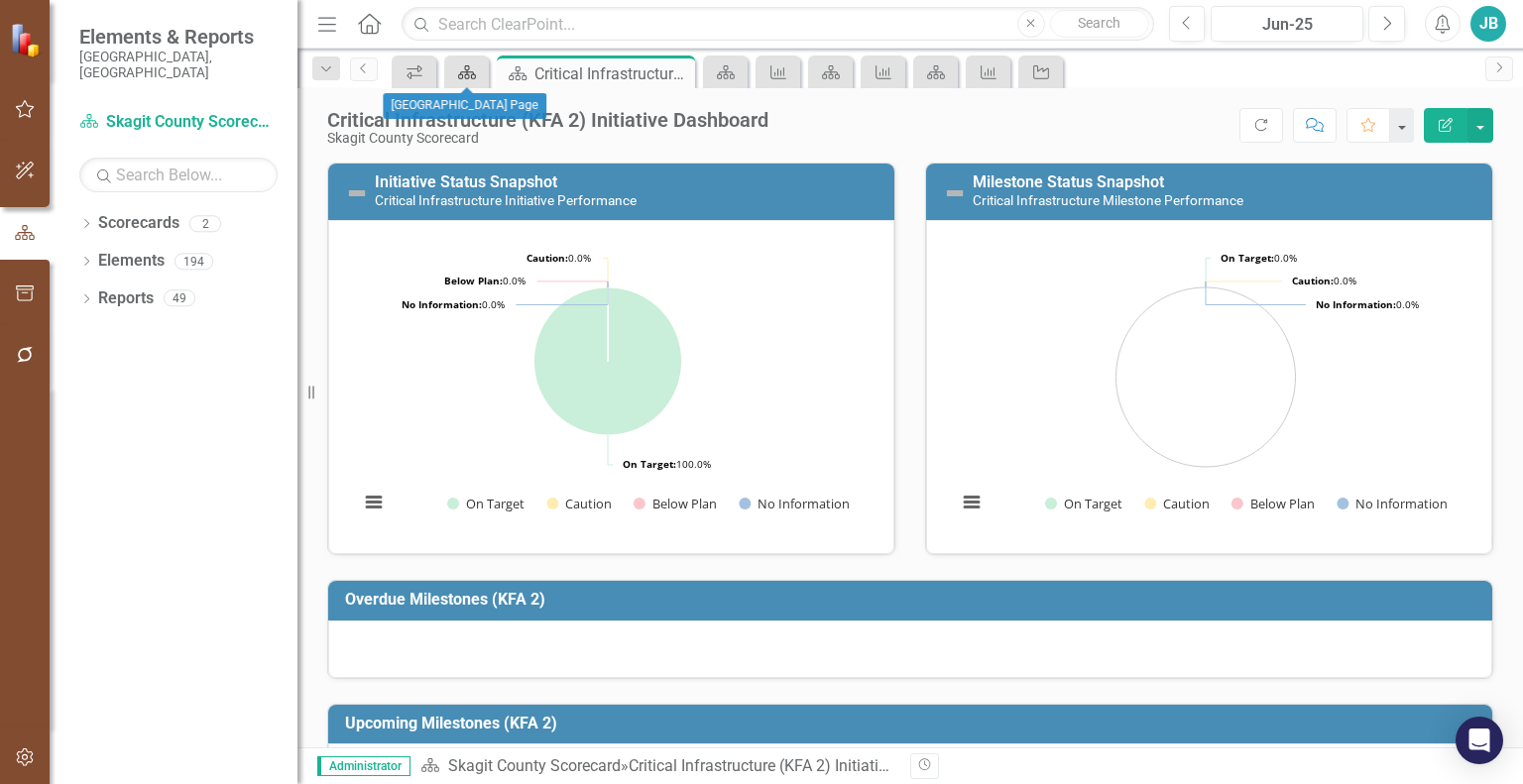 click on "Scorecard" 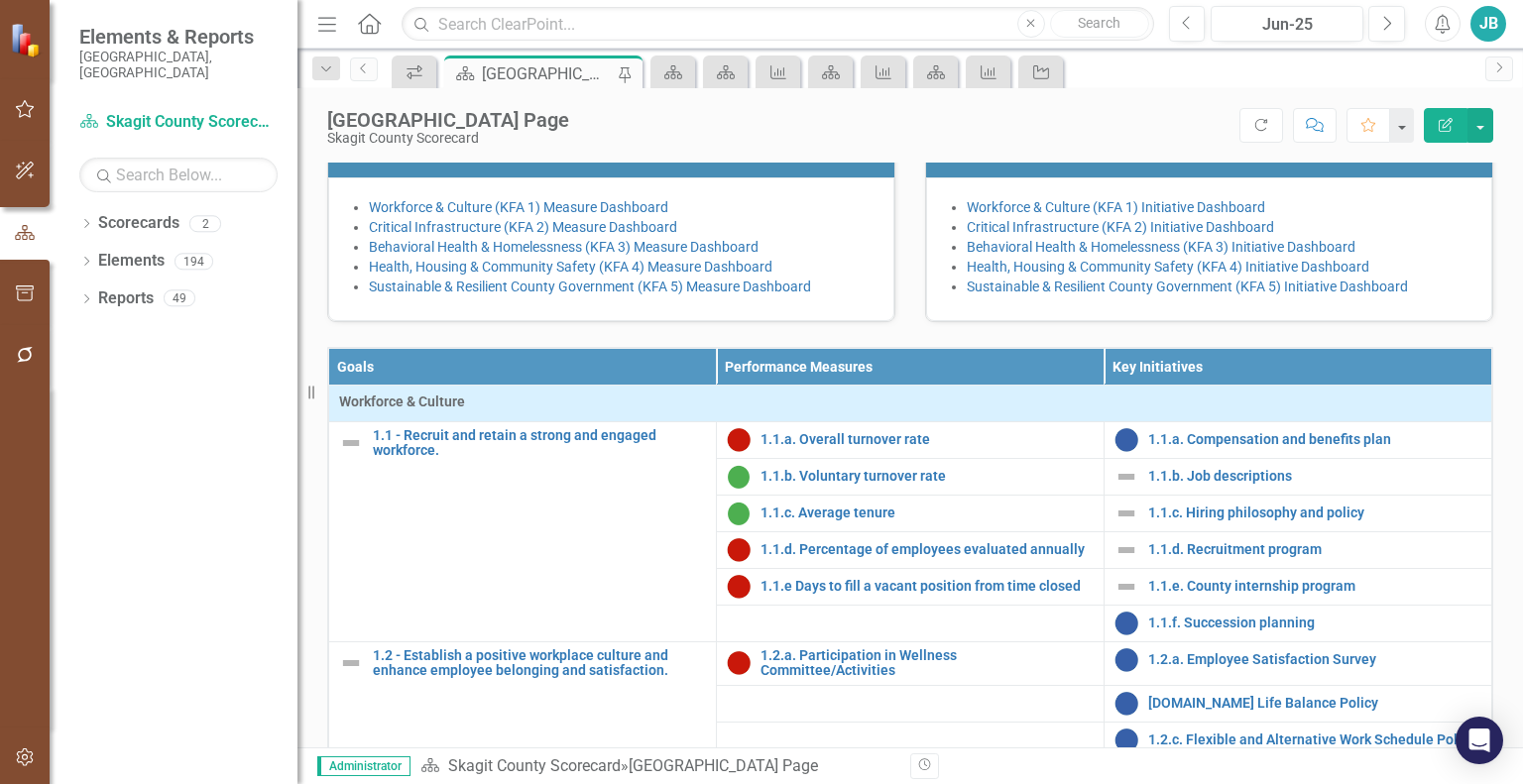scroll, scrollTop: 412, scrollLeft: 0, axis: vertical 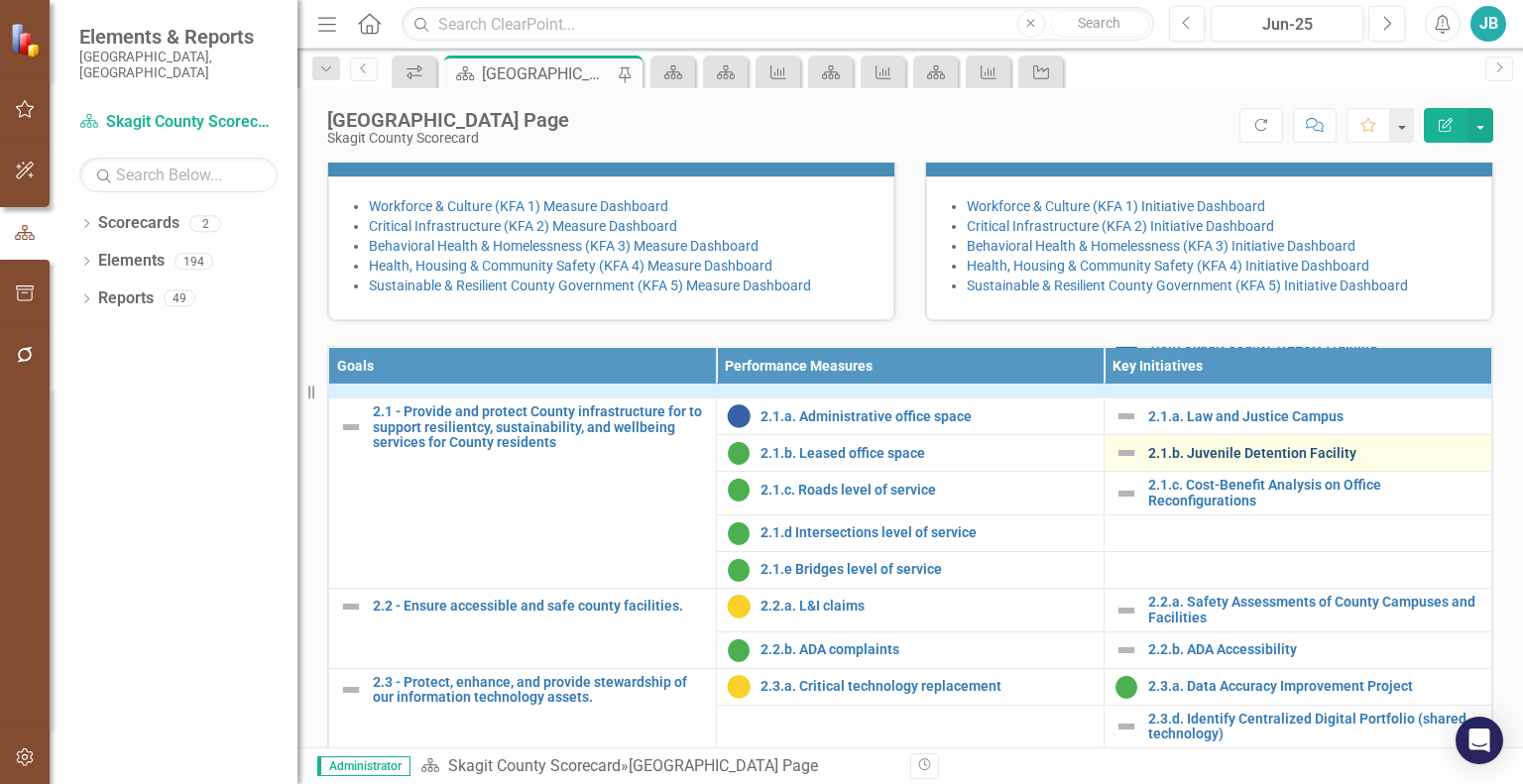 click on "2.1.b. Juvenile Detention Facility" at bounding box center (1315, 453) 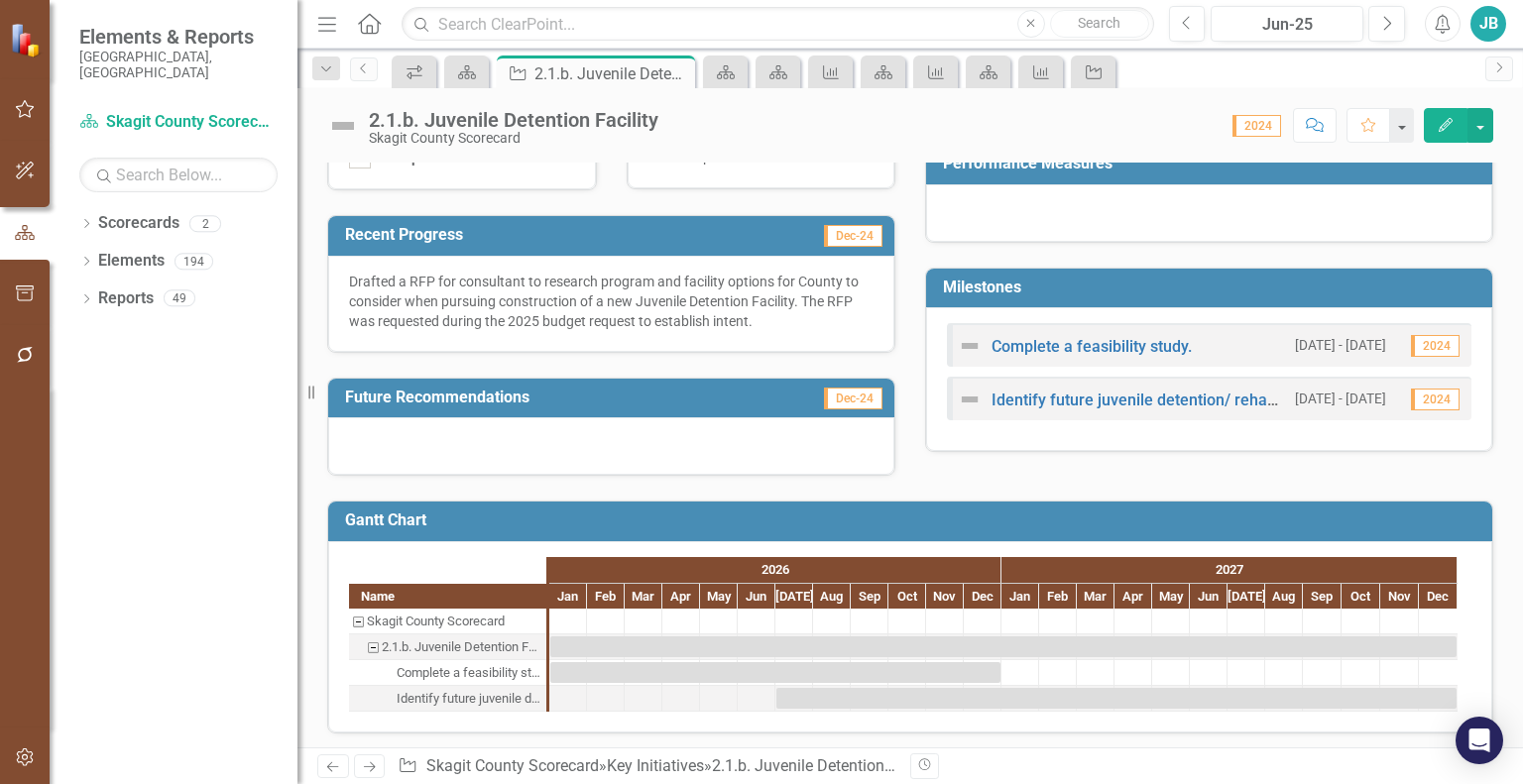 scroll, scrollTop: 0, scrollLeft: 0, axis: both 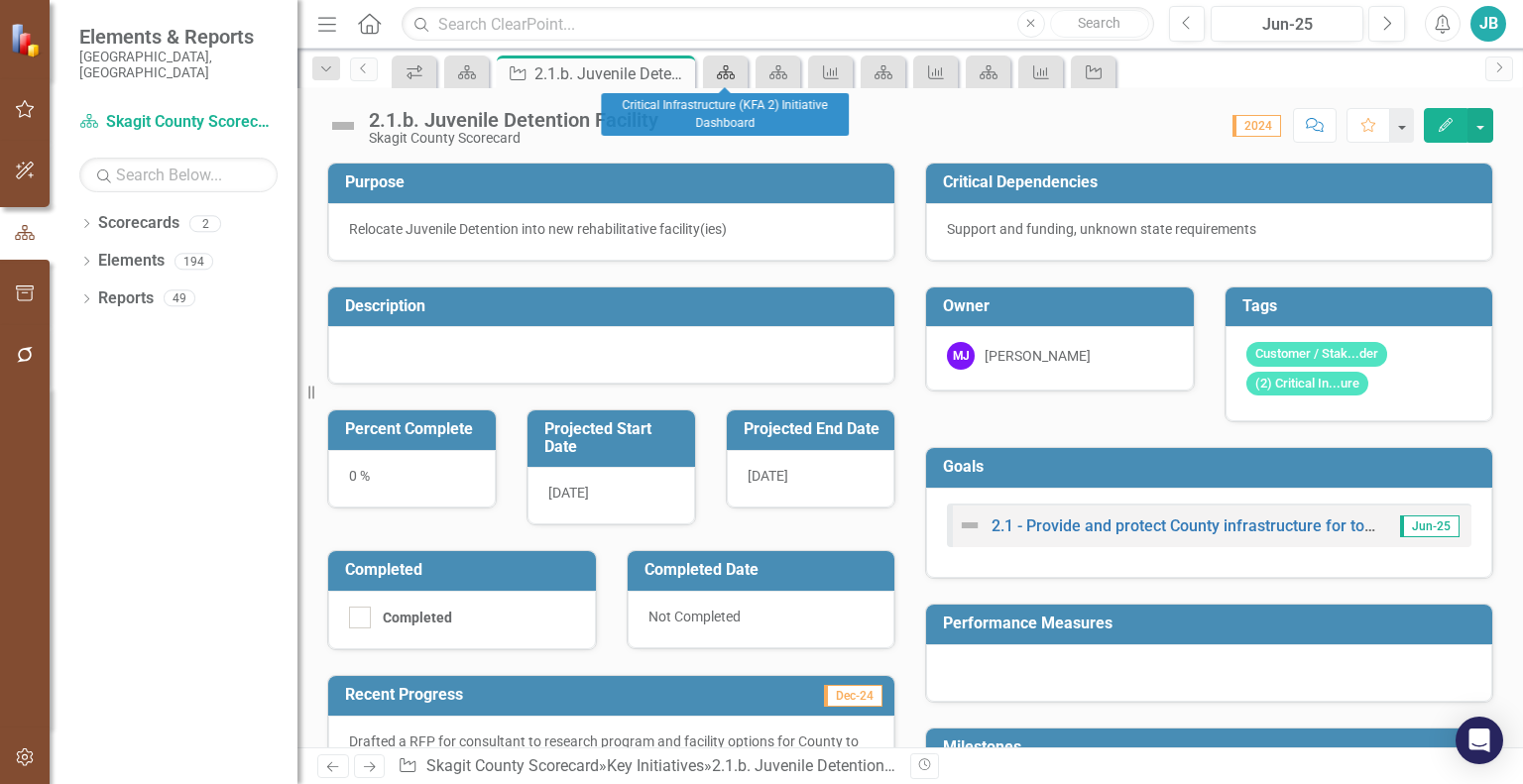 click on "Scorecard" at bounding box center [722, 71] 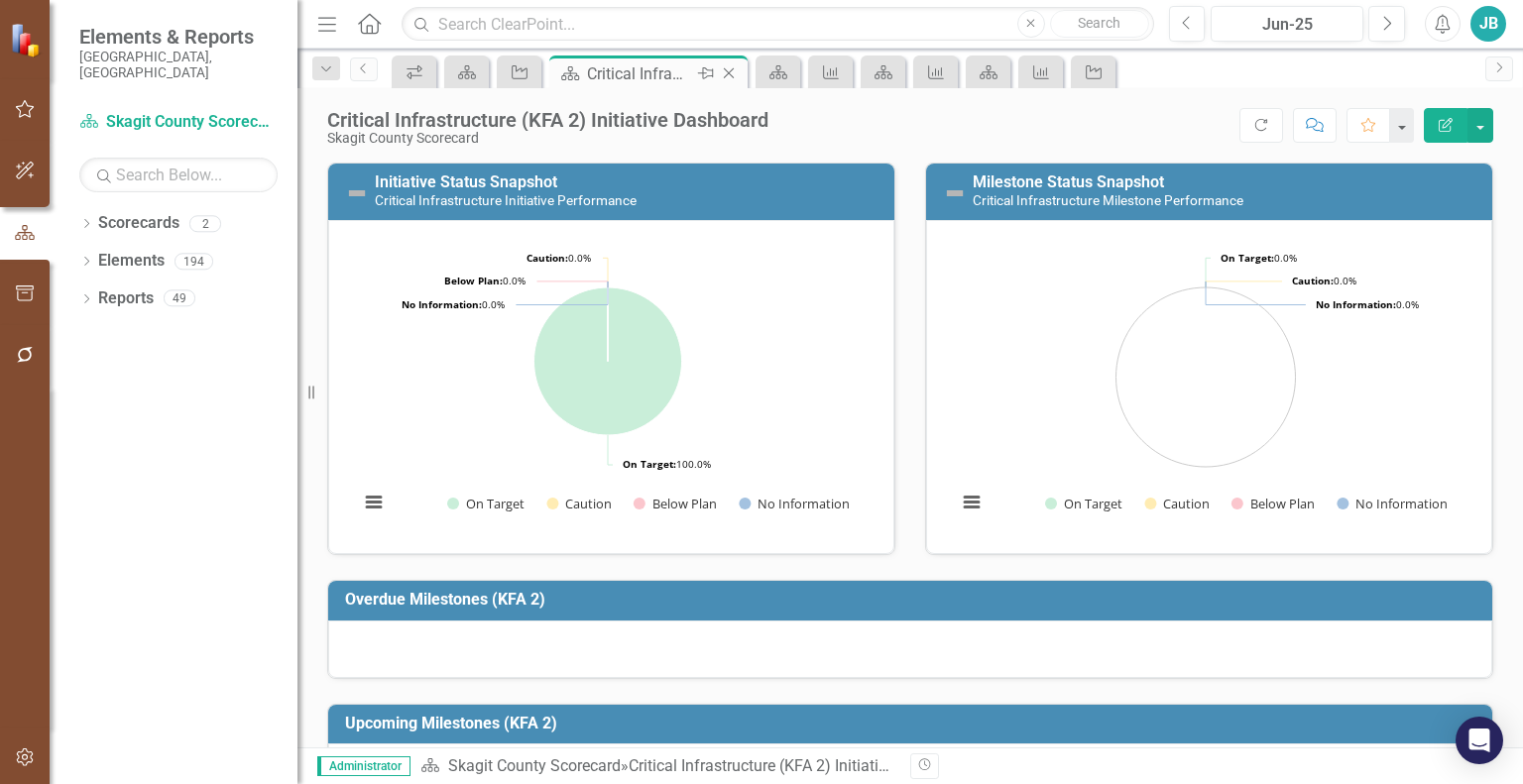click 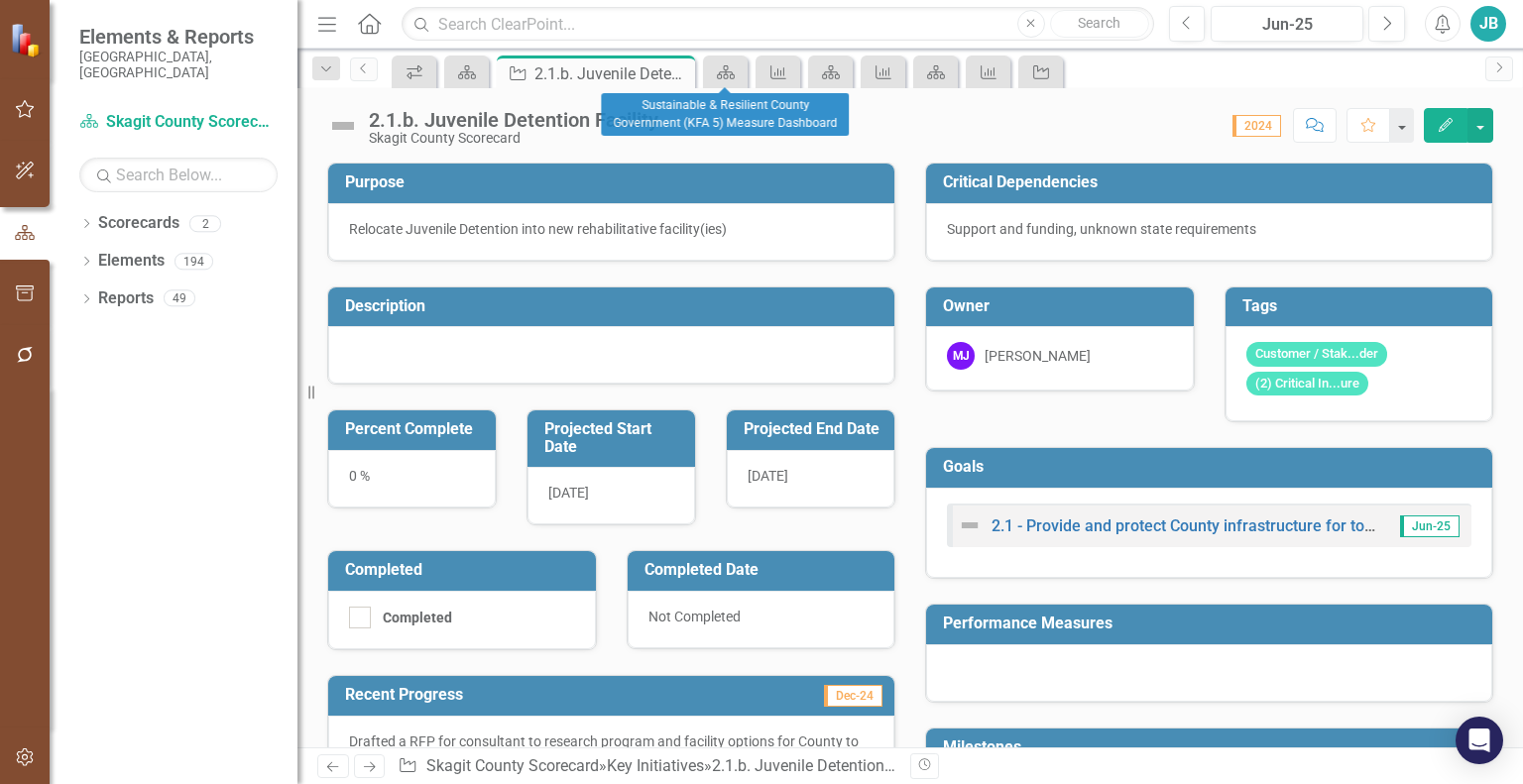 click on "Scorecard" at bounding box center (725, 71) 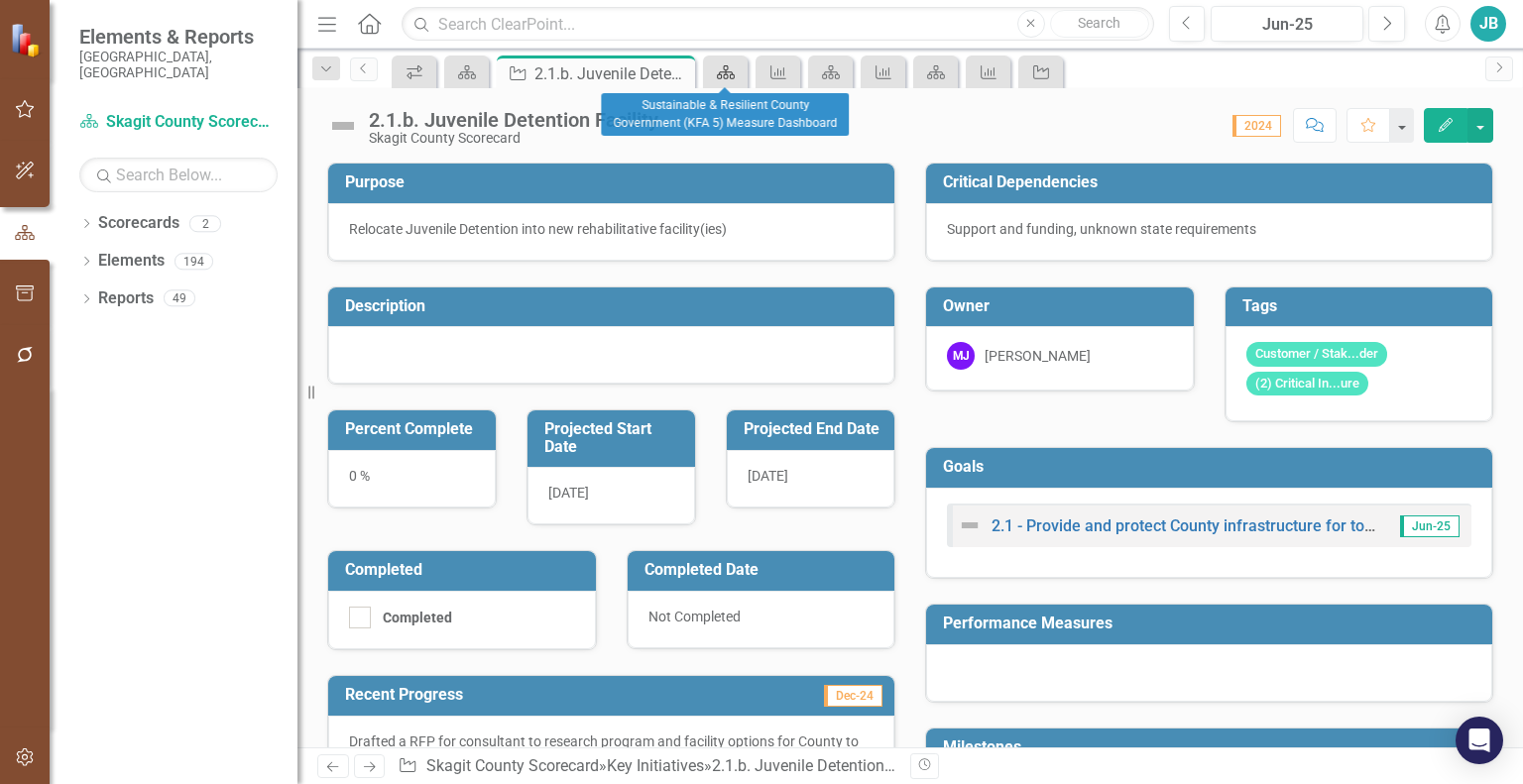 click on "Scorecard" 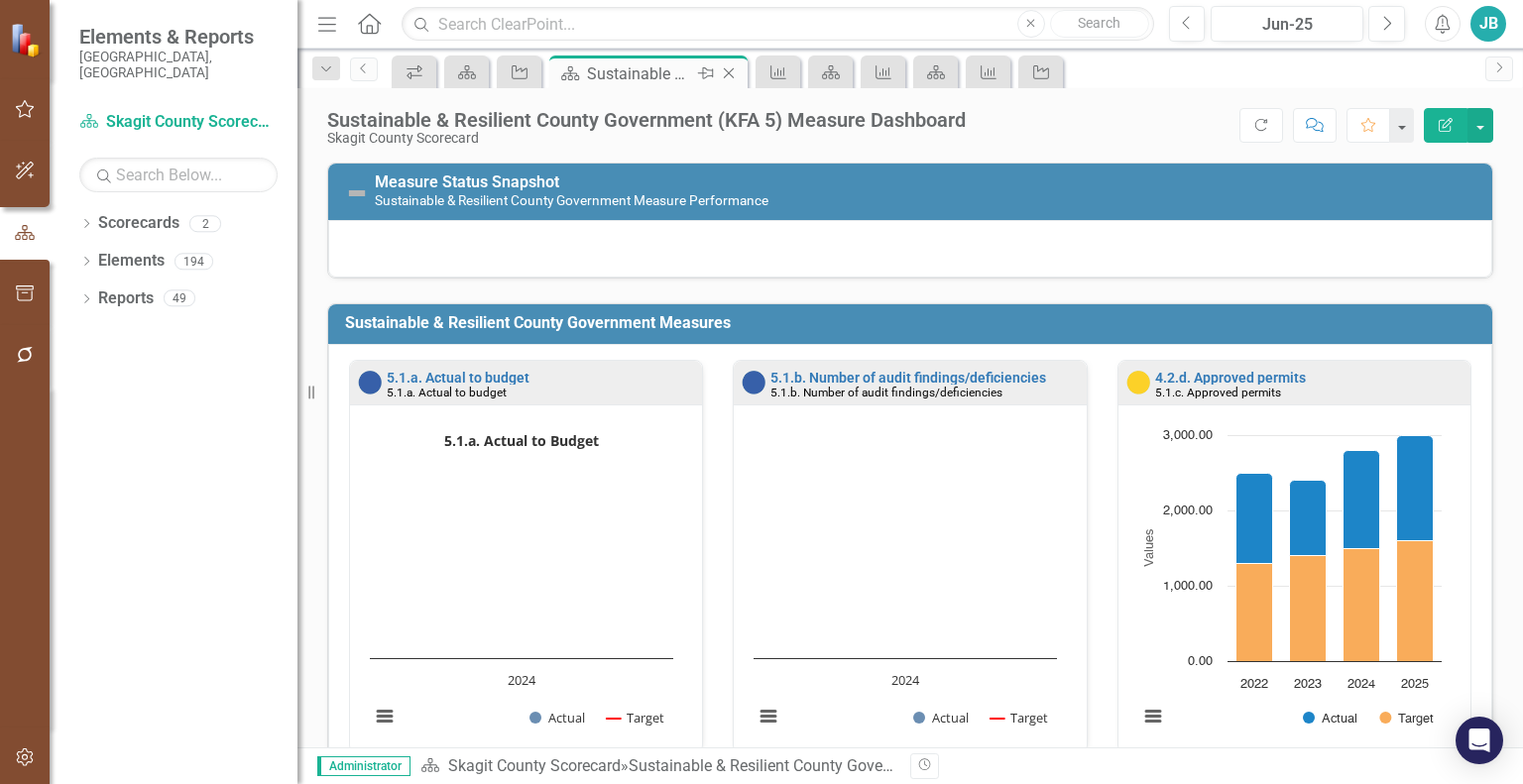click on "Close" 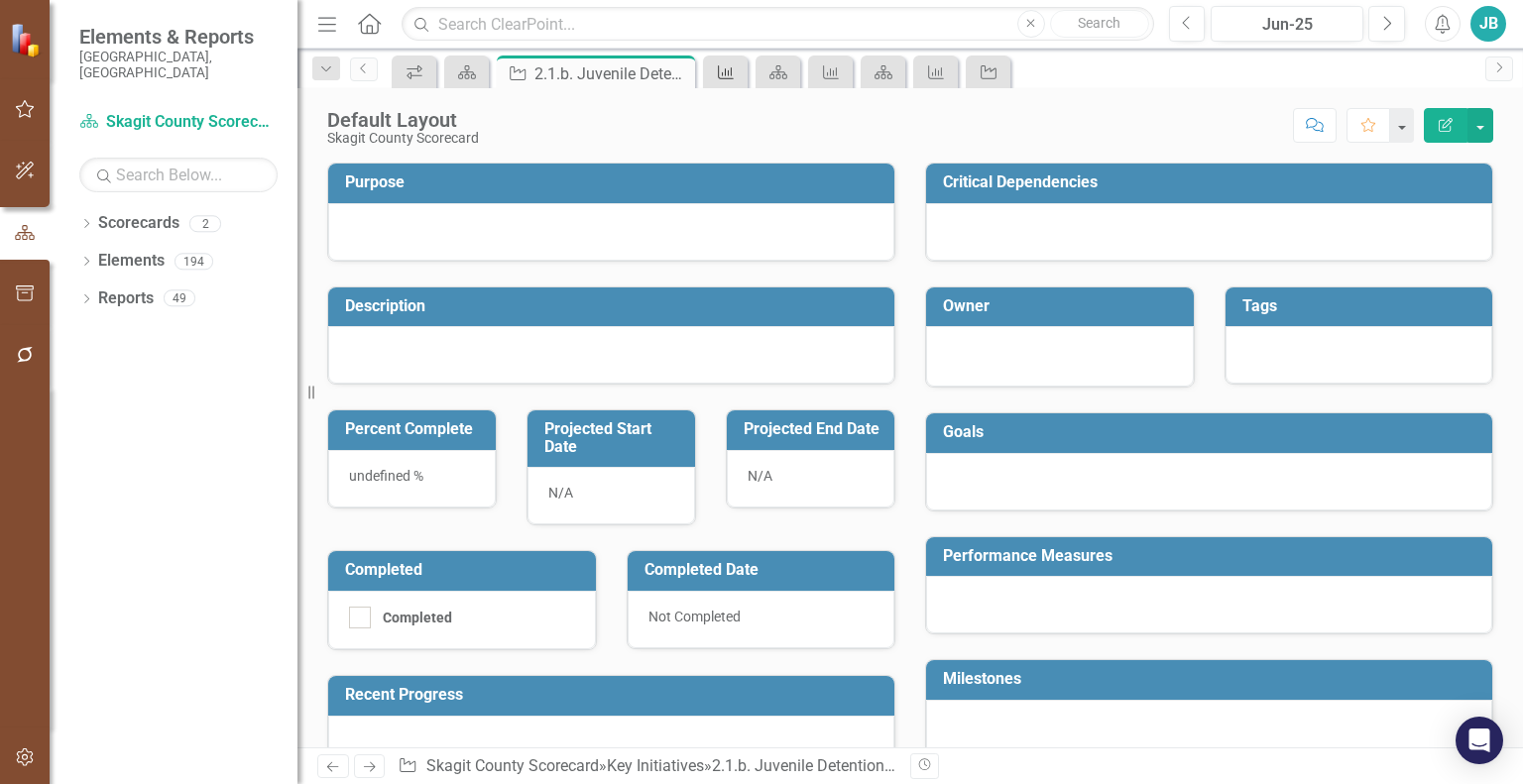 click 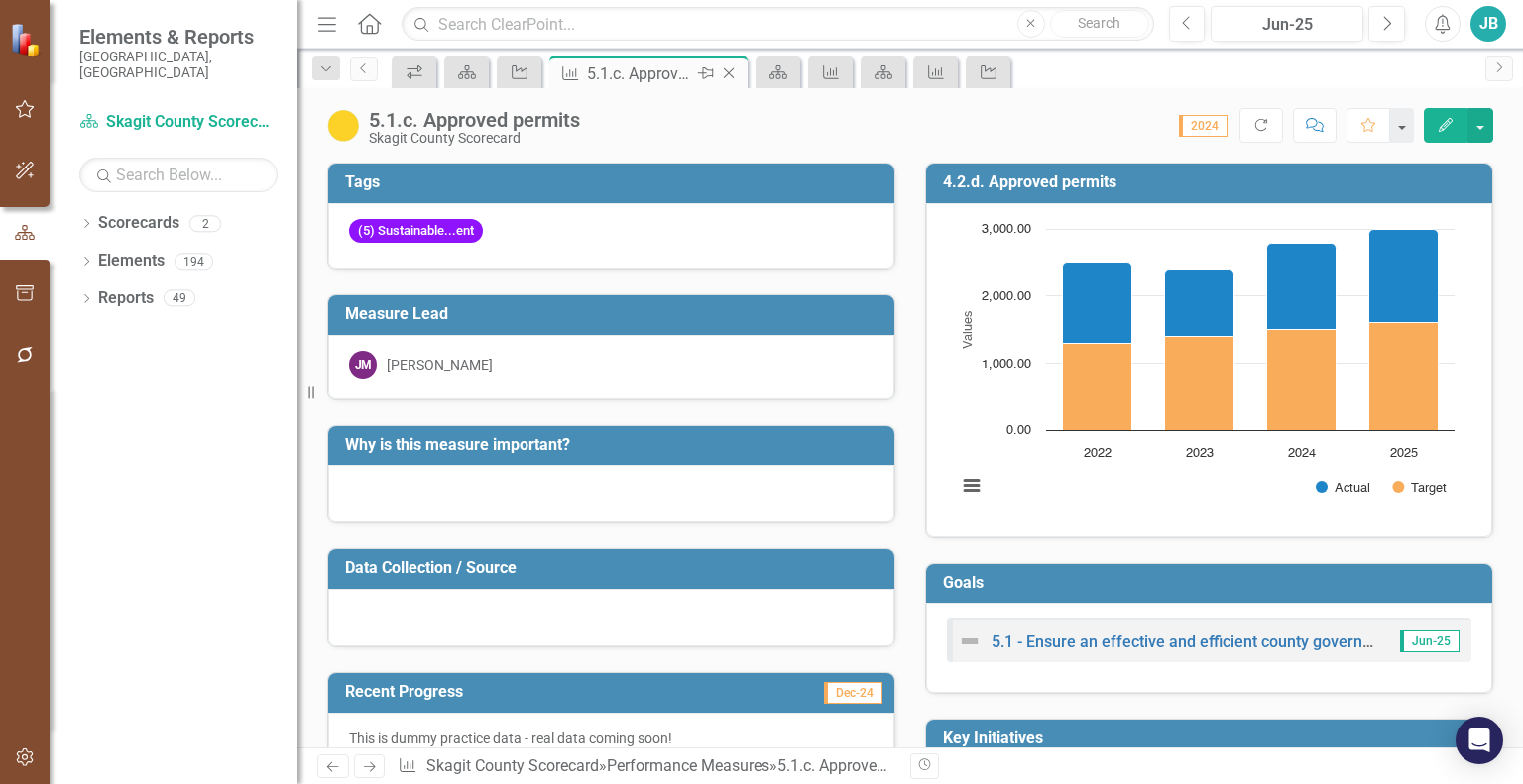 click on "Close" 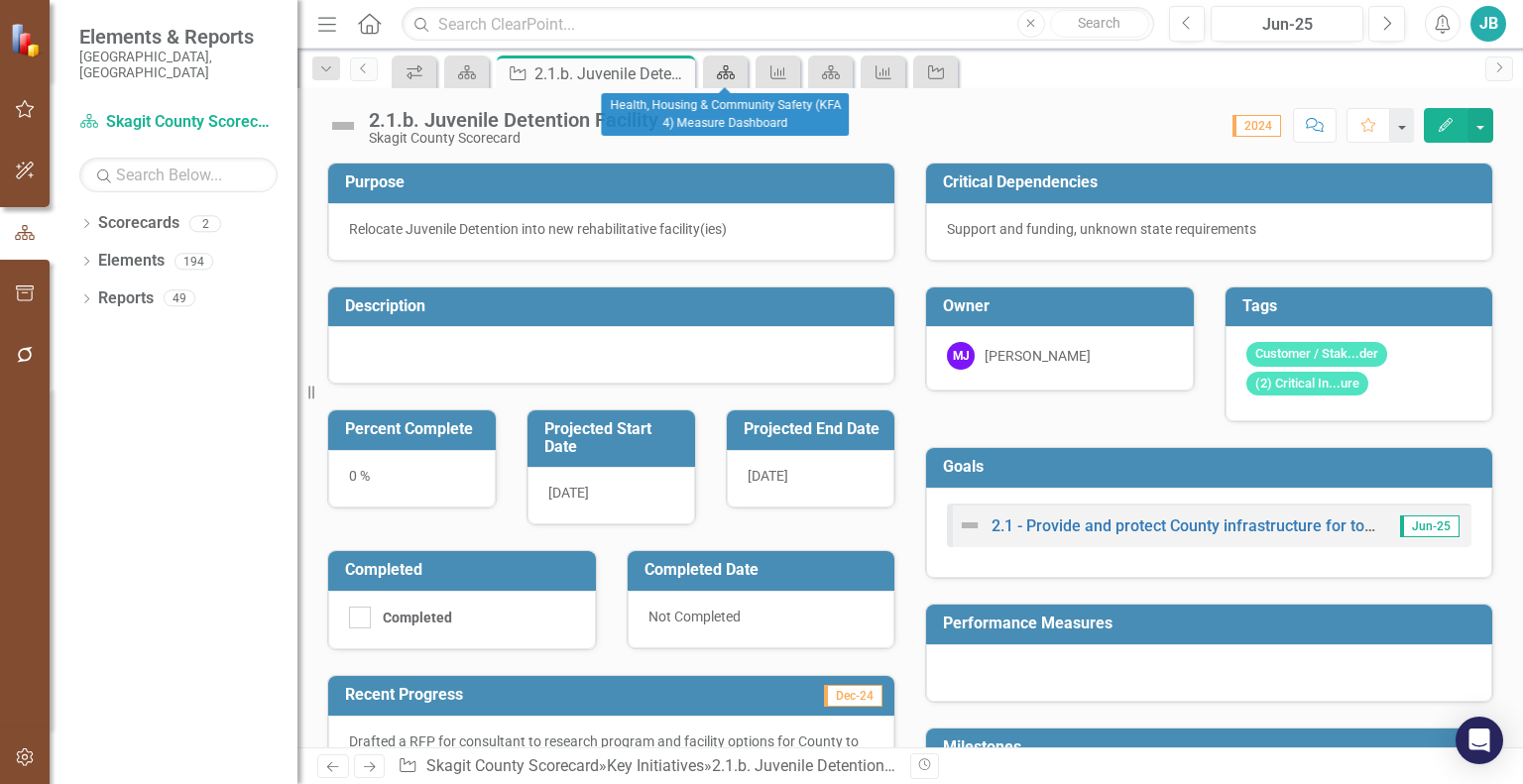 click on "Scorecard" 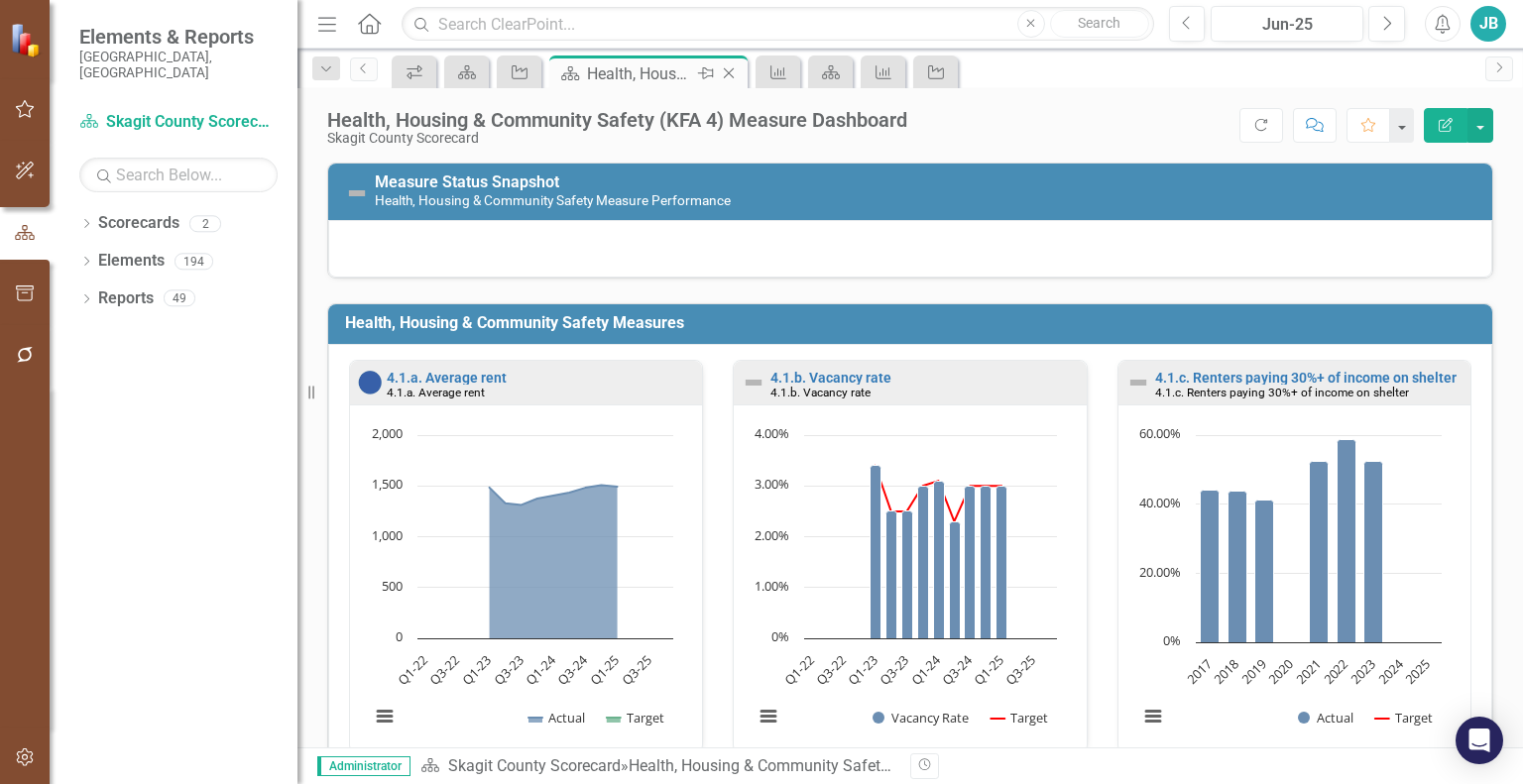click 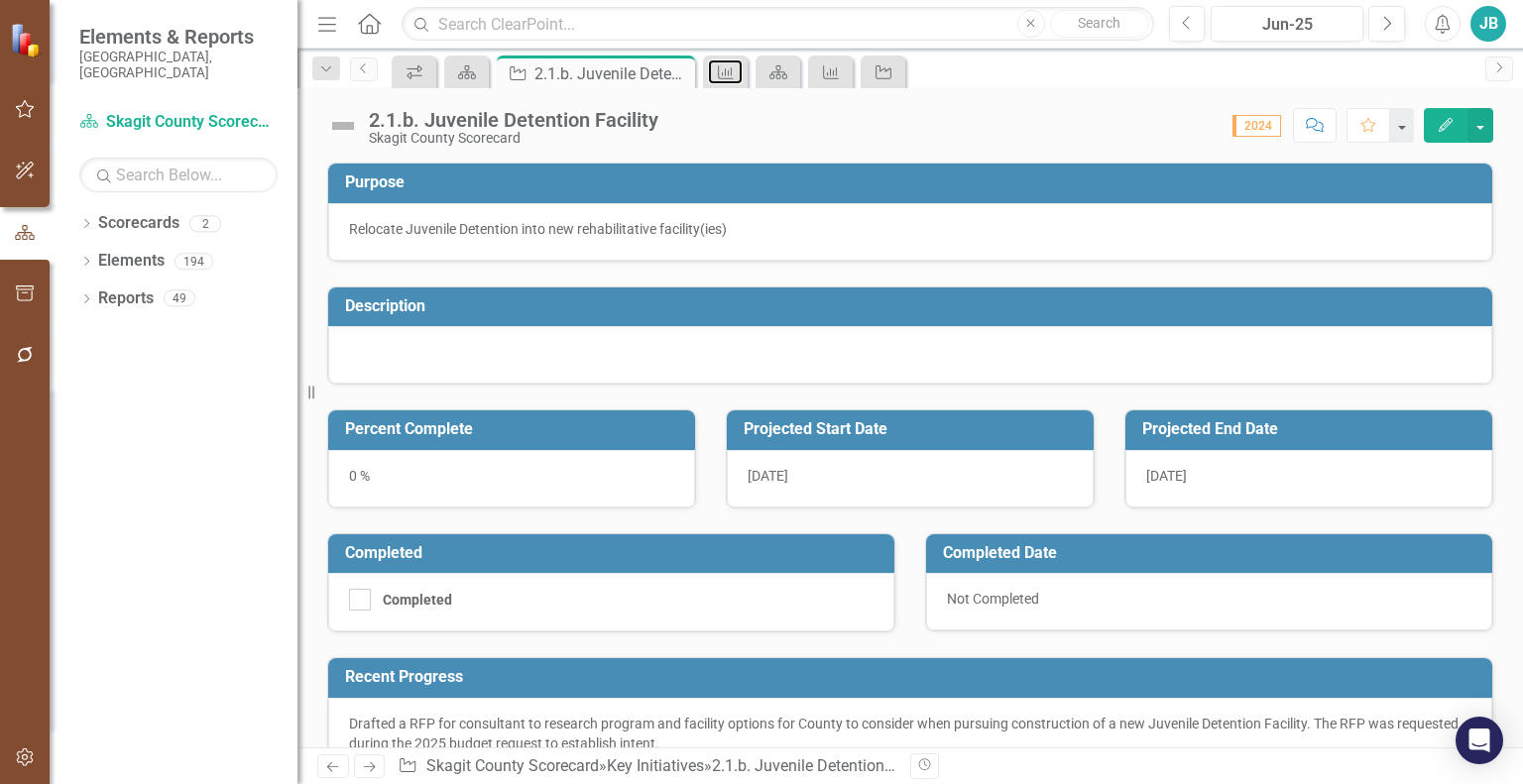 click on "Performance Measure" 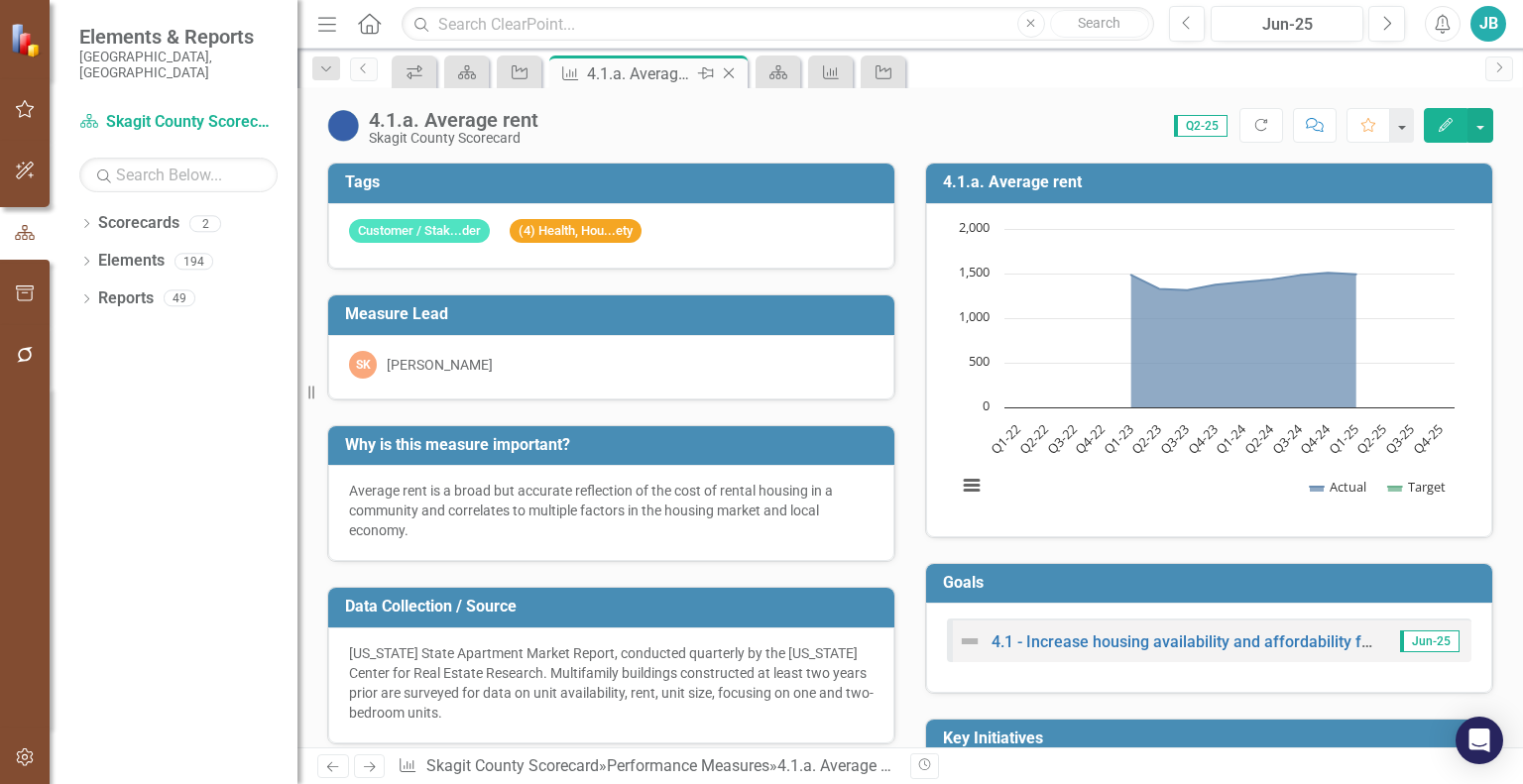 click on "Close" 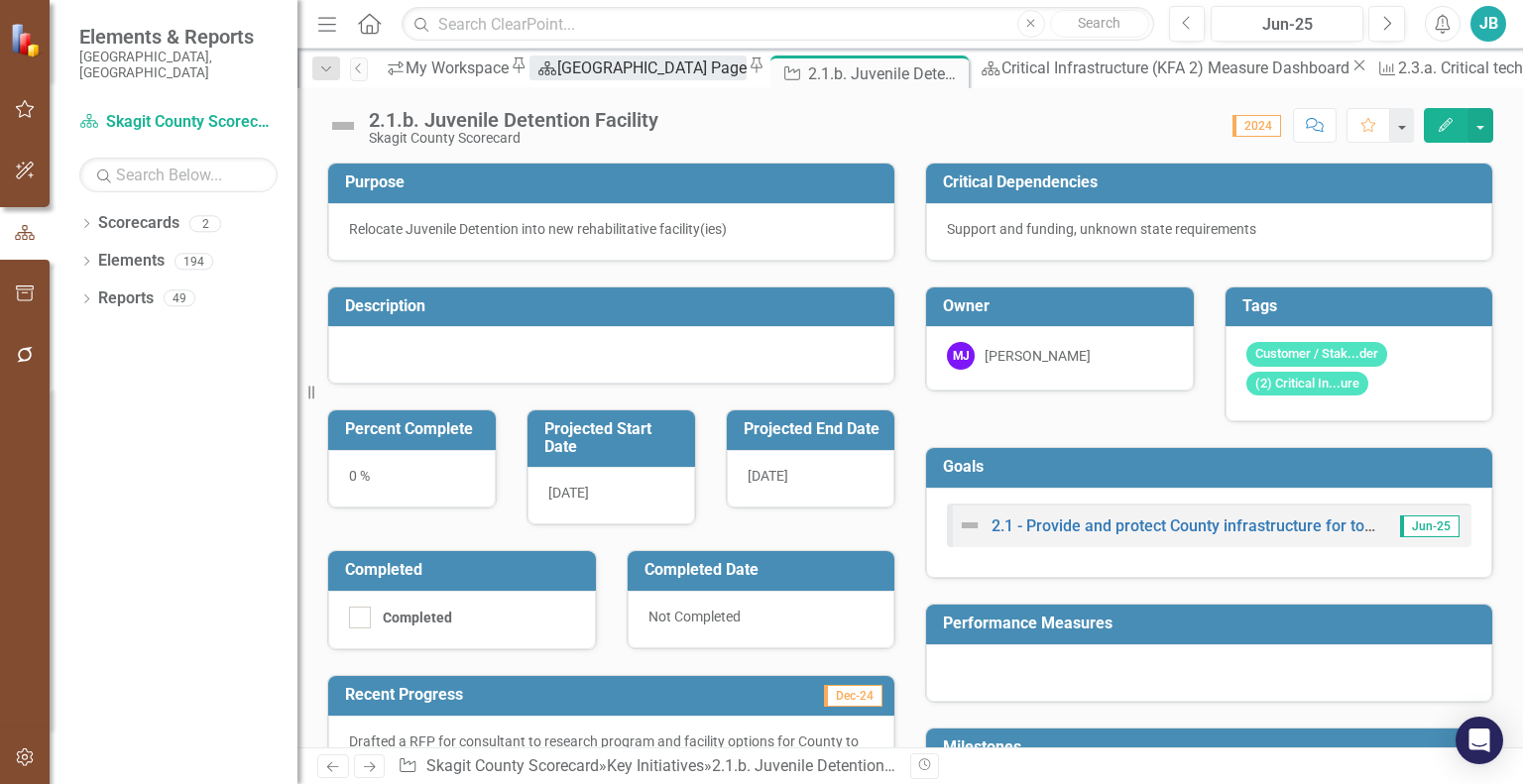 click on "[GEOGRAPHIC_DATA] Page" at bounding box center [651, 67] 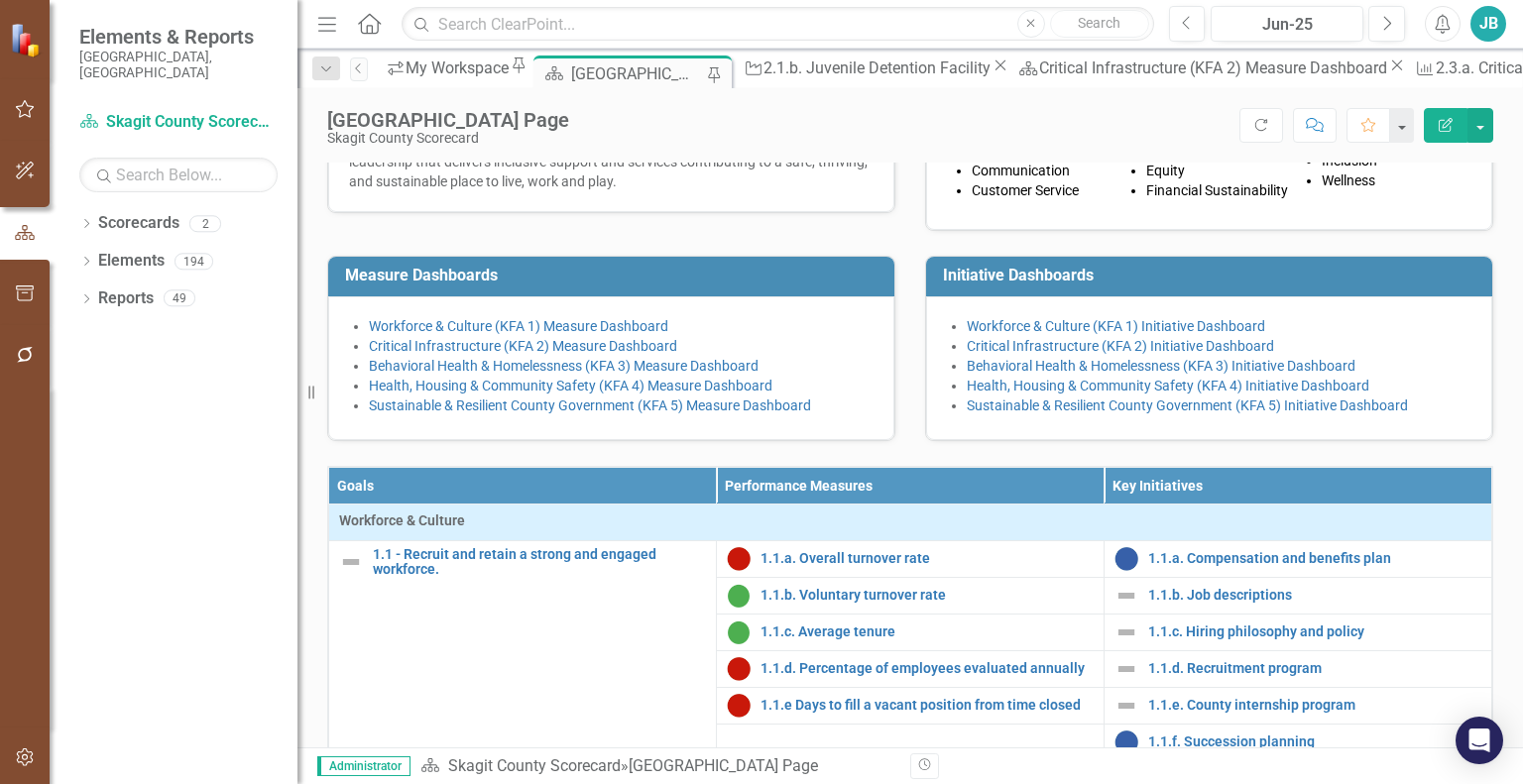 scroll, scrollTop: 345, scrollLeft: 0, axis: vertical 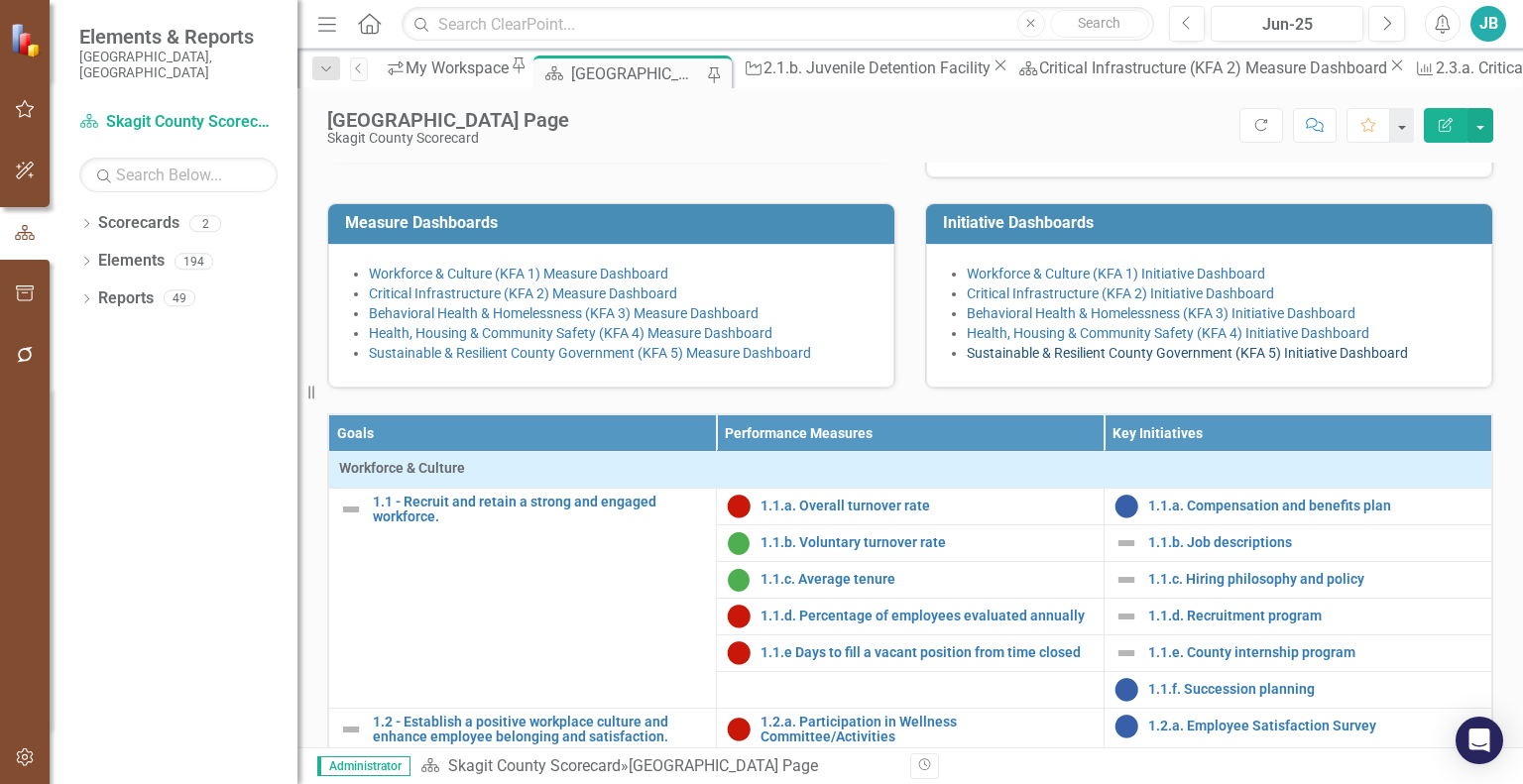 click on "Sustainable & Resilient County Government (KFA 5) Initiative Dashboard" at bounding box center [1187, 353] 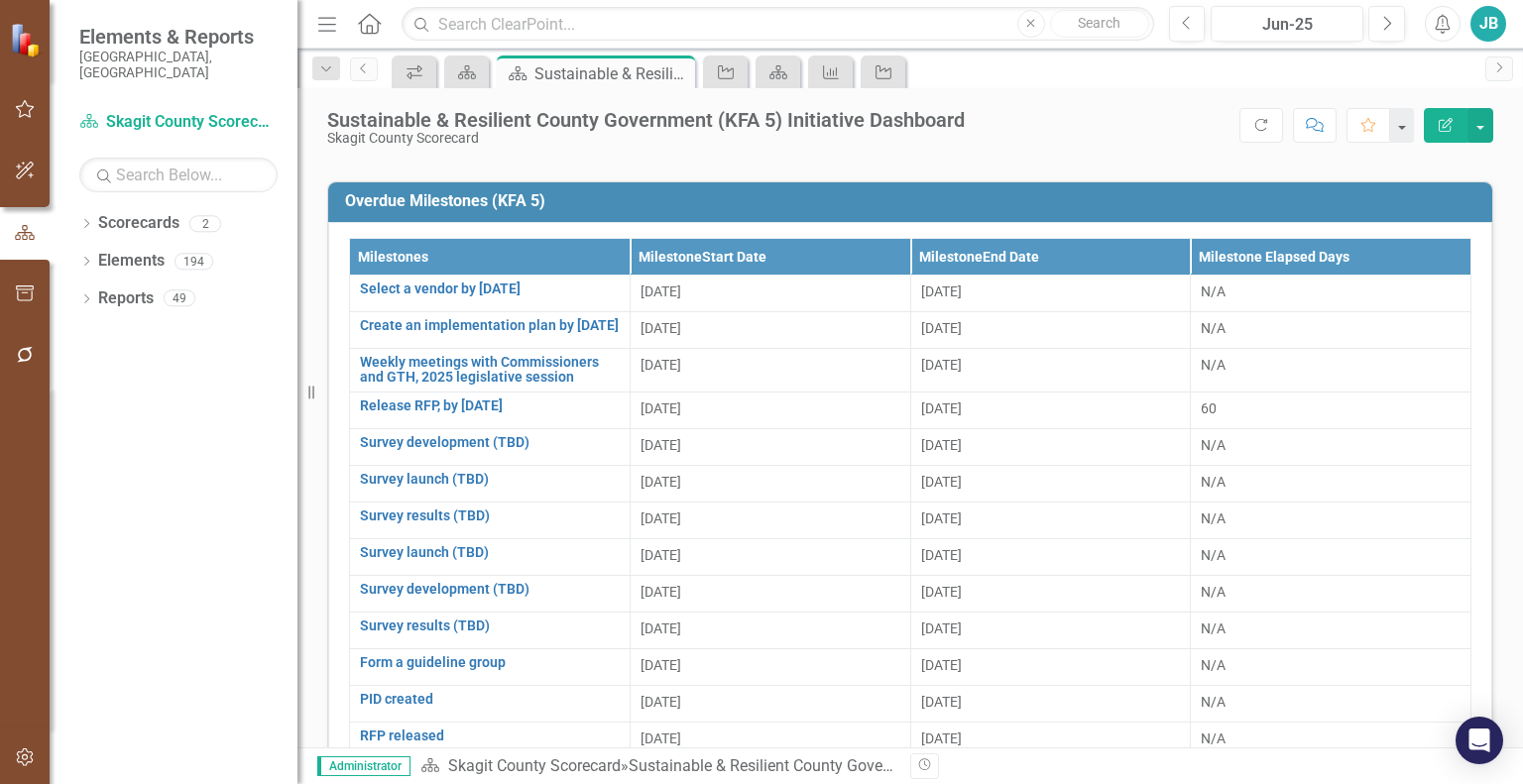 scroll, scrollTop: 407, scrollLeft: 0, axis: vertical 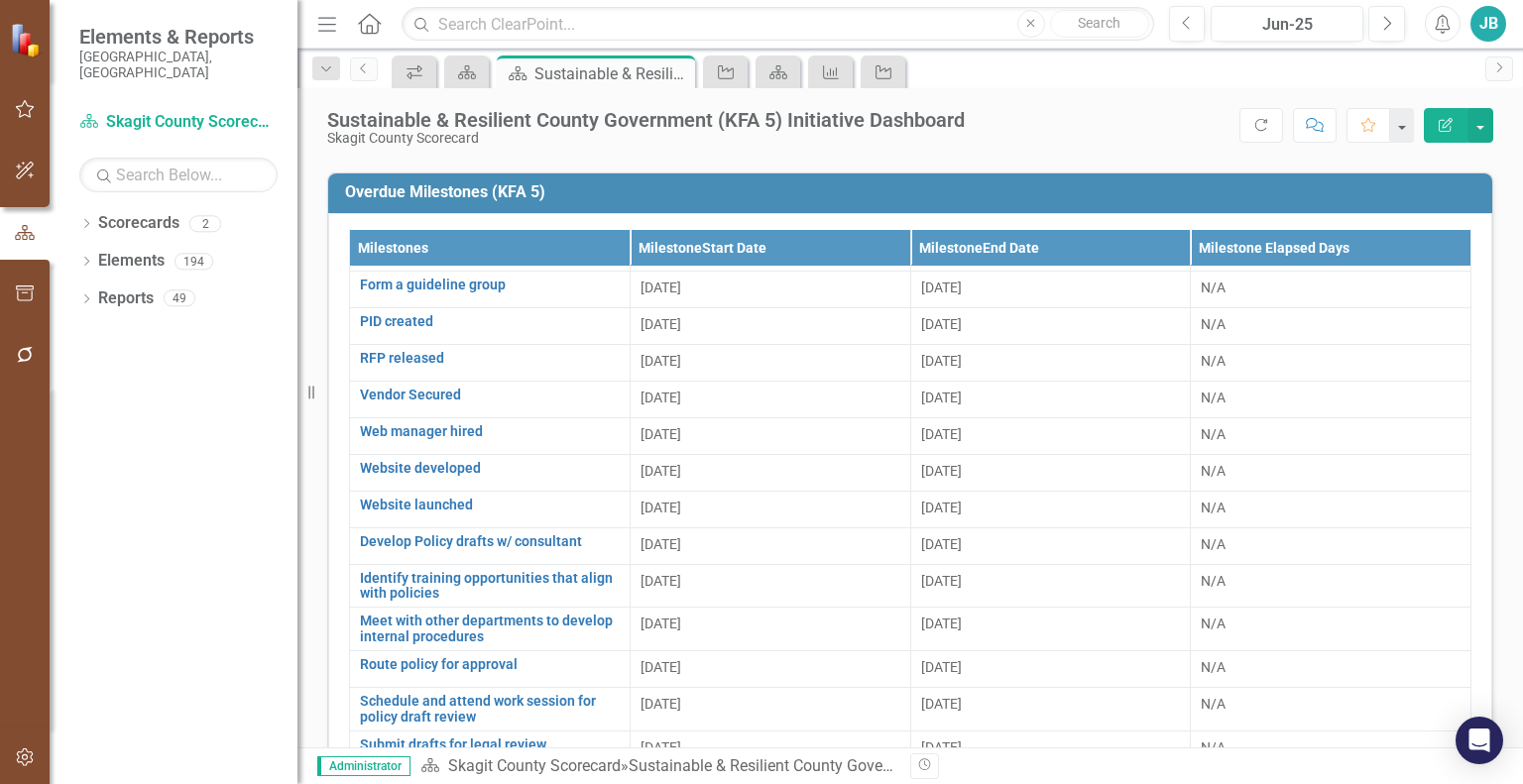 click on "icon.workspace Scorecard Scorecard Sustainable & Resilient County Government (KFA 5) Initiative Dashboard Pin Close Key Initiative Scorecard Performance Measure Key Initiative" at bounding box center [931, 71] 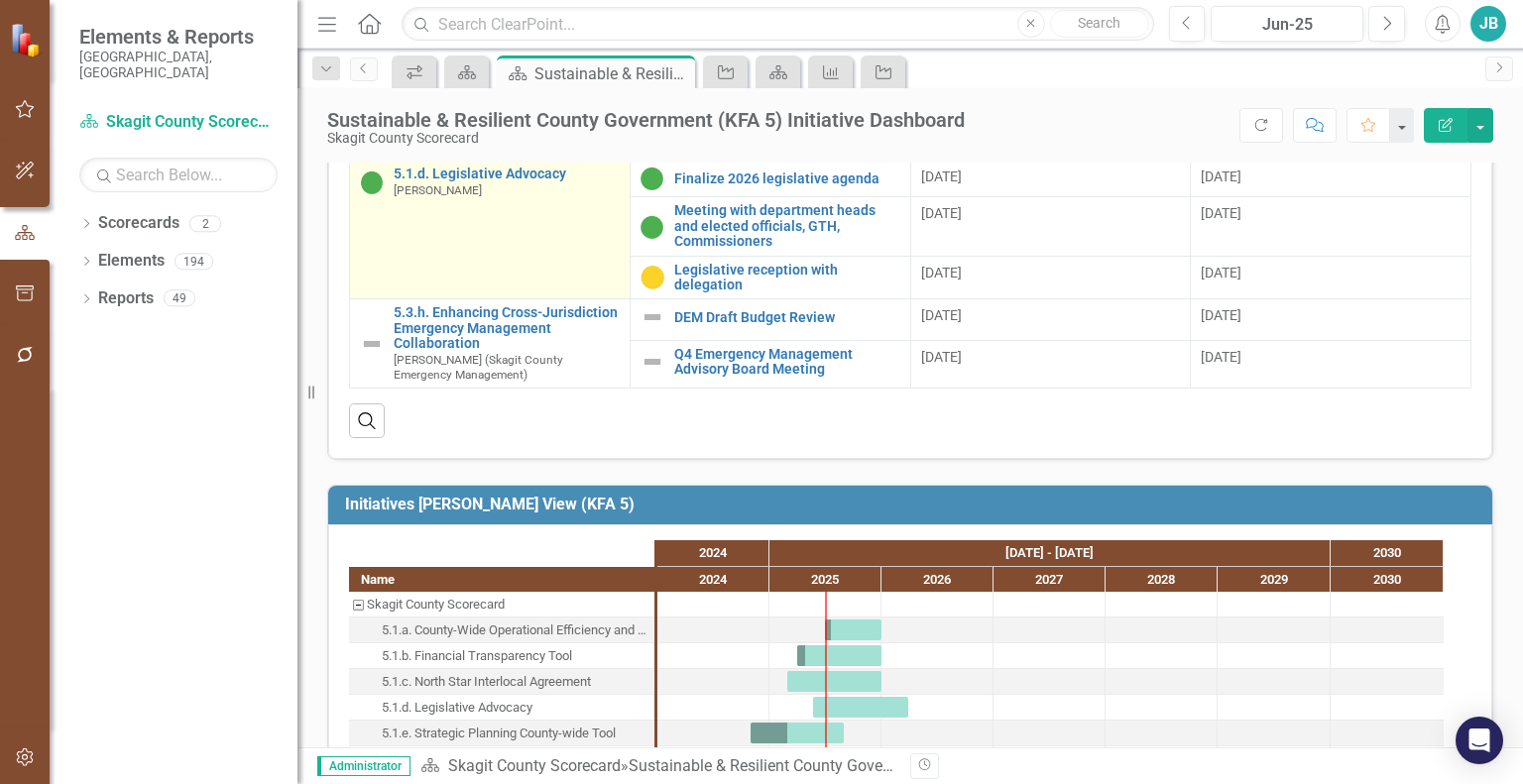 scroll, scrollTop: 1465, scrollLeft: 0, axis: vertical 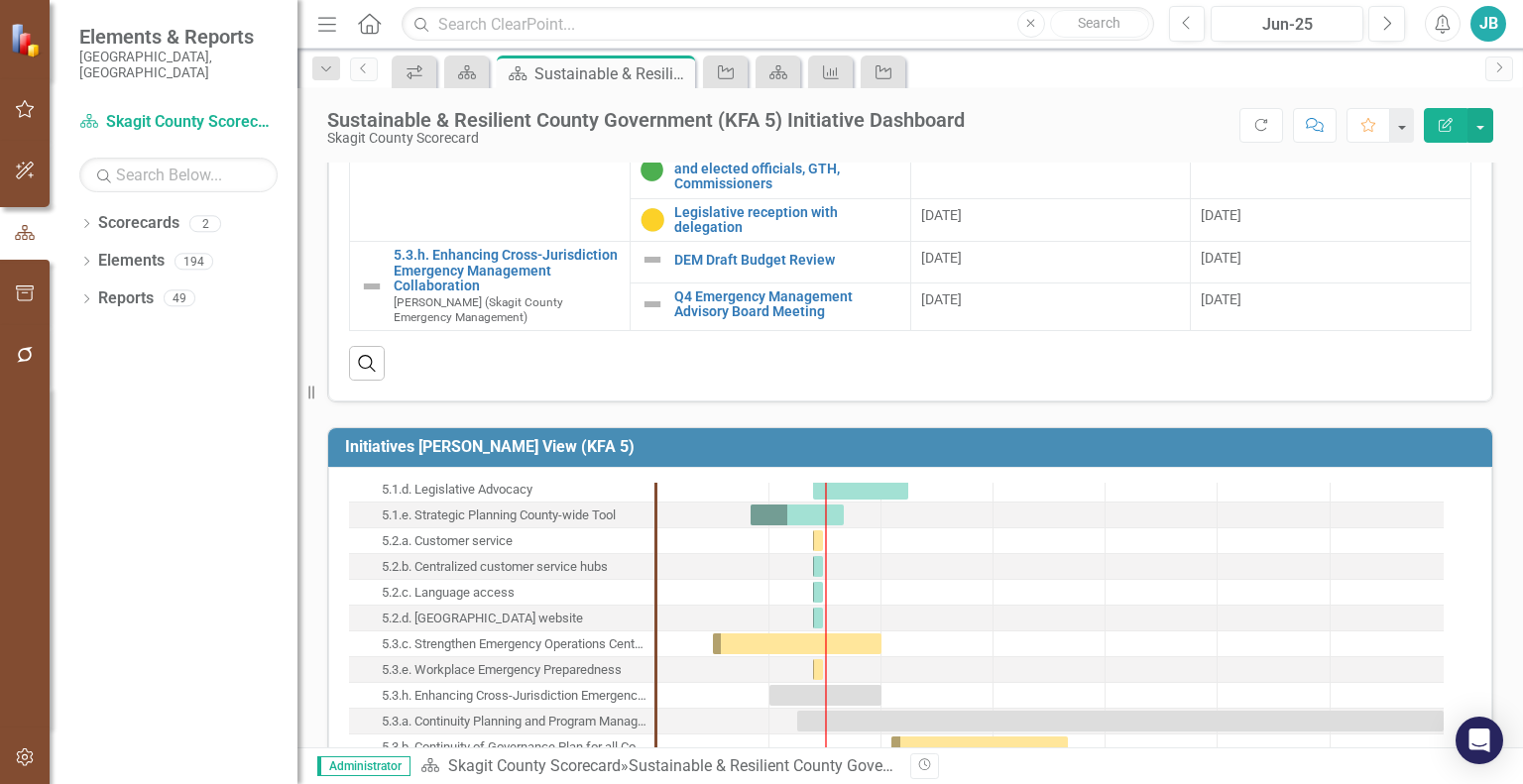 click on "5.3.a. Continuity Planning and Program Management" at bounding box center [515, 722] 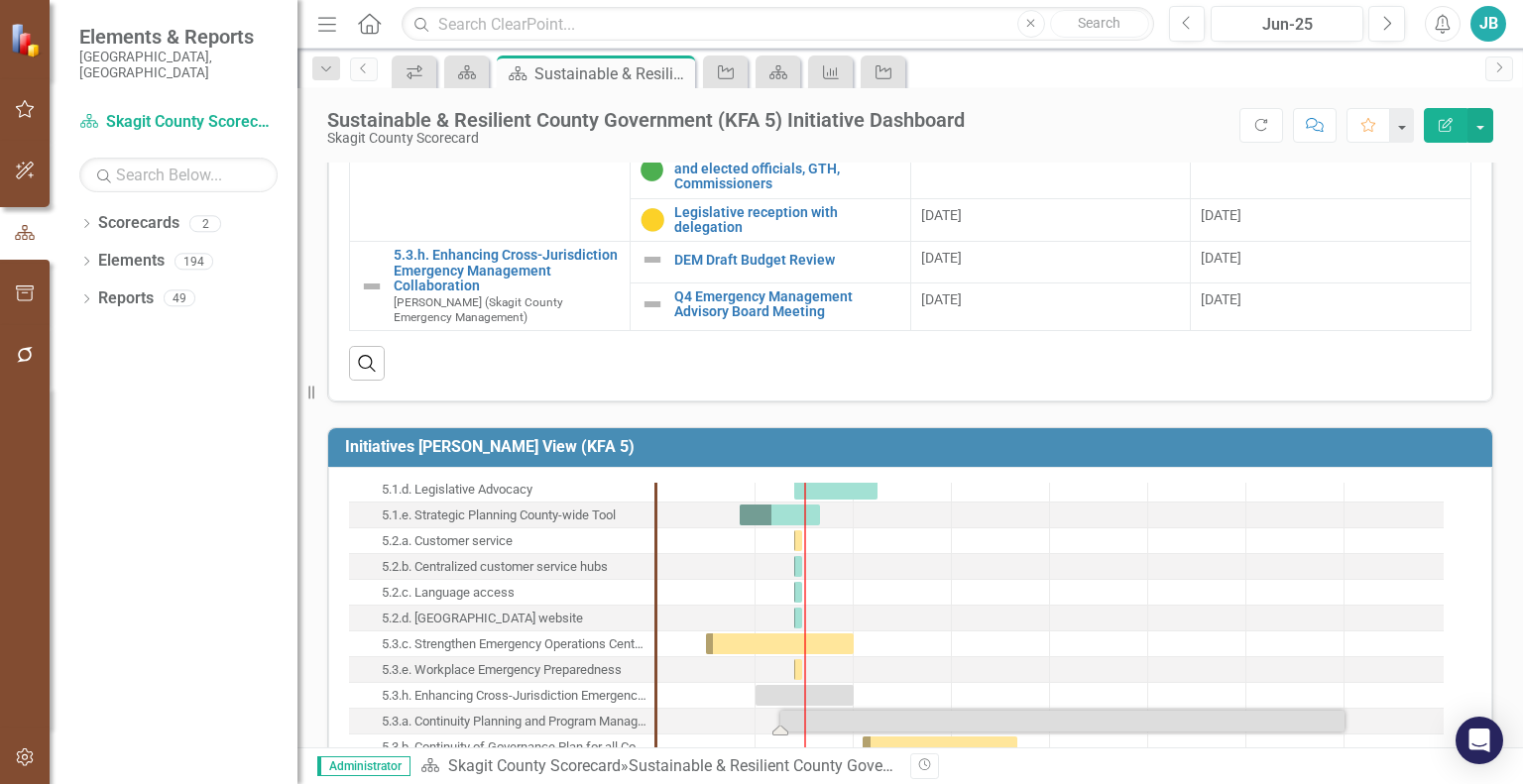 scroll, scrollTop: 159, scrollLeft: 0, axis: vertical 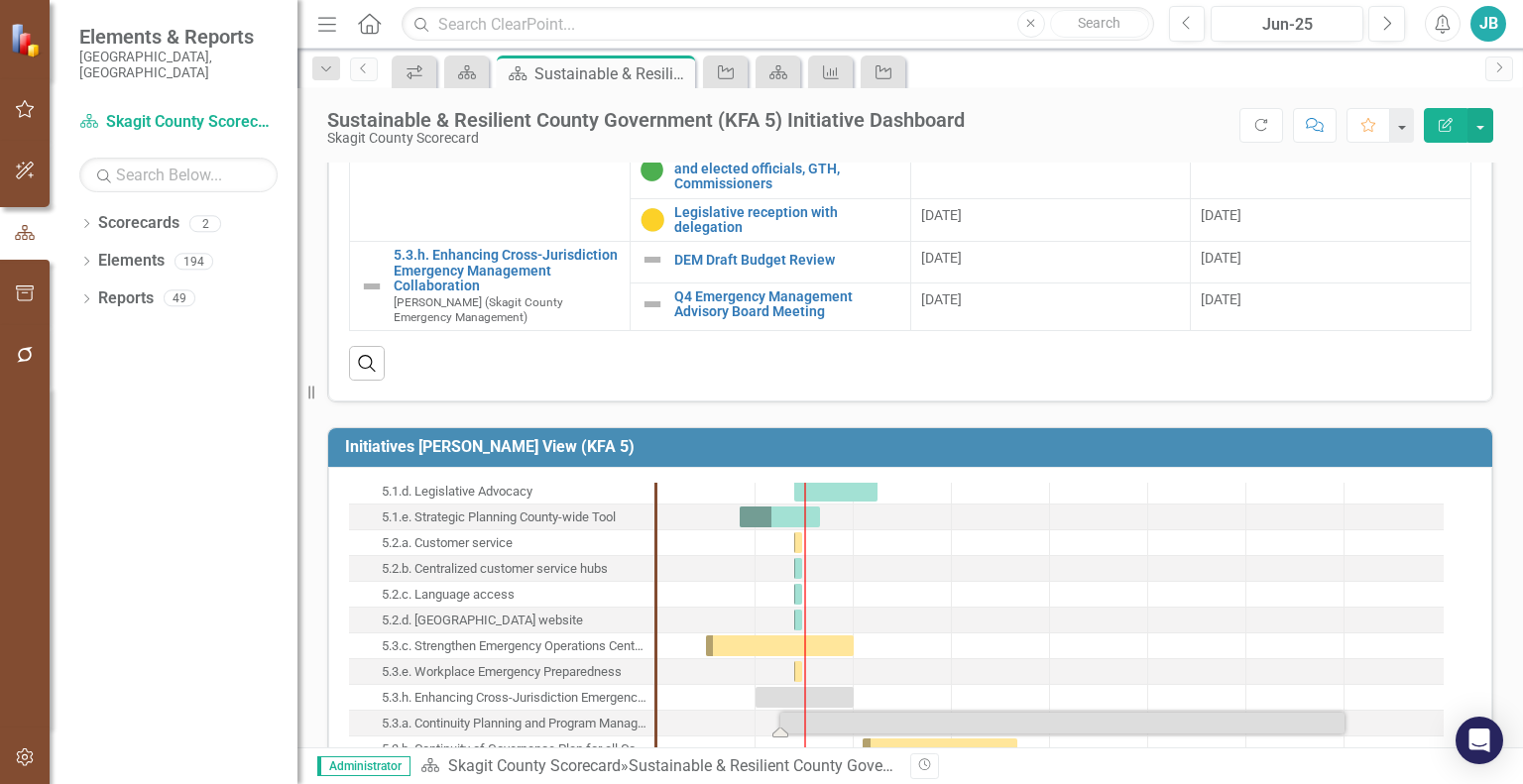 click on "5.3.a. Continuity Planning and Program Management" at bounding box center (515, 724) 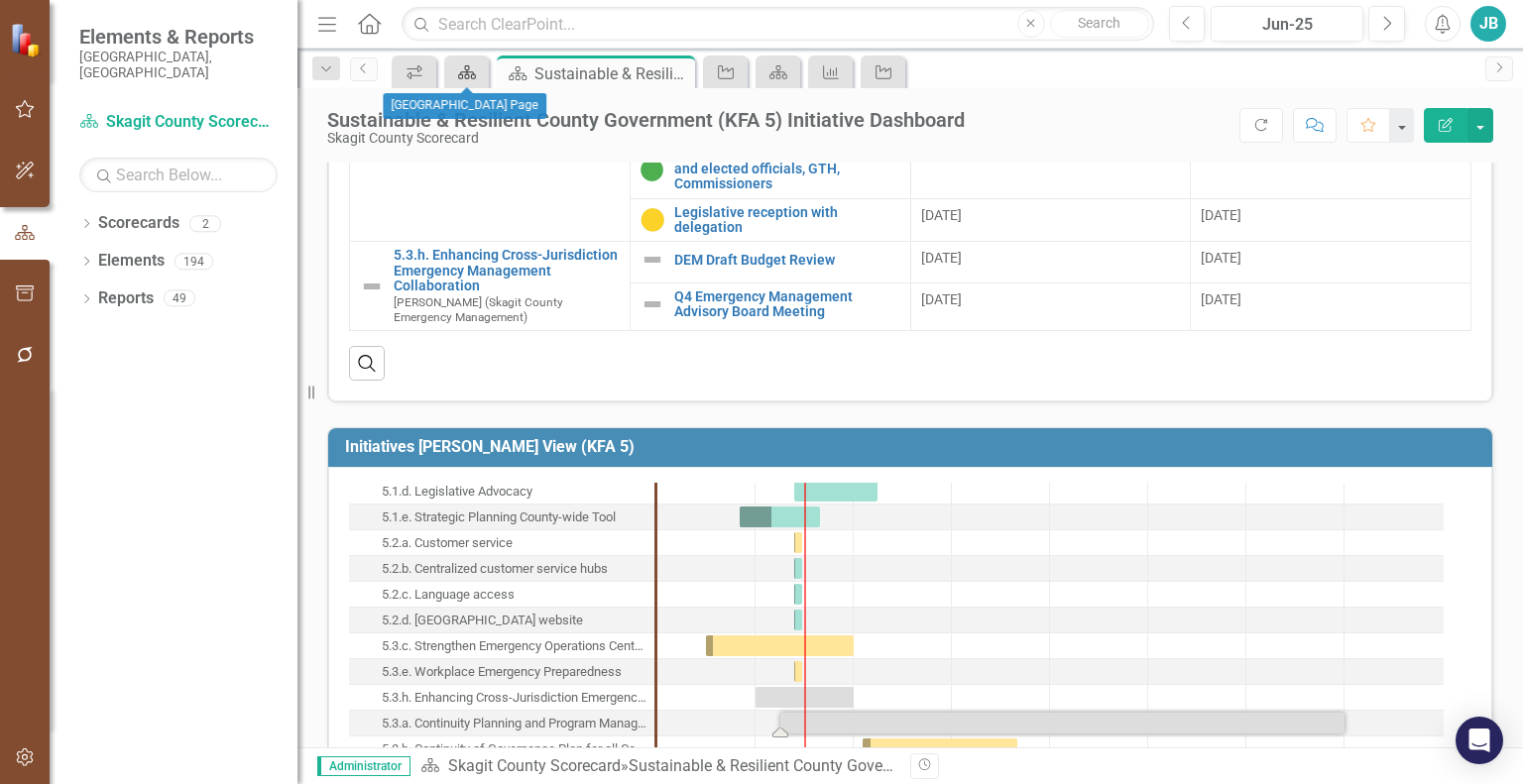 click on "Scorecard" at bounding box center [463, 71] 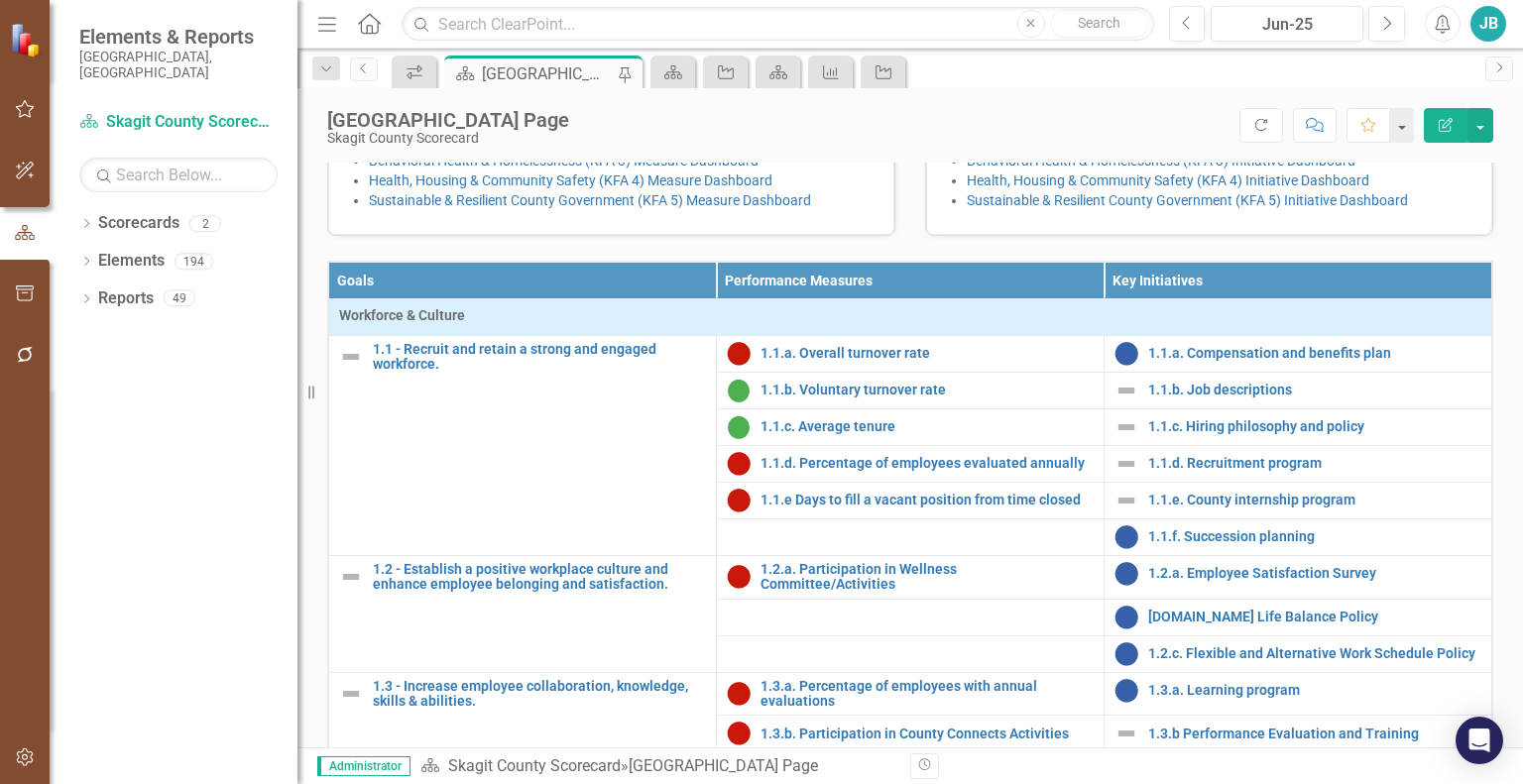 scroll, scrollTop: 499, scrollLeft: 0, axis: vertical 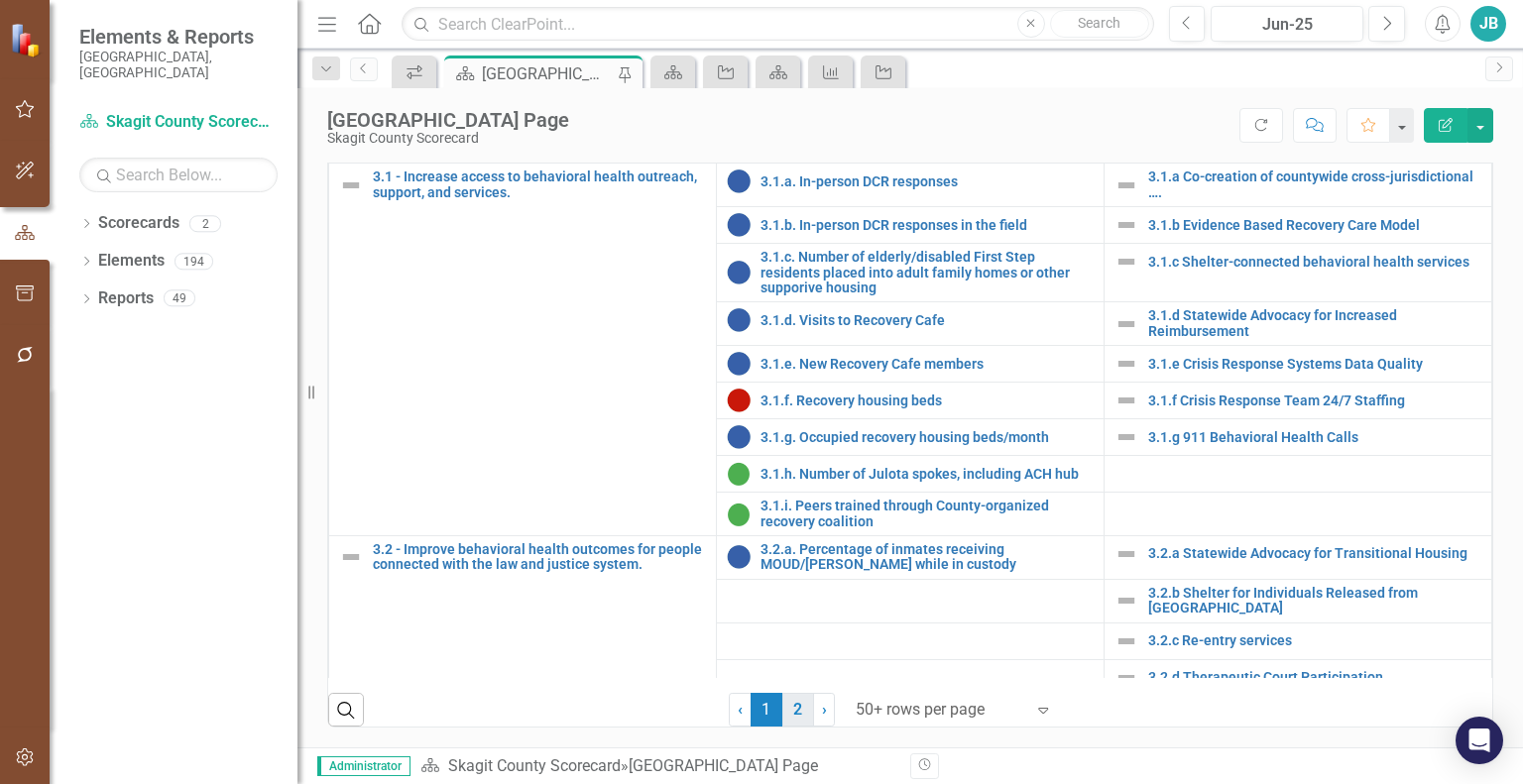 click on "2" at bounding box center [798, 710] 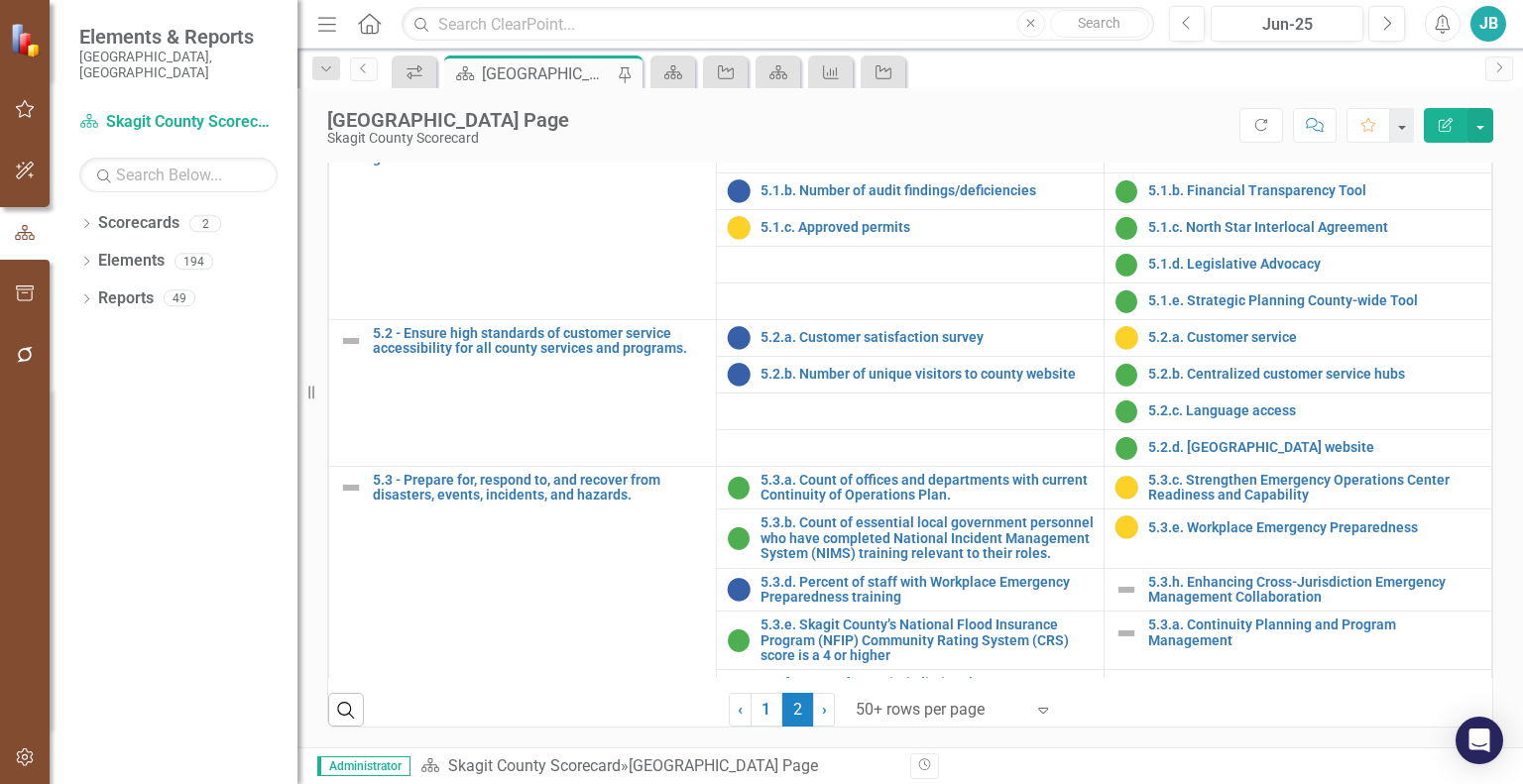 scroll, scrollTop: 0, scrollLeft: 0, axis: both 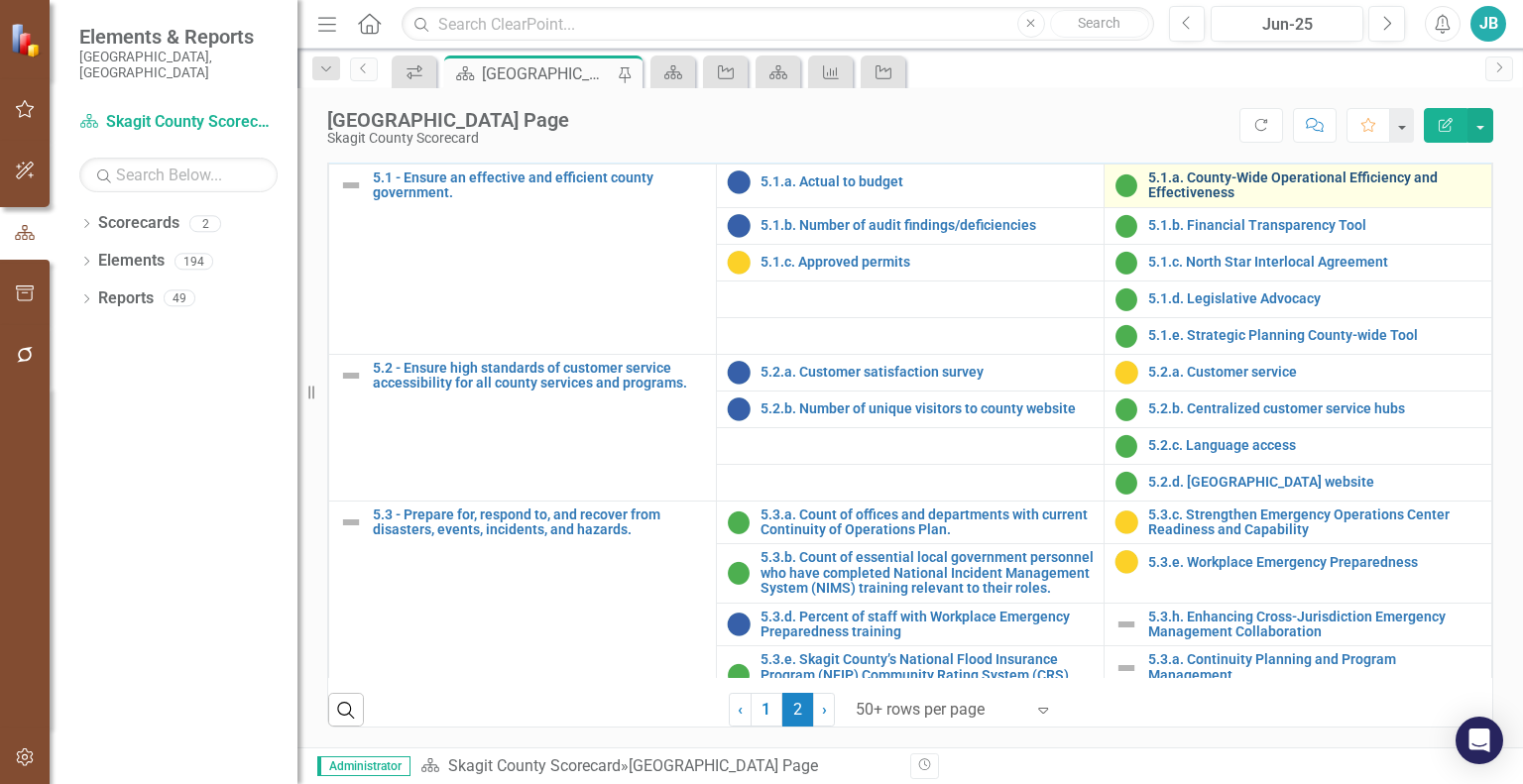 click on "5.1.a. County-Wide Operational Efficiency and Effectiveness" at bounding box center (1315, 185) 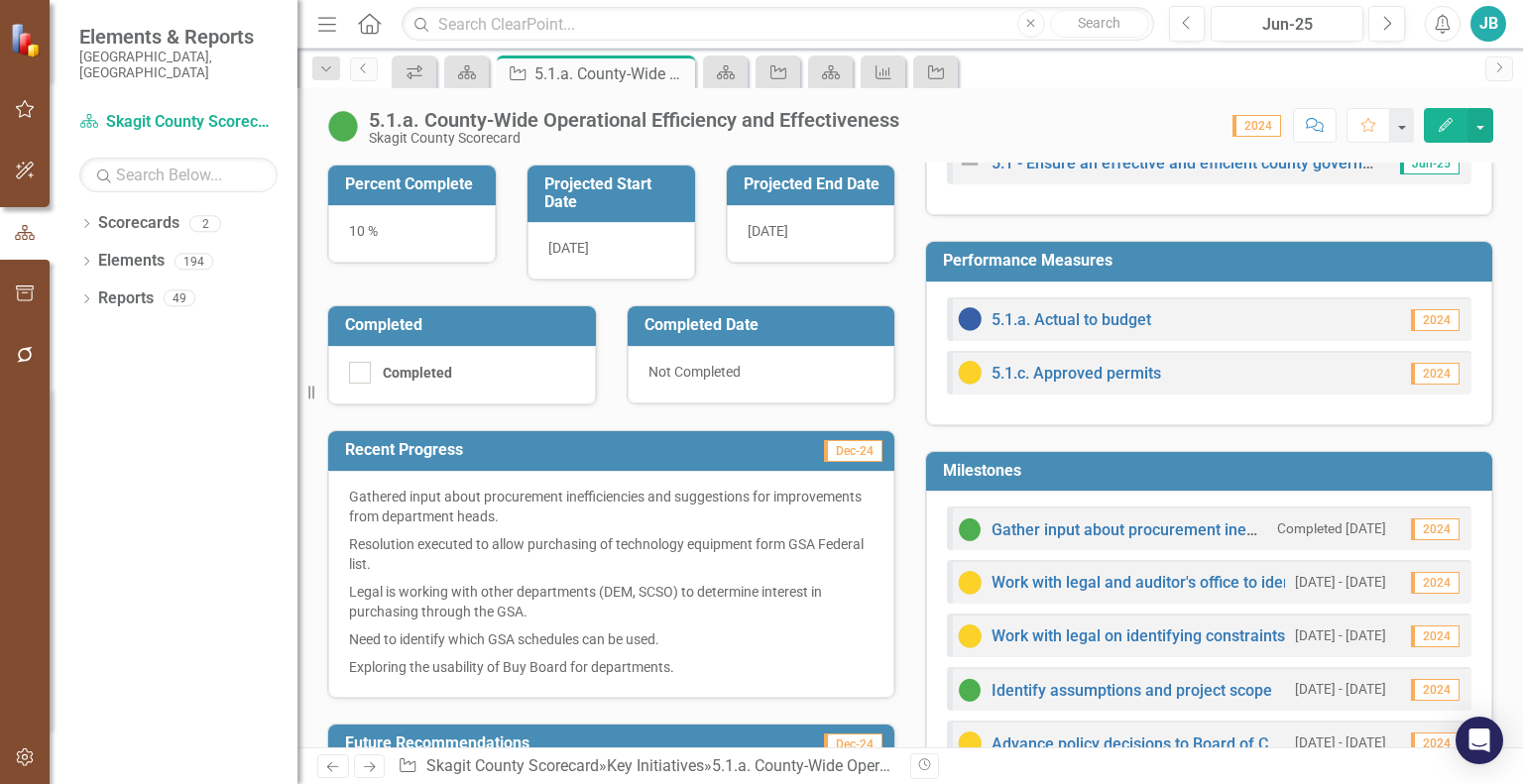 scroll, scrollTop: 361, scrollLeft: 0, axis: vertical 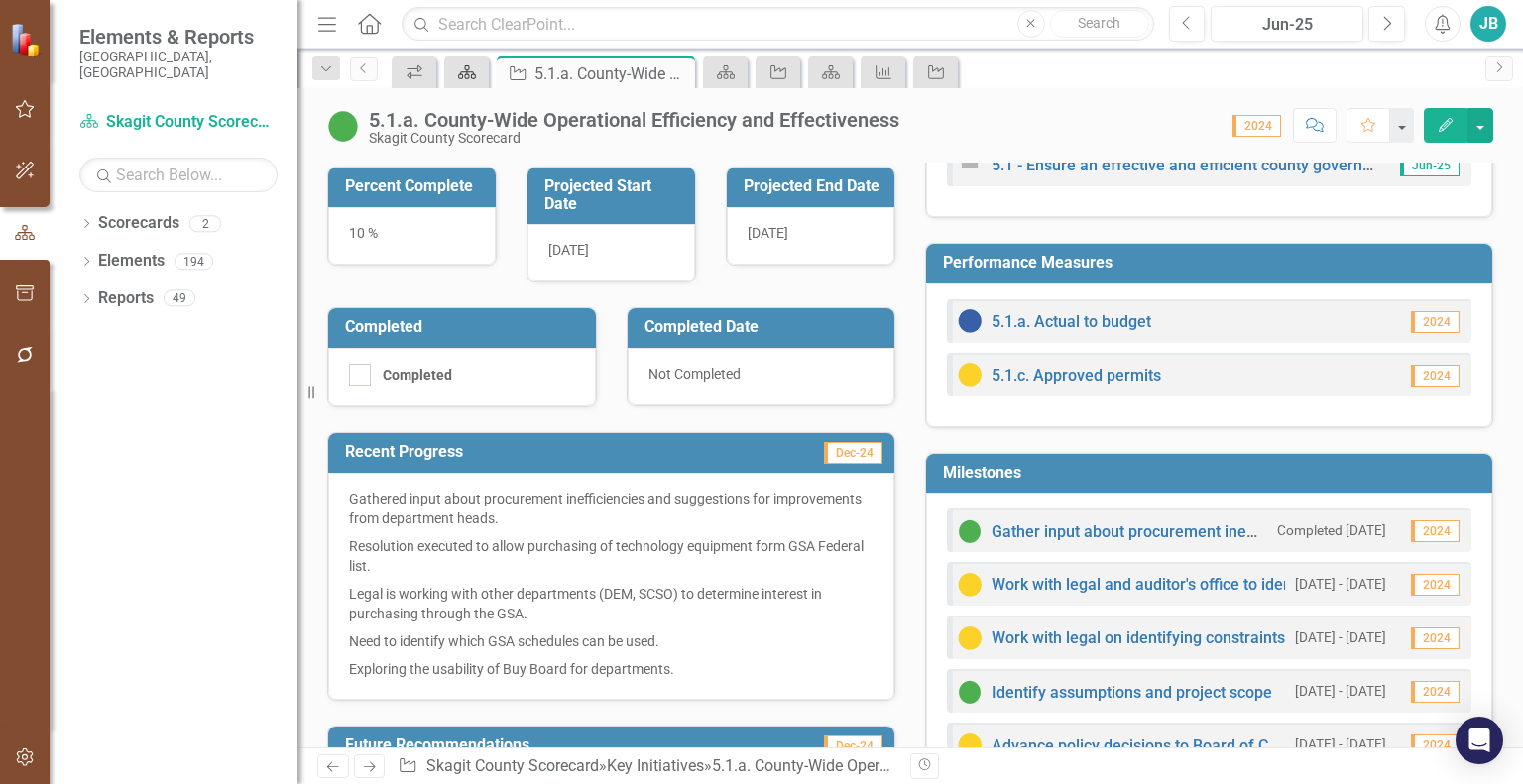 click on "Scorecard" 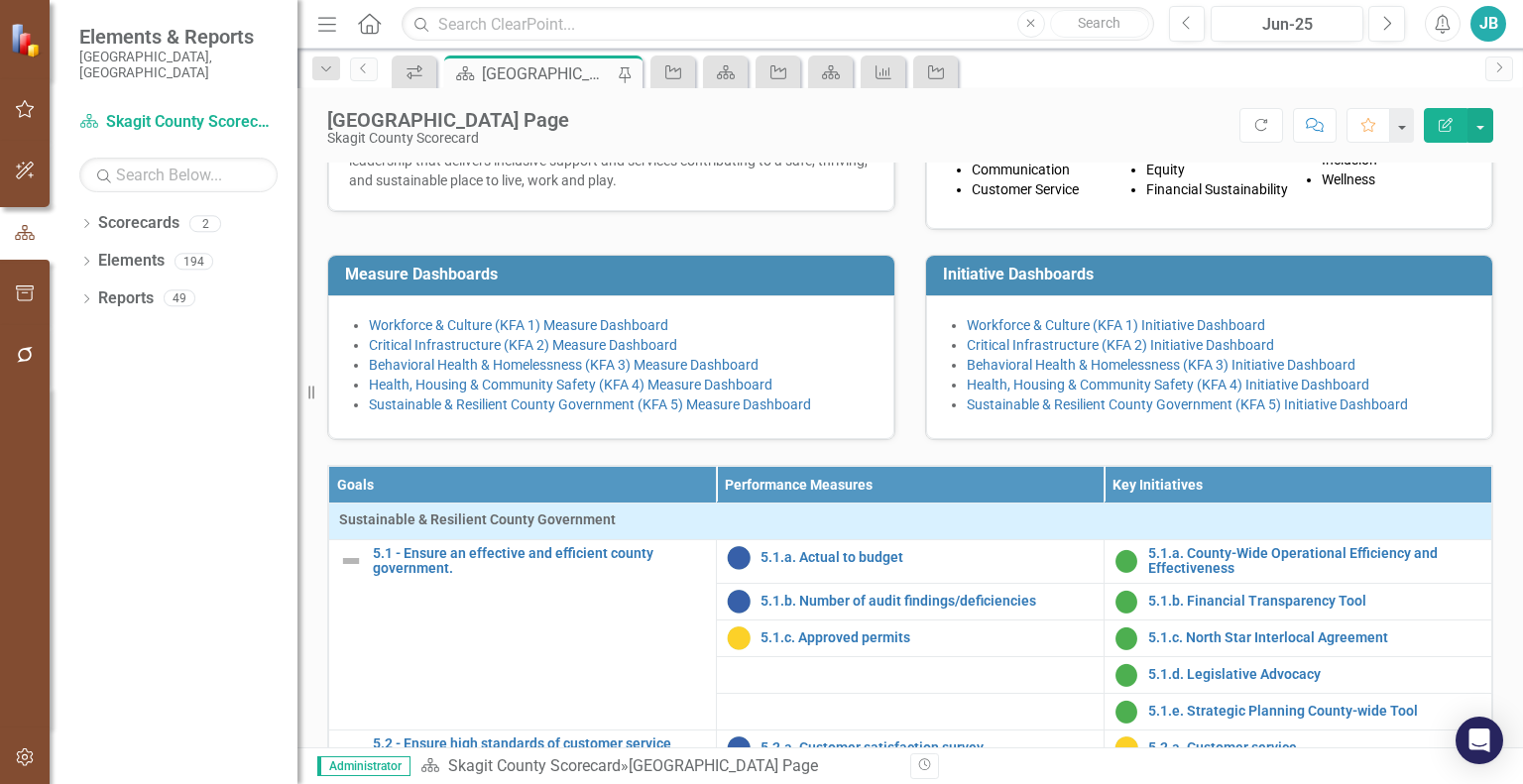 scroll, scrollTop: 410, scrollLeft: 0, axis: vertical 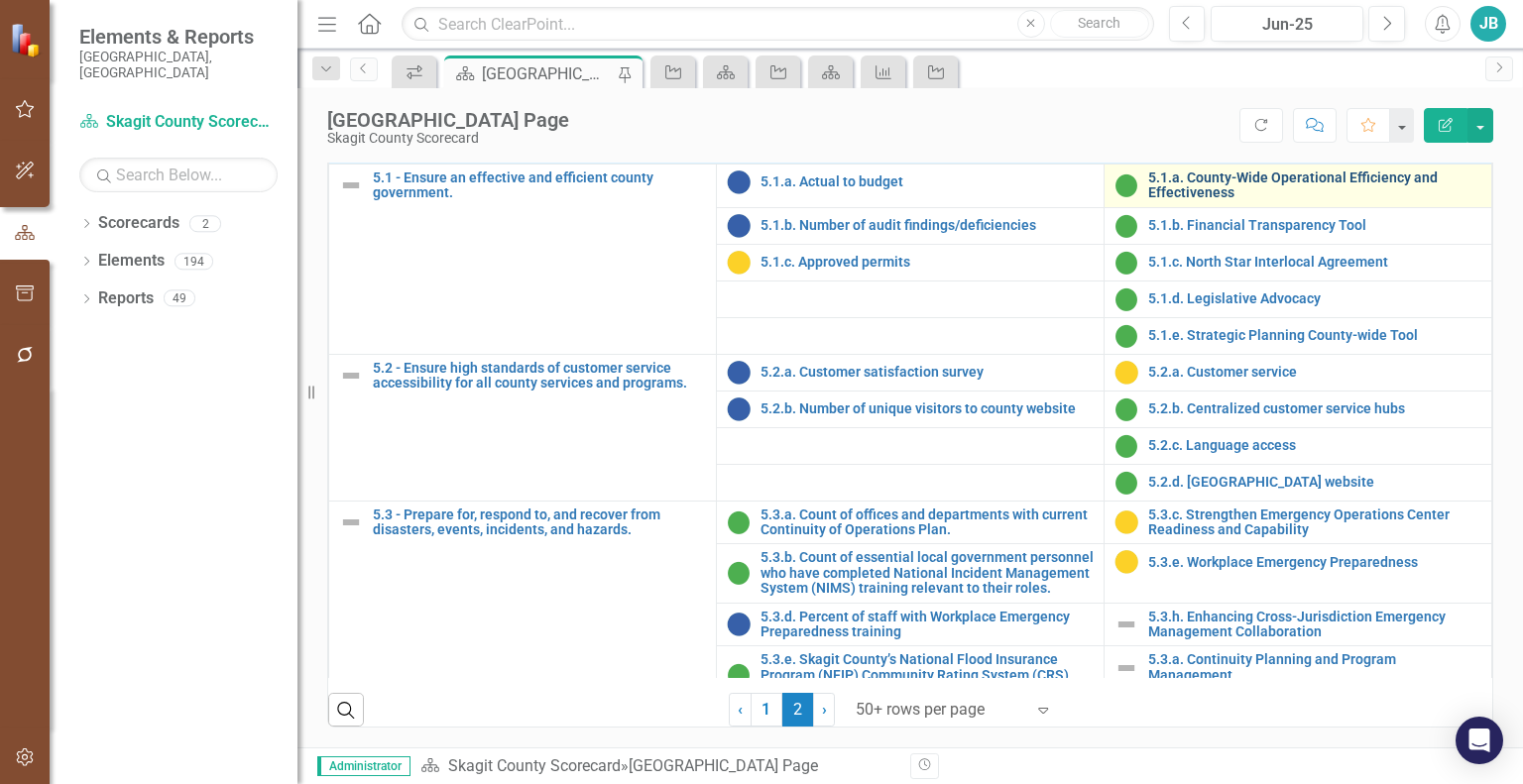 click on "5.1.a. County-Wide Operational Efficiency and Effectiveness" at bounding box center [1315, 185] 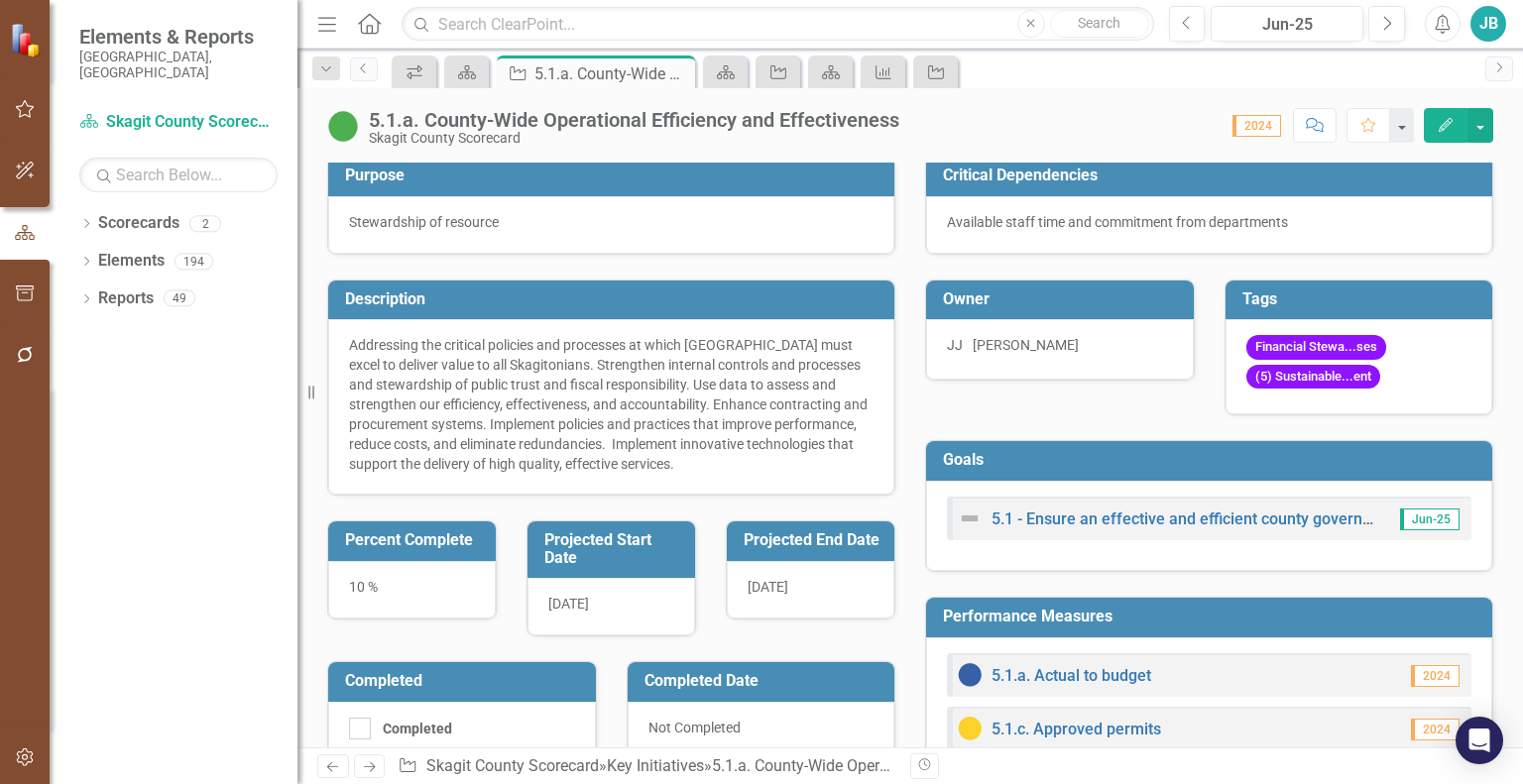 scroll, scrollTop: 0, scrollLeft: 0, axis: both 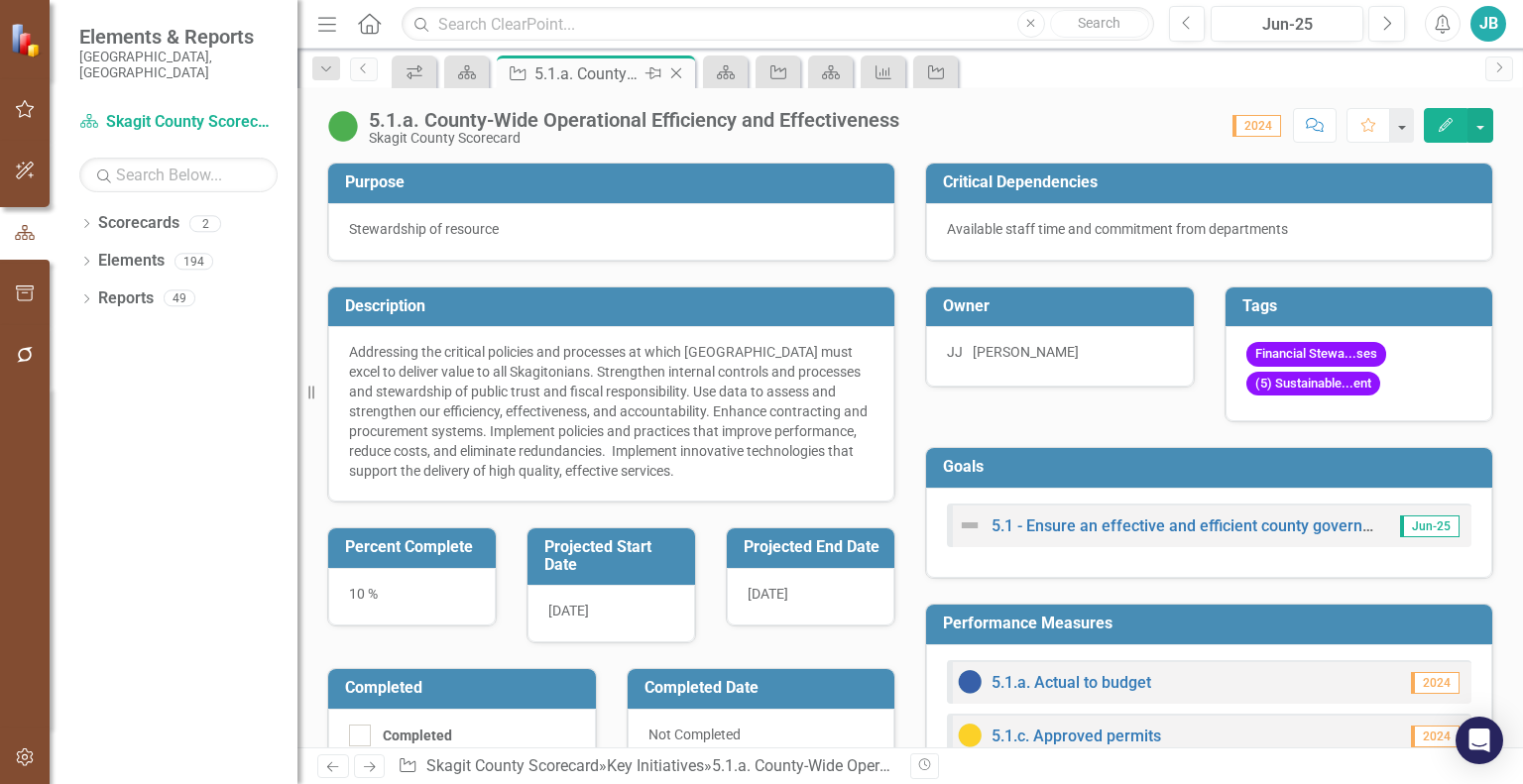 click on "Close" 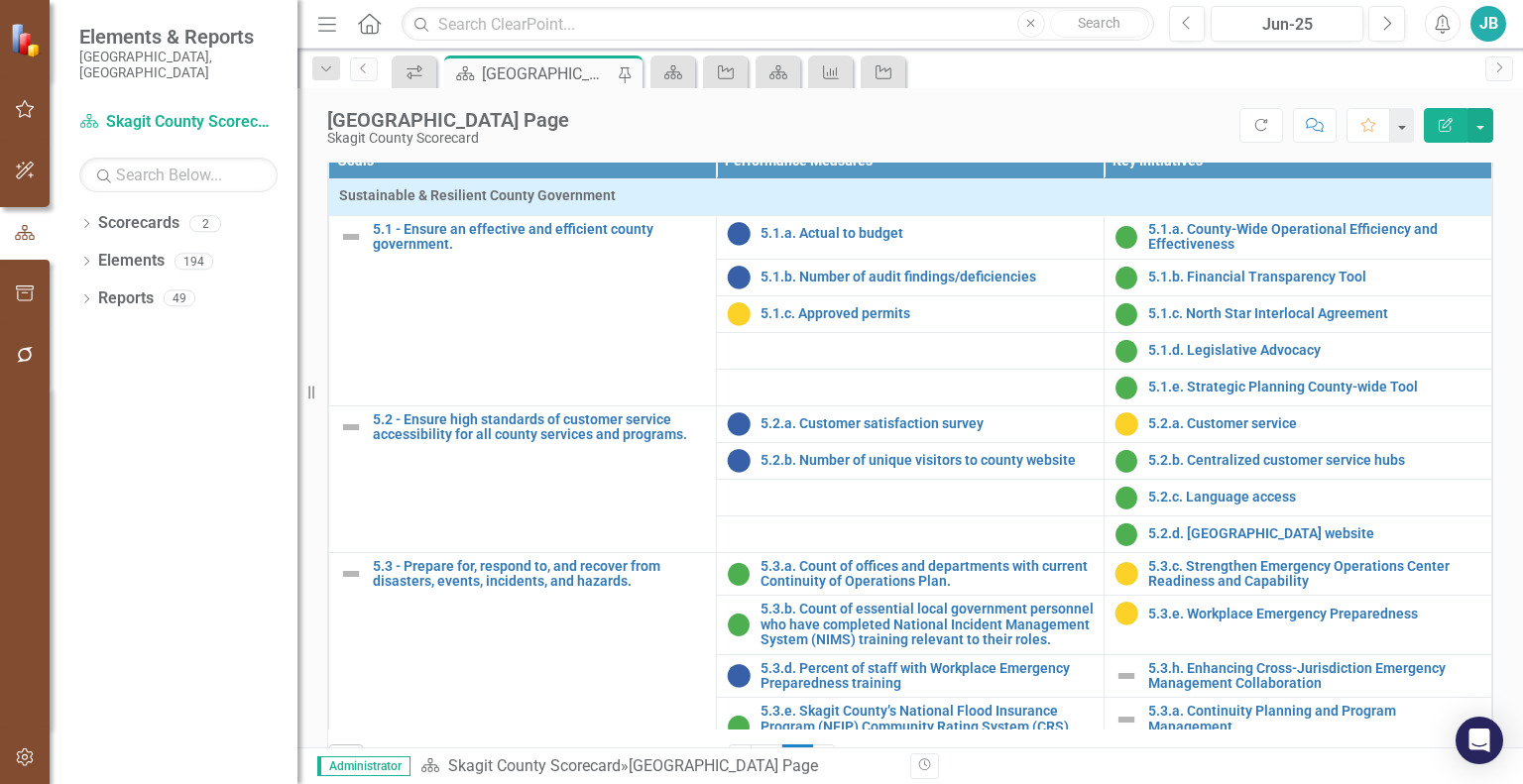 scroll, scrollTop: 620, scrollLeft: 0, axis: vertical 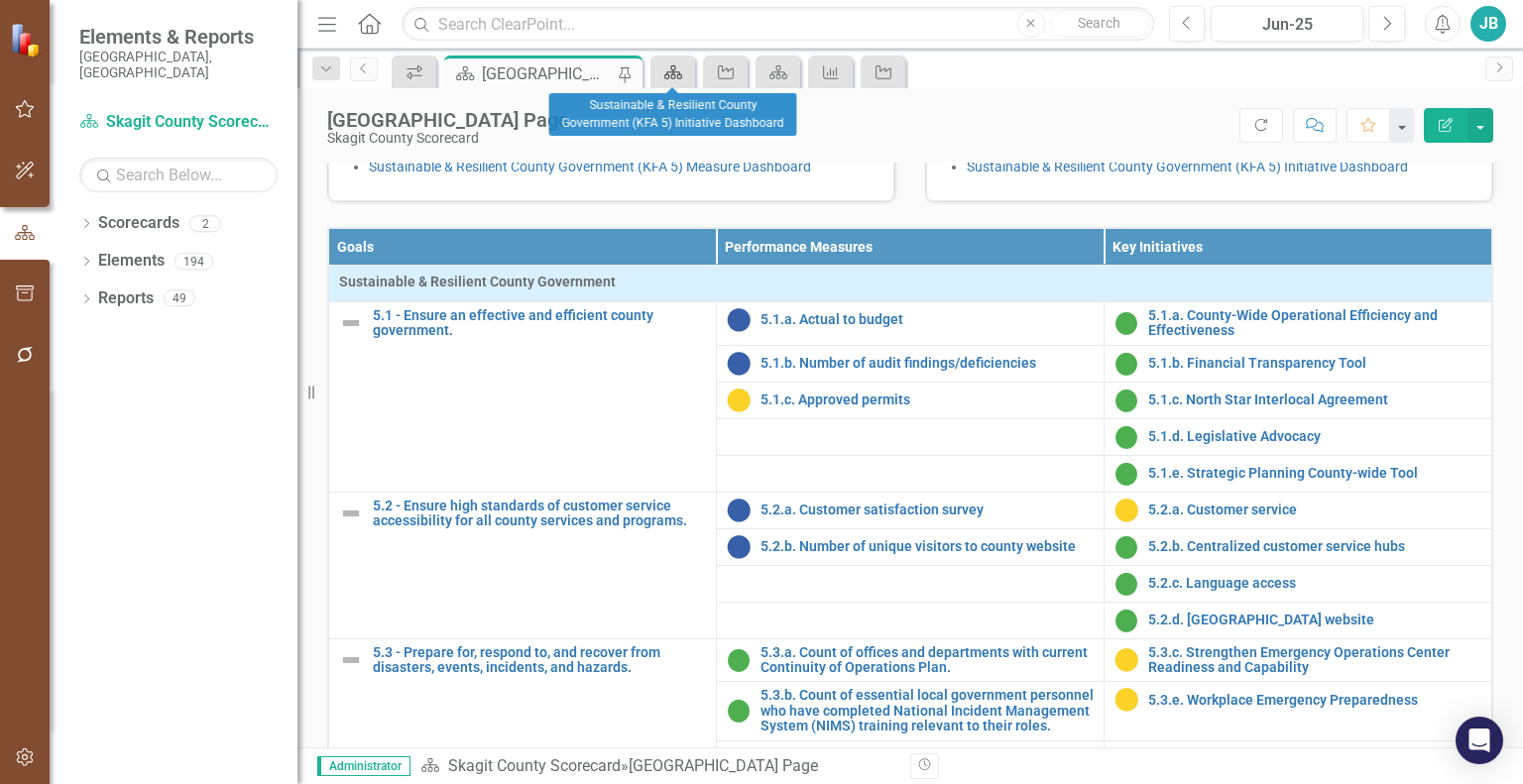 click on "Scorecard" at bounding box center (669, 71) 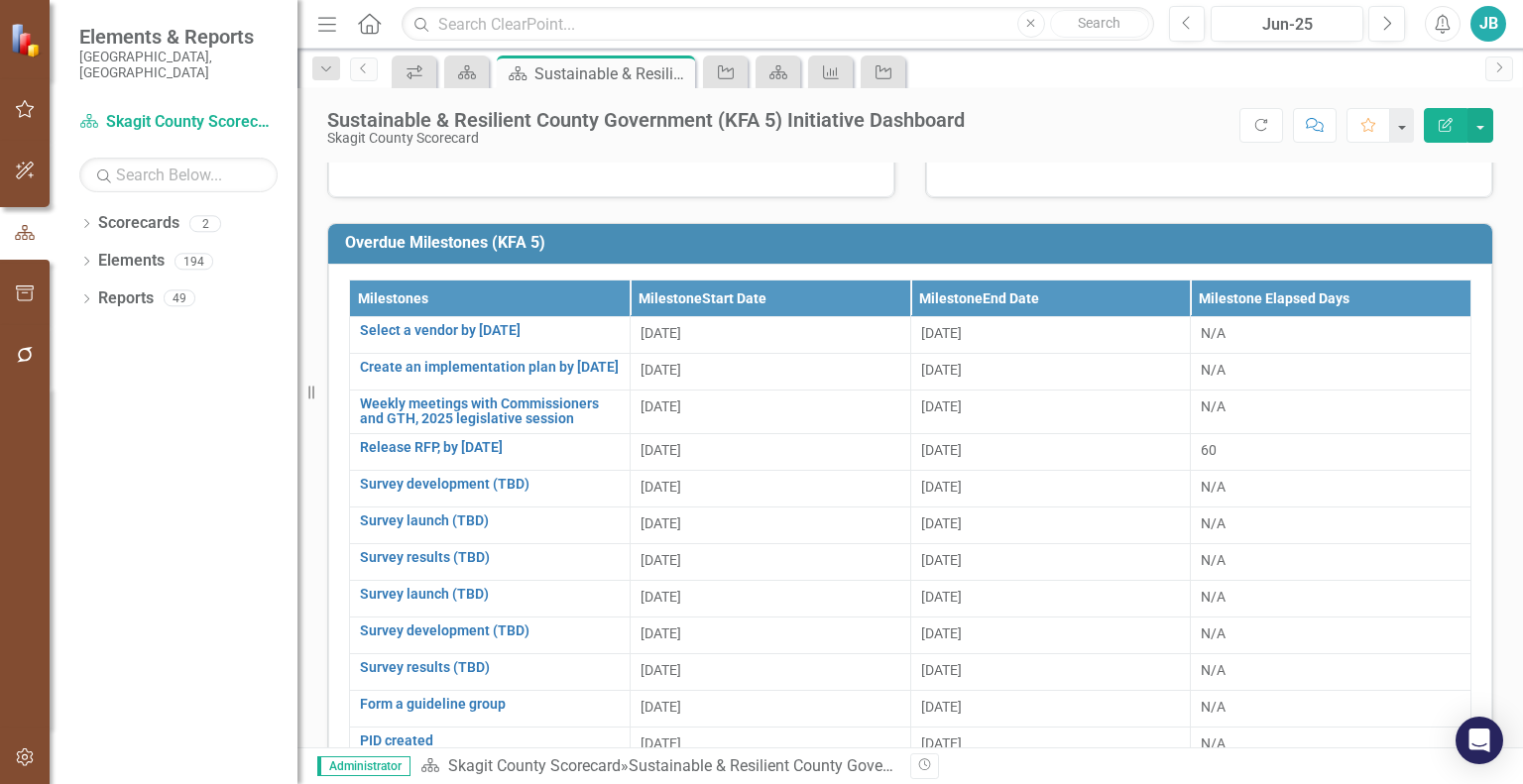 scroll, scrollTop: 352, scrollLeft: 0, axis: vertical 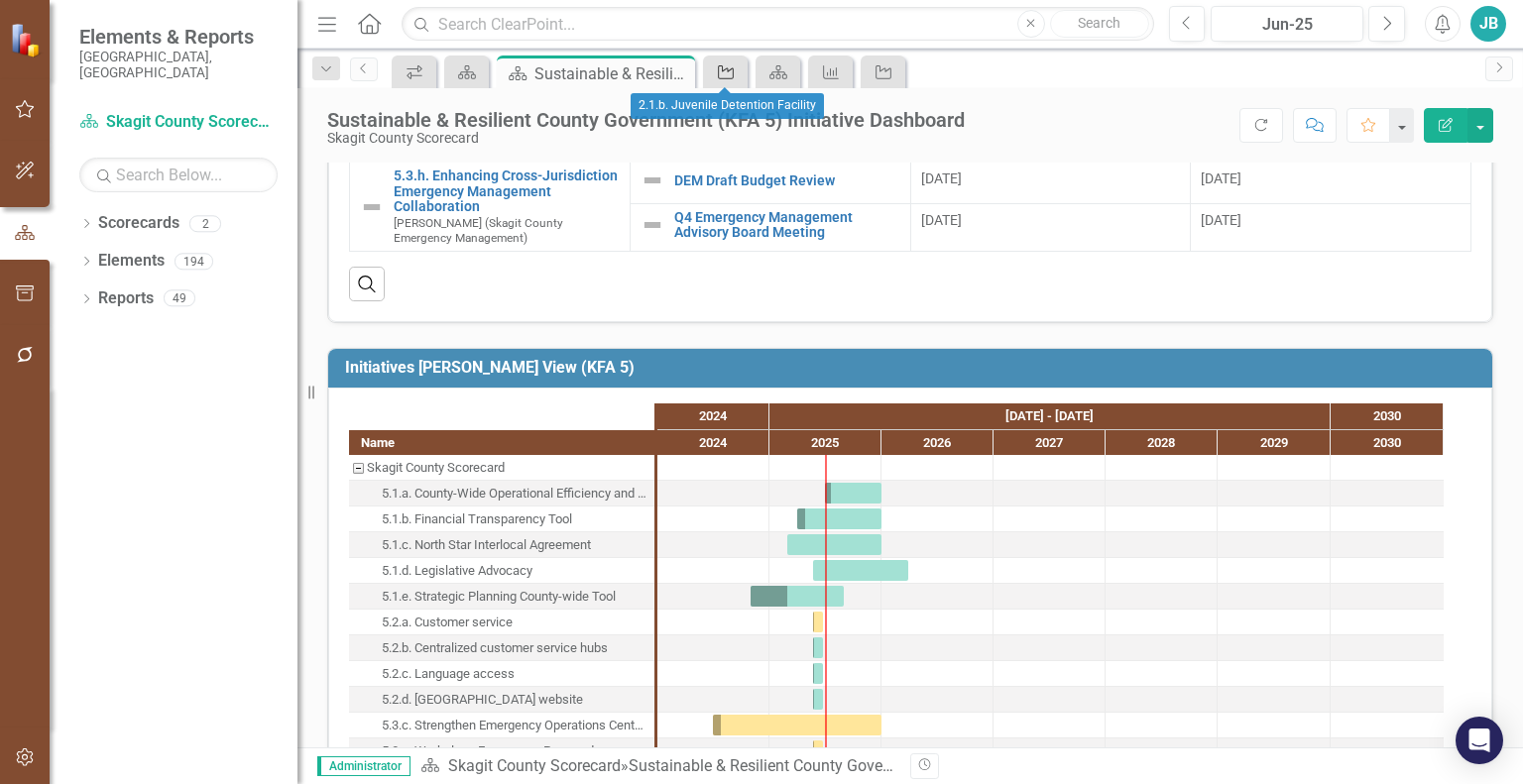 click on "Key Initiative" at bounding box center (725, 71) 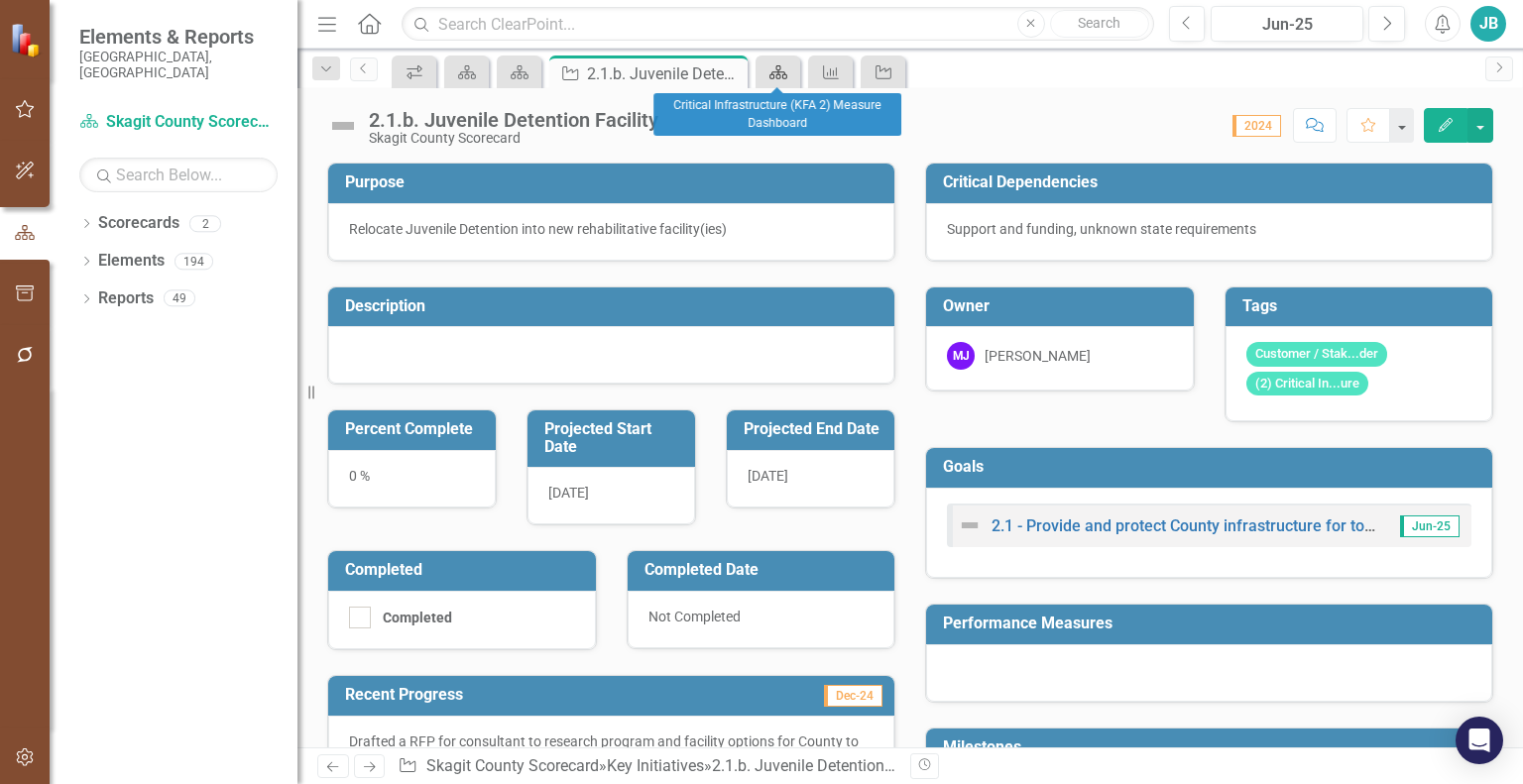click 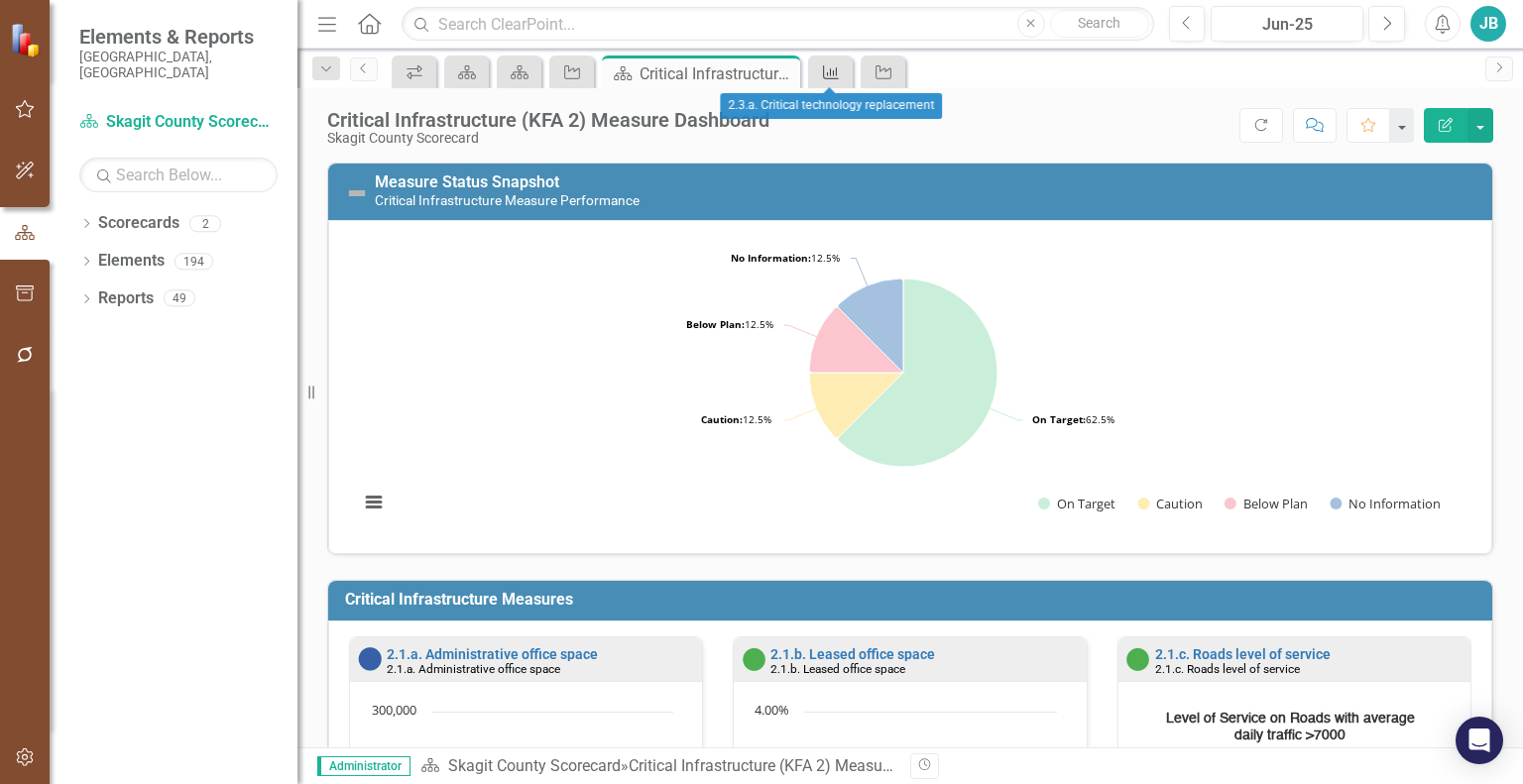 click on "Performance Measure" 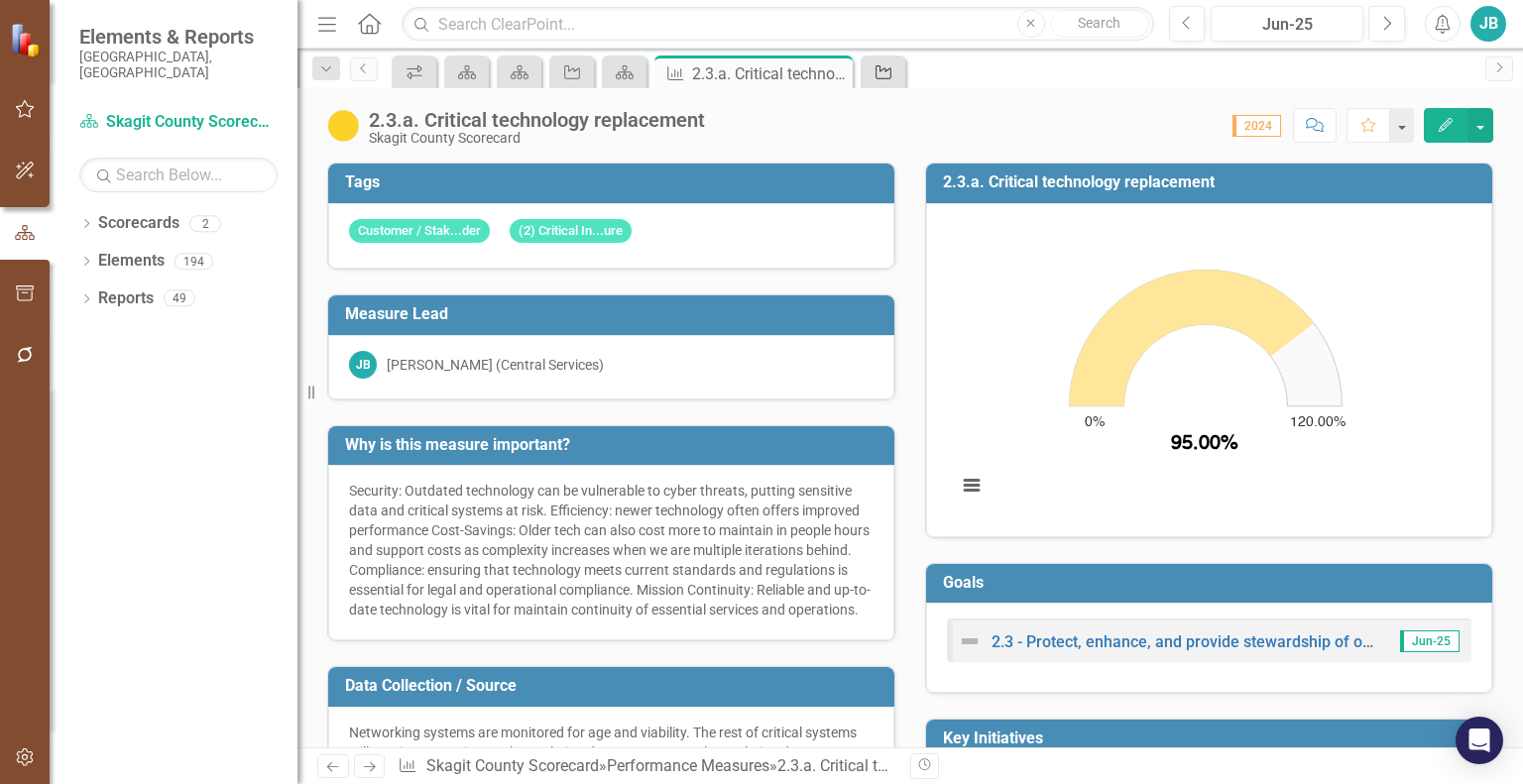 click on "Key Initiative" at bounding box center [879, 71] 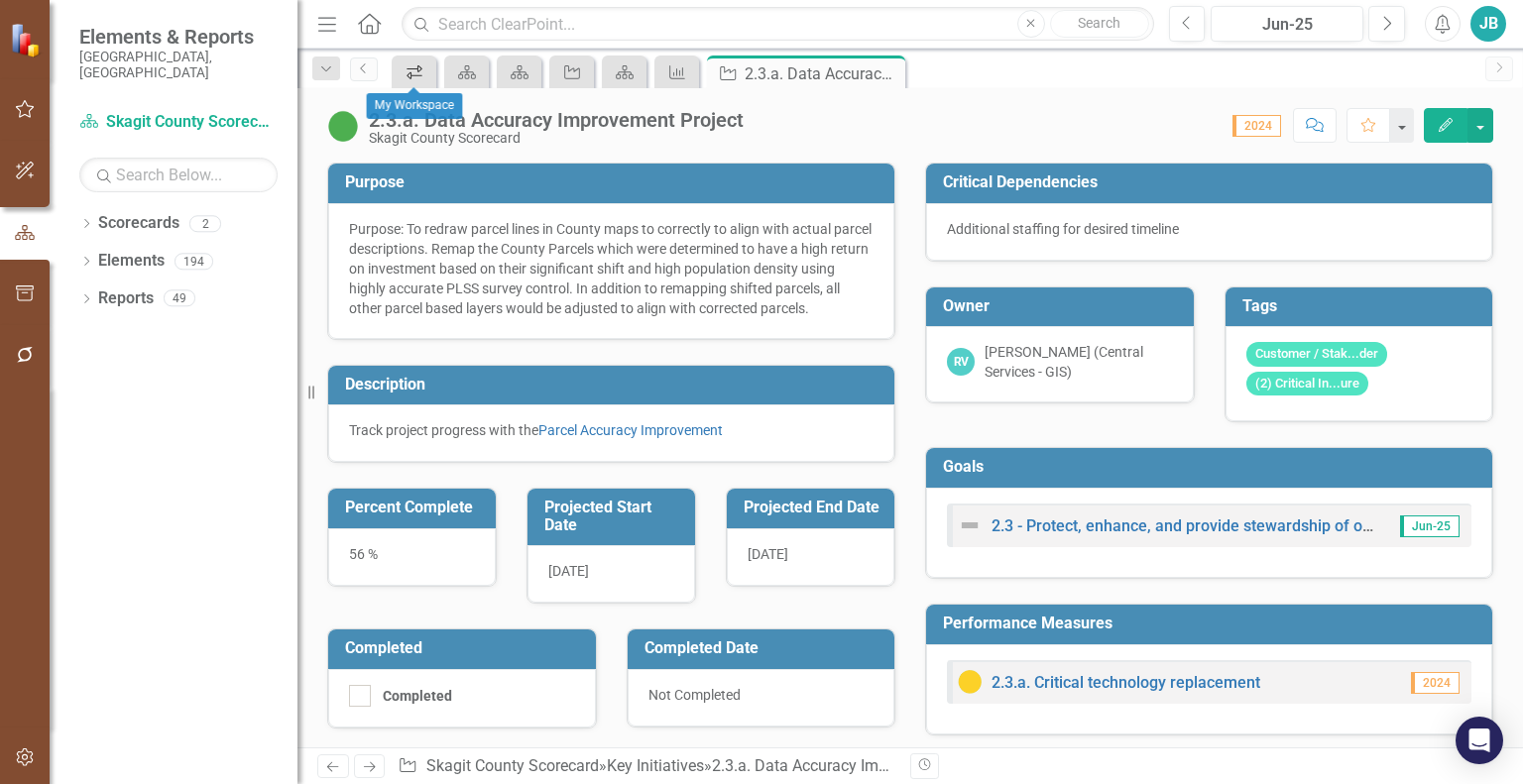 click 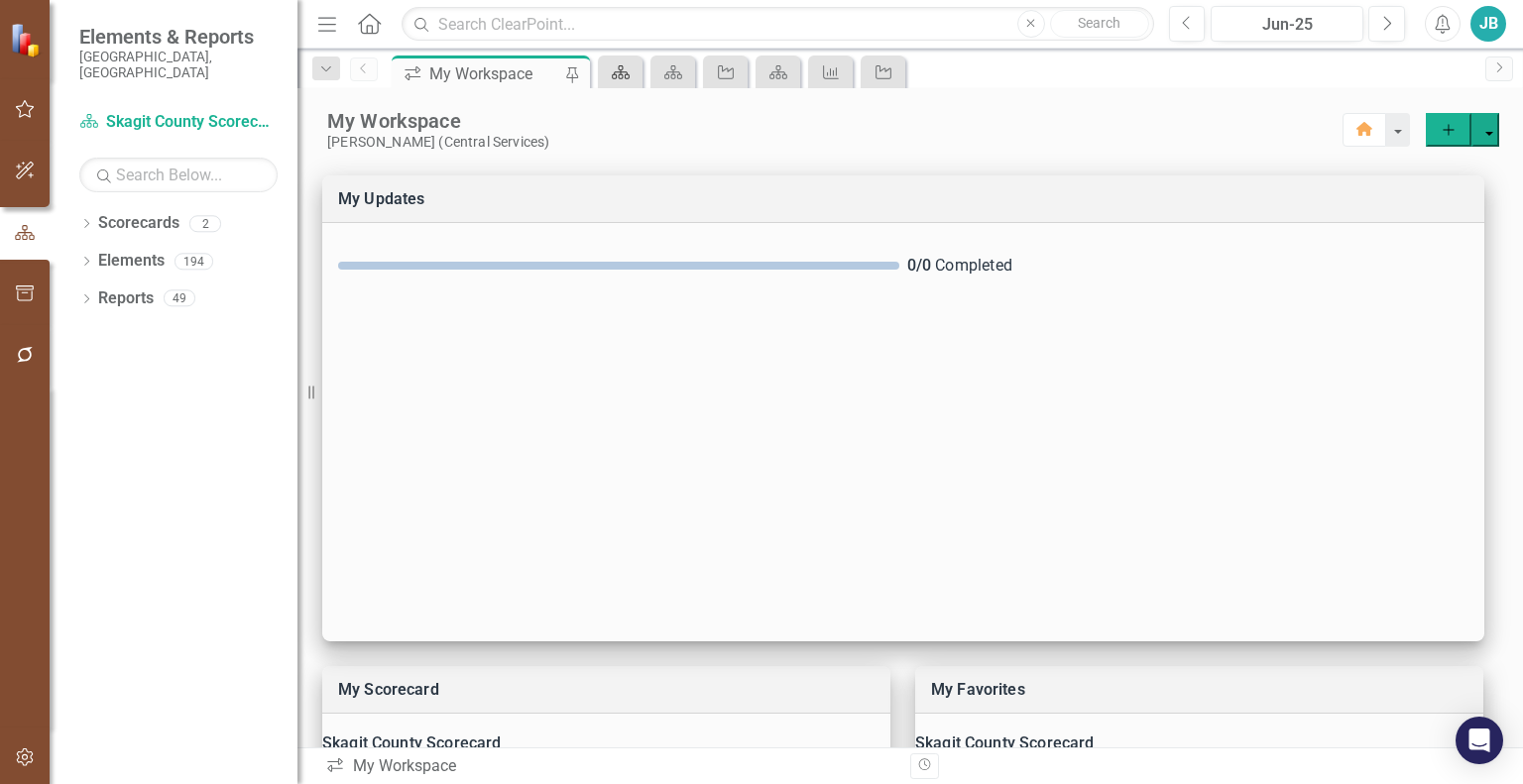 click on "Scorecard" 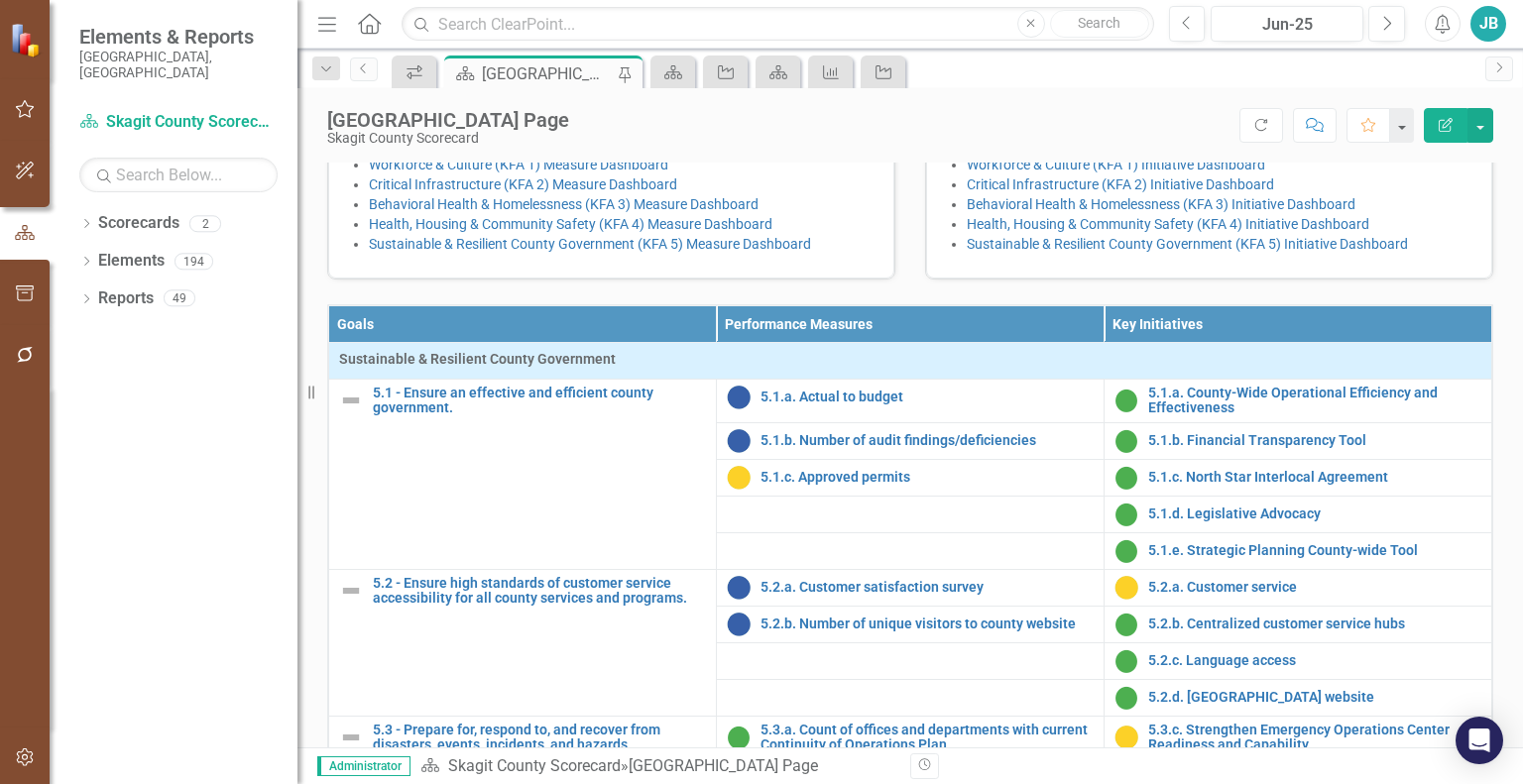 scroll, scrollTop: 466, scrollLeft: 0, axis: vertical 